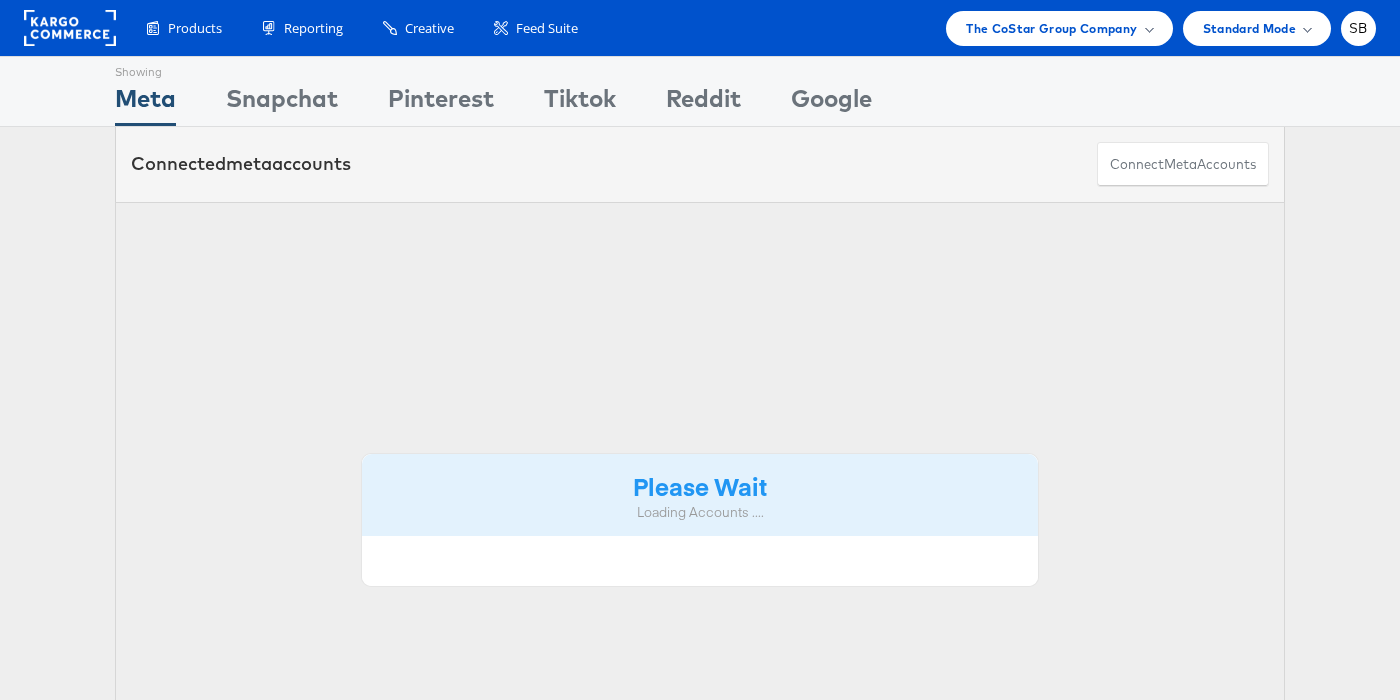 scroll, scrollTop: 0, scrollLeft: 0, axis: both 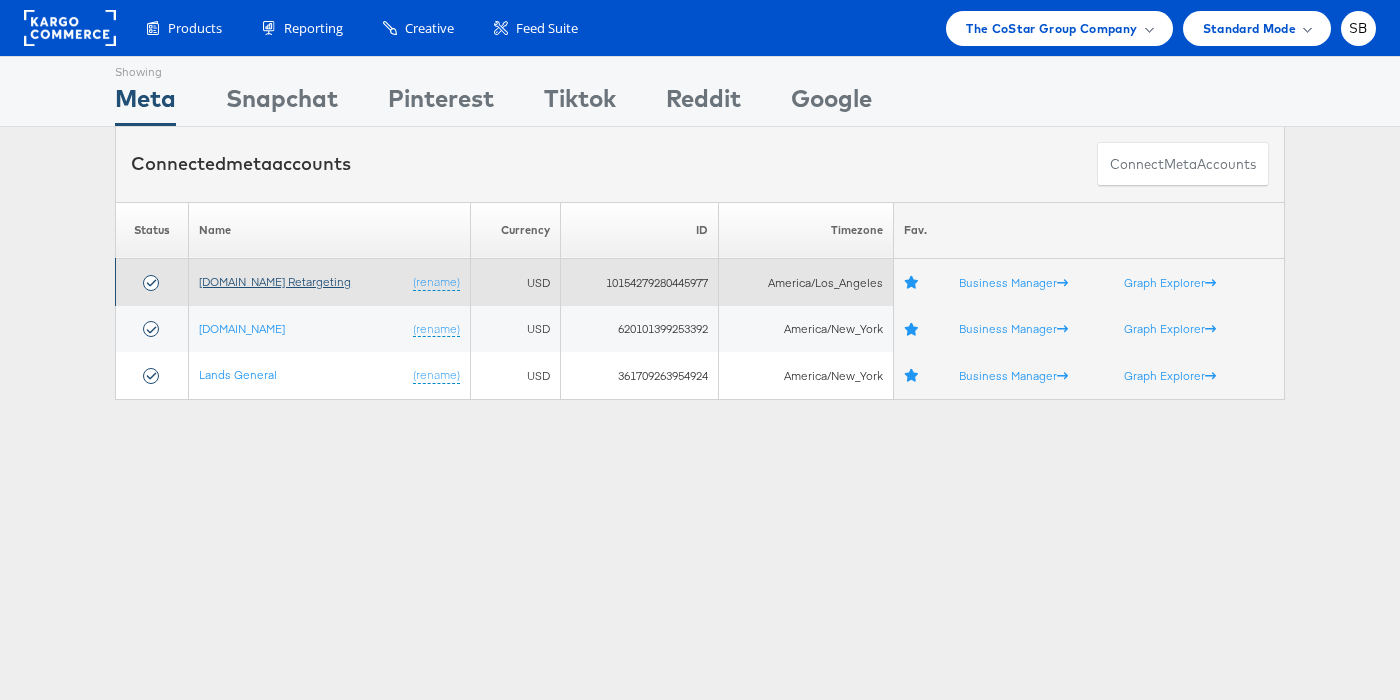 click on "[DOMAIN_NAME] Retargeting" at bounding box center (275, 281) 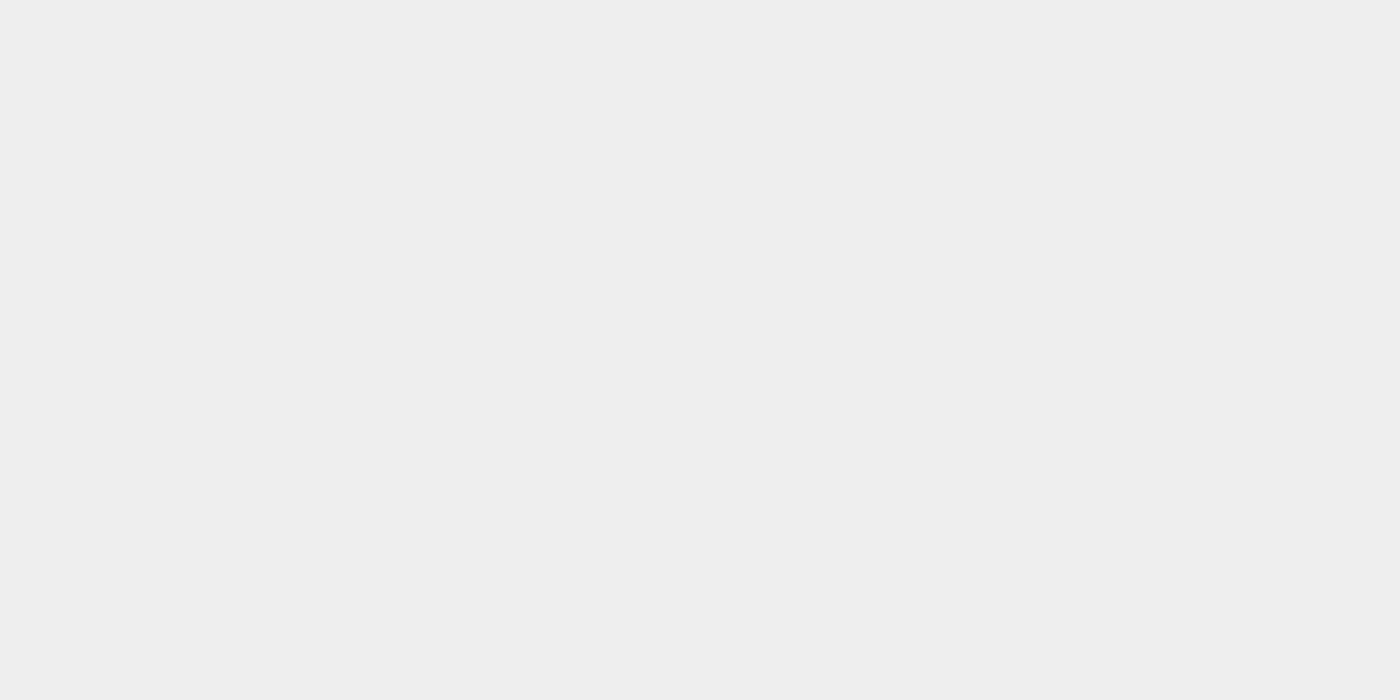 scroll, scrollTop: 0, scrollLeft: 0, axis: both 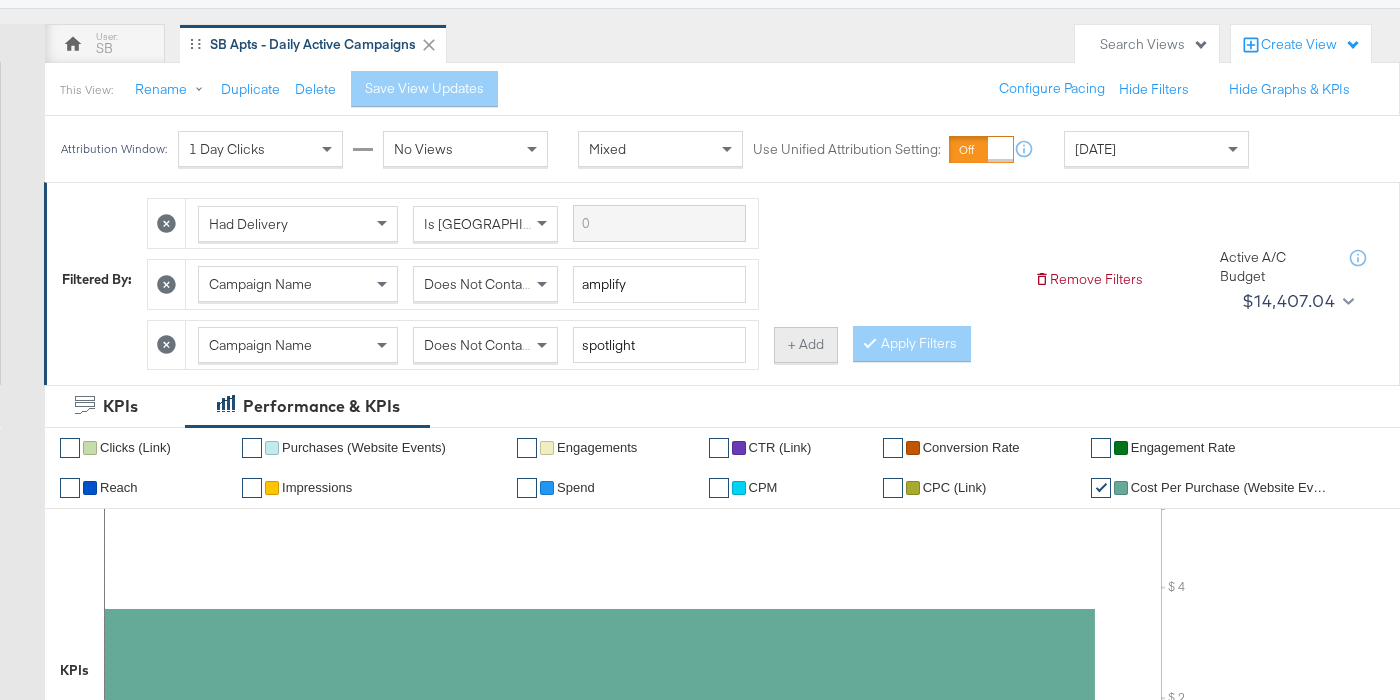 click on "+ Add" at bounding box center [806, 345] 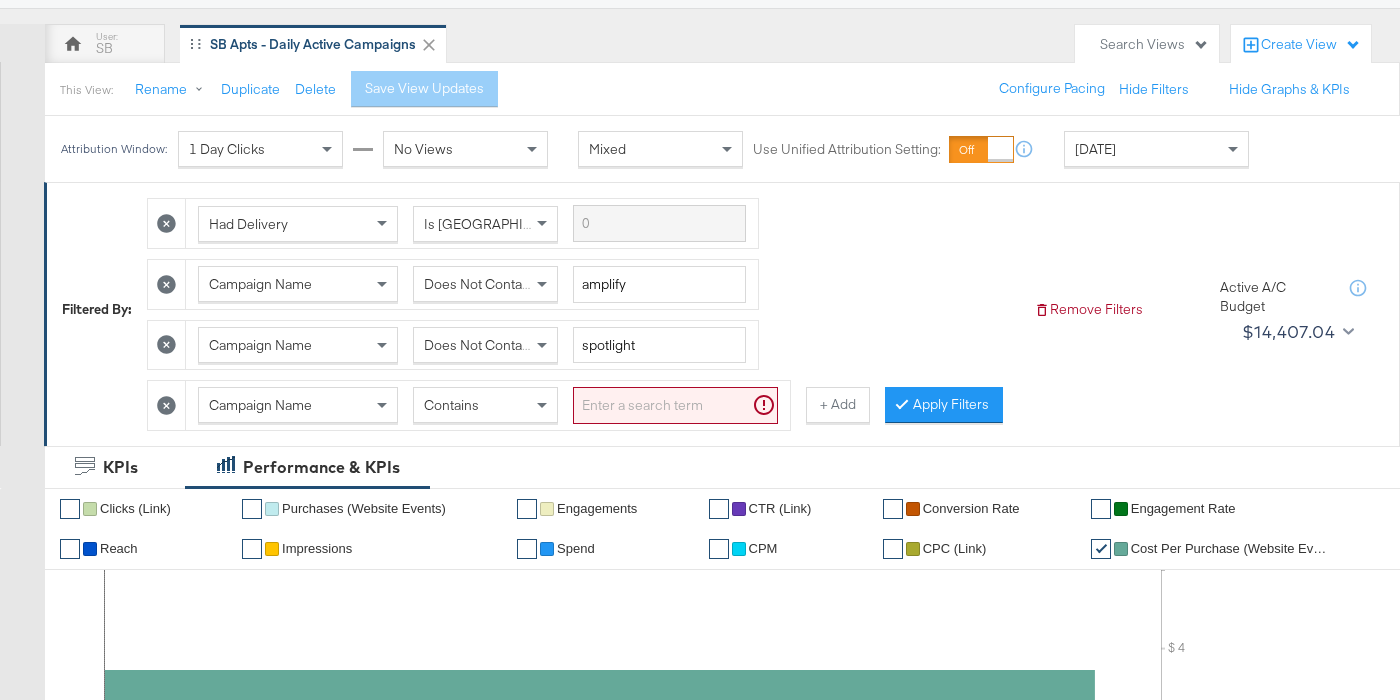 click at bounding box center (675, 405) 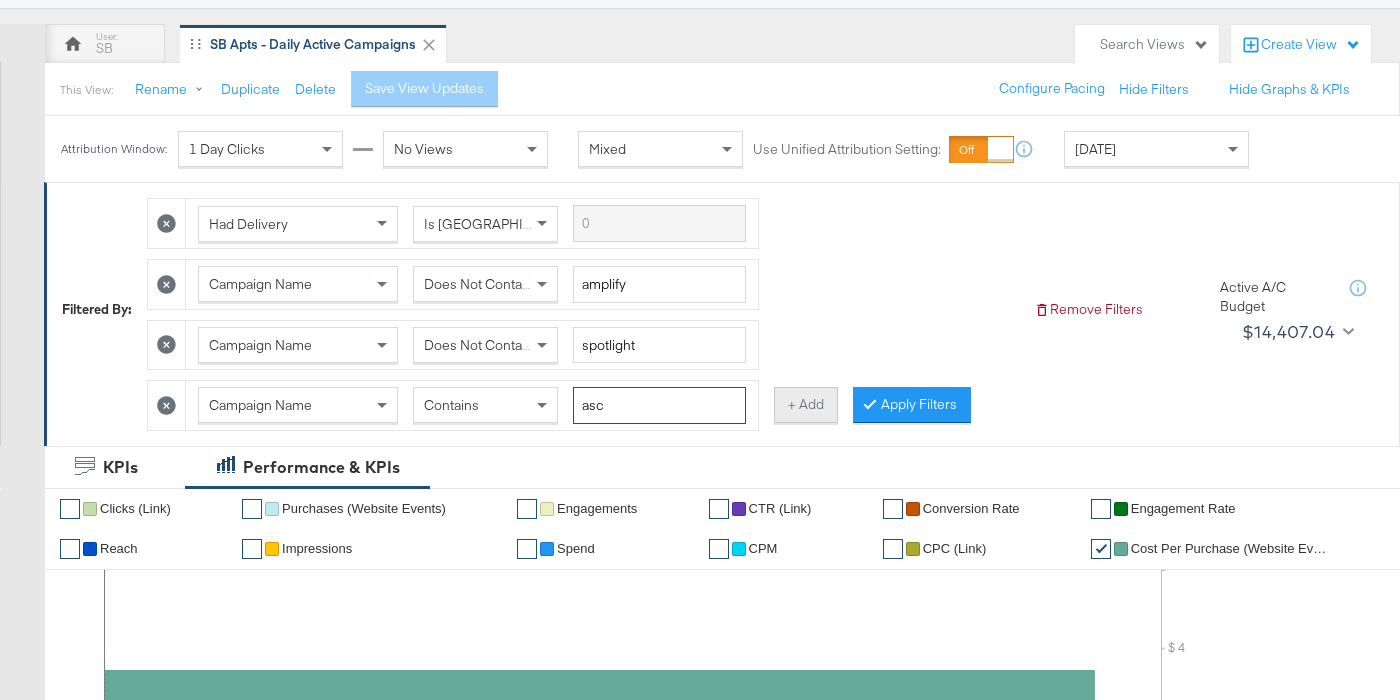 type on "asc" 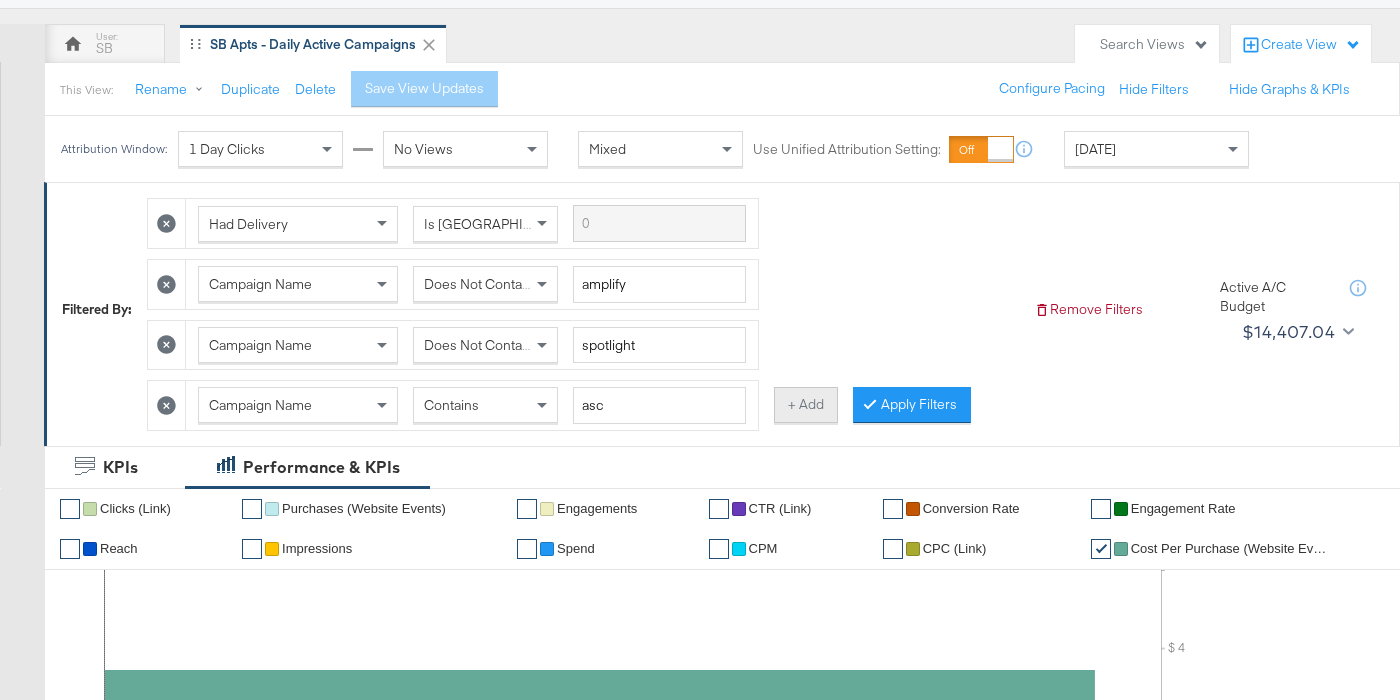 click on "+ Add" at bounding box center [806, 405] 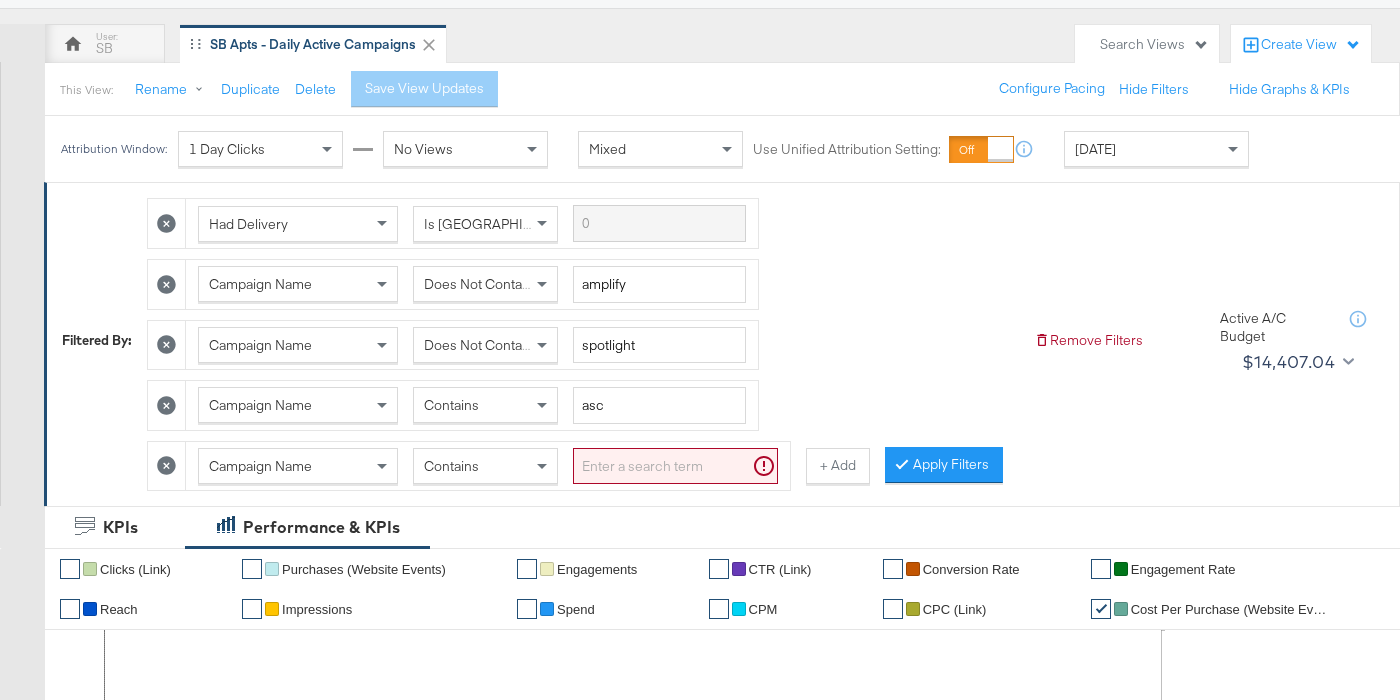 click at bounding box center [675, 466] 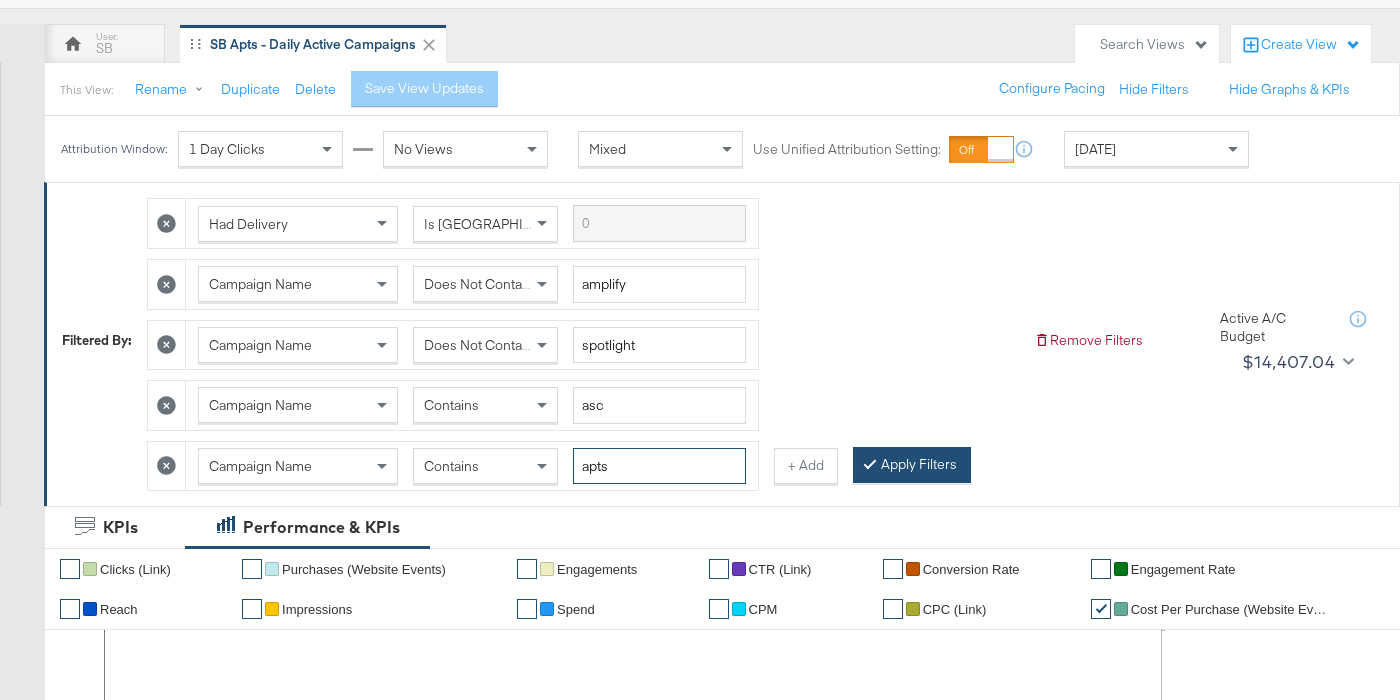 type on "apts" 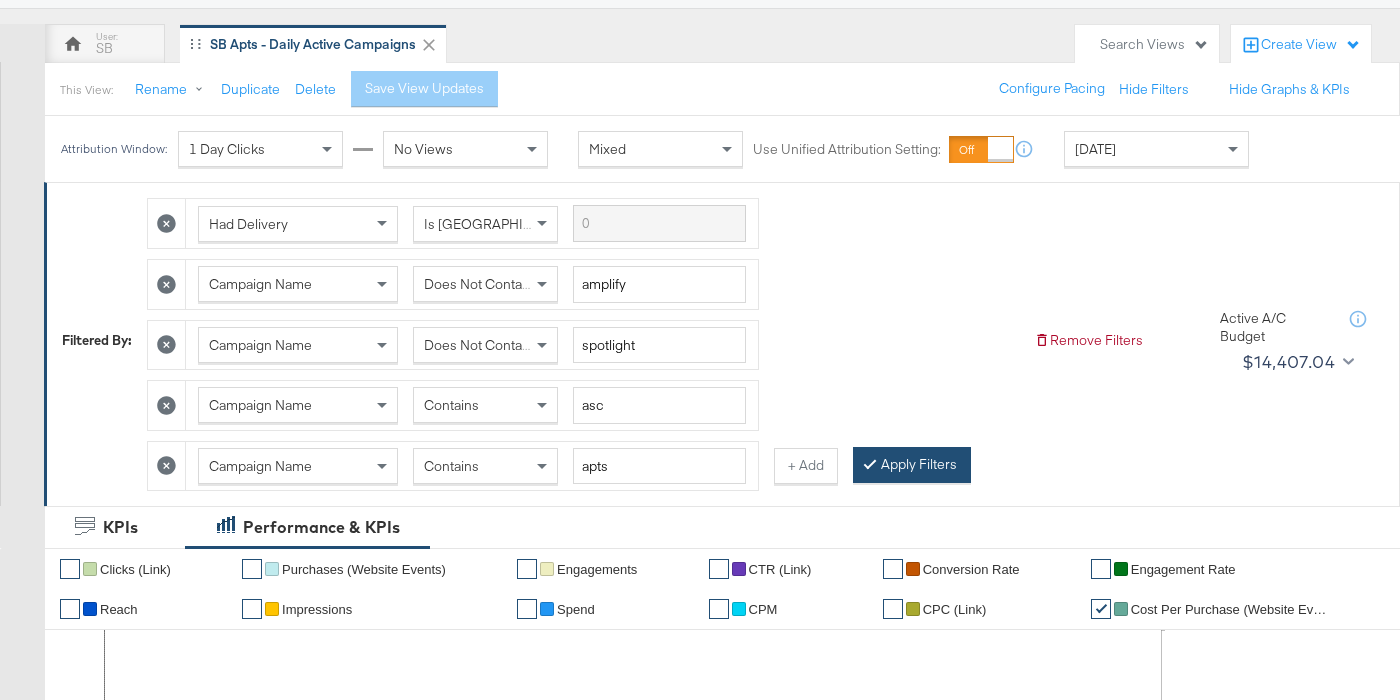 click on "Apply Filters" at bounding box center [912, 465] 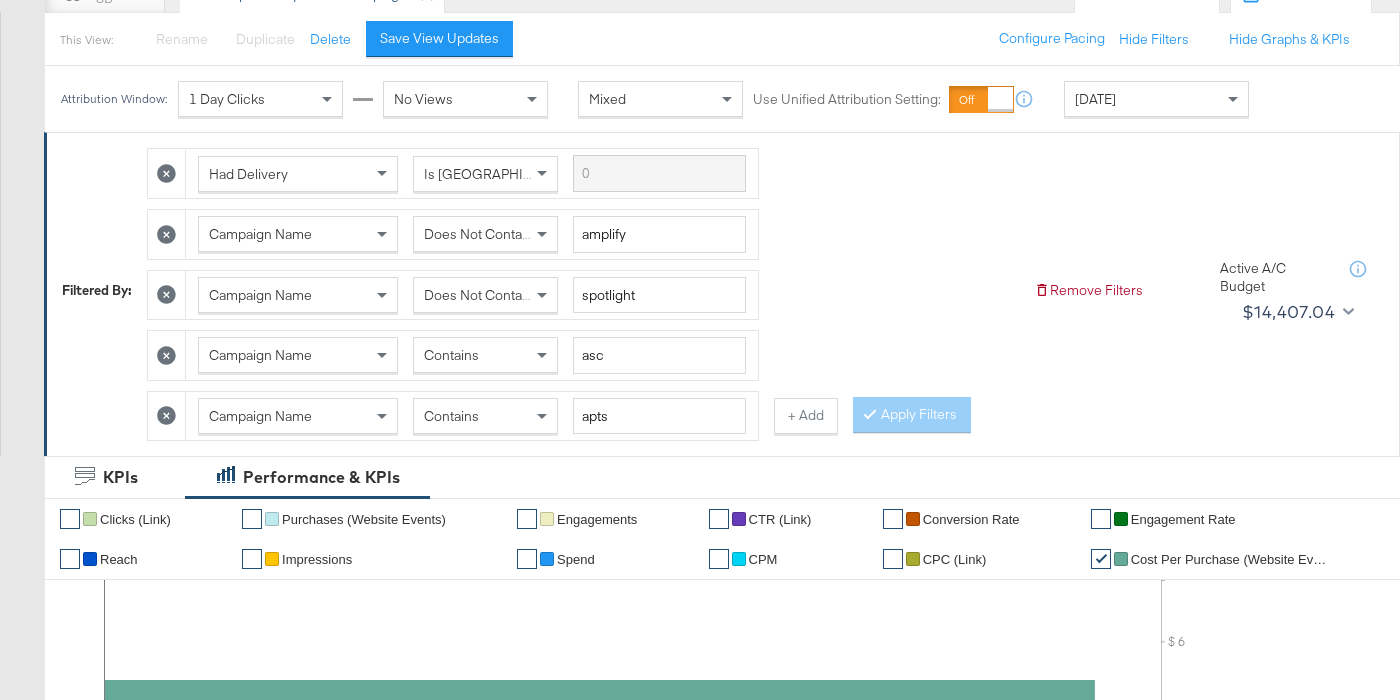 scroll, scrollTop: 0, scrollLeft: 0, axis: both 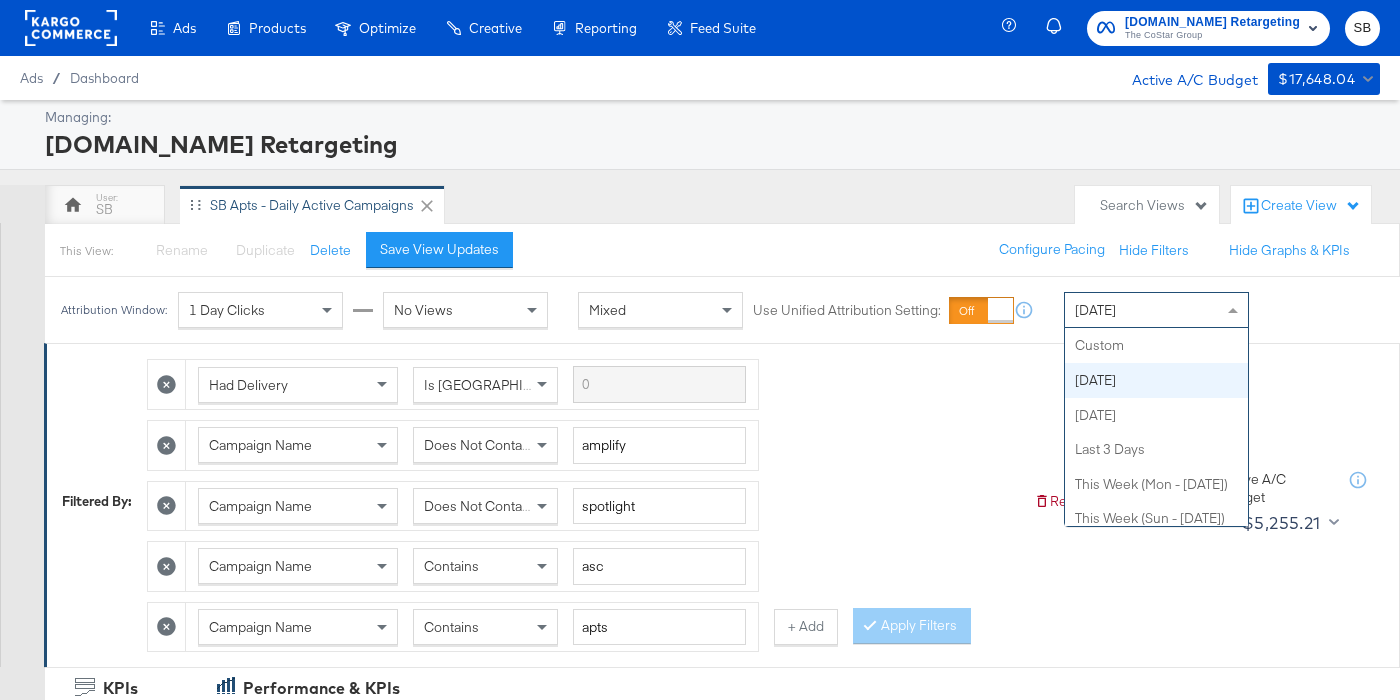 click on "[DATE]" at bounding box center (1156, 310) 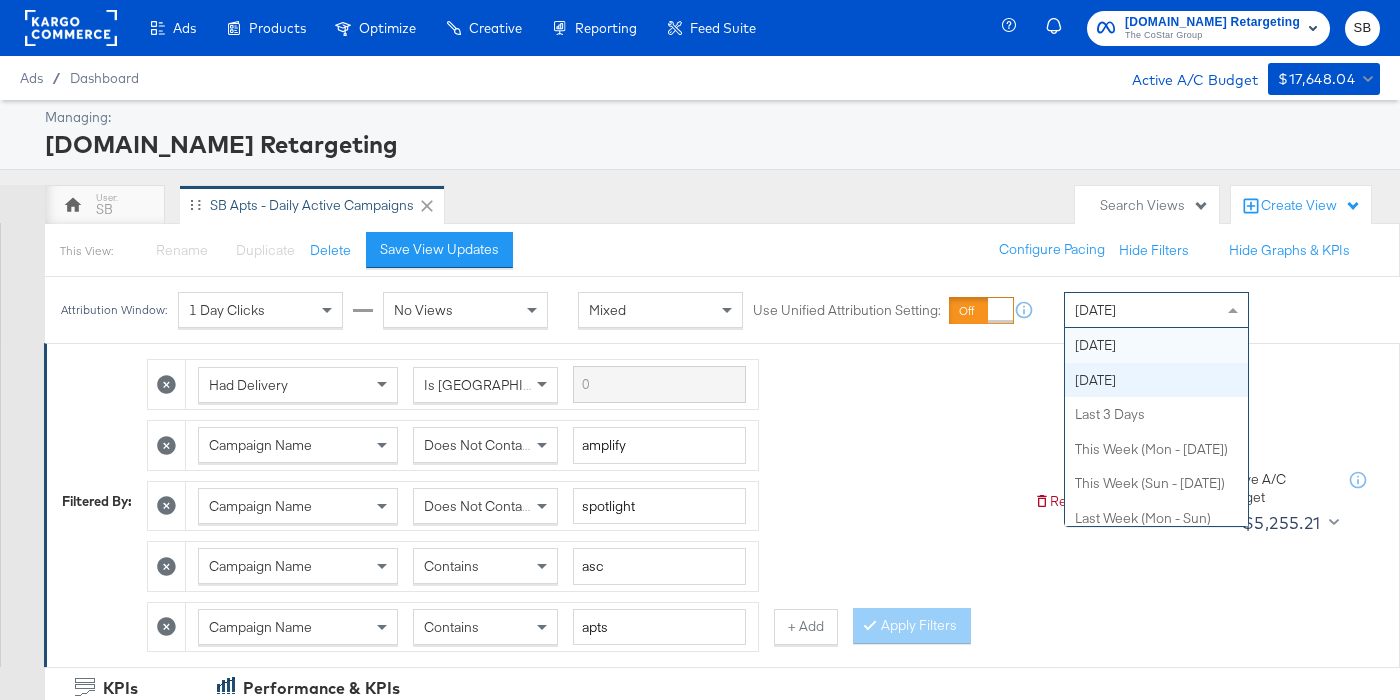 scroll, scrollTop: 0, scrollLeft: 0, axis: both 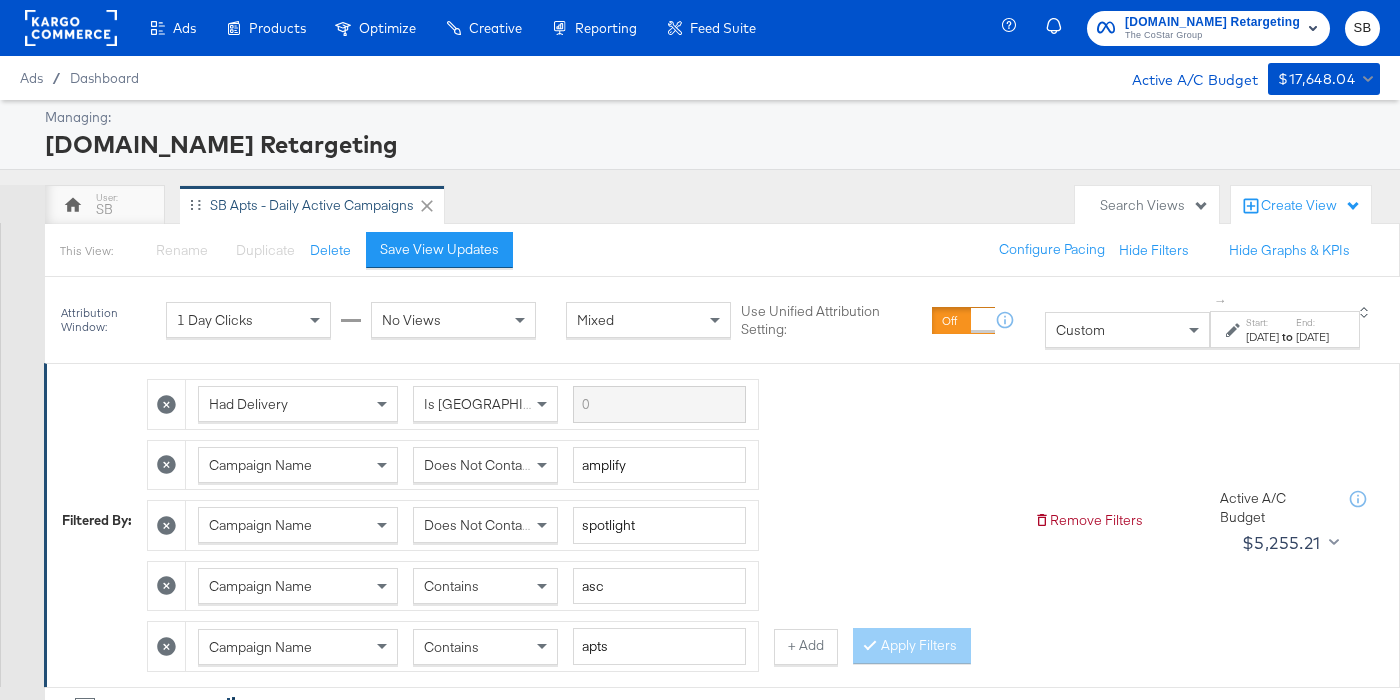 click on "Start:  [DATE]    to     End:  [DATE]" at bounding box center (1284, 329) 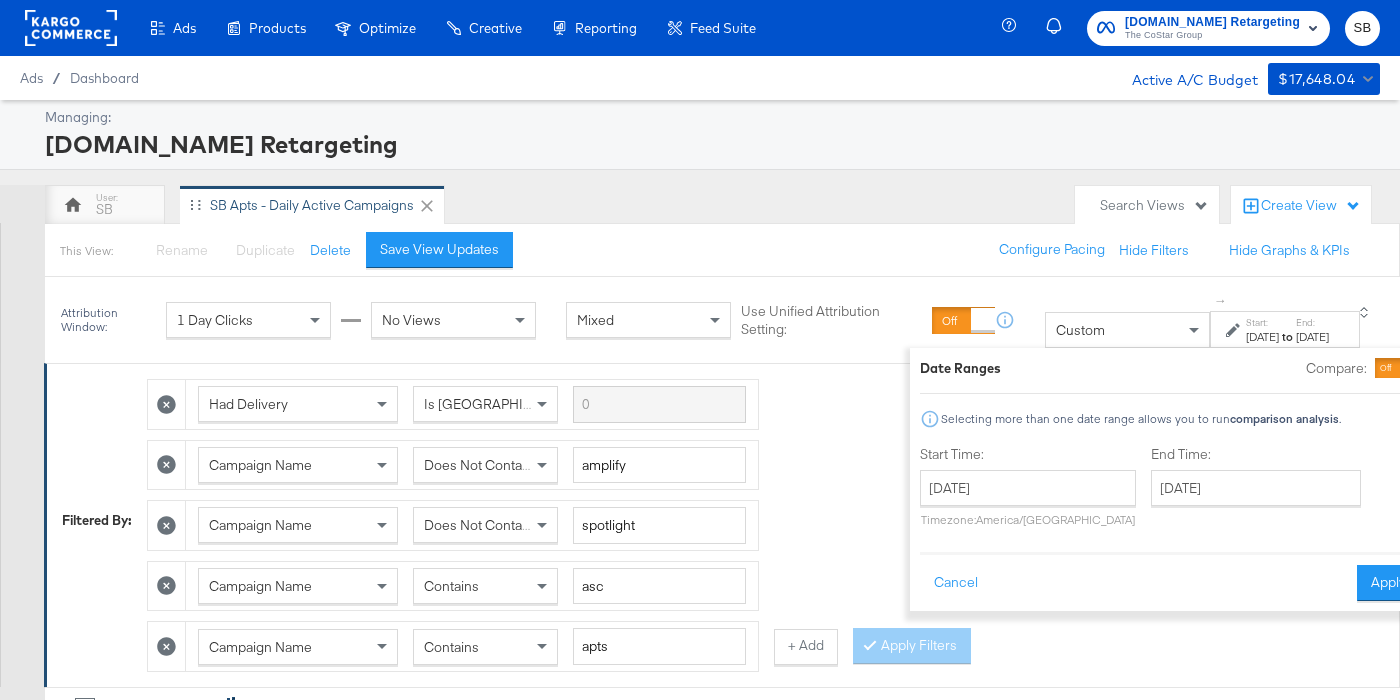 click at bounding box center [1410, 368] 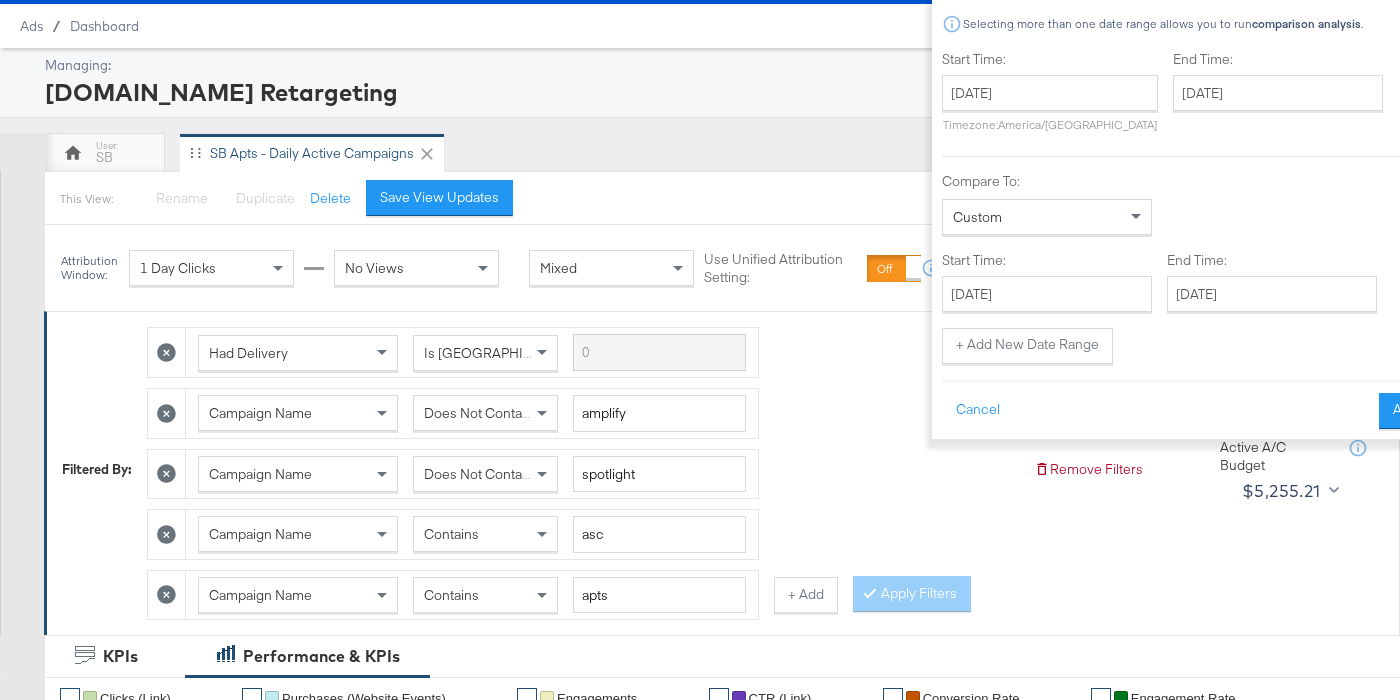scroll, scrollTop: 0, scrollLeft: 0, axis: both 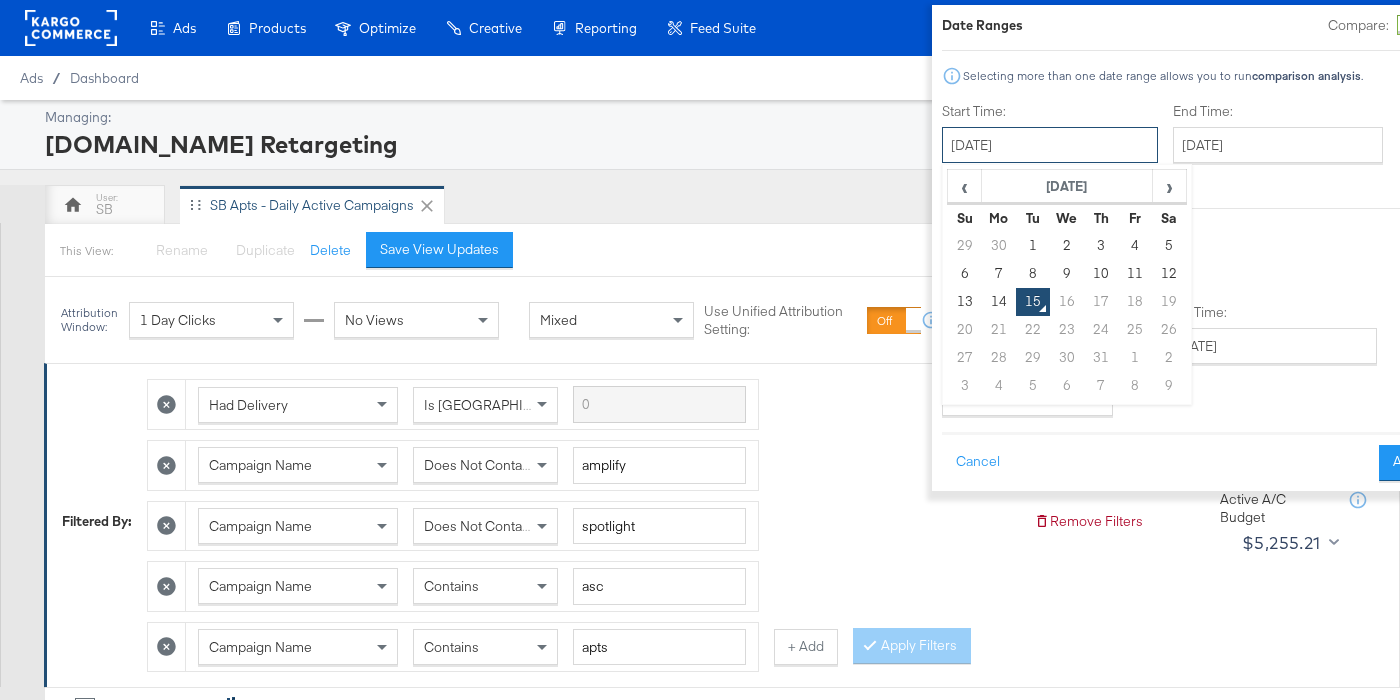 click on "[DATE]" at bounding box center [1050, 145] 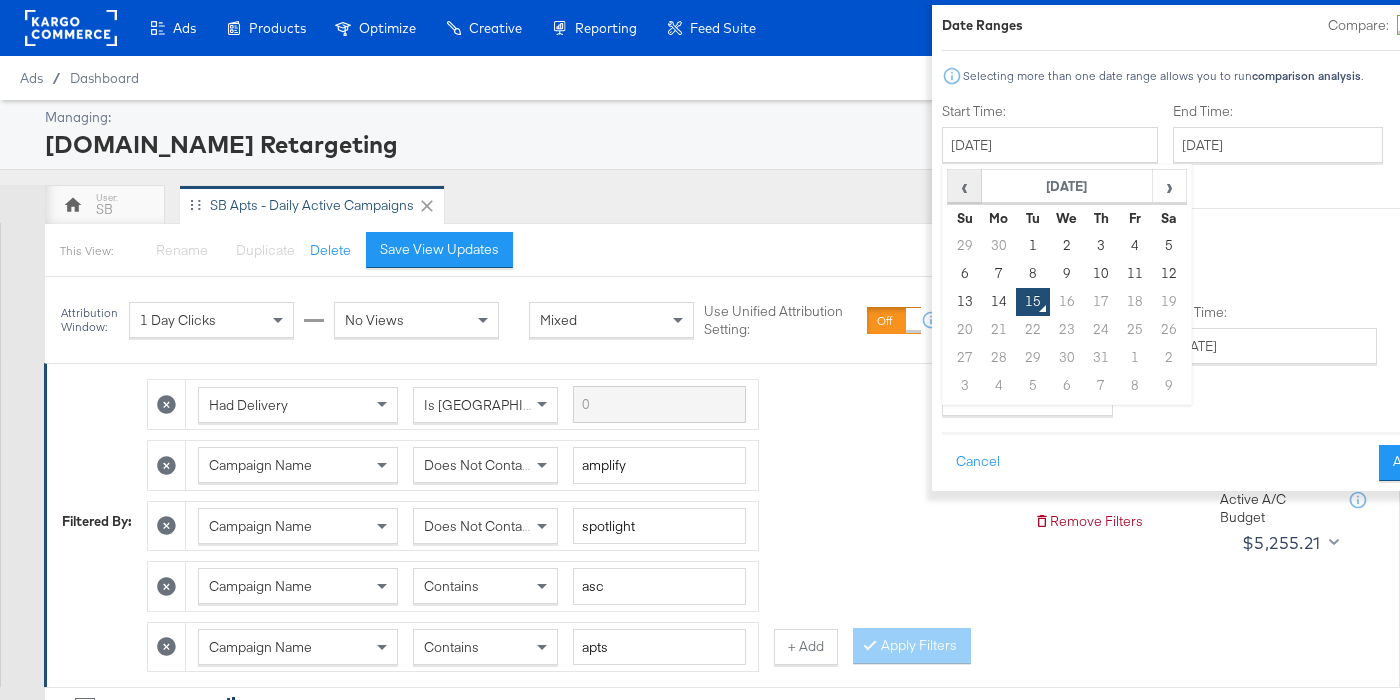 click on "‹" at bounding box center (964, 186) 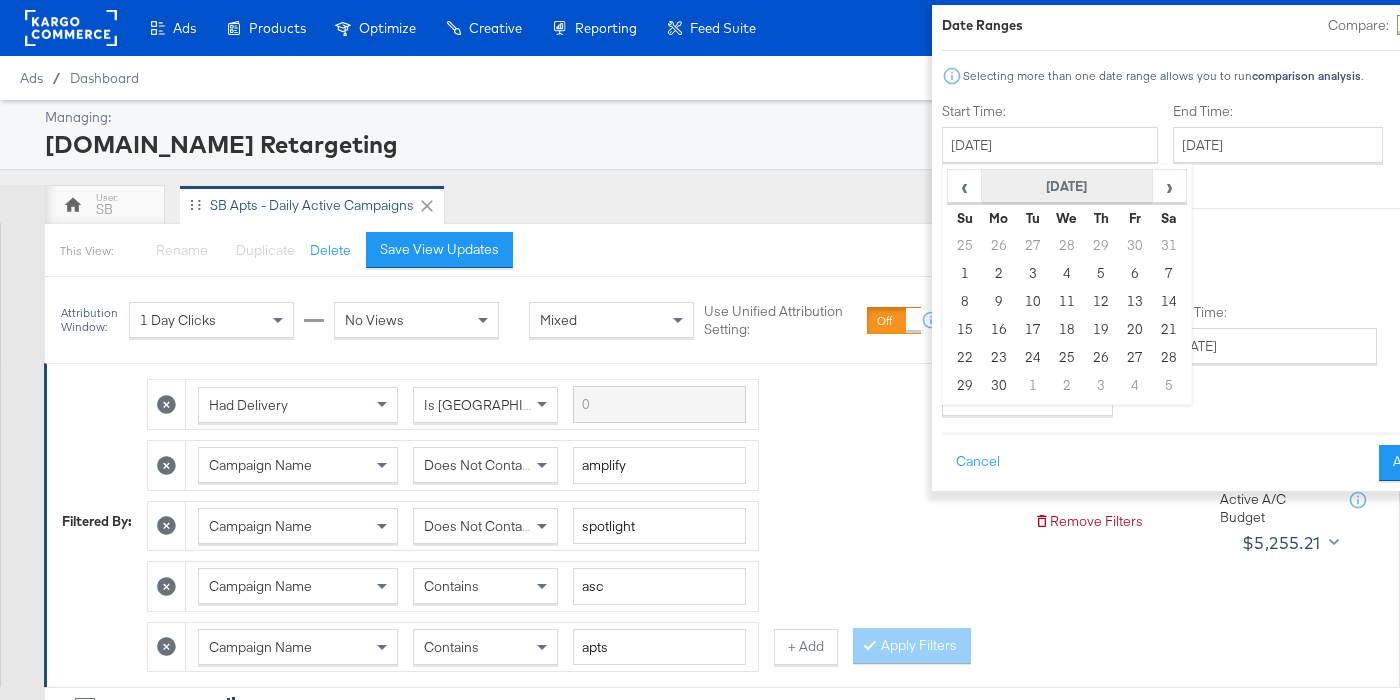 click on "‹" at bounding box center [964, 186] 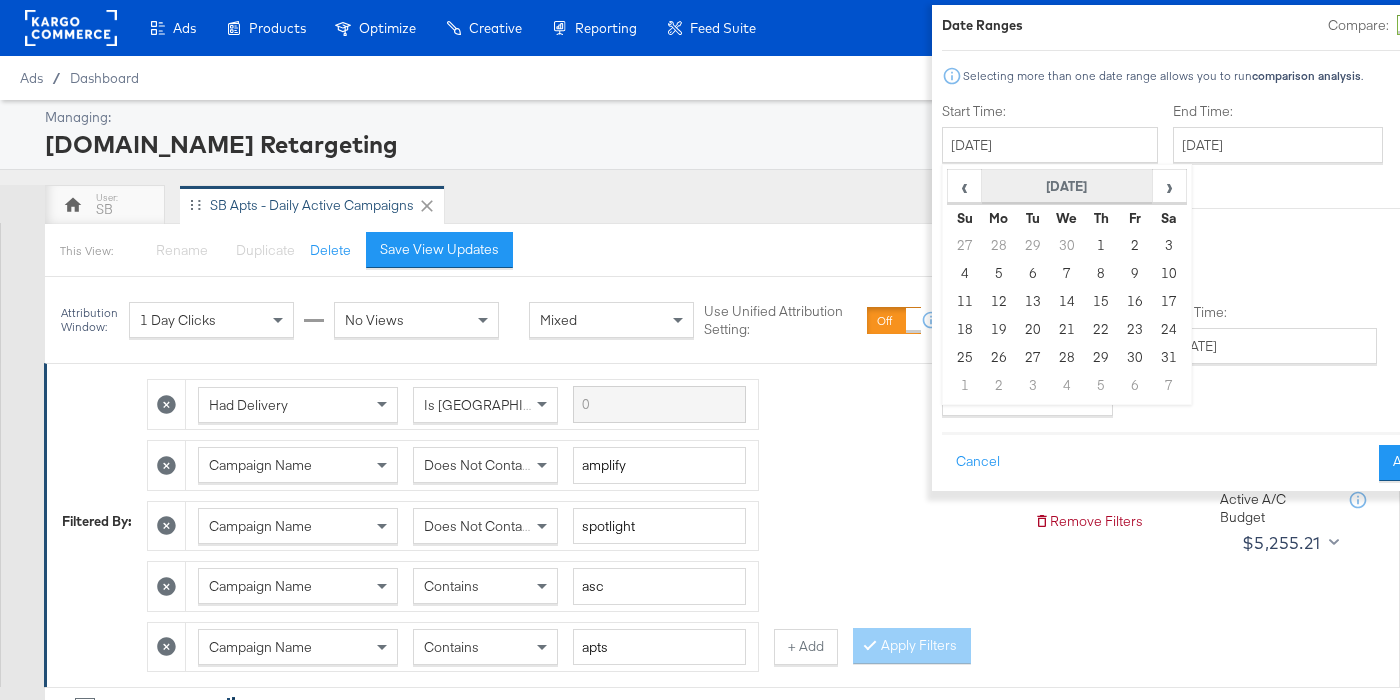 drag, startPoint x: 1078, startPoint y: 183, endPoint x: 1066, endPoint y: 190, distance: 13.892444 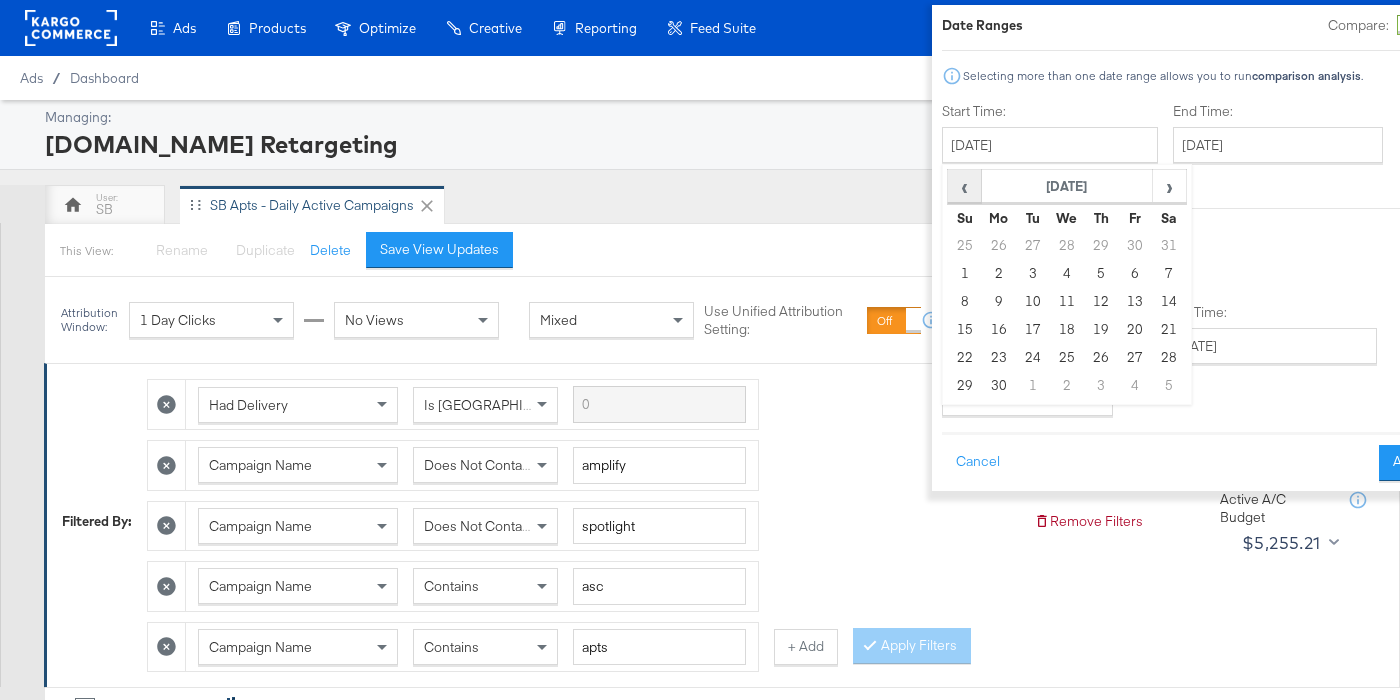click on "‹" at bounding box center [964, 186] 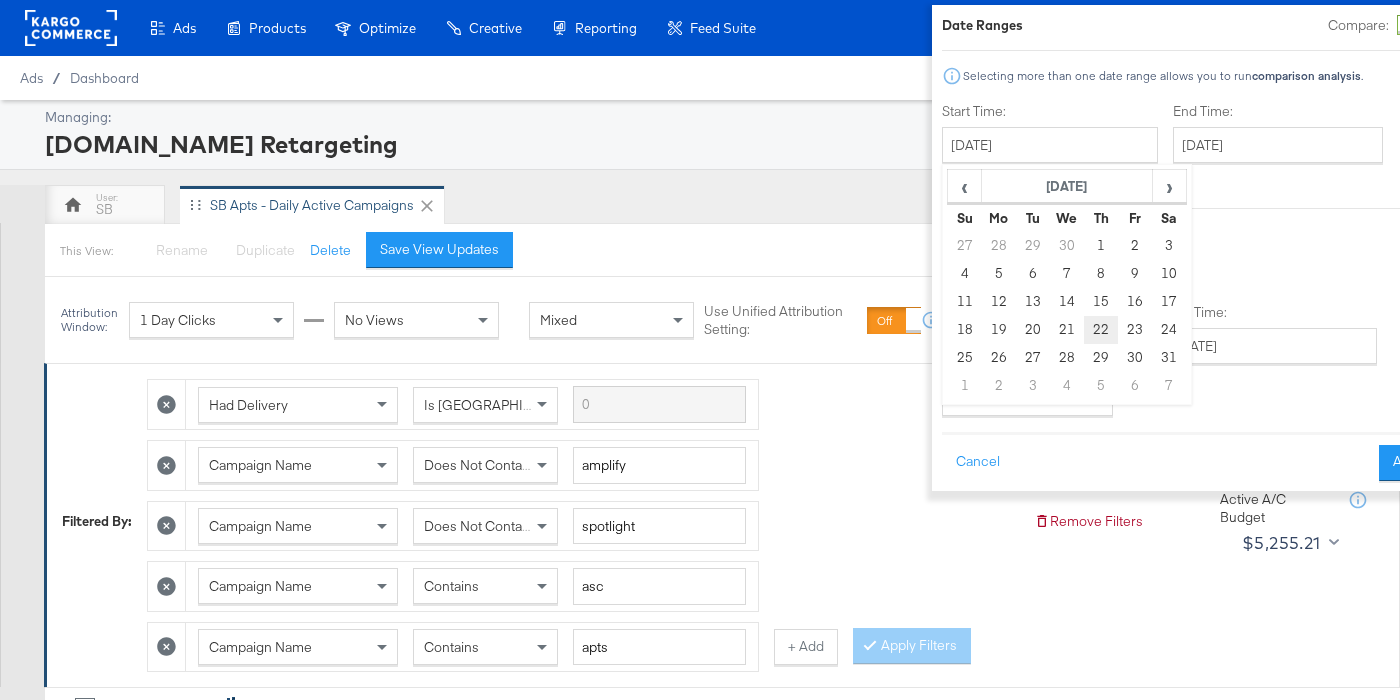 click on "22" at bounding box center (1101, 330) 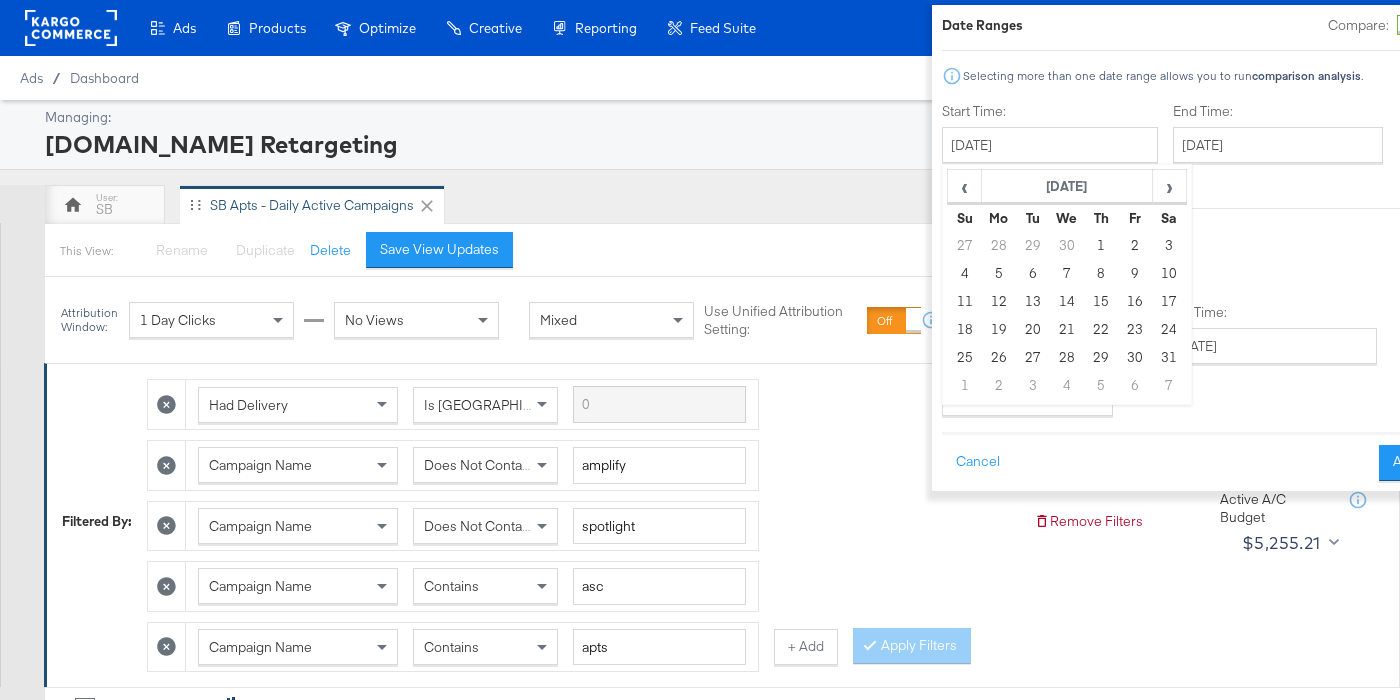 type on "[DATE]" 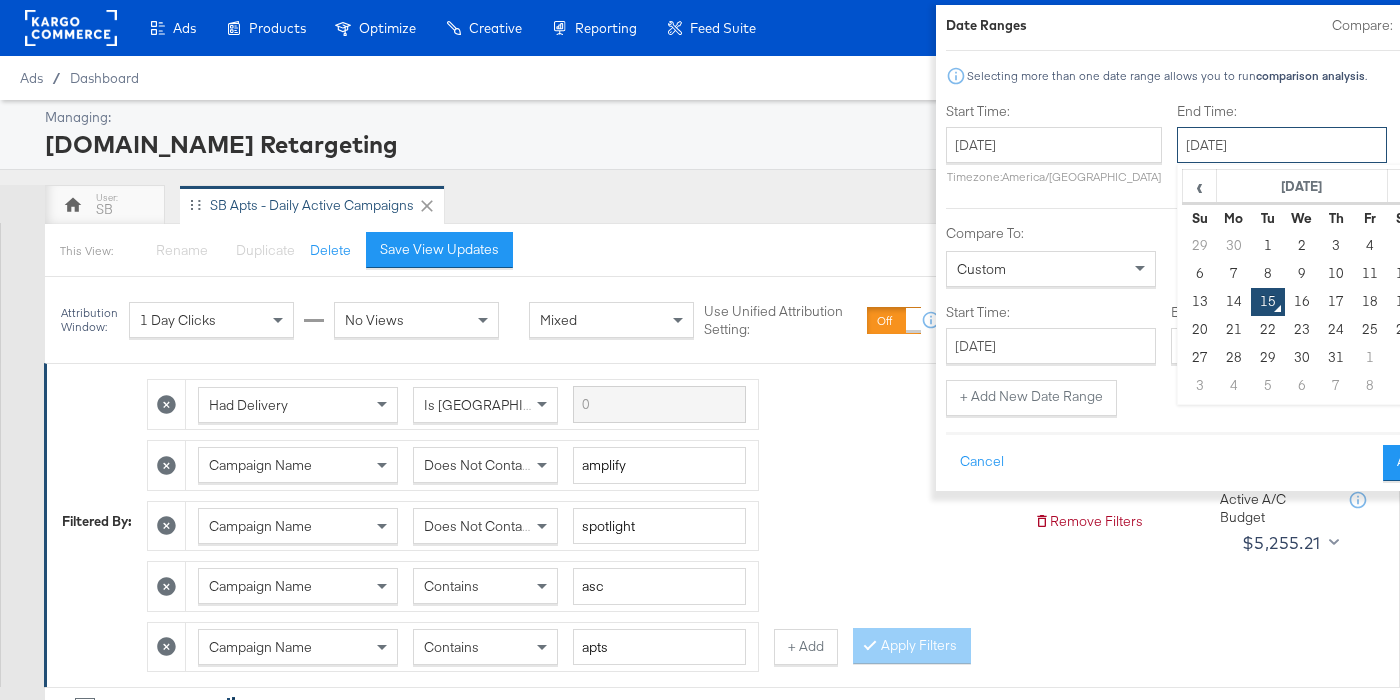click on "[DATE]" at bounding box center [1282, 145] 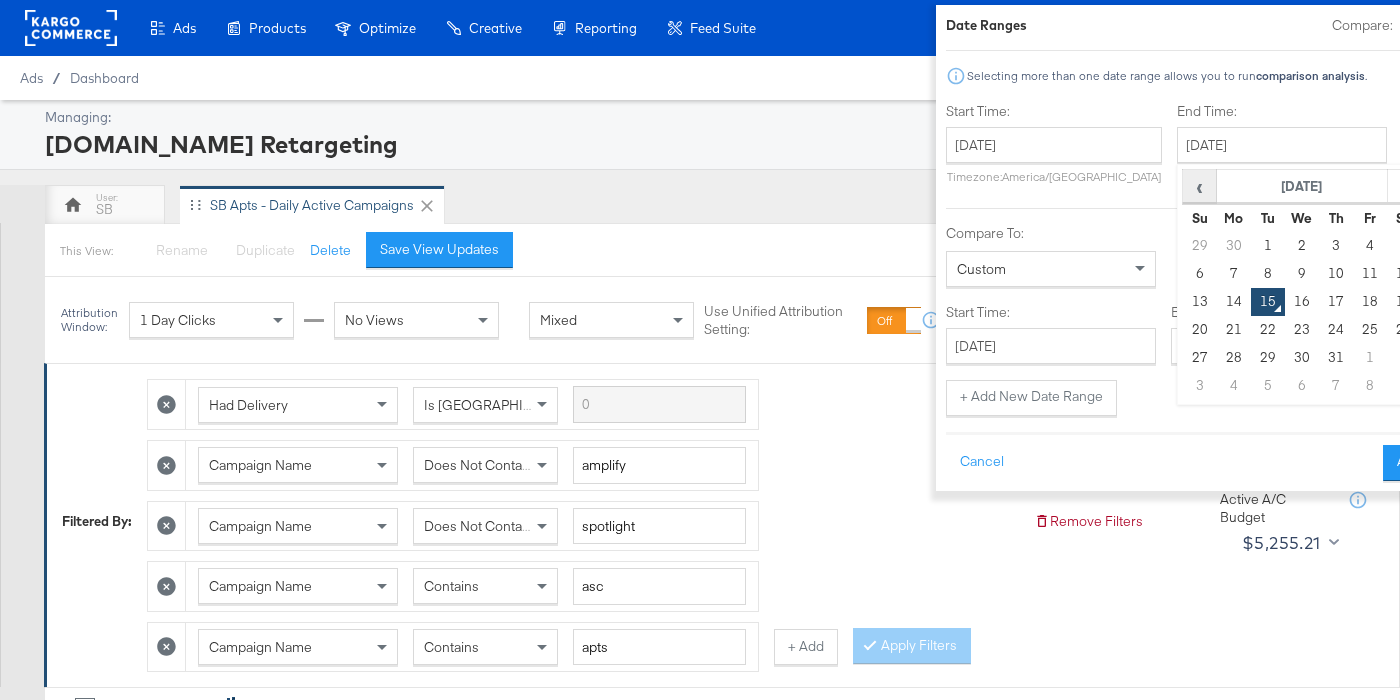 click on "‹" at bounding box center (1199, 186) 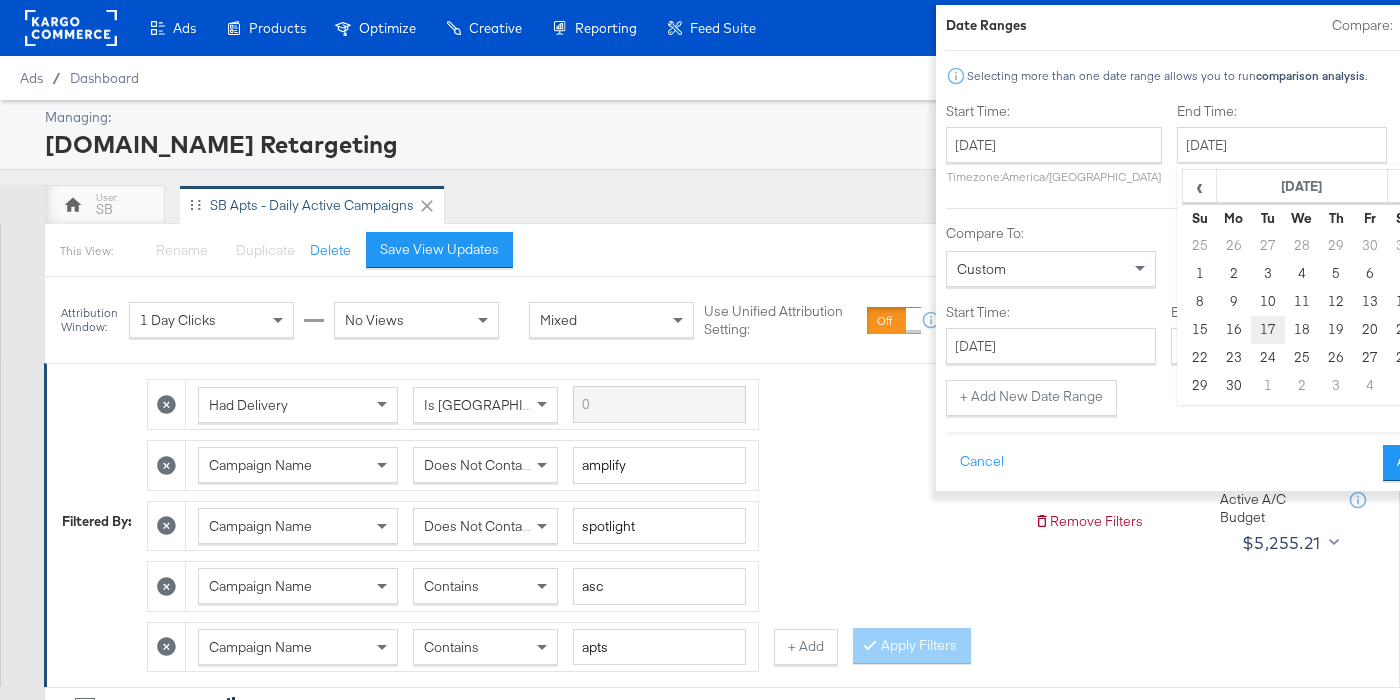 click on "17" at bounding box center (1267, 330) 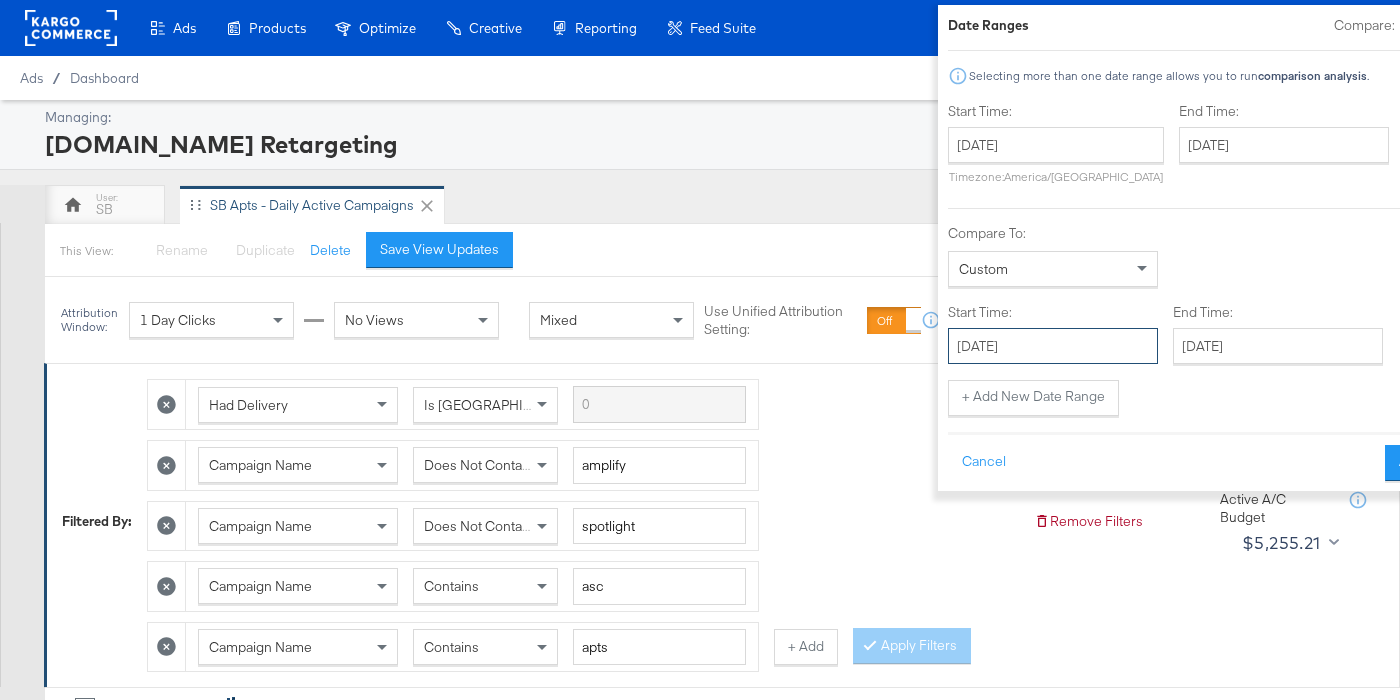 click on "[DATE]" at bounding box center (1053, 346) 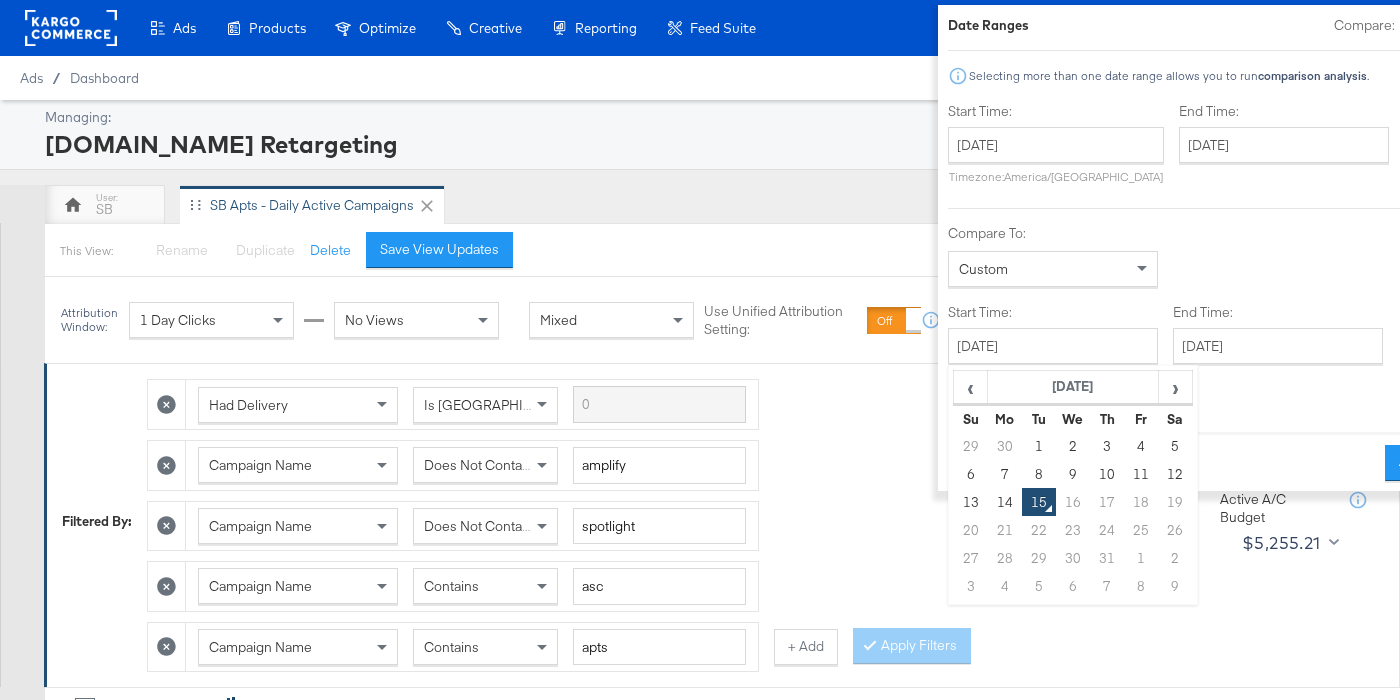 click on "‹ [DATE] › Su Mo Tu We Th Fr Sa 29 30 1 2 3 4 5 6 7 8 9 10 11 12 13 14 15 16 17 18 19 20 21 22 23 24 25 26 27 28 29 30 31 1 2 3 4 5 6 7 8 9" at bounding box center [1073, 485] 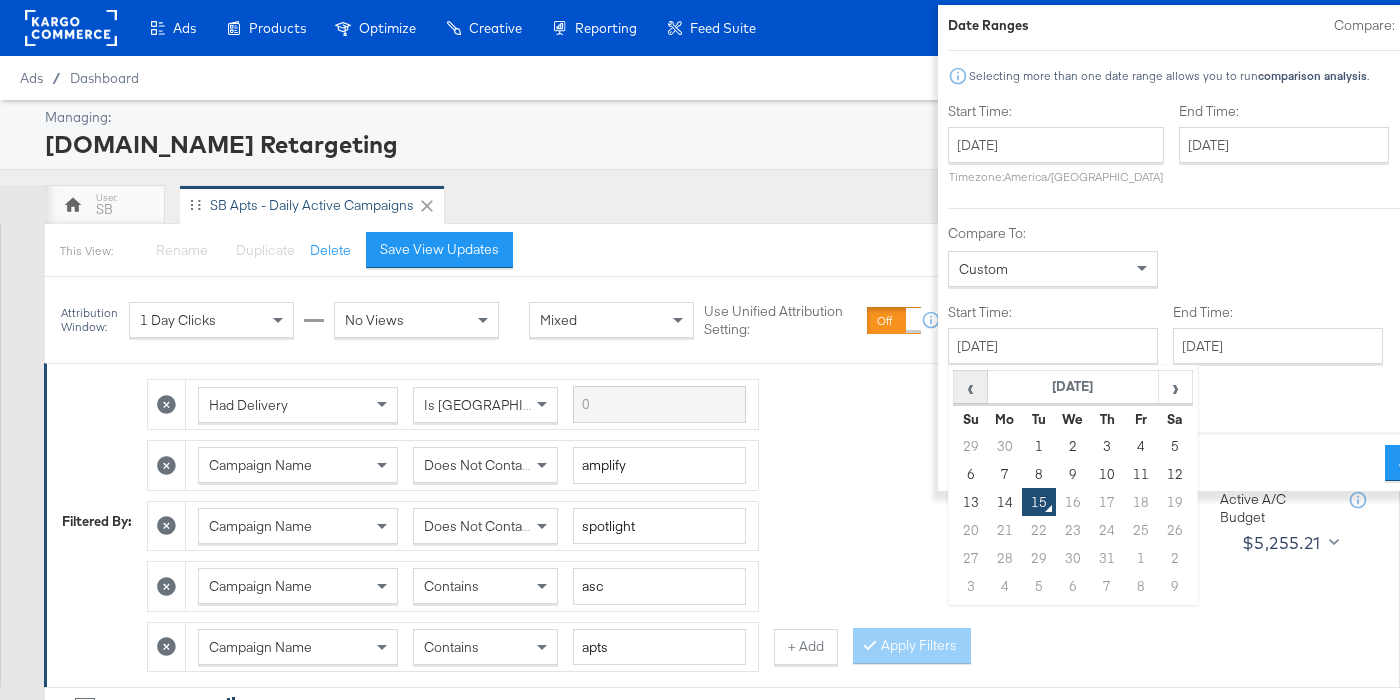 click on "‹" at bounding box center (970, 387) 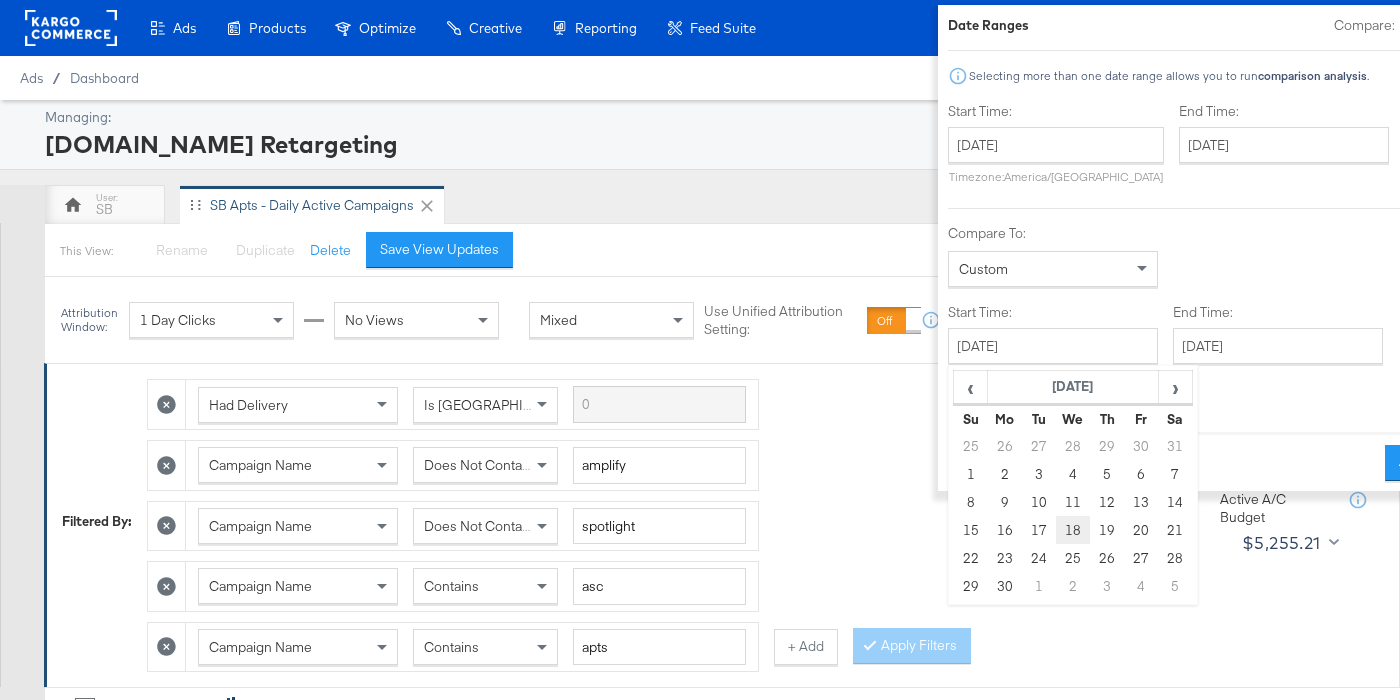 click on "18" at bounding box center [1073, 530] 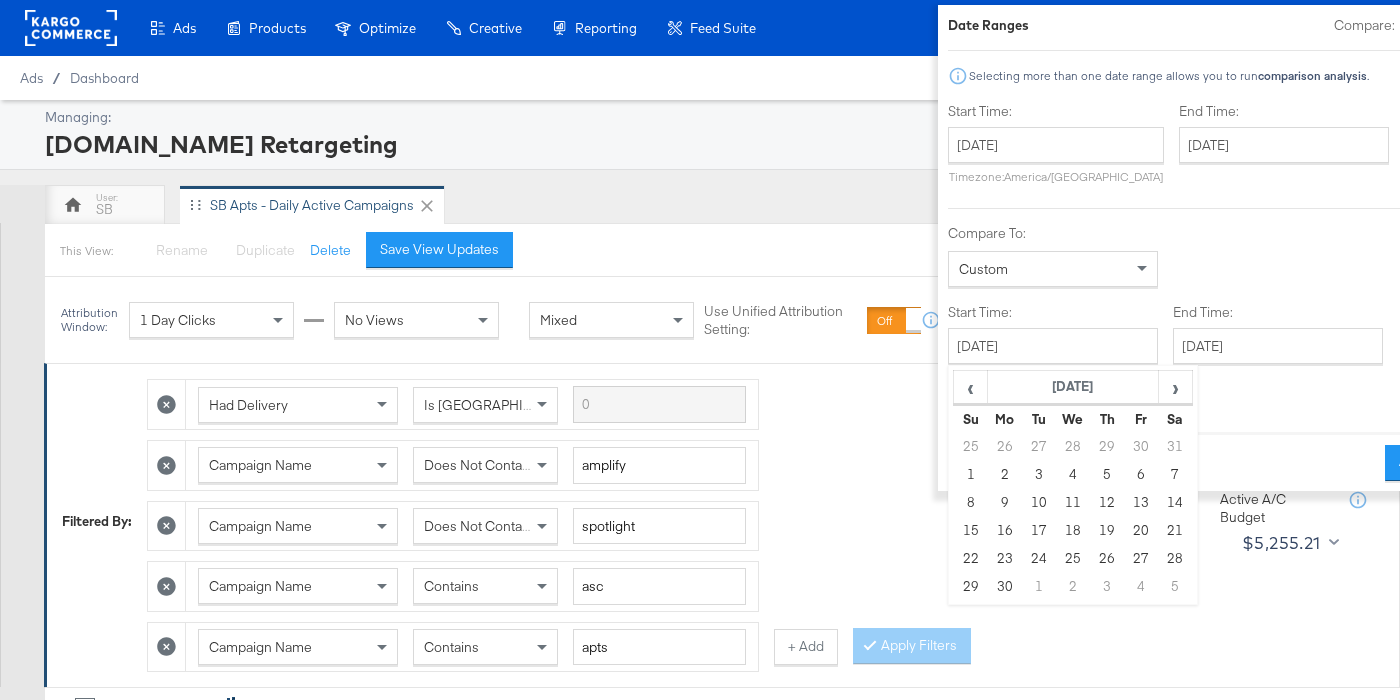 type on "[DATE]" 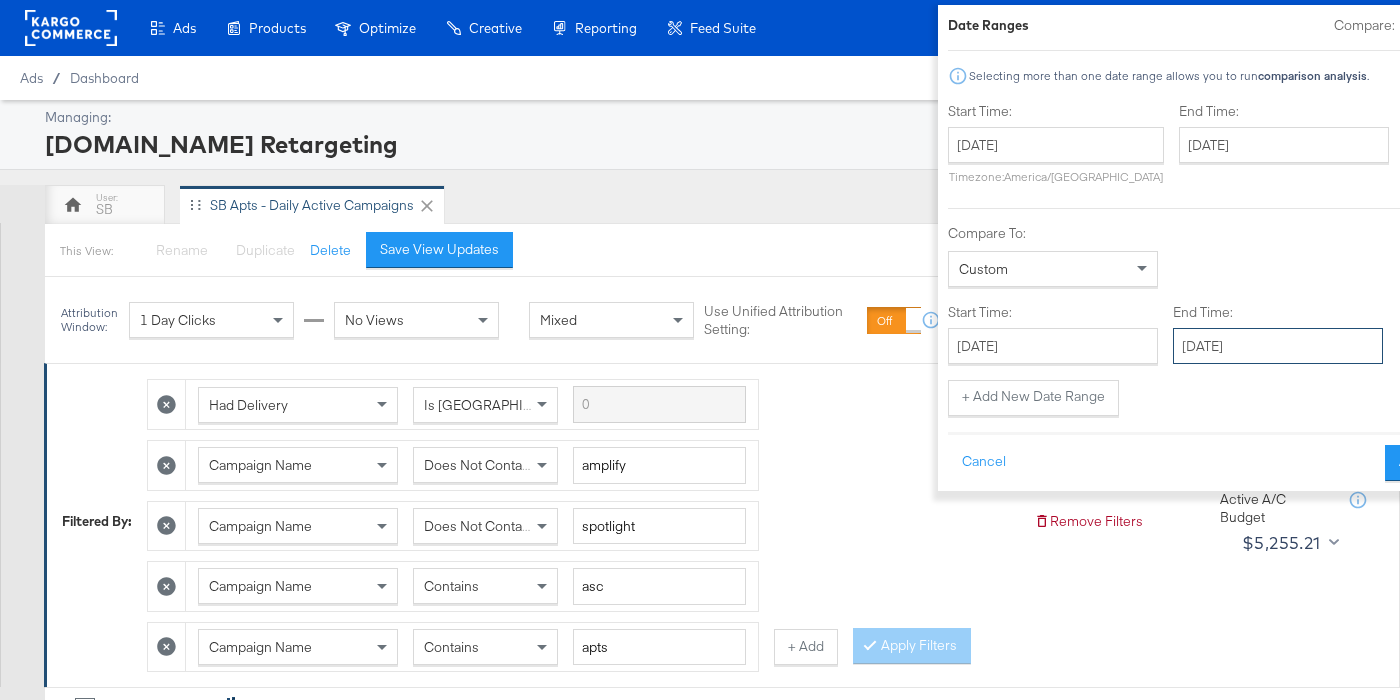drag, startPoint x: 1145, startPoint y: 346, endPoint x: 1147, endPoint y: 388, distance: 42.047592 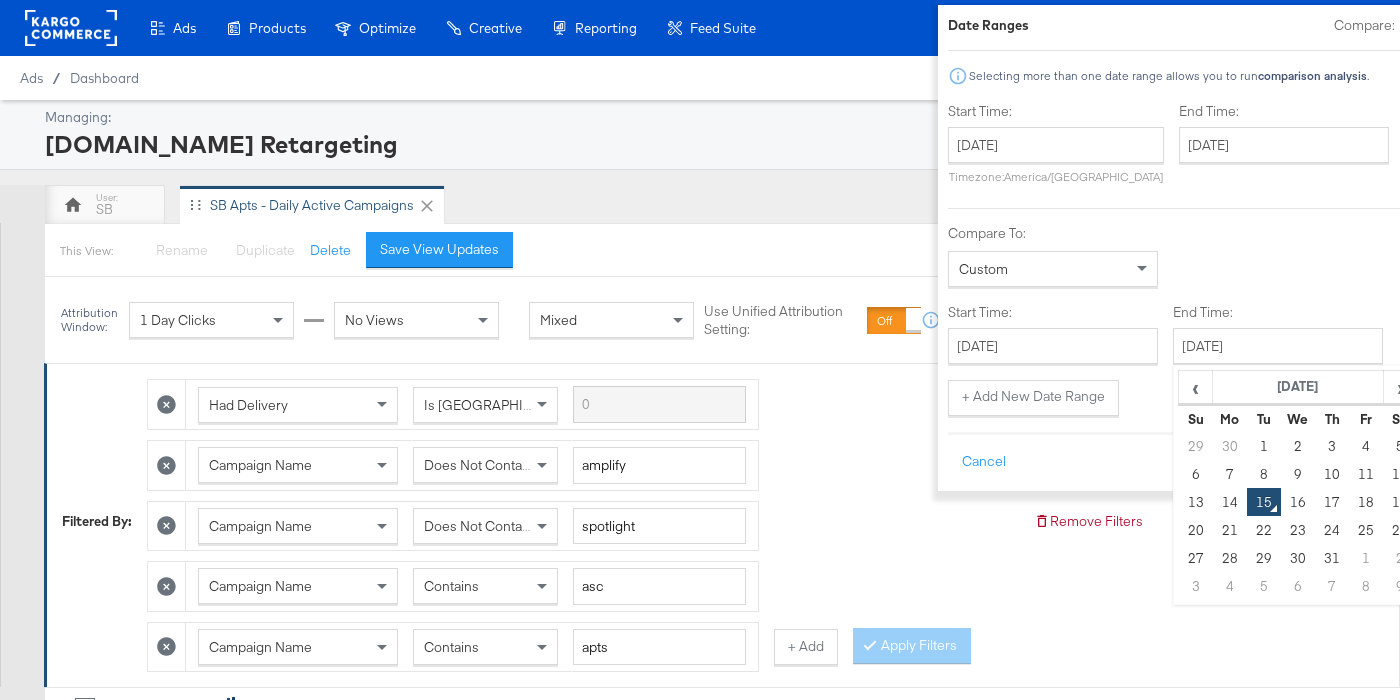 drag, startPoint x: 1151, startPoint y: 503, endPoint x: 1202, endPoint y: 492, distance: 52.17279 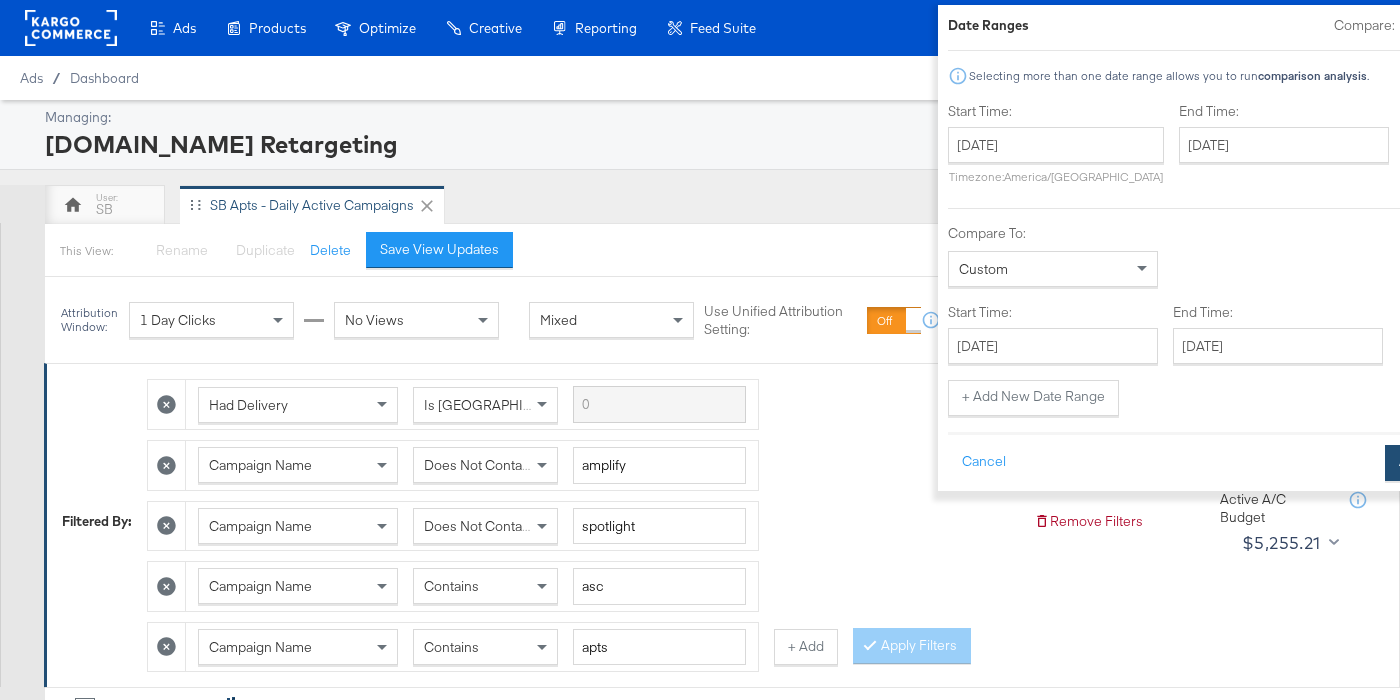 click on "Apply" at bounding box center [1416, 463] 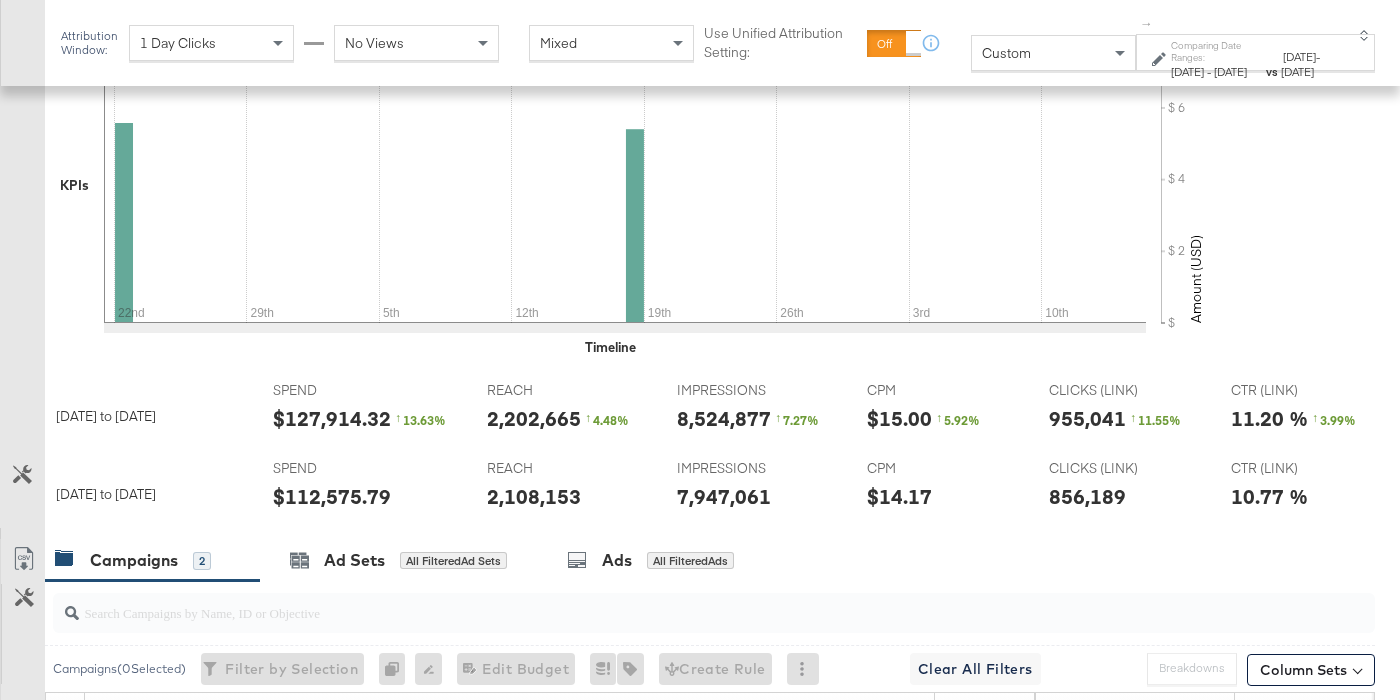 scroll, scrollTop: 789, scrollLeft: 0, axis: vertical 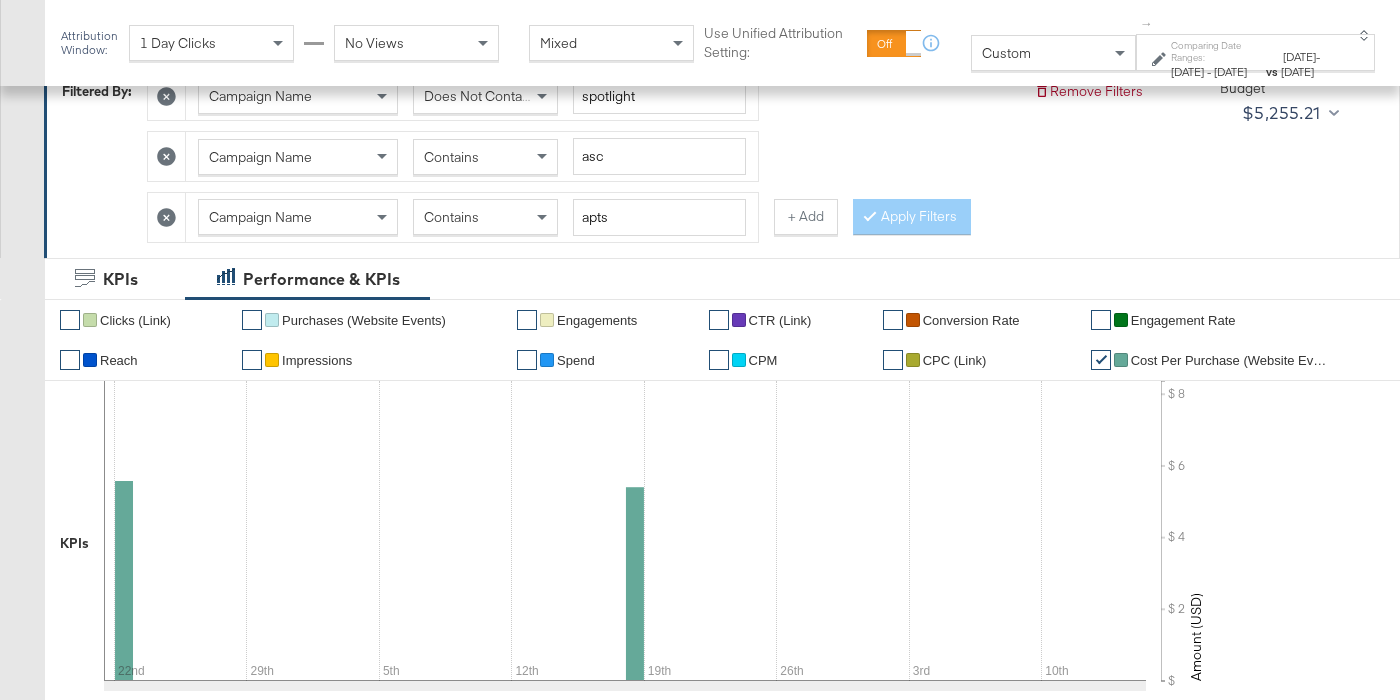 drag, startPoint x: 795, startPoint y: 220, endPoint x: 673, endPoint y: 236, distance: 123.04471 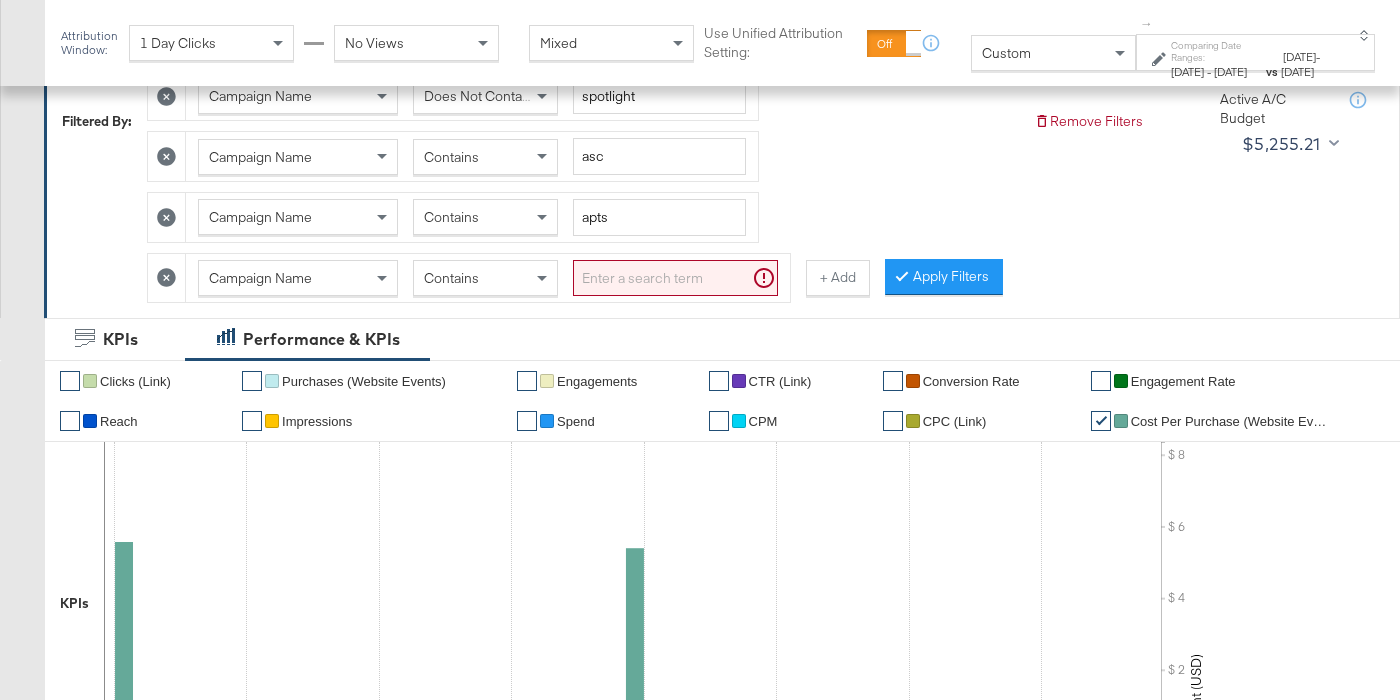 click on "Campaign Name" at bounding box center (298, 278) 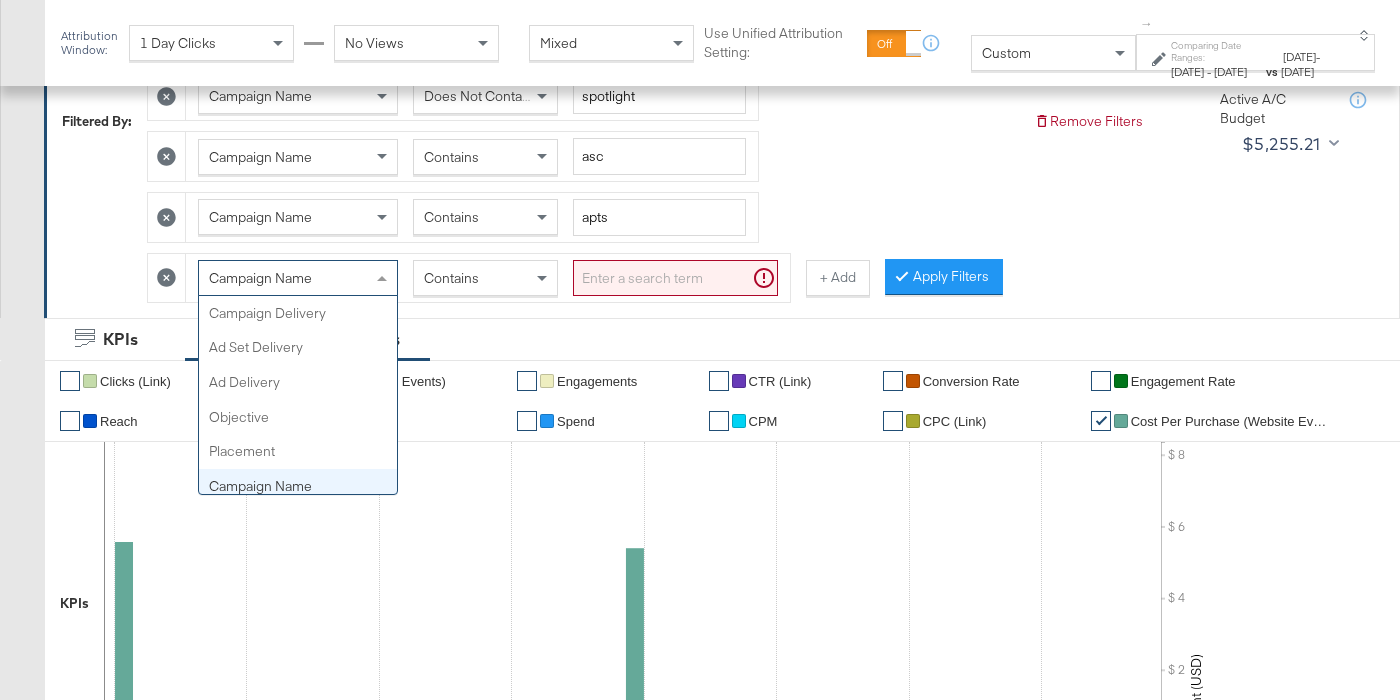 scroll, scrollTop: 173, scrollLeft: 0, axis: vertical 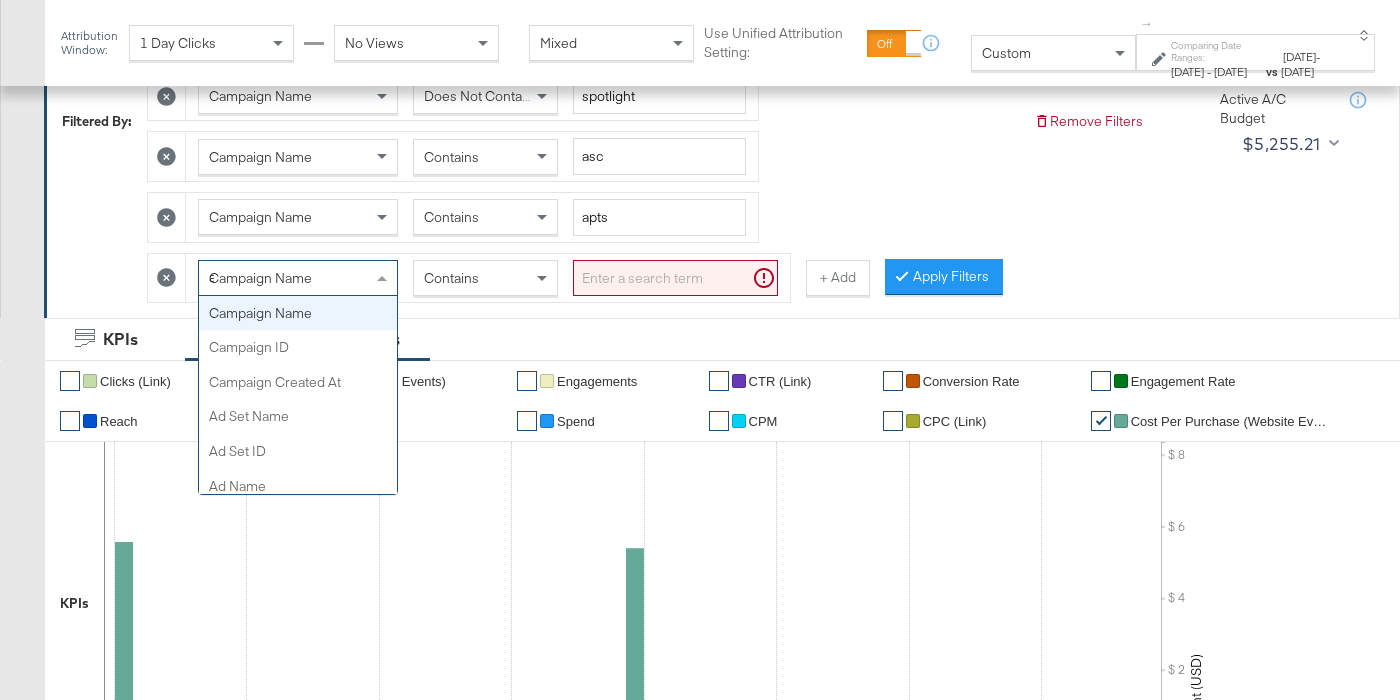 type on "ad" 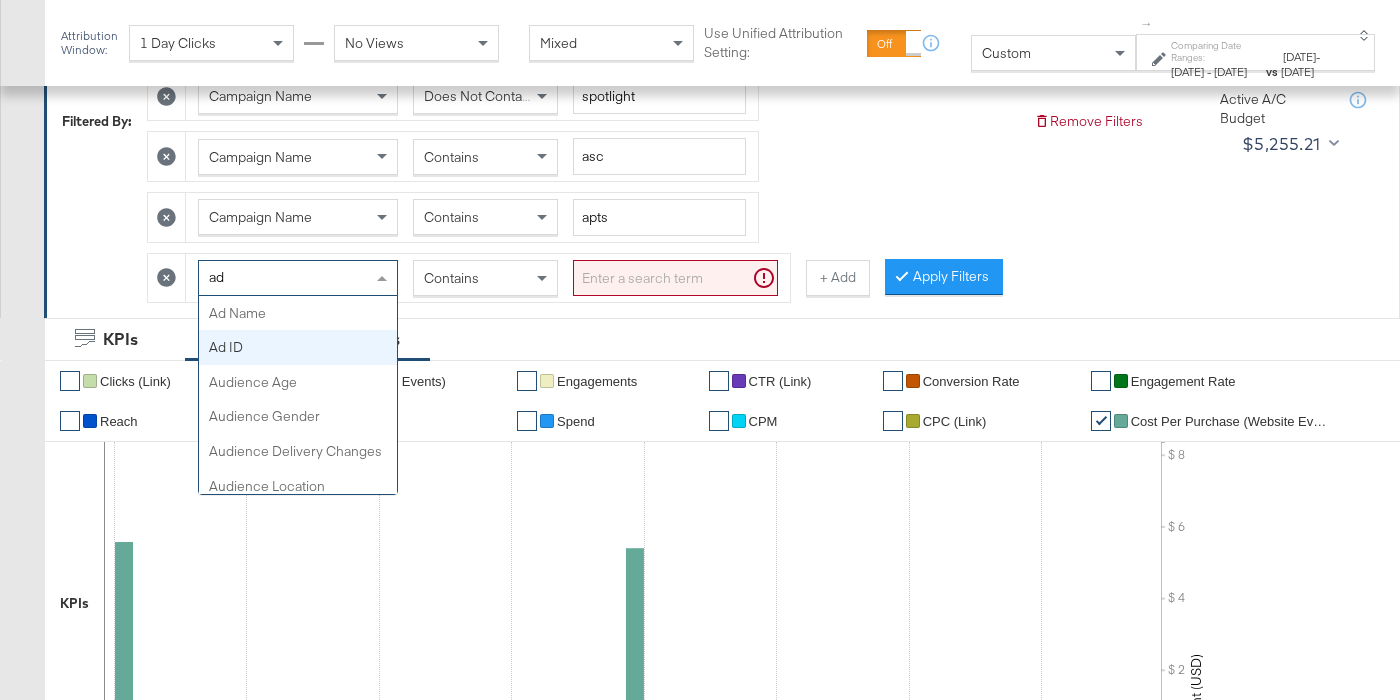 type 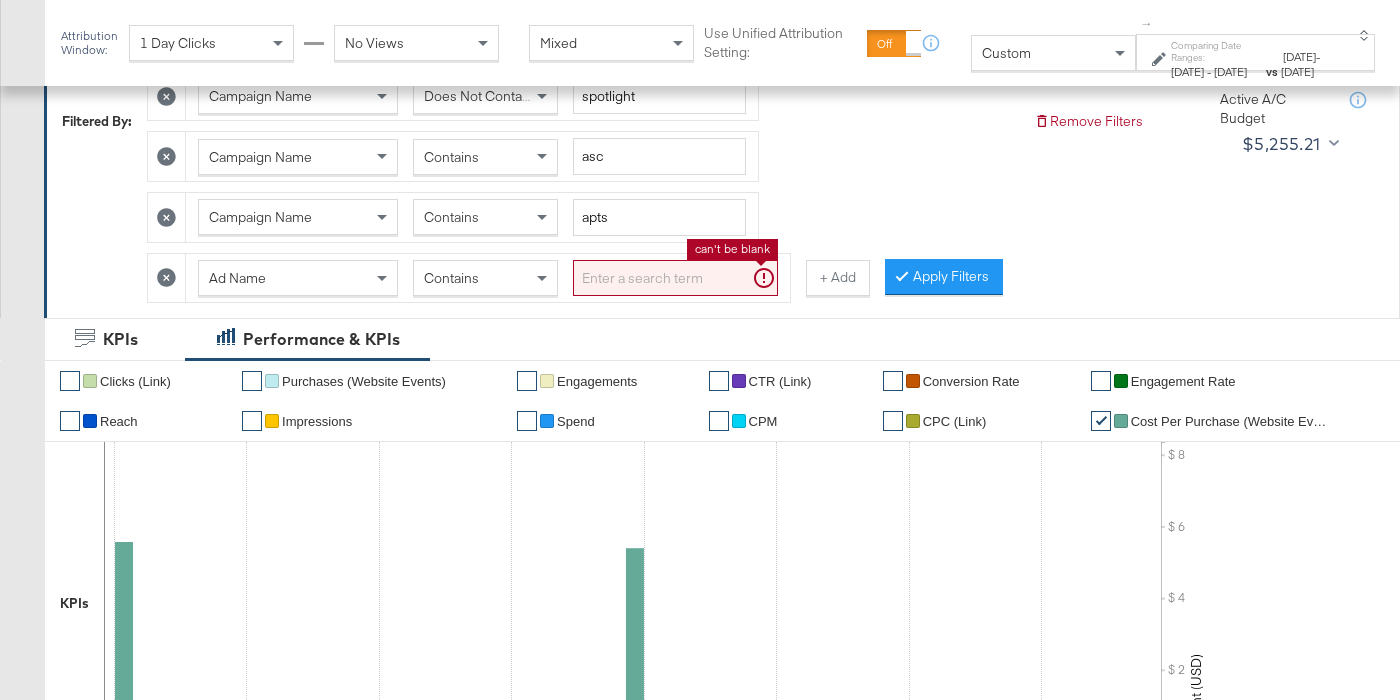 click at bounding box center (675, 278) 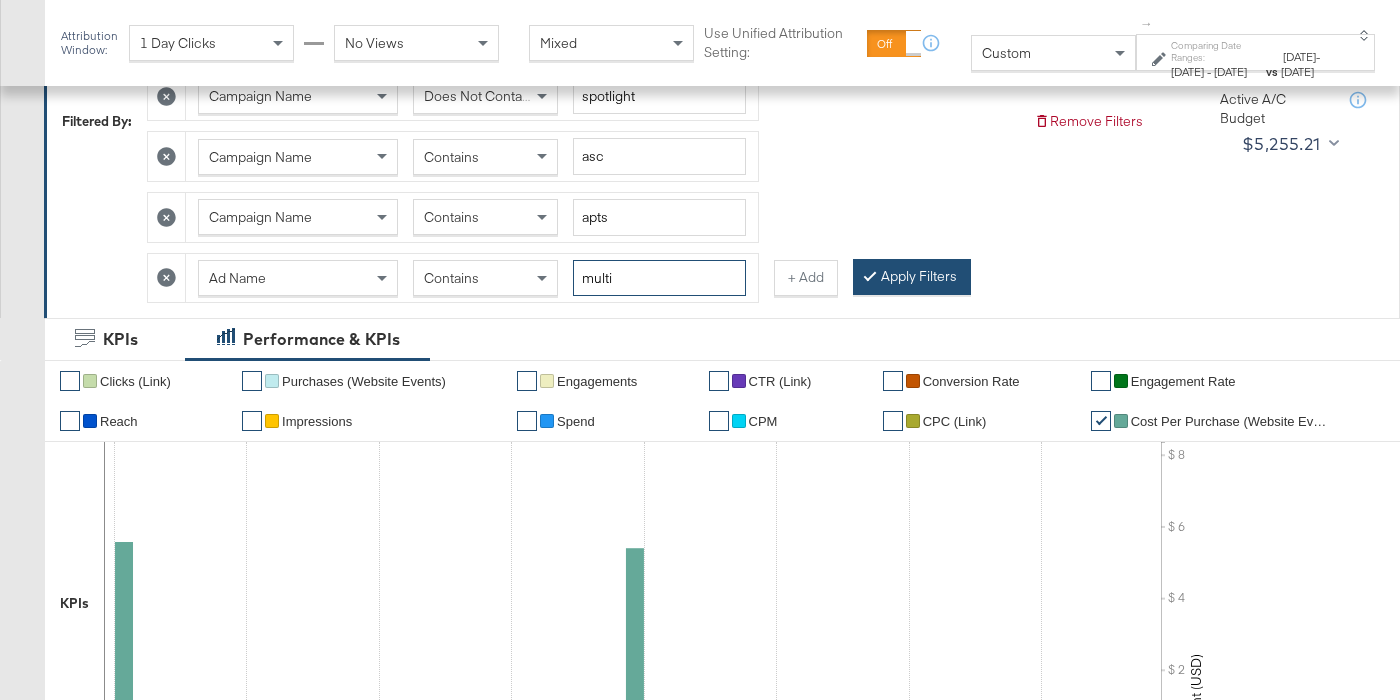 type on "multi" 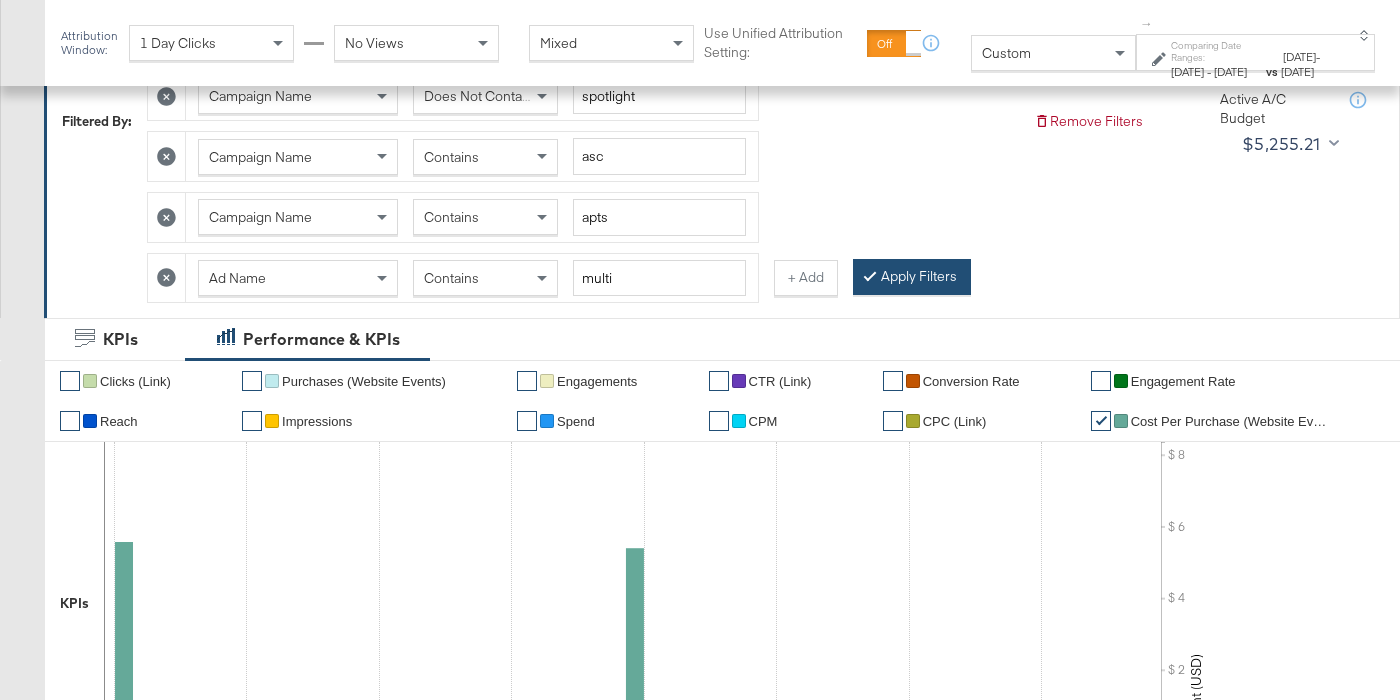 click on "Apply Filters" at bounding box center (912, 277) 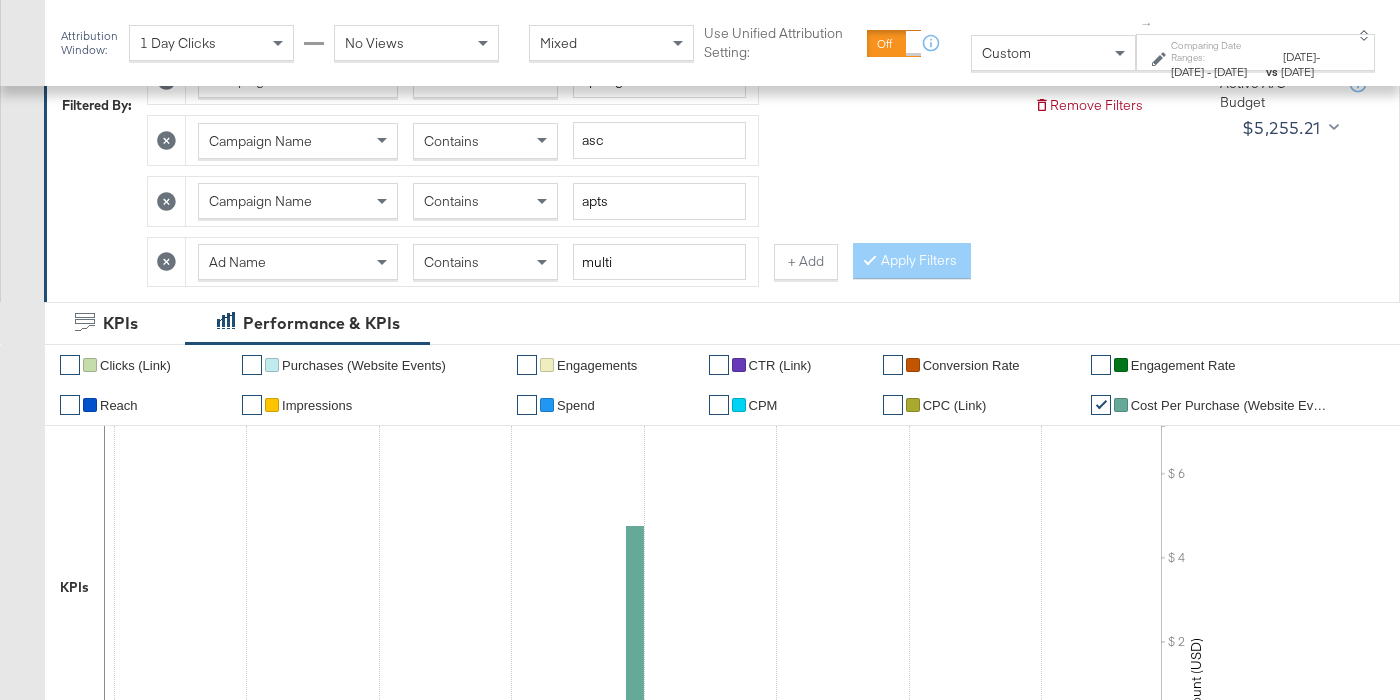 scroll, scrollTop: 414, scrollLeft: 0, axis: vertical 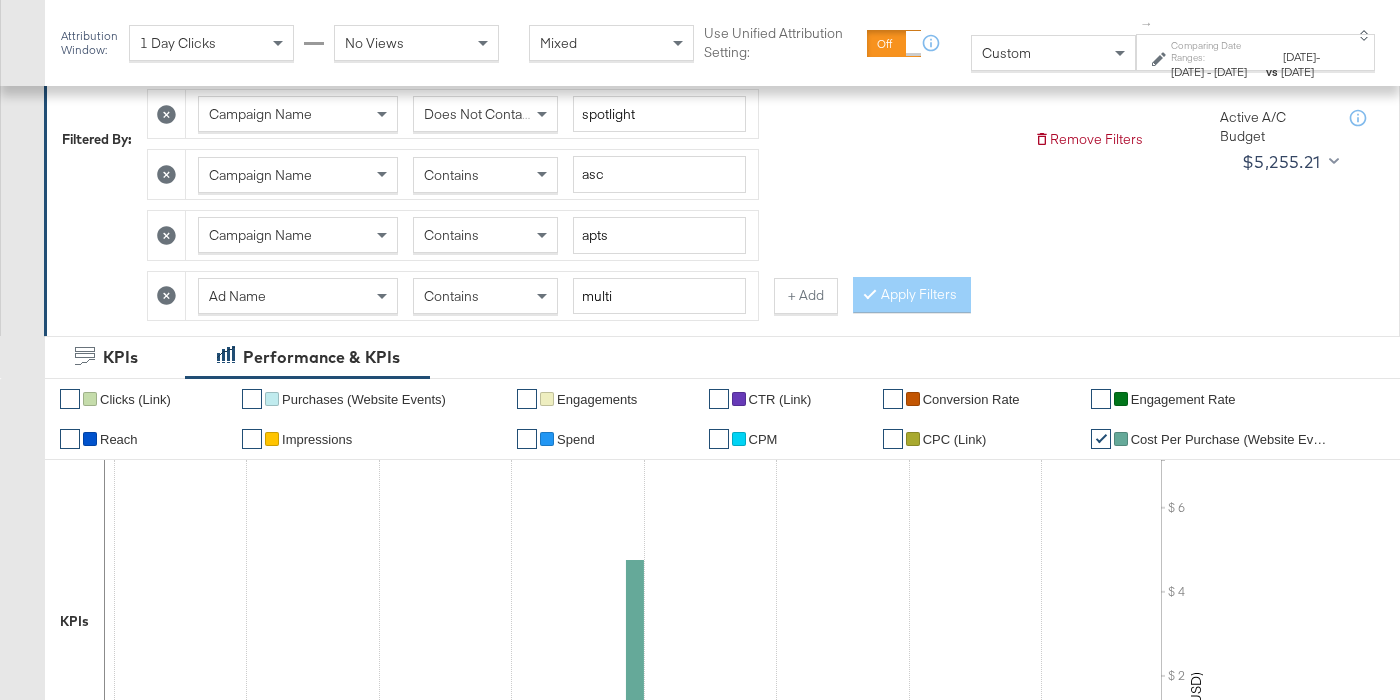 click 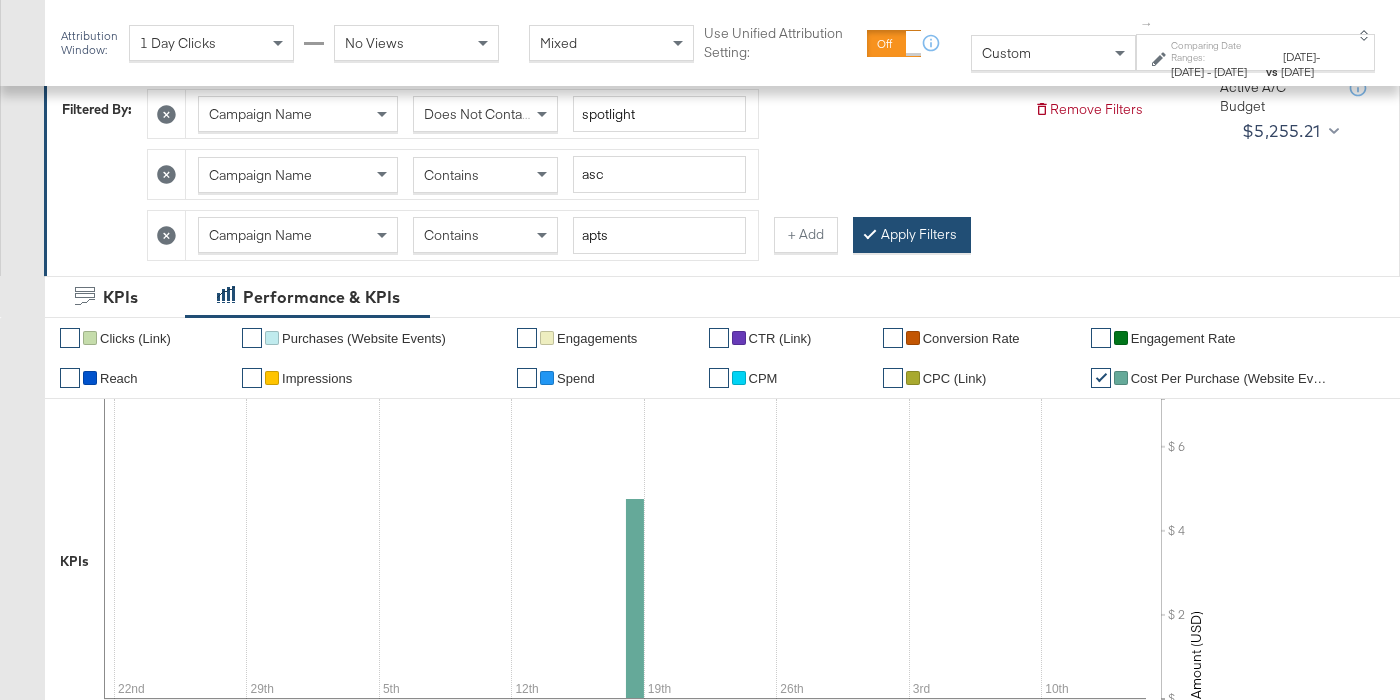 click on "Apply Filters" at bounding box center (912, 235) 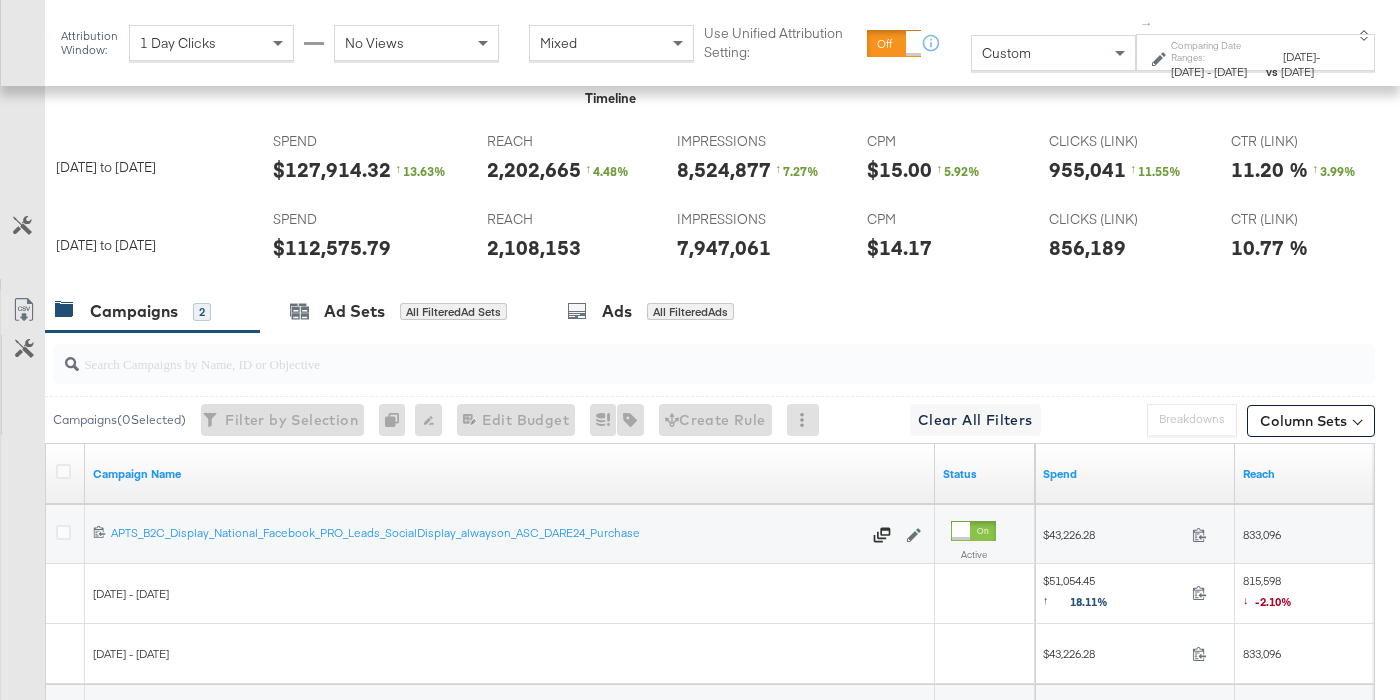 scroll, scrollTop: 1034, scrollLeft: 0, axis: vertical 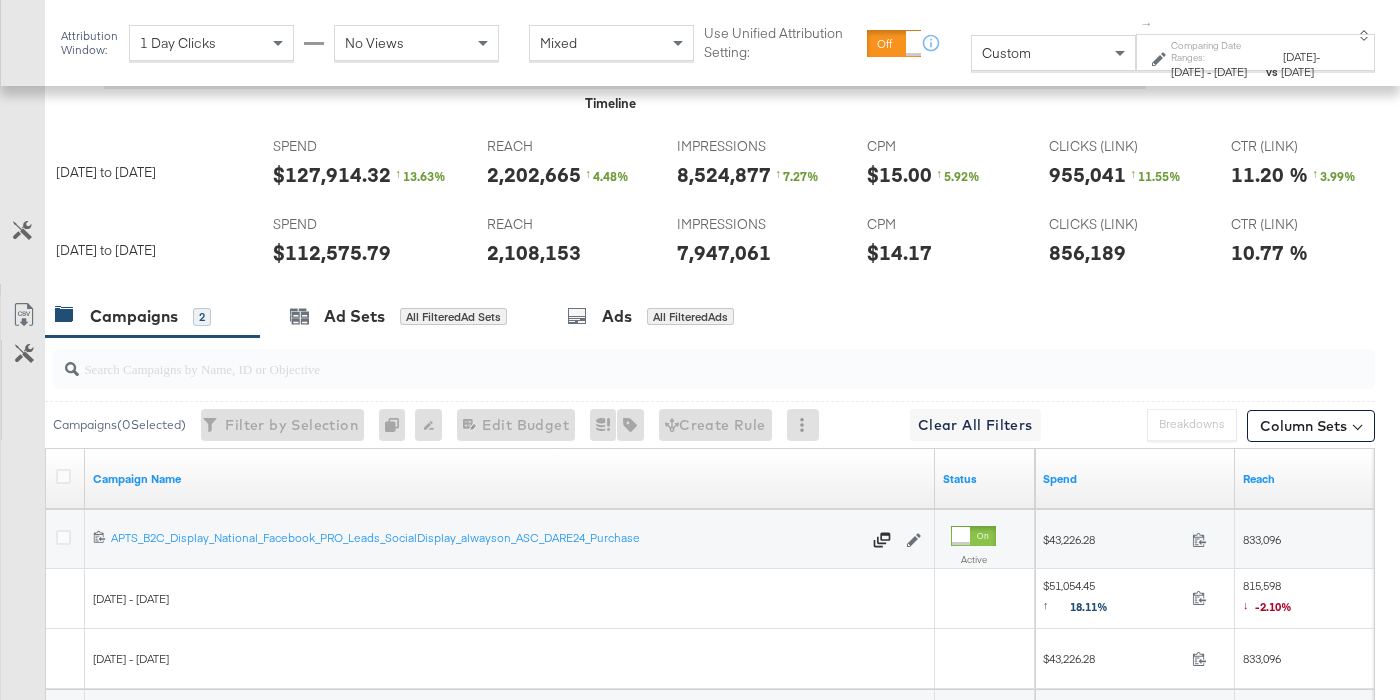 click on "$112,575.79" at bounding box center (332, 252) 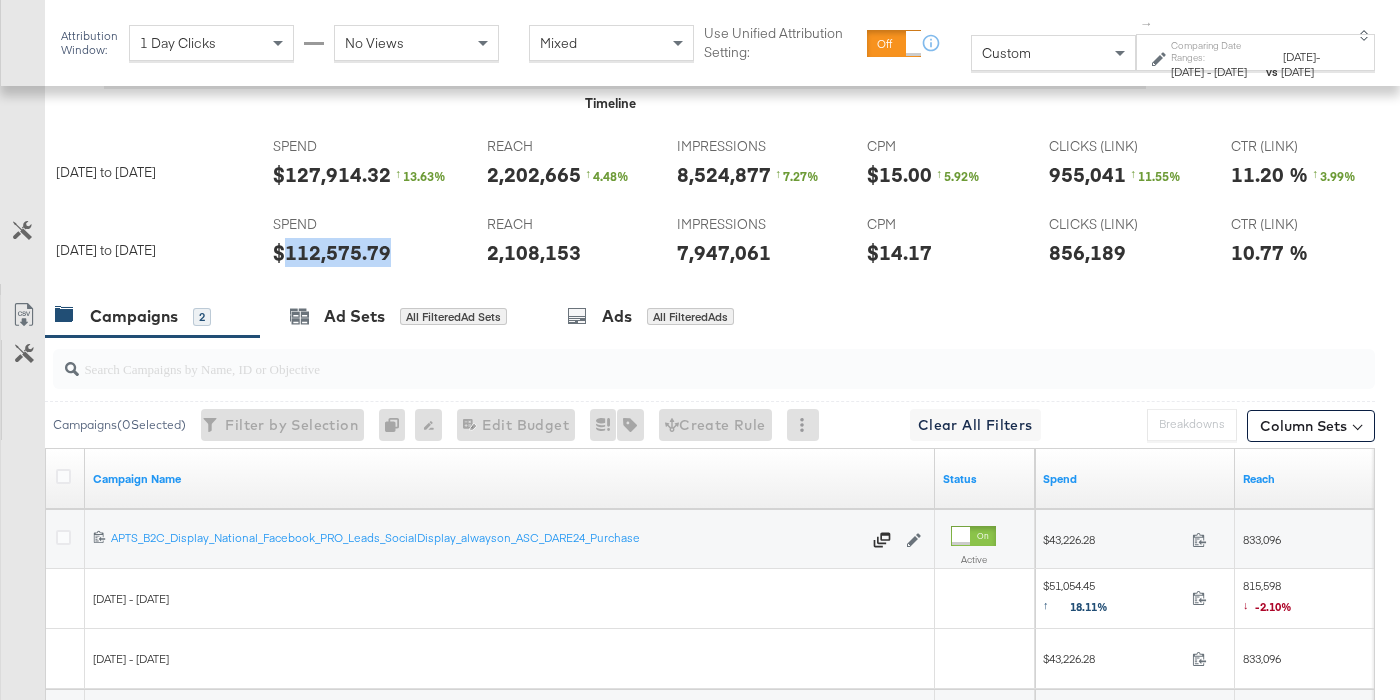 click on "$112,575.79" at bounding box center [332, 252] 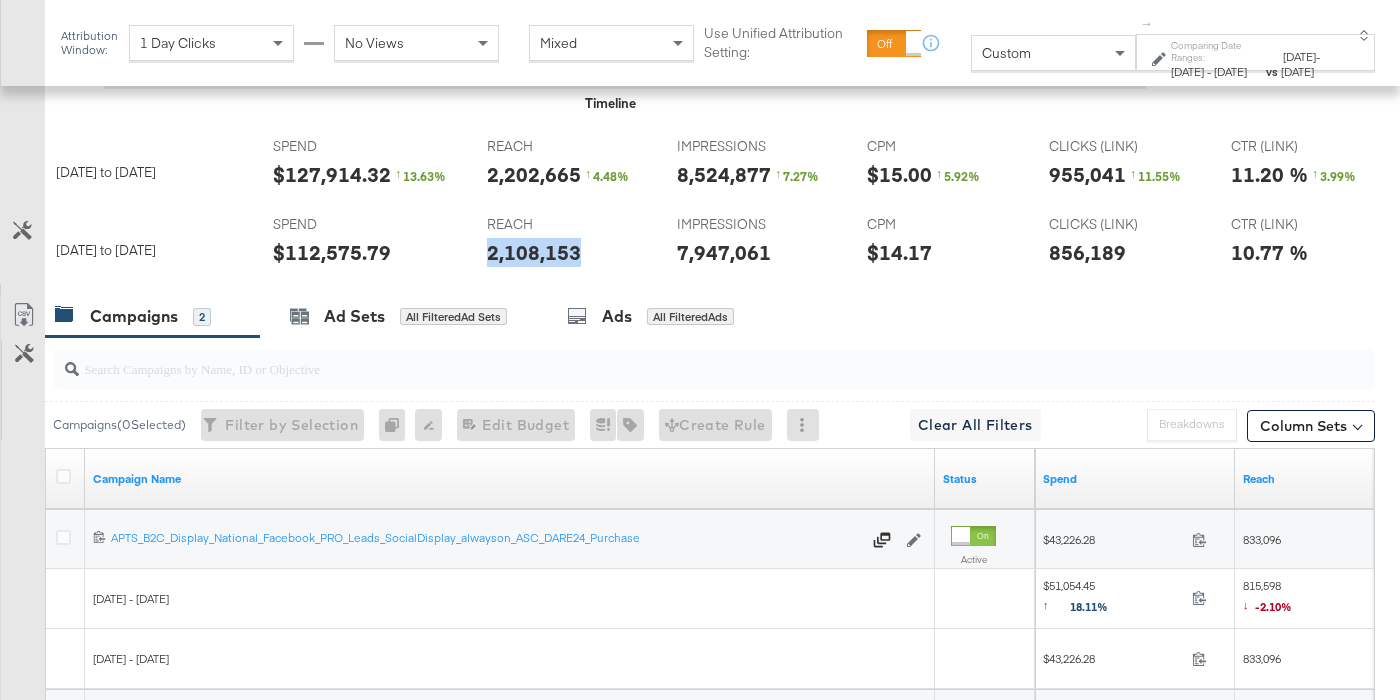 click on "2,108,153" at bounding box center (534, 252) 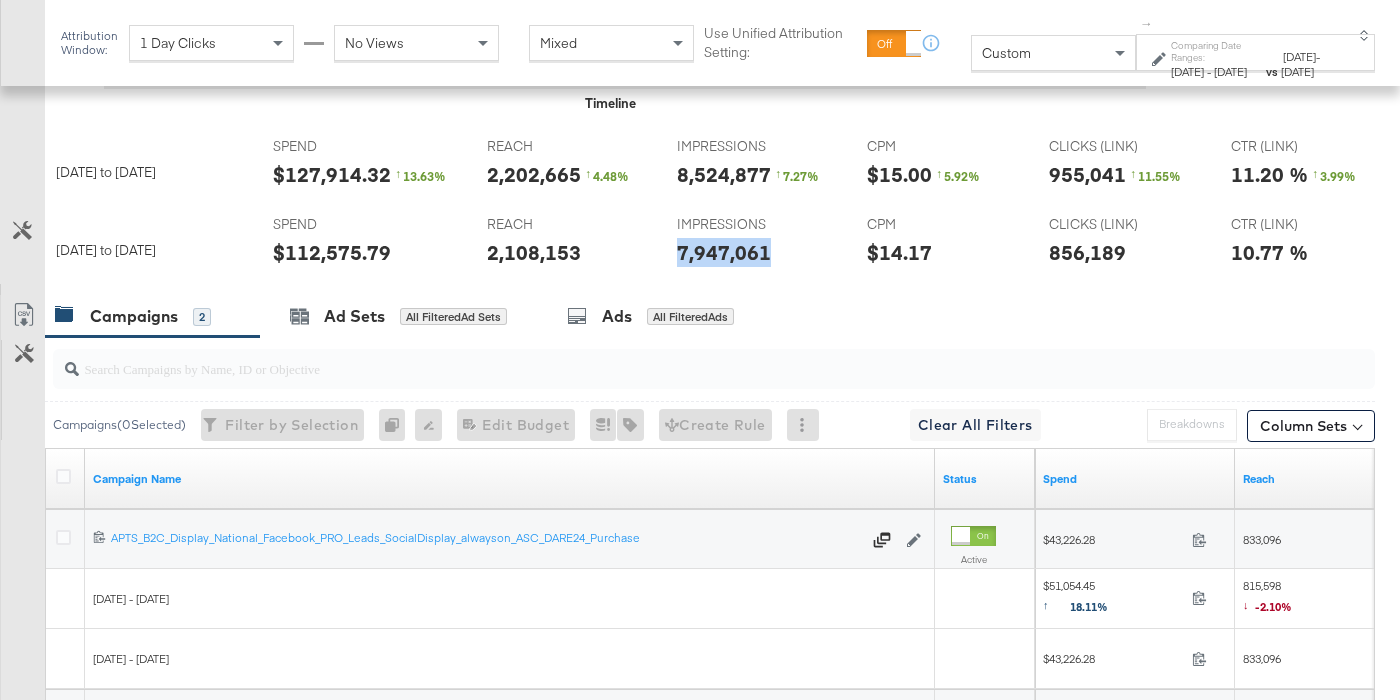 click on "7,947,061" at bounding box center [724, 252] 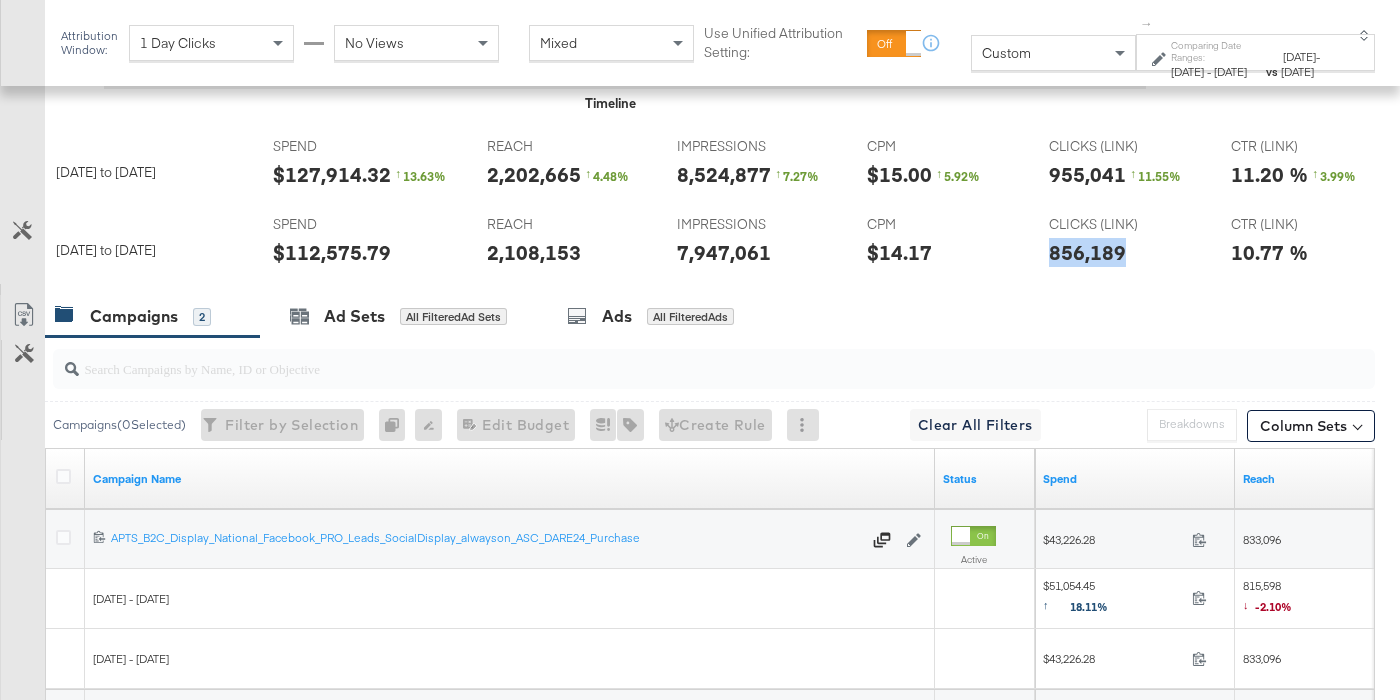 click on "856,189" at bounding box center (1087, 252) 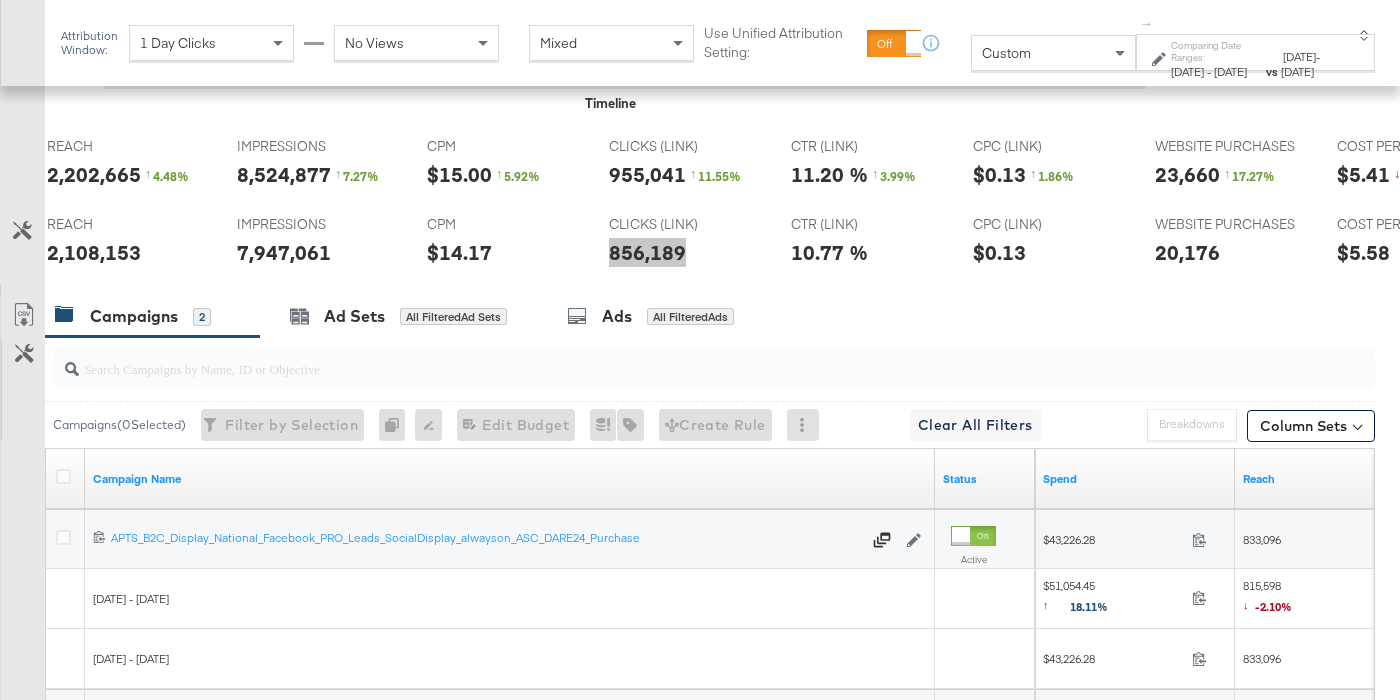 scroll, scrollTop: 0, scrollLeft: 512, axis: horizontal 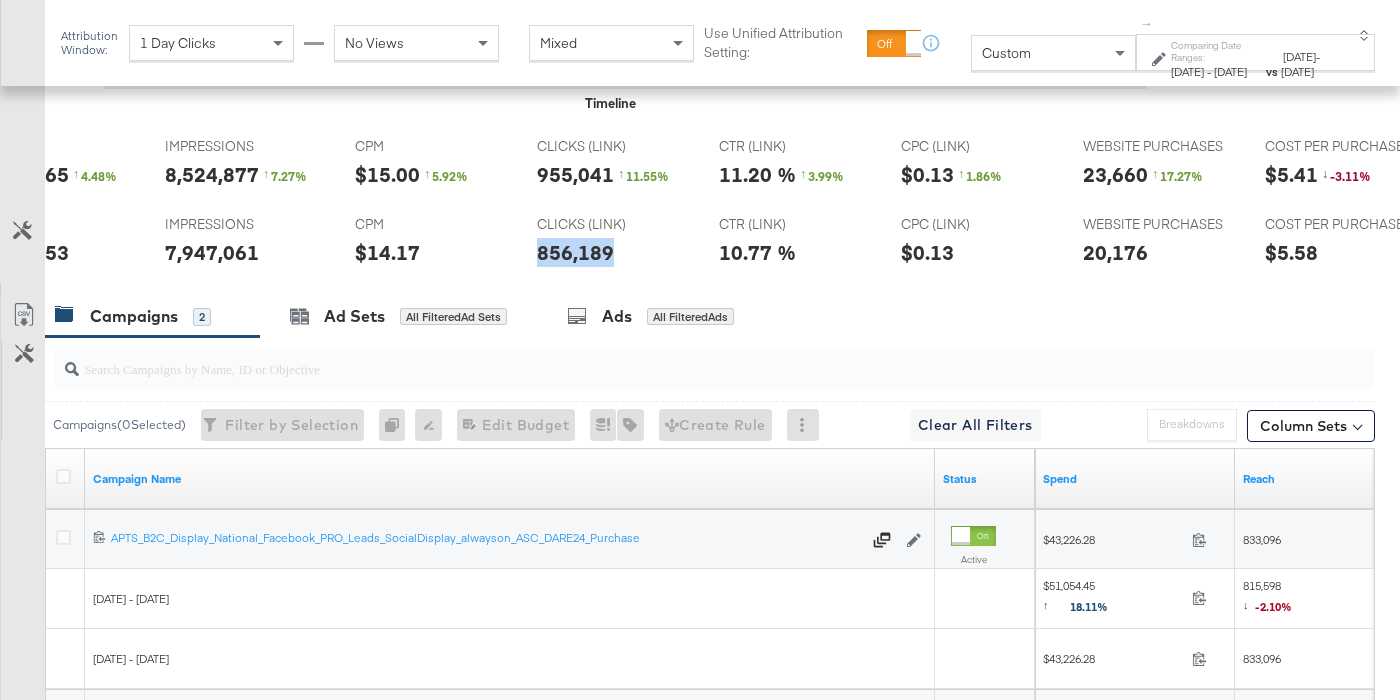 click on "20,176" at bounding box center (1115, 252) 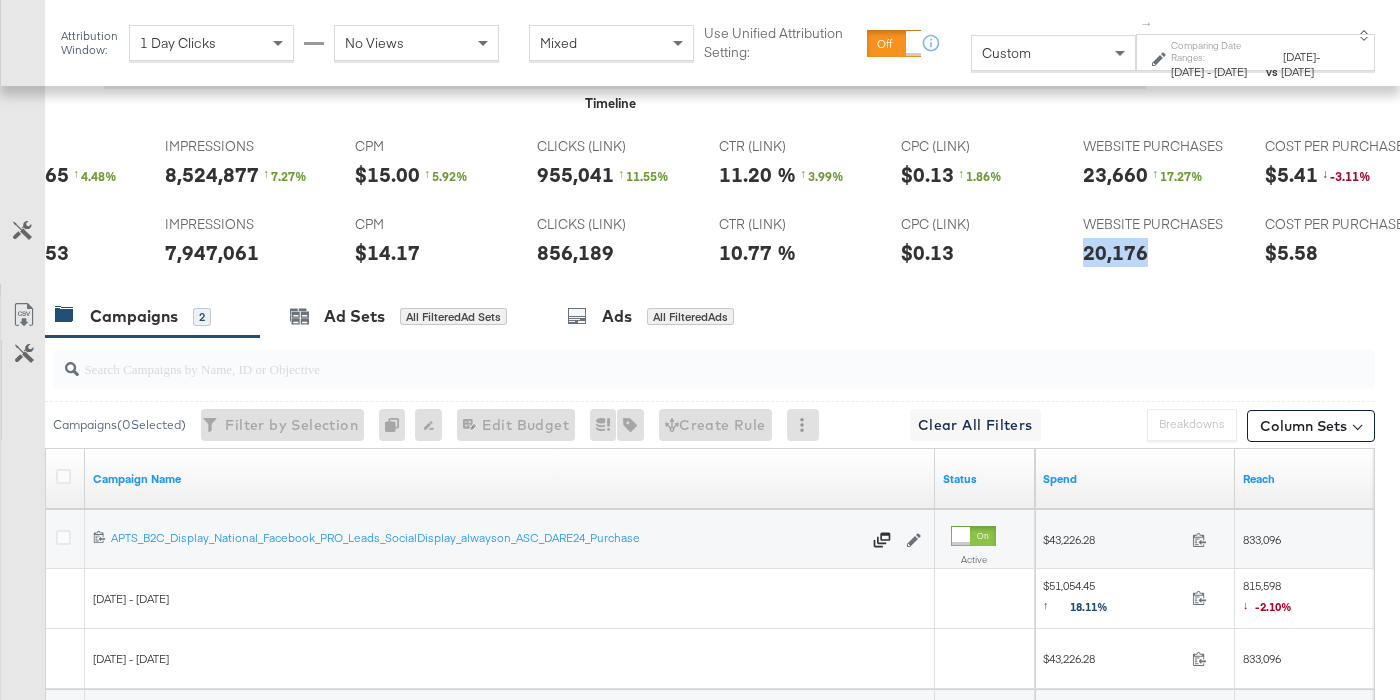 click on "20,176" at bounding box center [1115, 252] 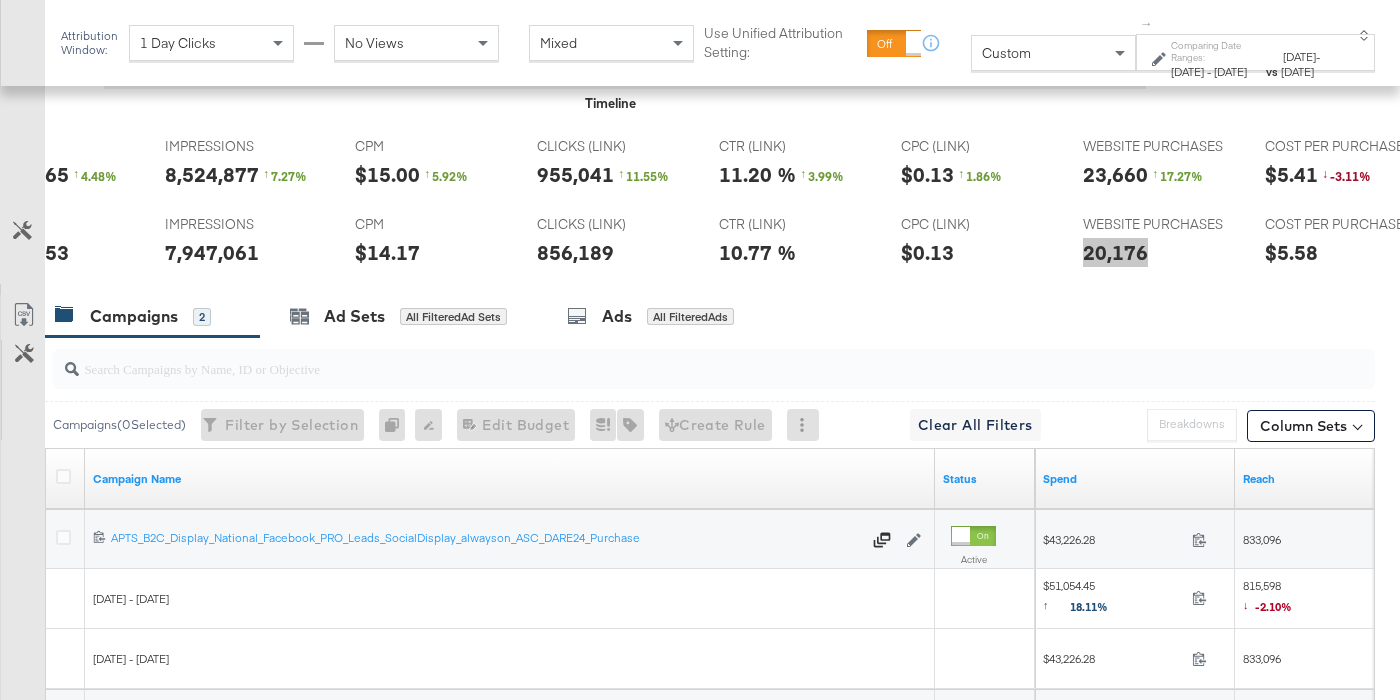 scroll, scrollTop: 0, scrollLeft: 0, axis: both 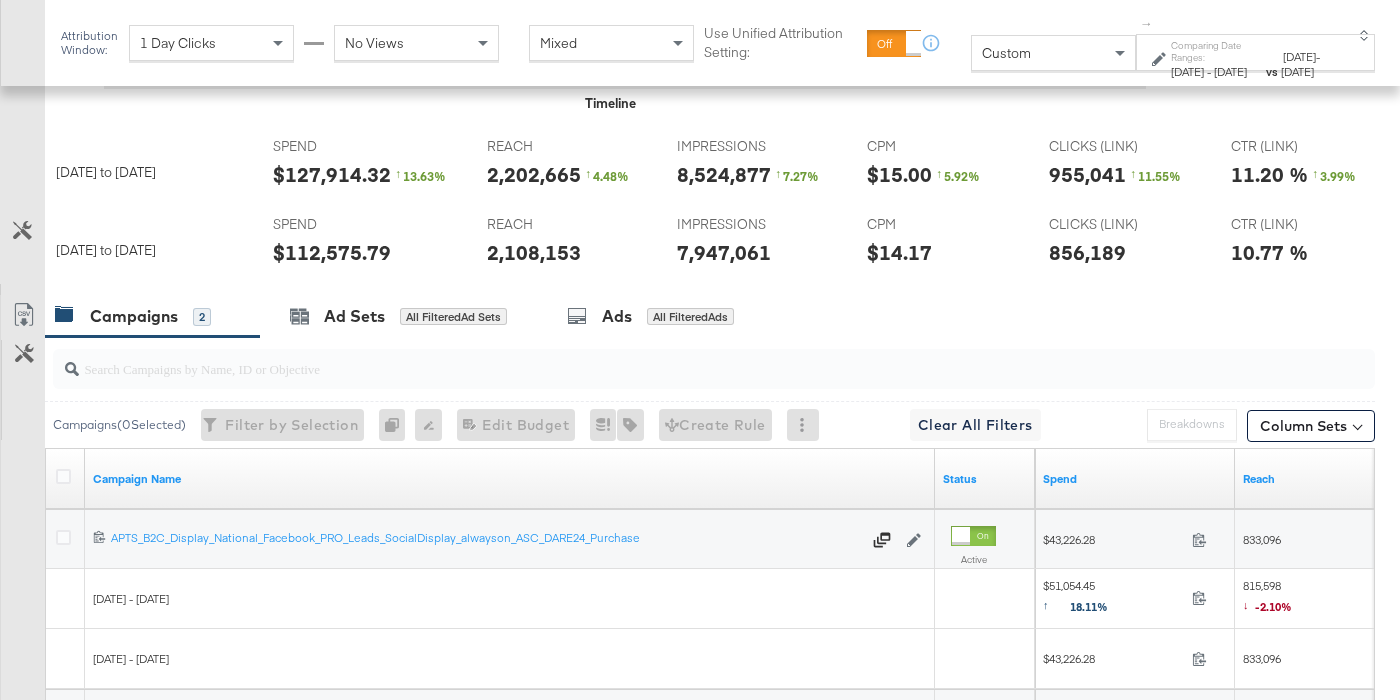 click on "$127,914.32" at bounding box center [332, 174] 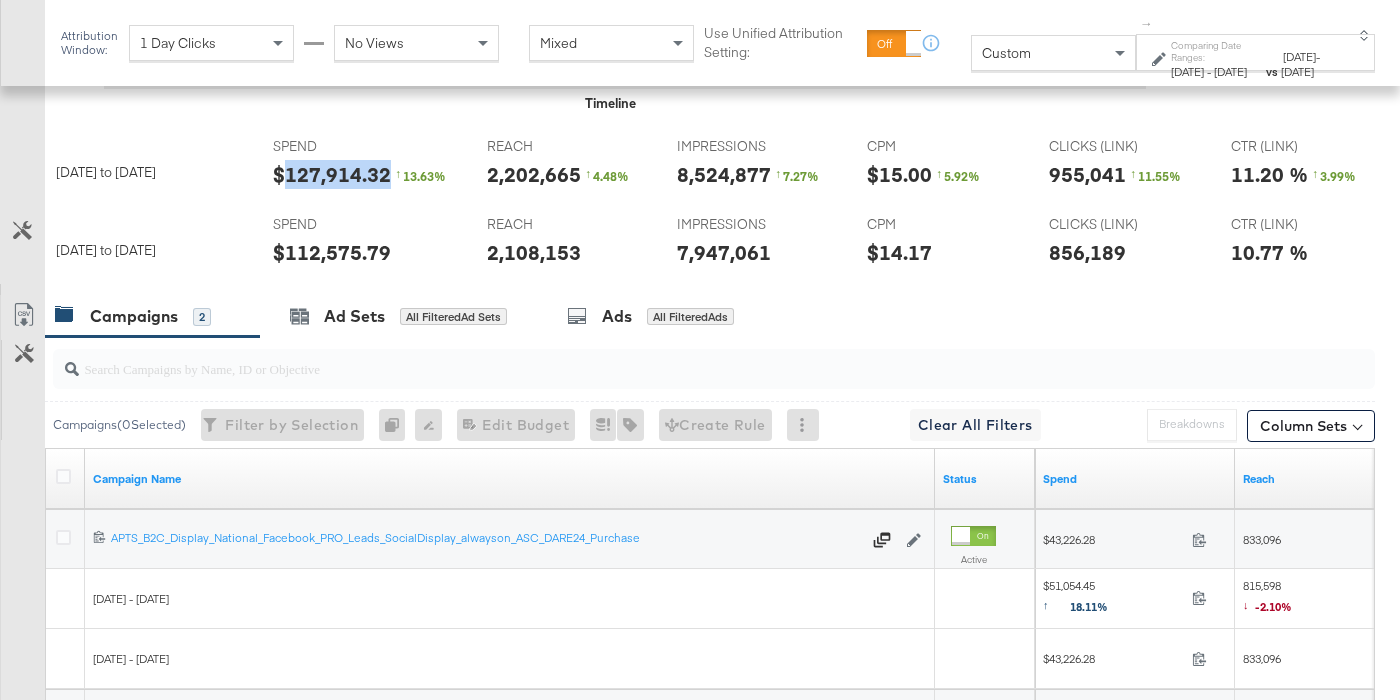 click on "$127,914.32" at bounding box center (332, 174) 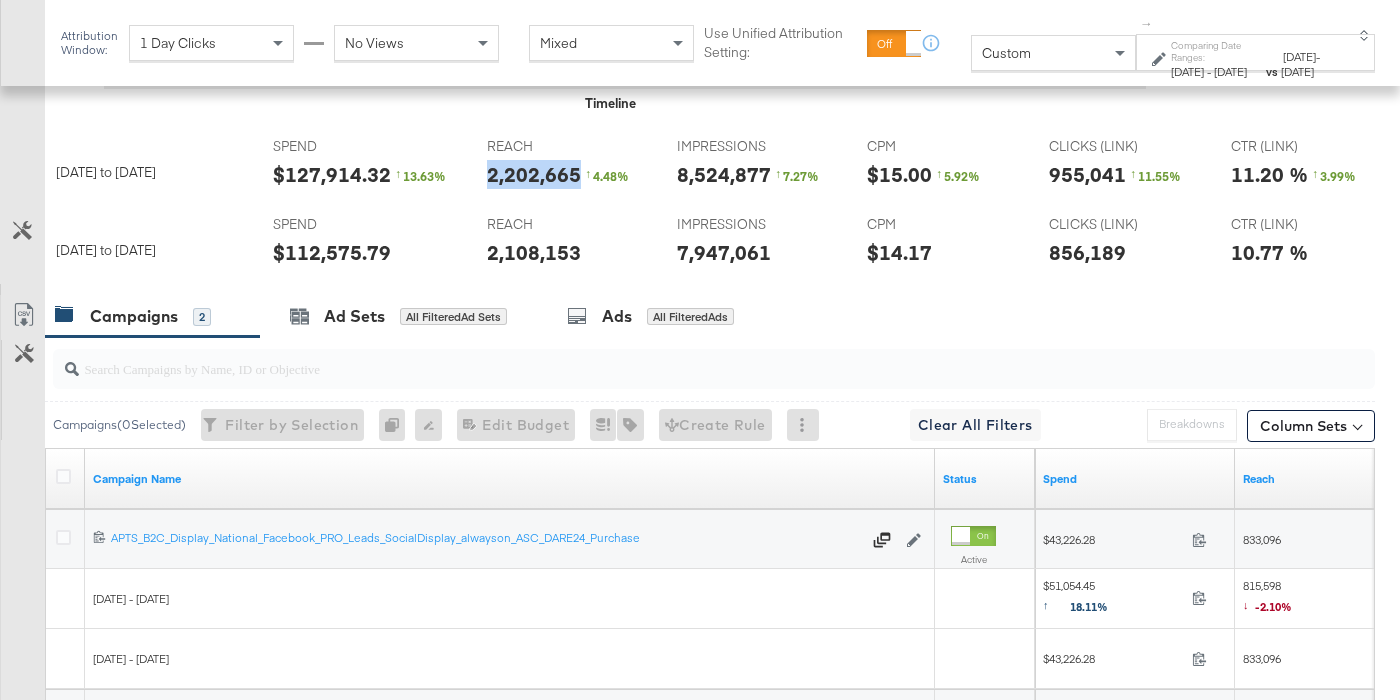 click on "2,202,665" at bounding box center (534, 174) 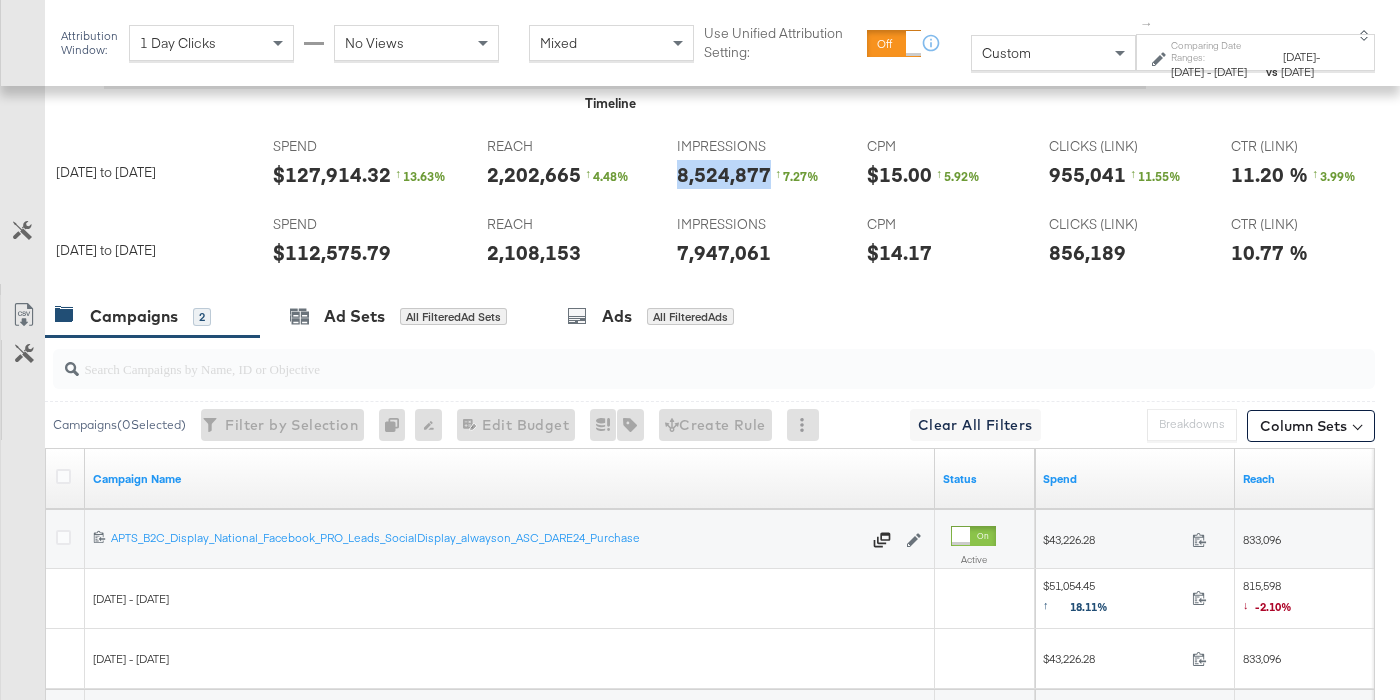 click on "8,524,877" at bounding box center (724, 174) 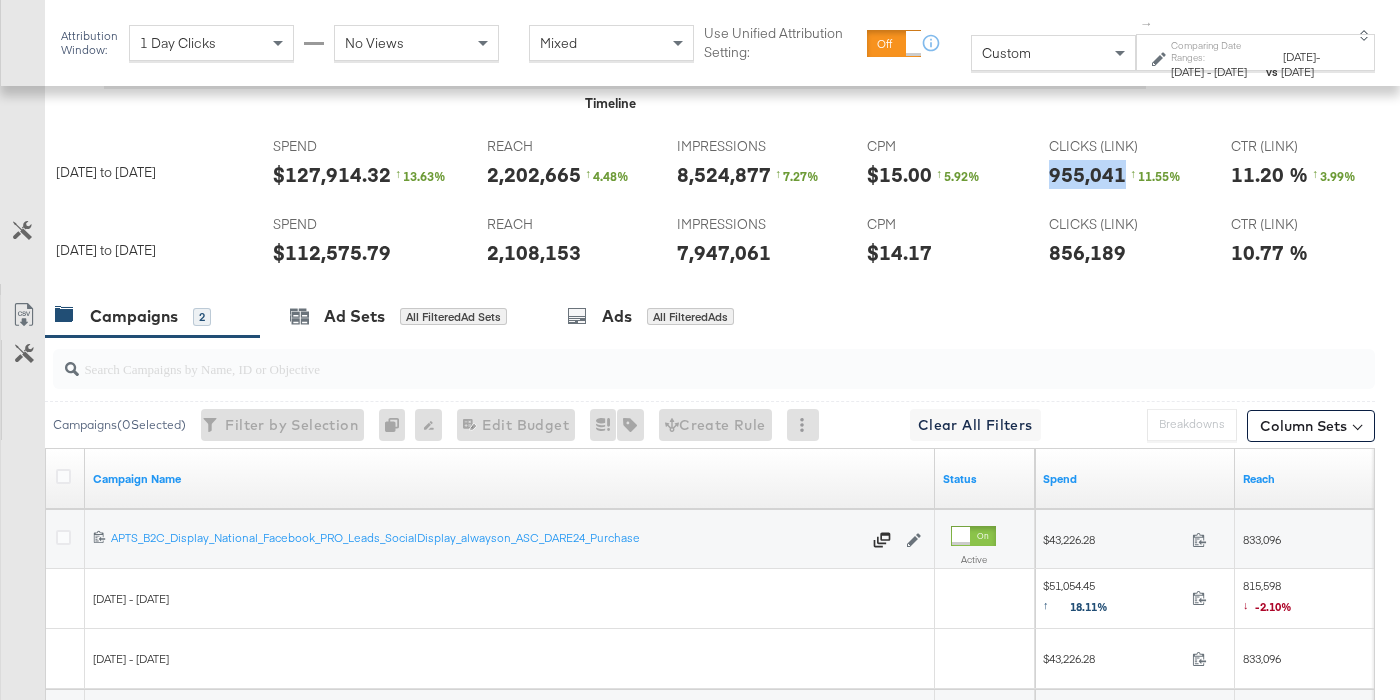 click on "955,041" at bounding box center (1087, 174) 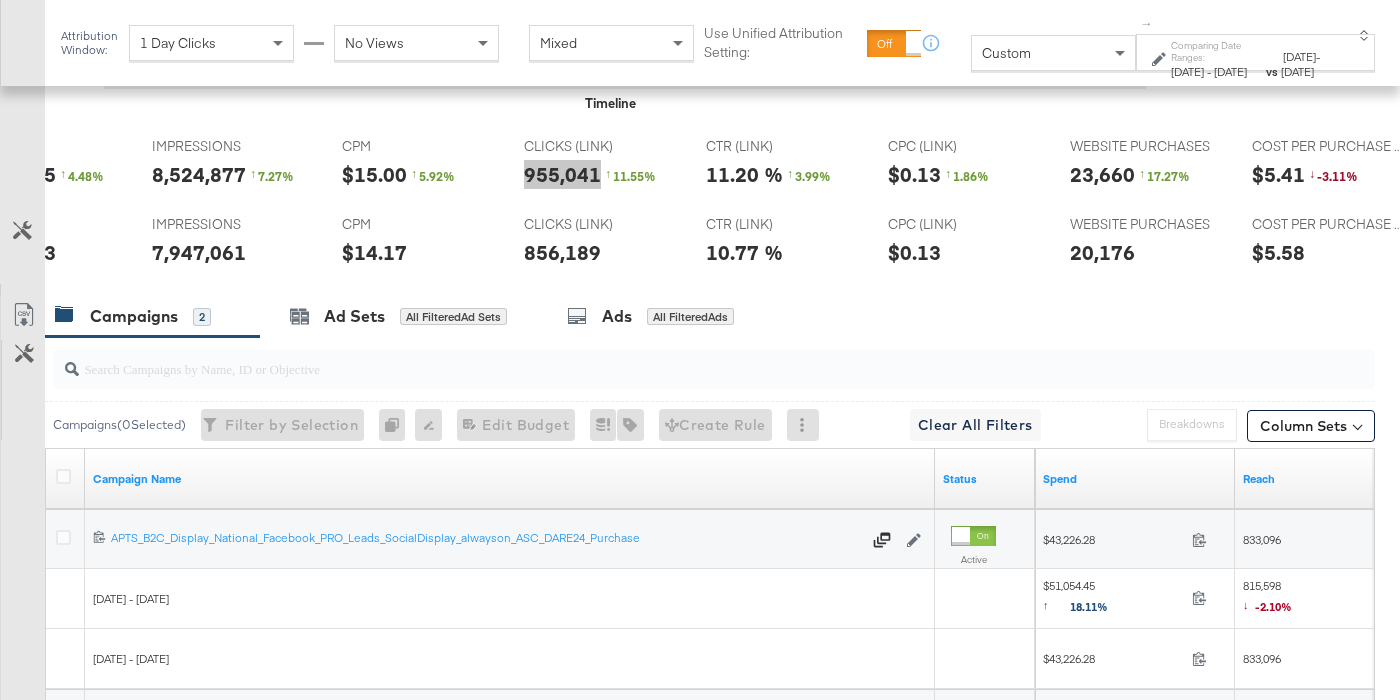 scroll, scrollTop: 0, scrollLeft: 526, axis: horizontal 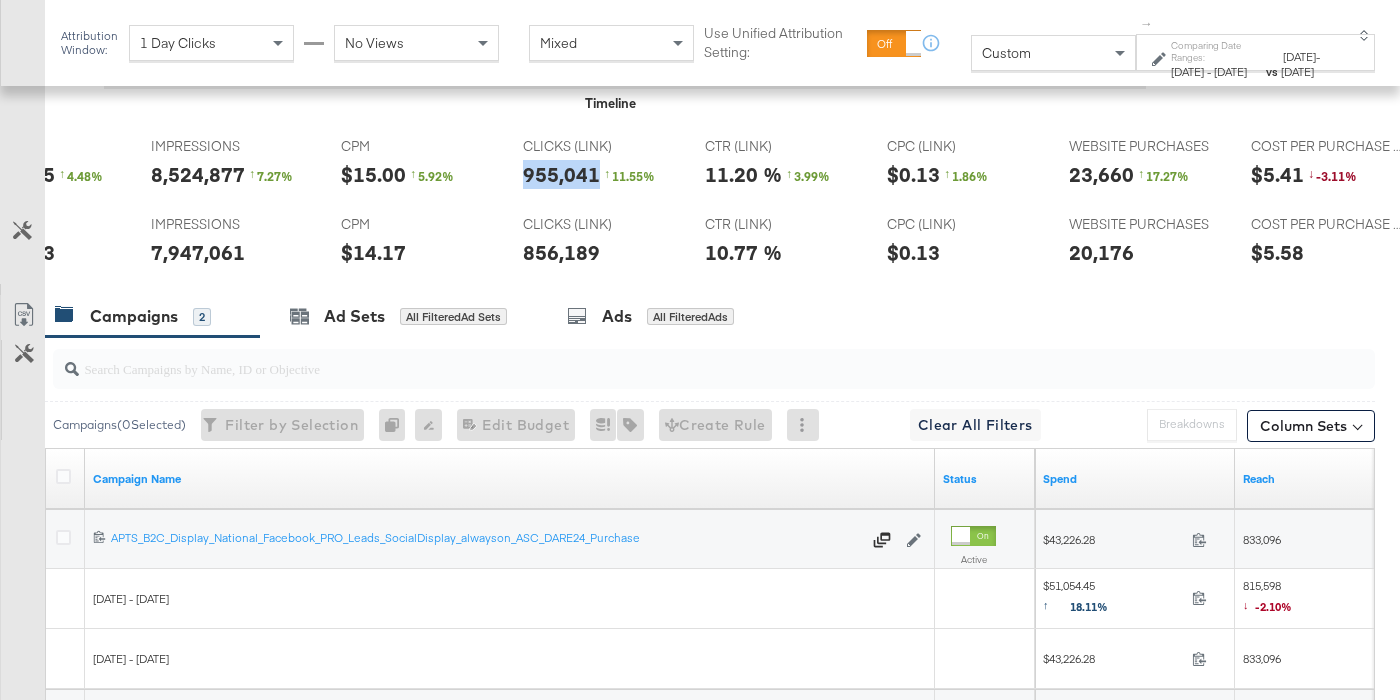 click on "23,660" at bounding box center [1101, 174] 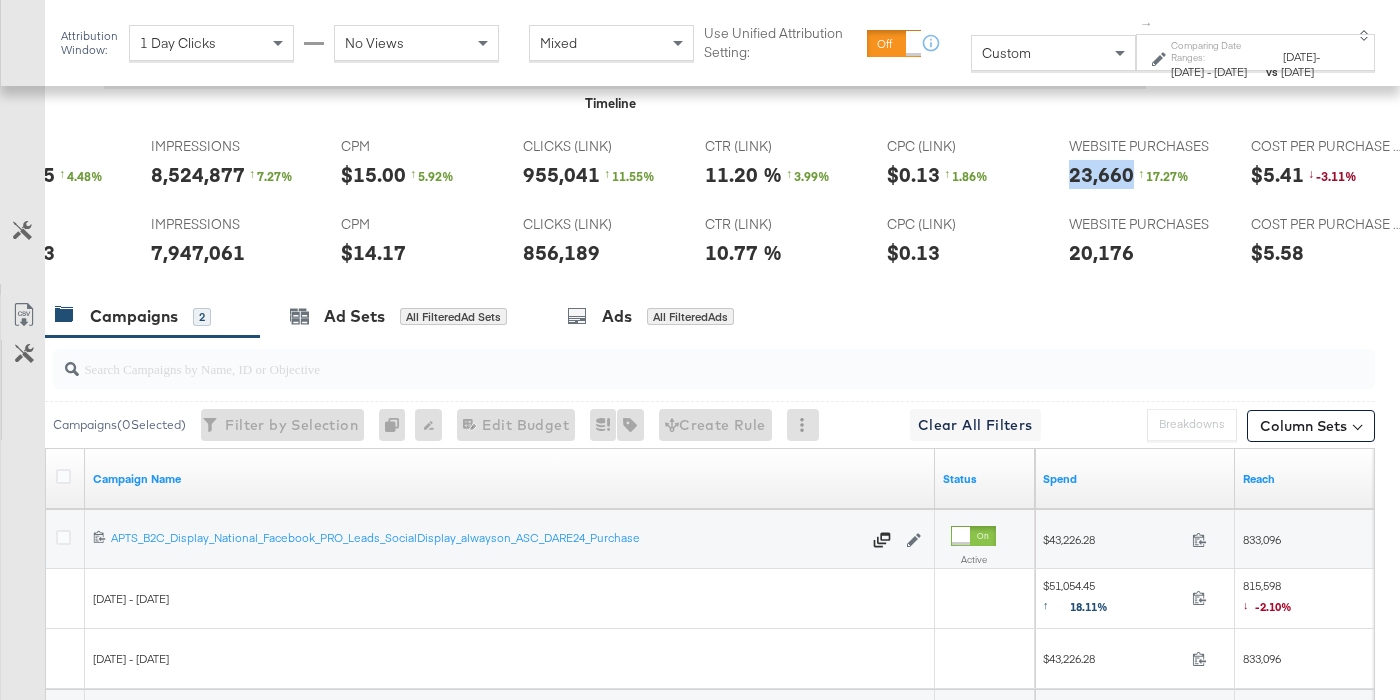 click on "23,660" at bounding box center (1101, 174) 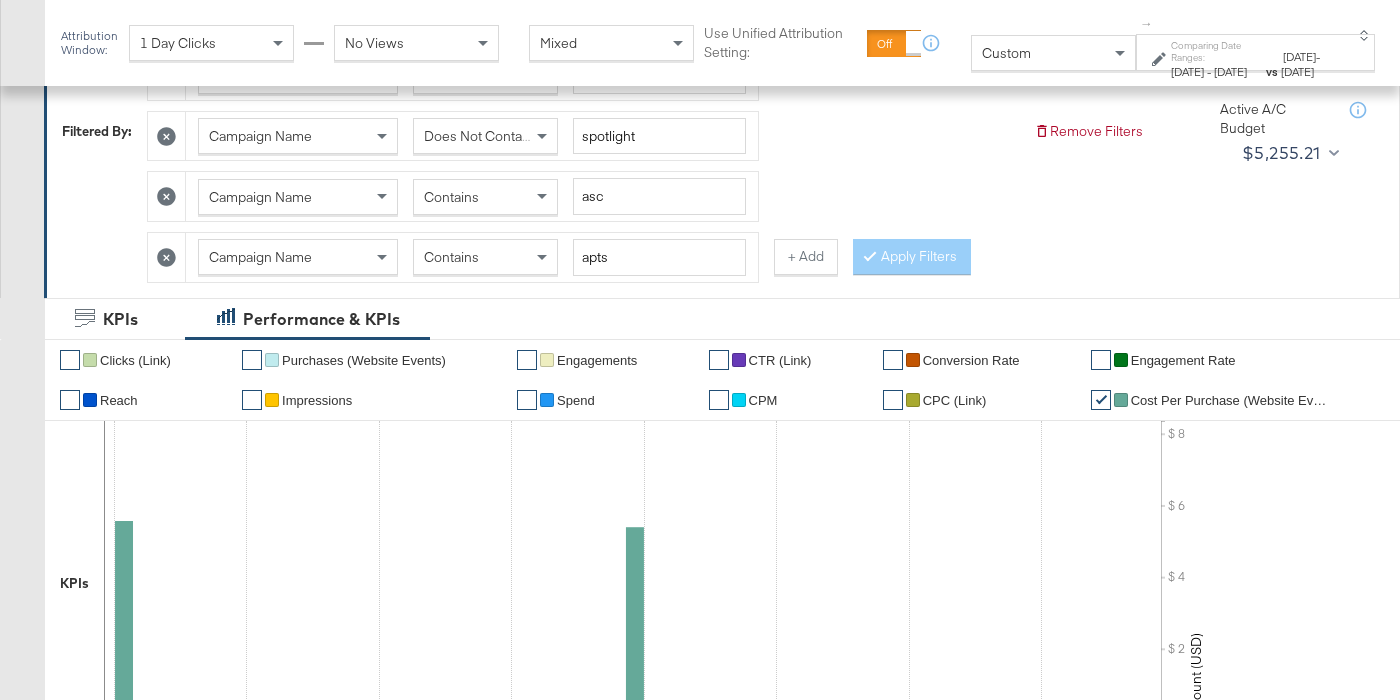 scroll, scrollTop: 393, scrollLeft: 0, axis: vertical 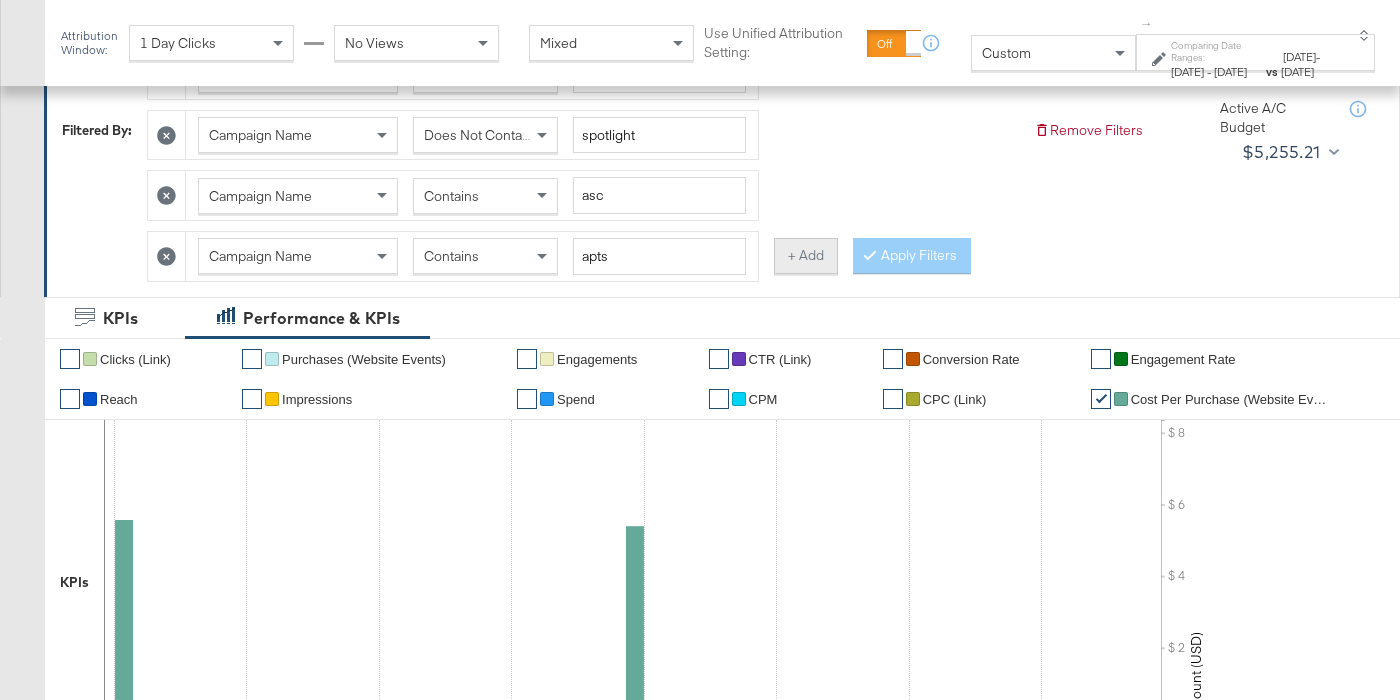 click on "+ Add" at bounding box center (806, 256) 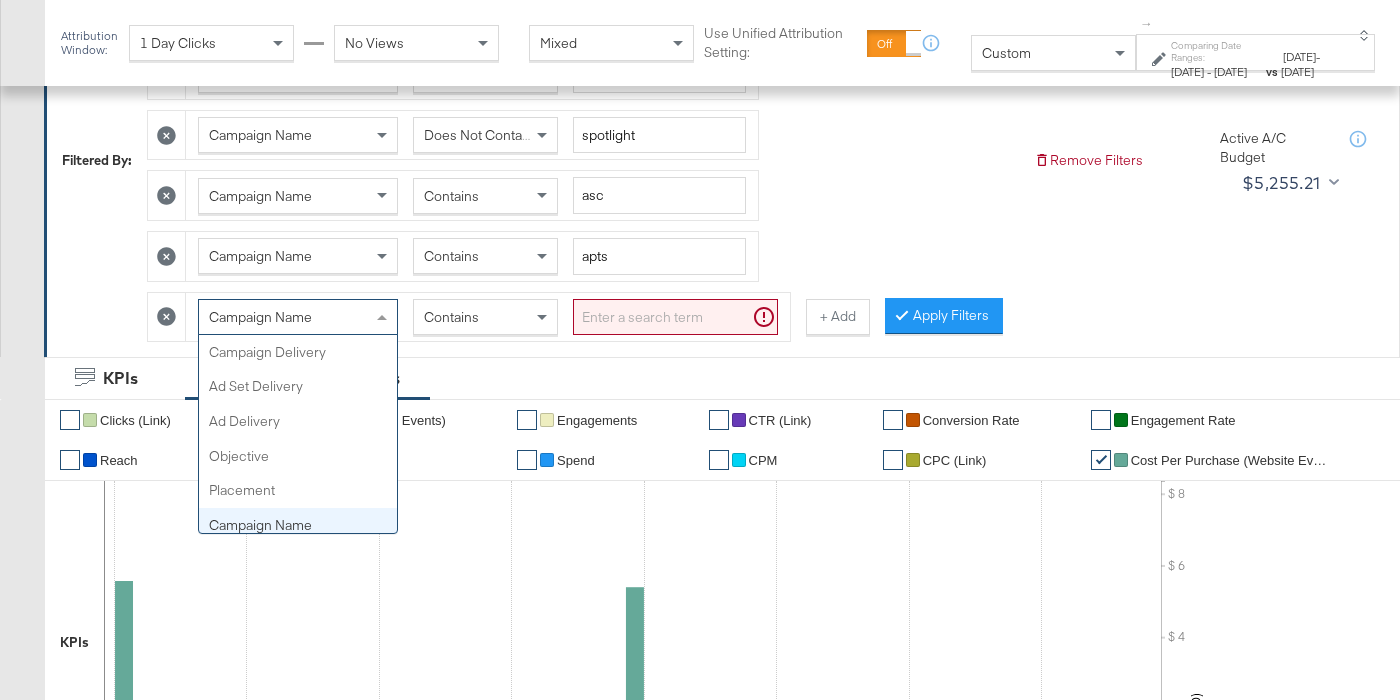 click on "Campaign Name" at bounding box center [298, 317] 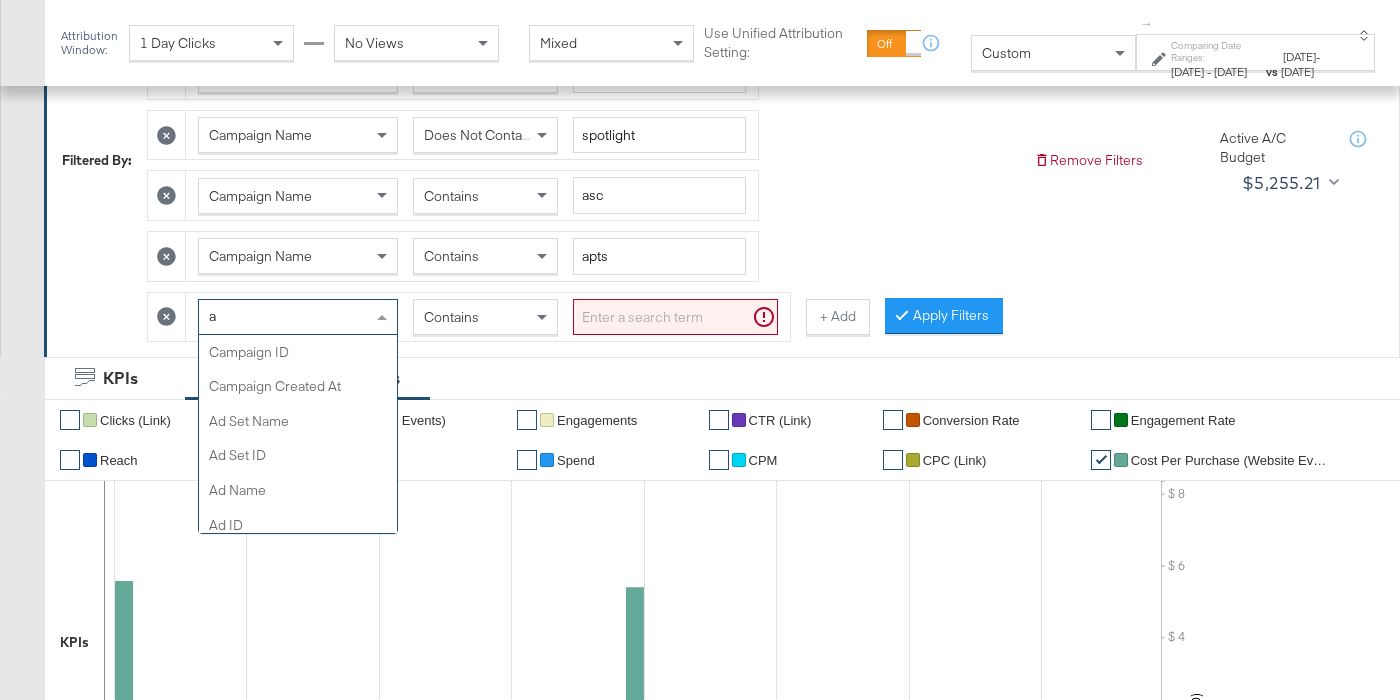 type on "ad" 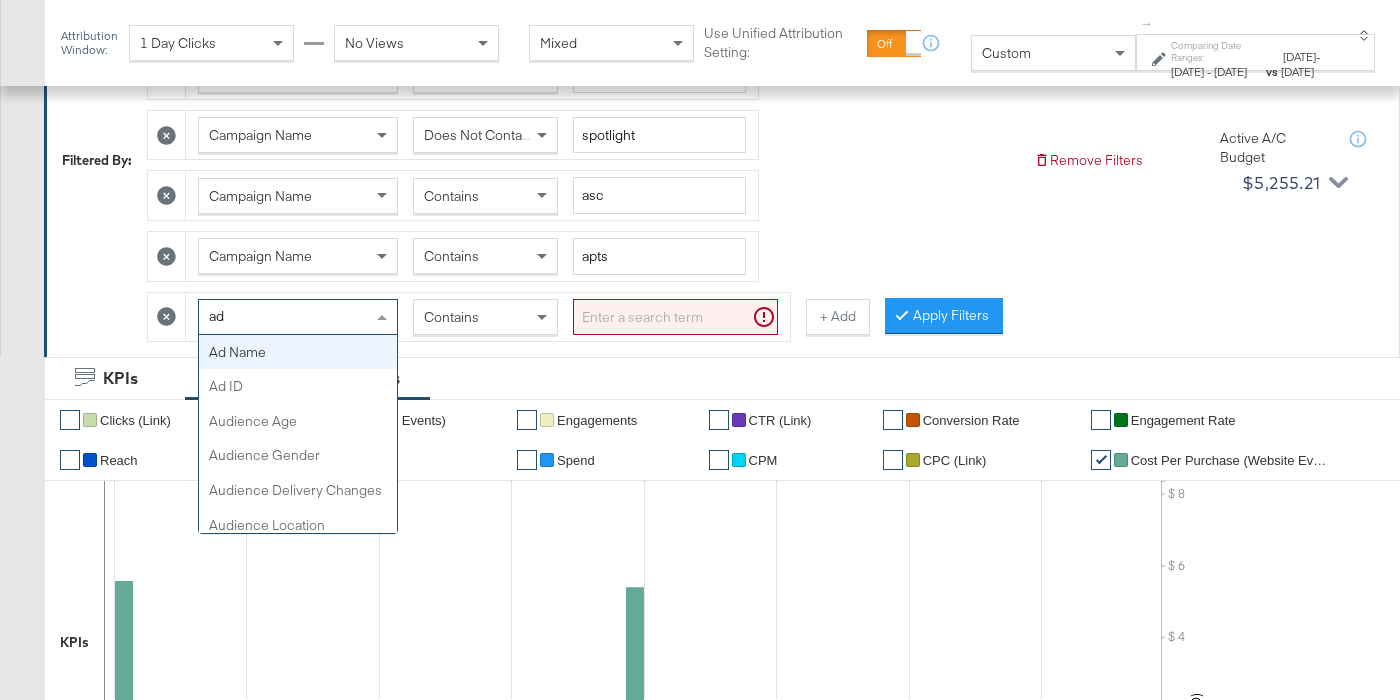 type 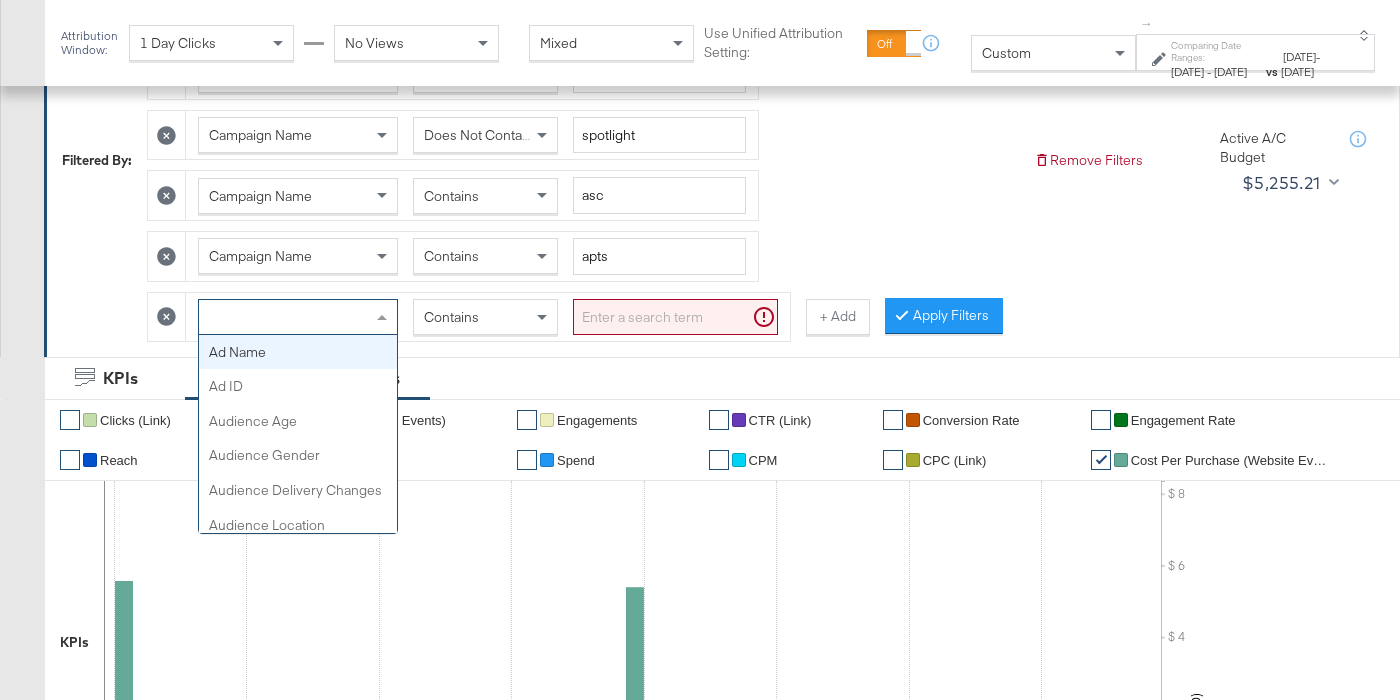 drag, startPoint x: 295, startPoint y: 361, endPoint x: 497, endPoint y: 335, distance: 203.6664 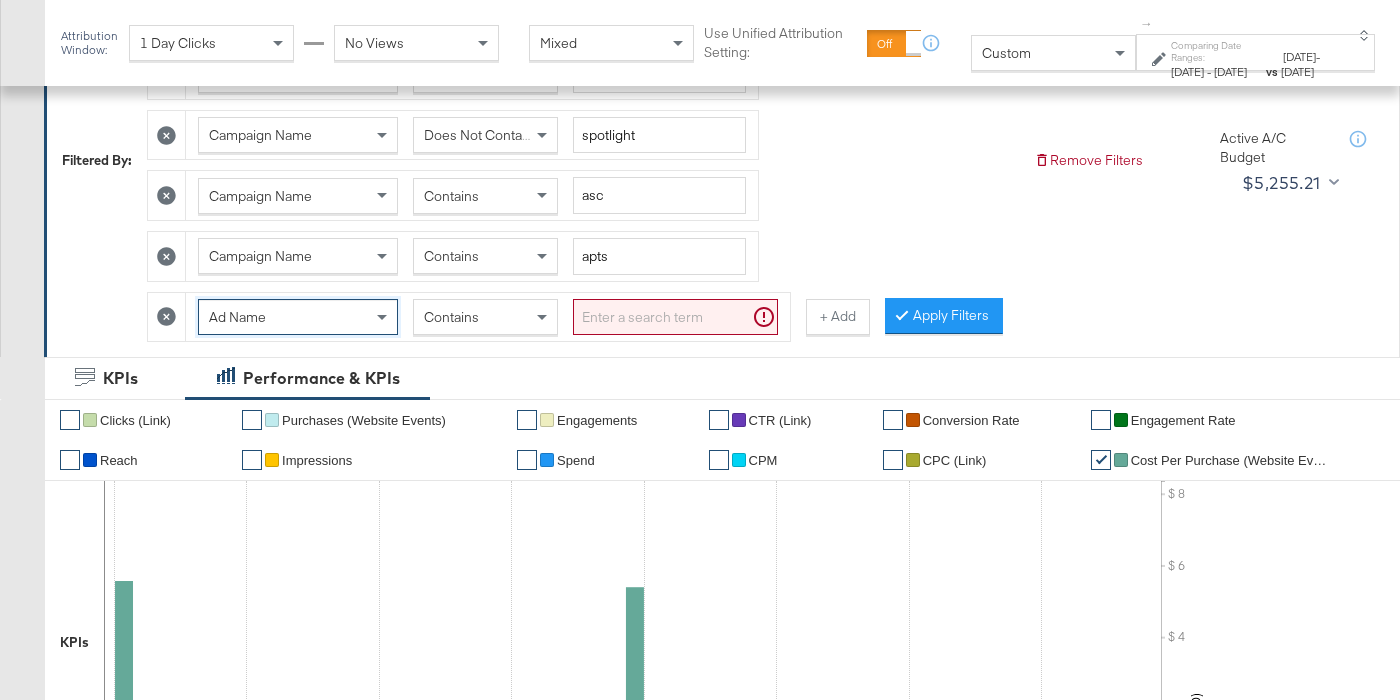 click at bounding box center [675, 317] 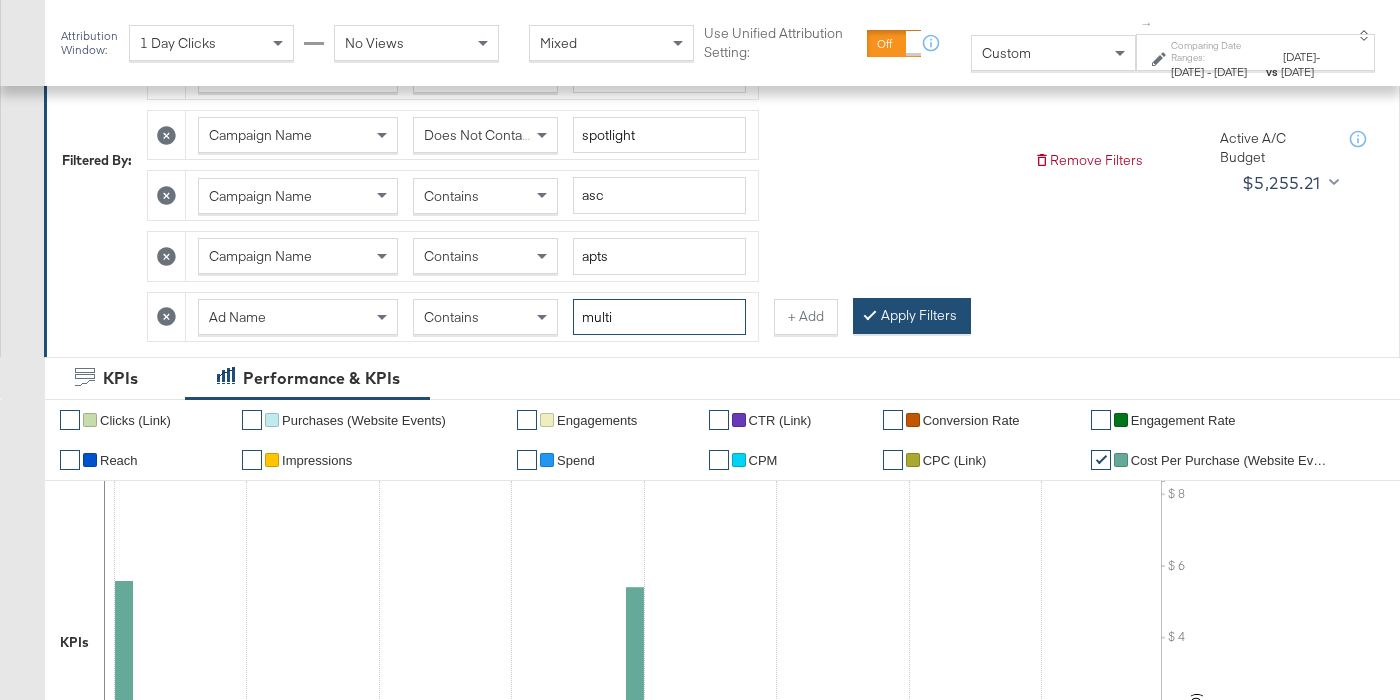 type on "multi" 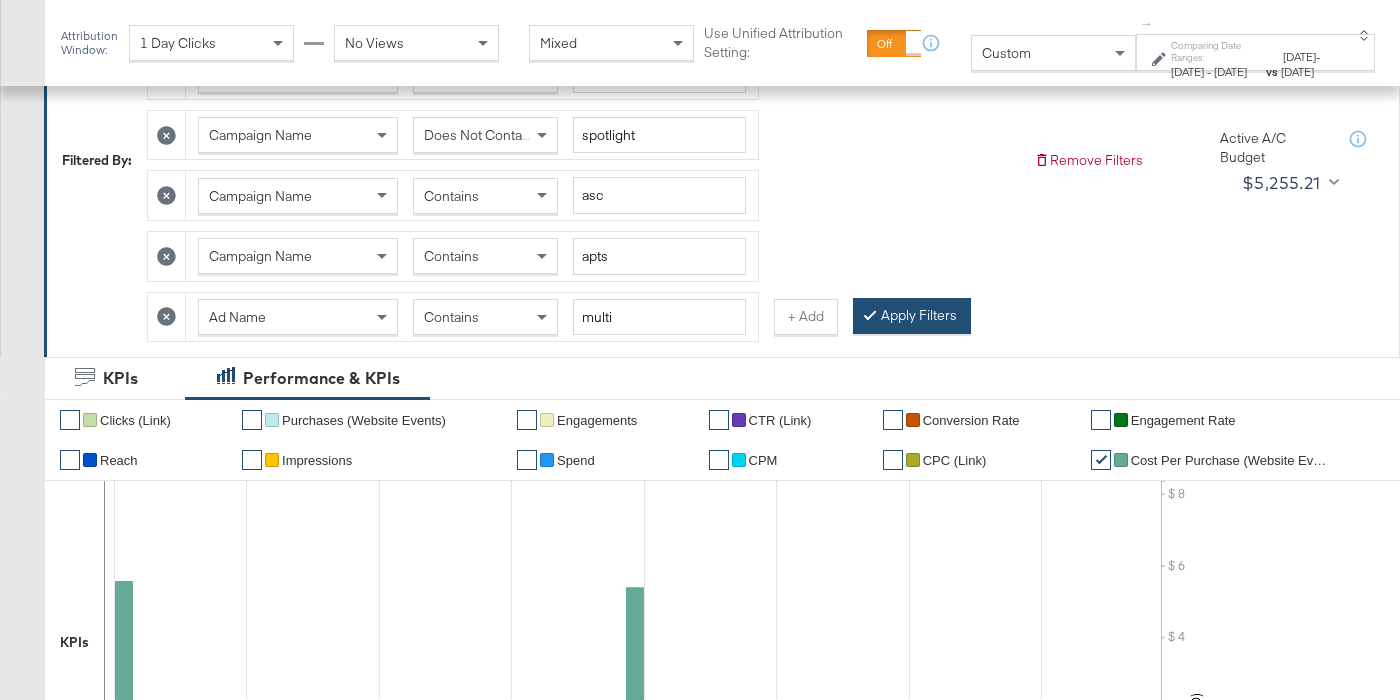 click on "Apply Filters" at bounding box center (912, 316) 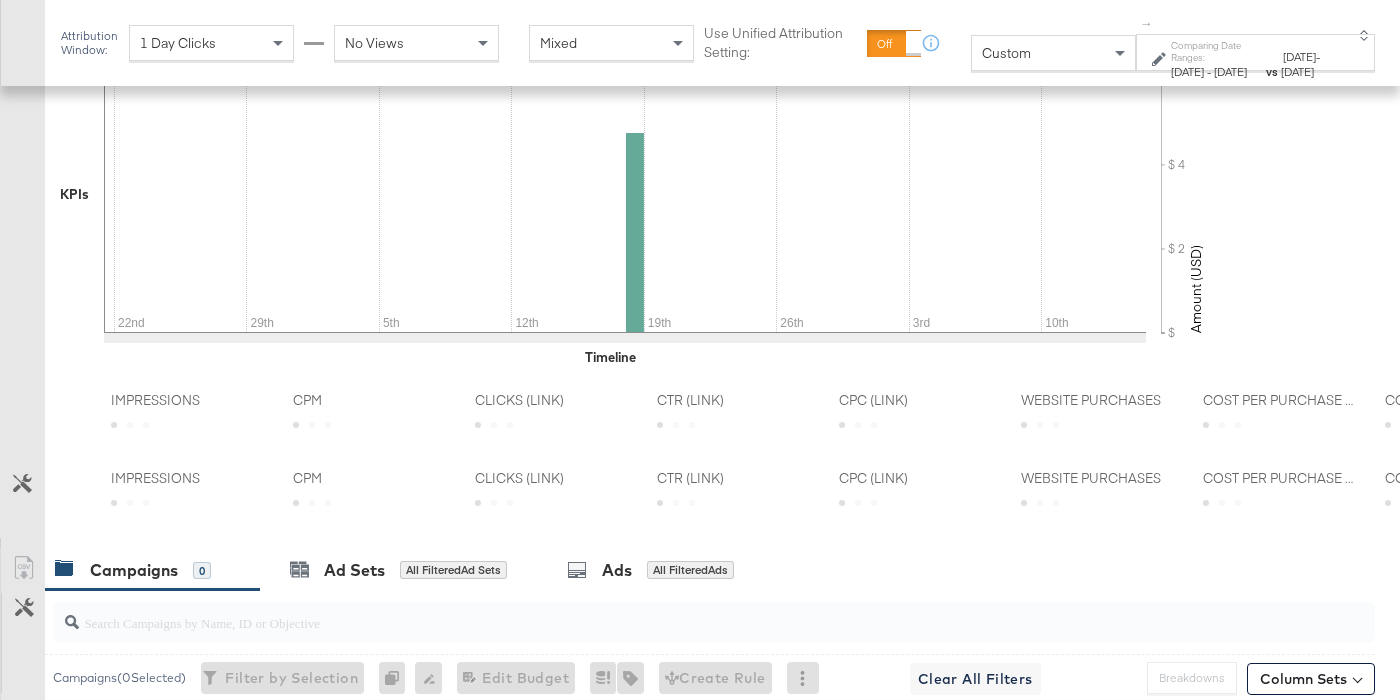 scroll, scrollTop: 1036, scrollLeft: 0, axis: vertical 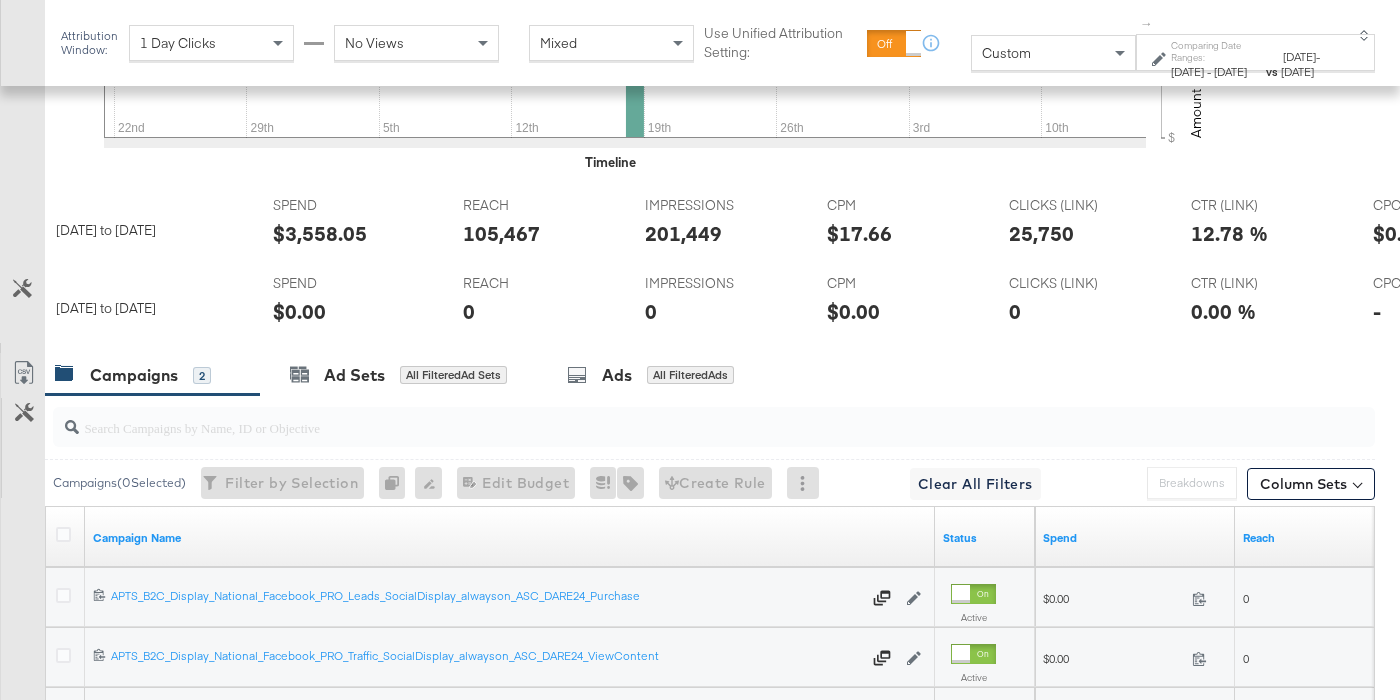 click on "$3,558.05" at bounding box center (320, 233) 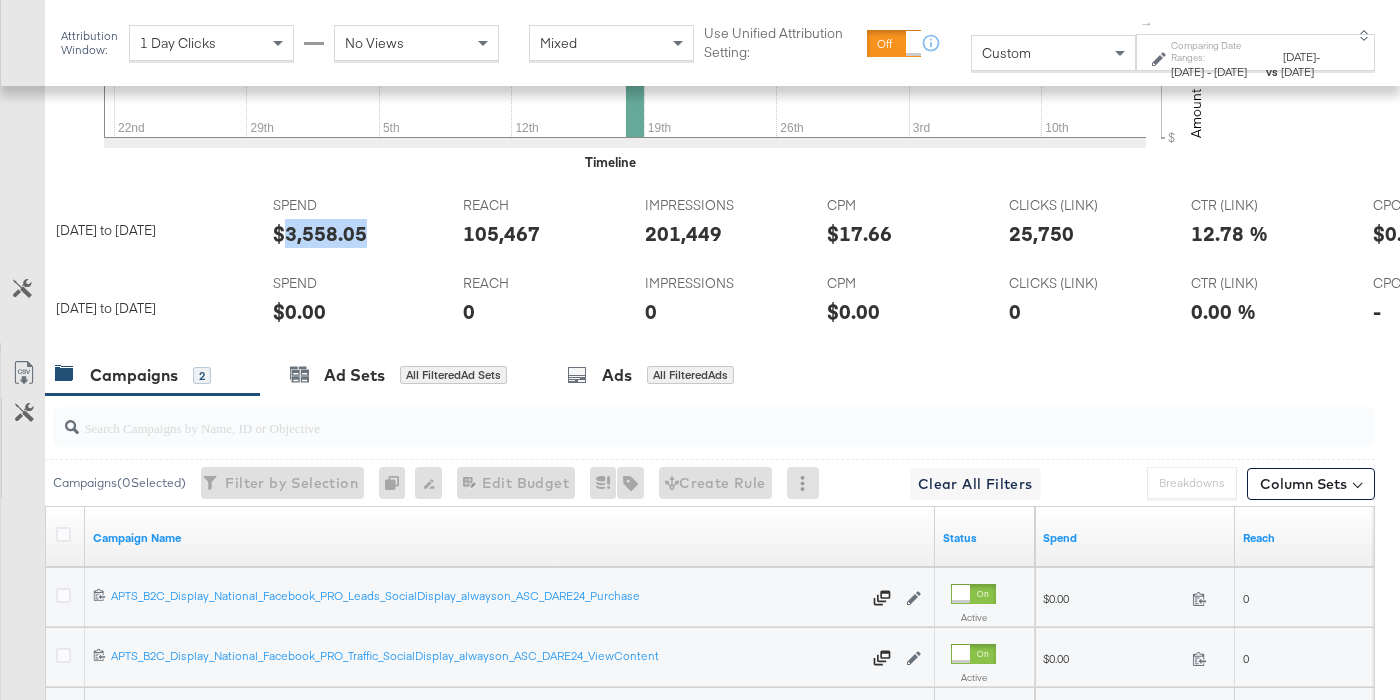 click on "$3,558.05" at bounding box center (320, 233) 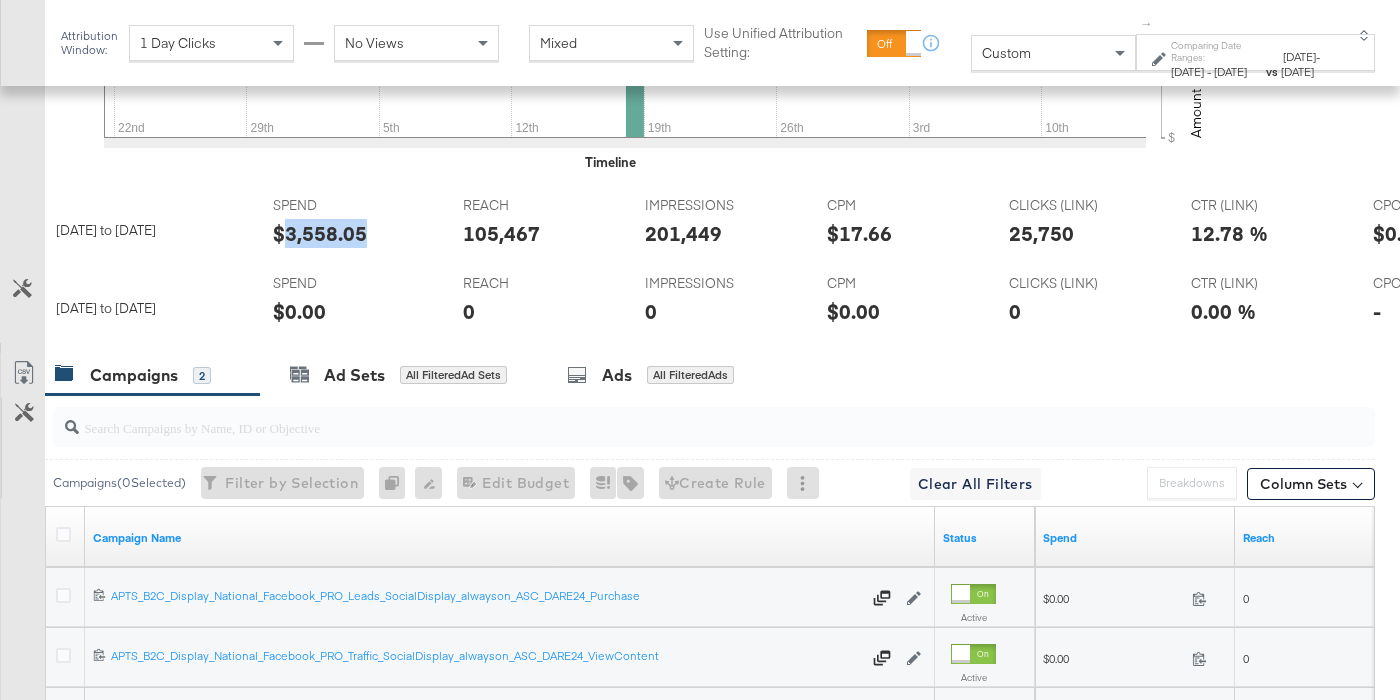 click on "105,467" at bounding box center (501, 233) 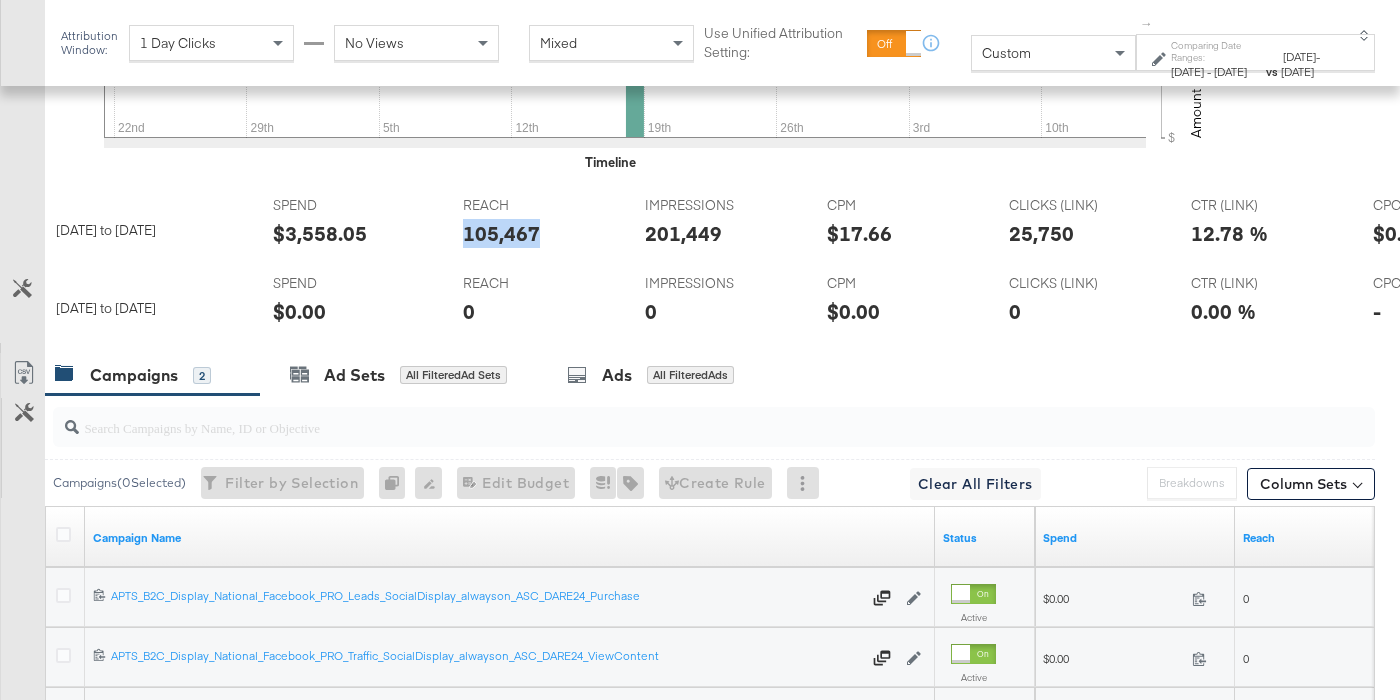 click on "105,467" at bounding box center (501, 233) 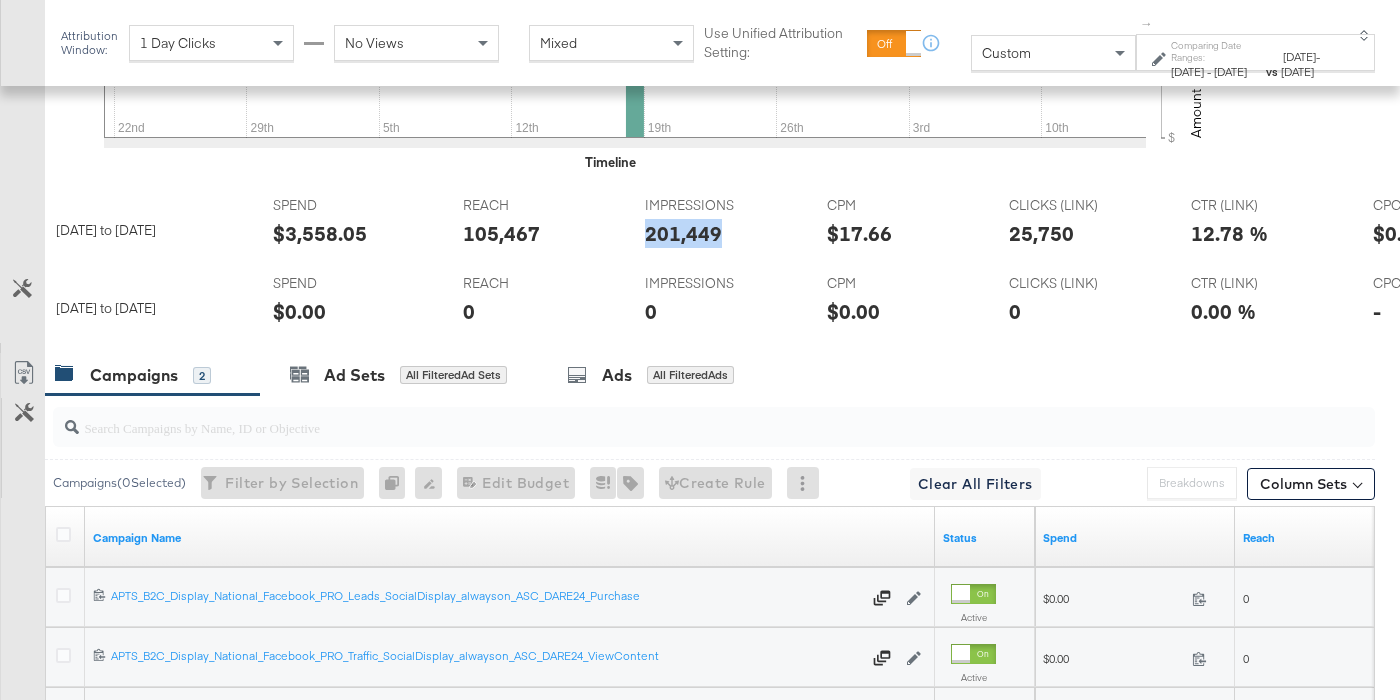click on "201,449" at bounding box center (683, 233) 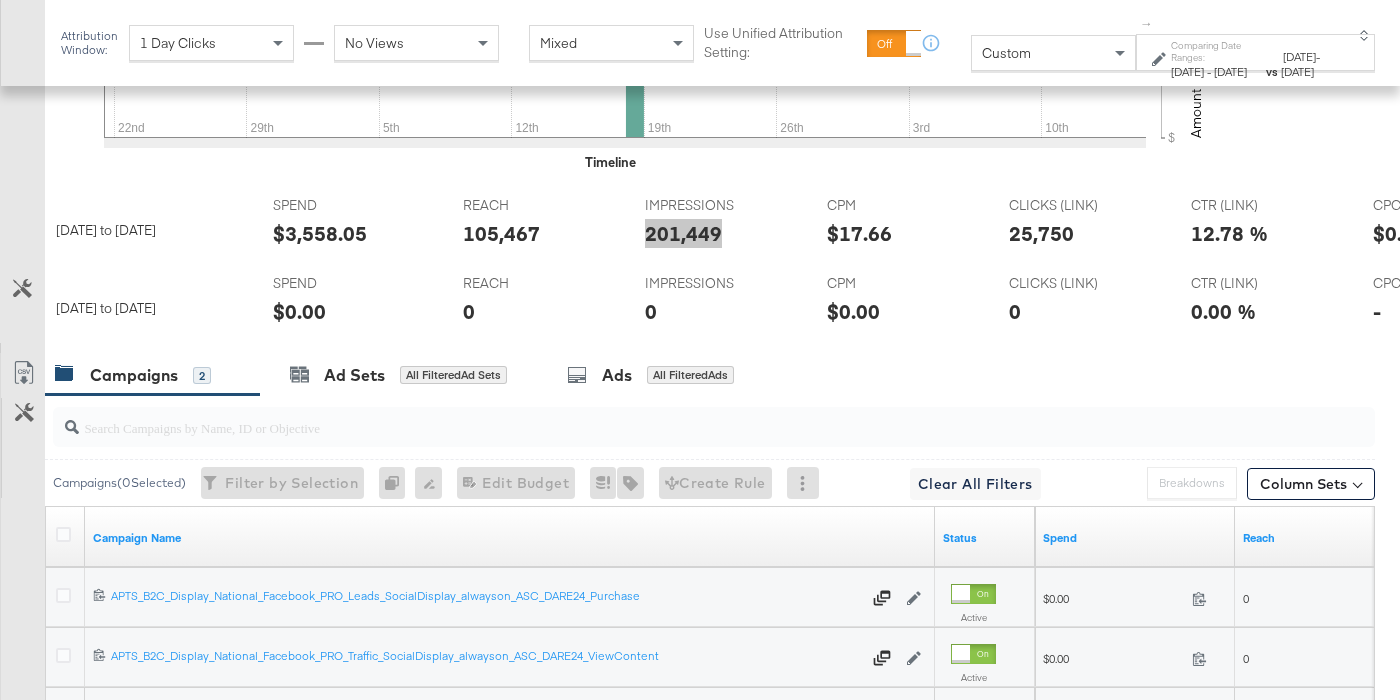 scroll, scrollTop: 0, scrollLeft: 167, axis: horizontal 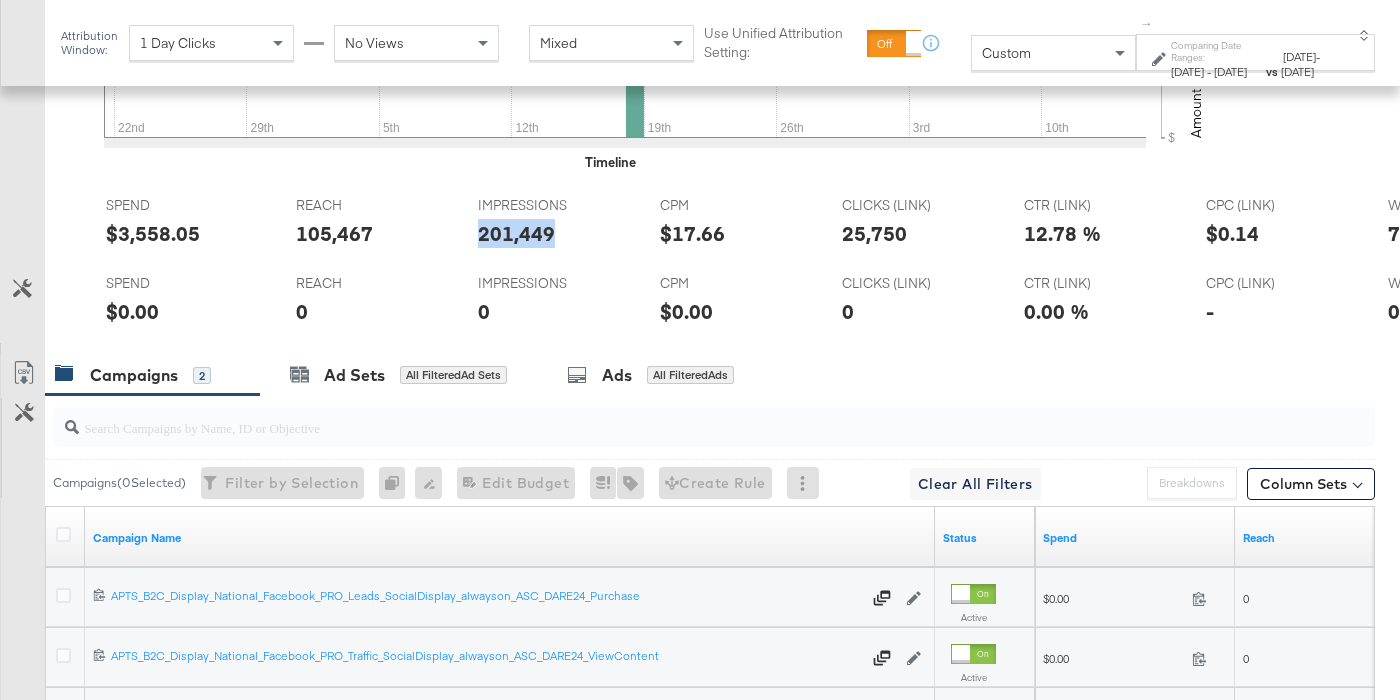 click on "25,750" at bounding box center [874, 233] 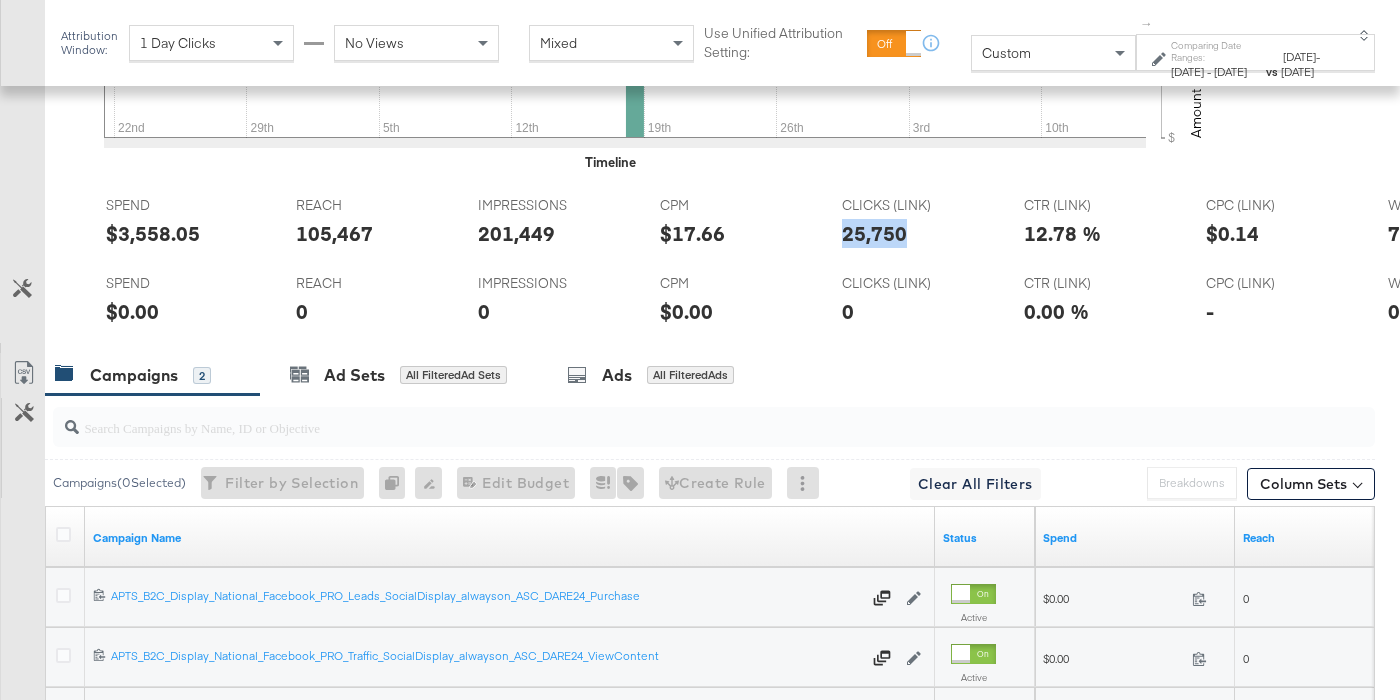 click on "25,750" at bounding box center [874, 233] 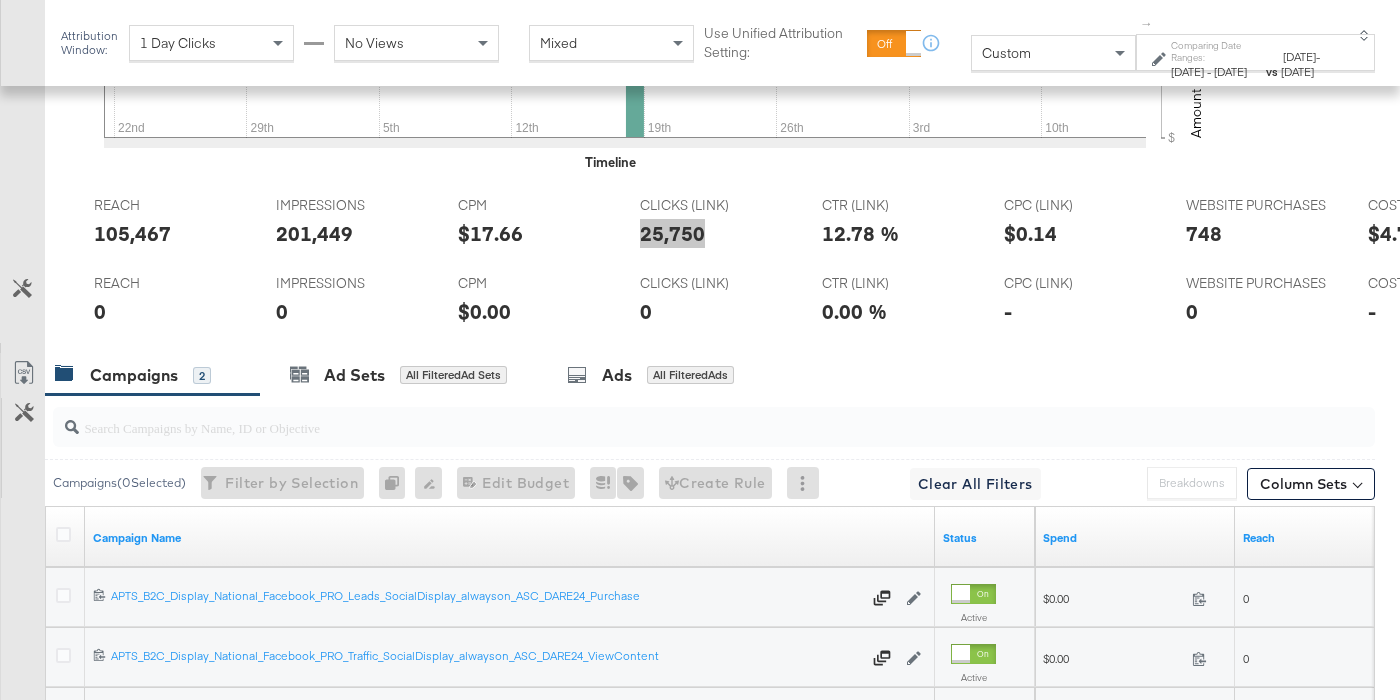 scroll, scrollTop: 0, scrollLeft: 409, axis: horizontal 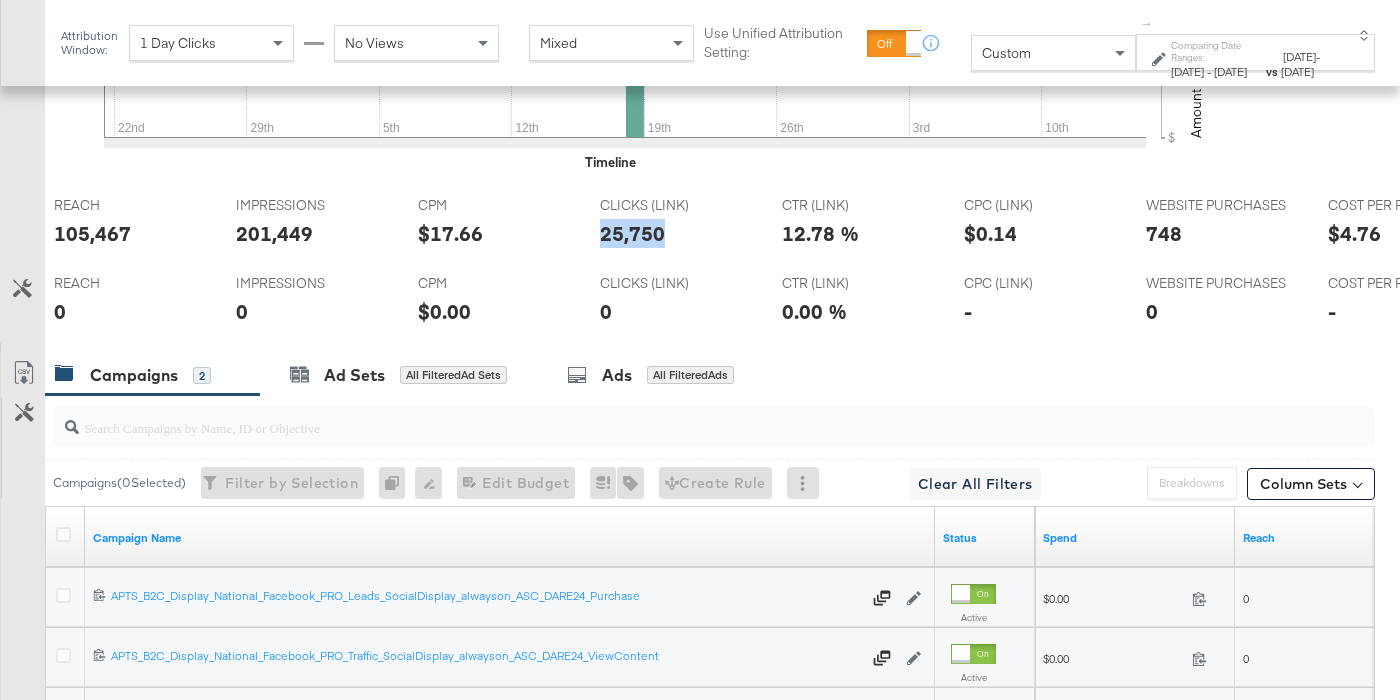 click on "748" at bounding box center [1164, 233] 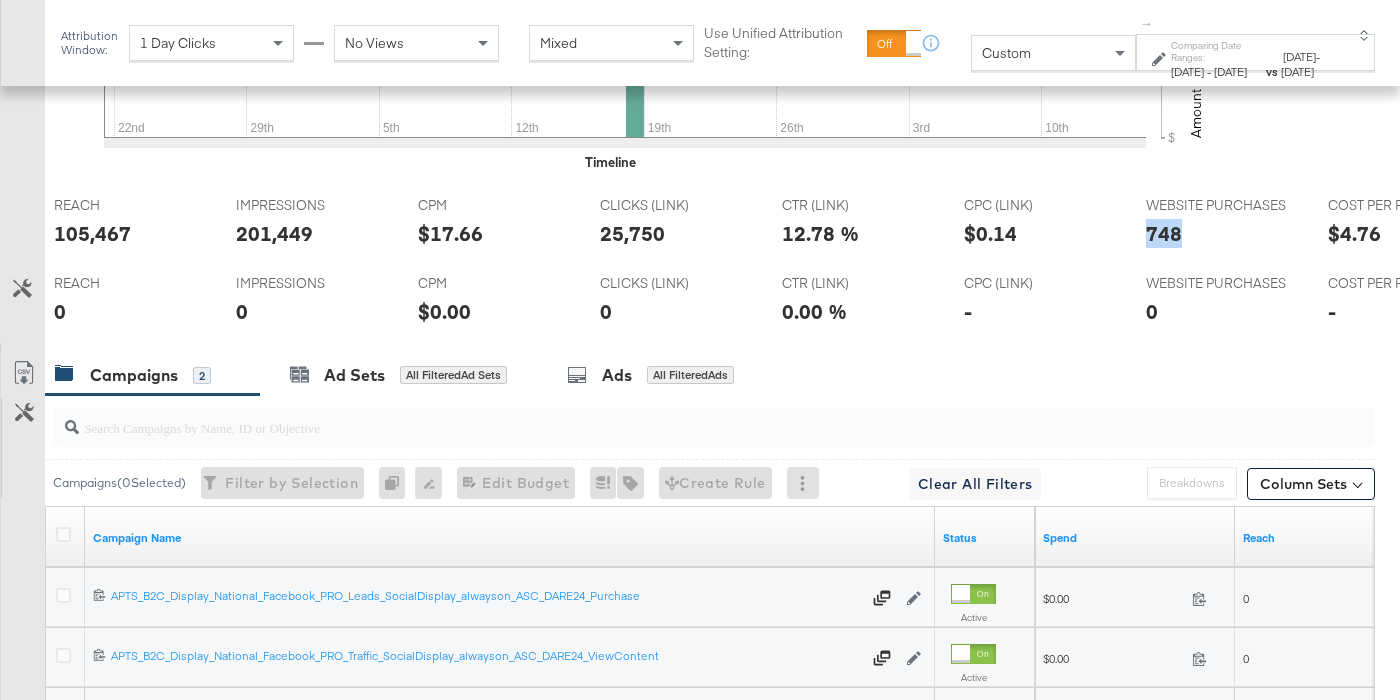 click on "748" at bounding box center (1164, 233) 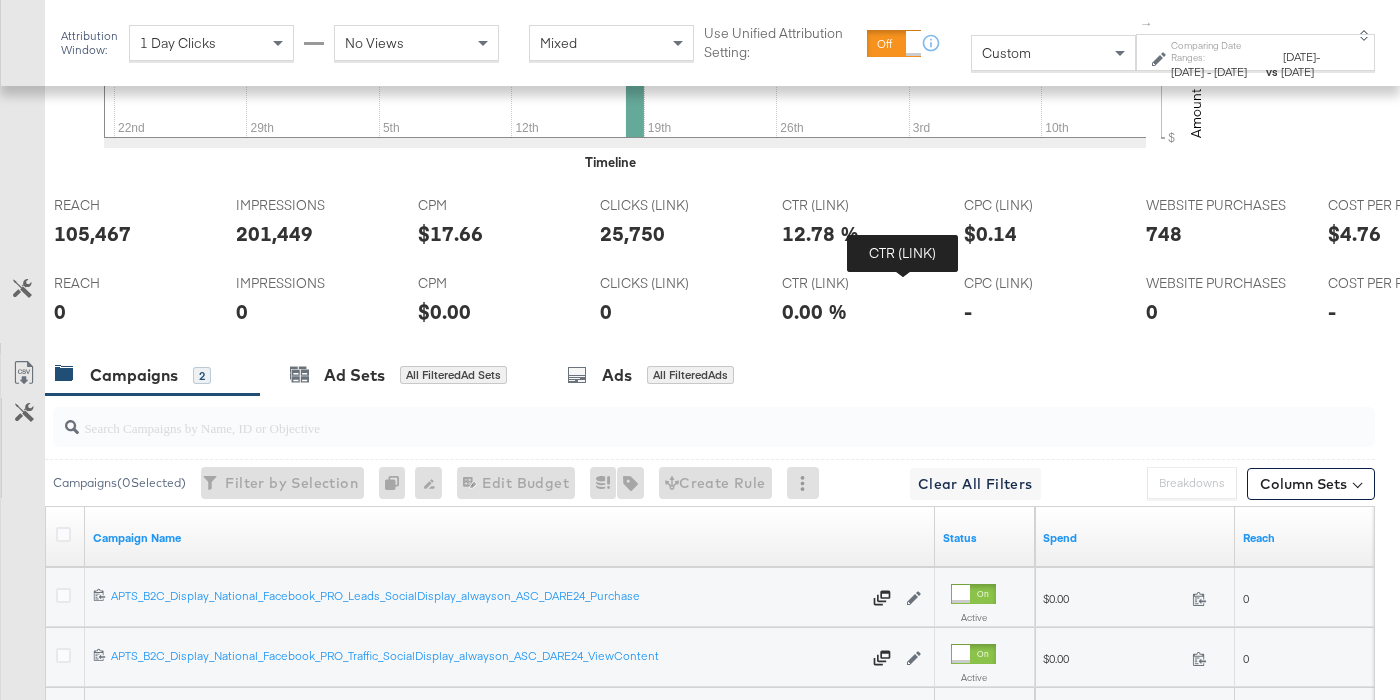 click on "CTR (LINK)" at bounding box center (857, 283) 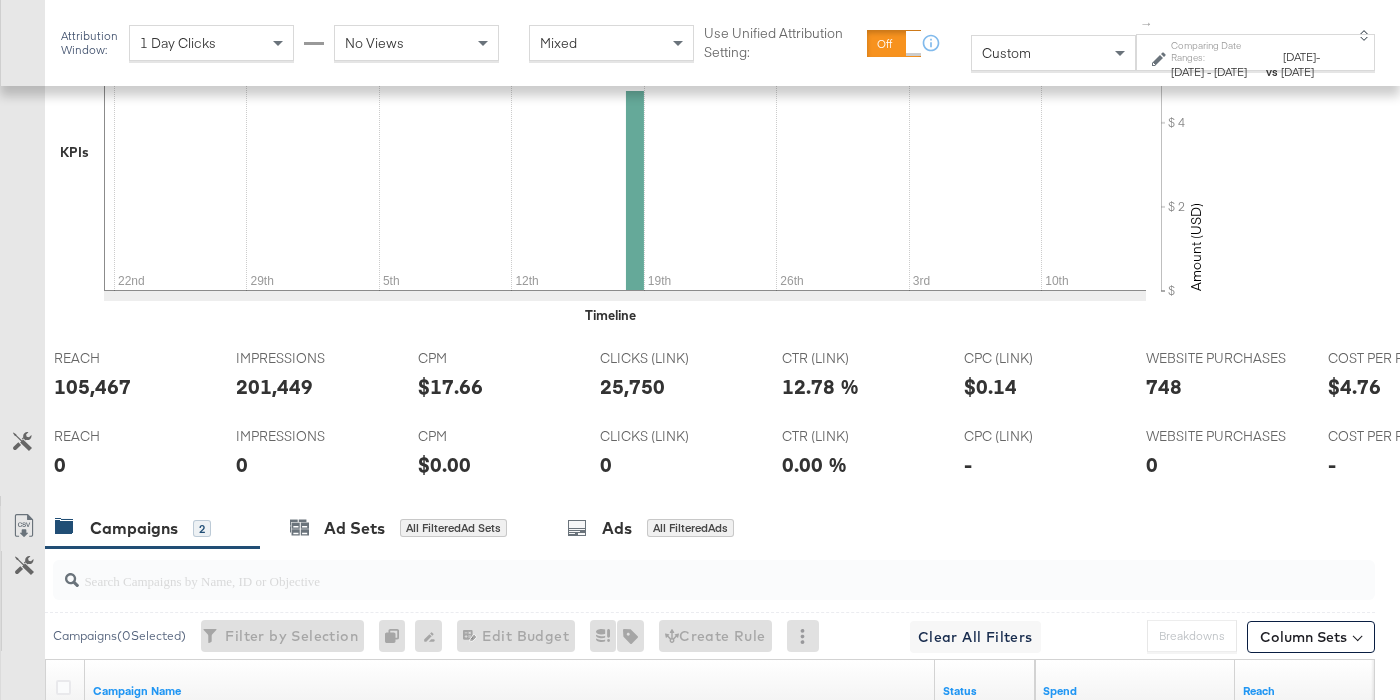 scroll, scrollTop: 432, scrollLeft: 0, axis: vertical 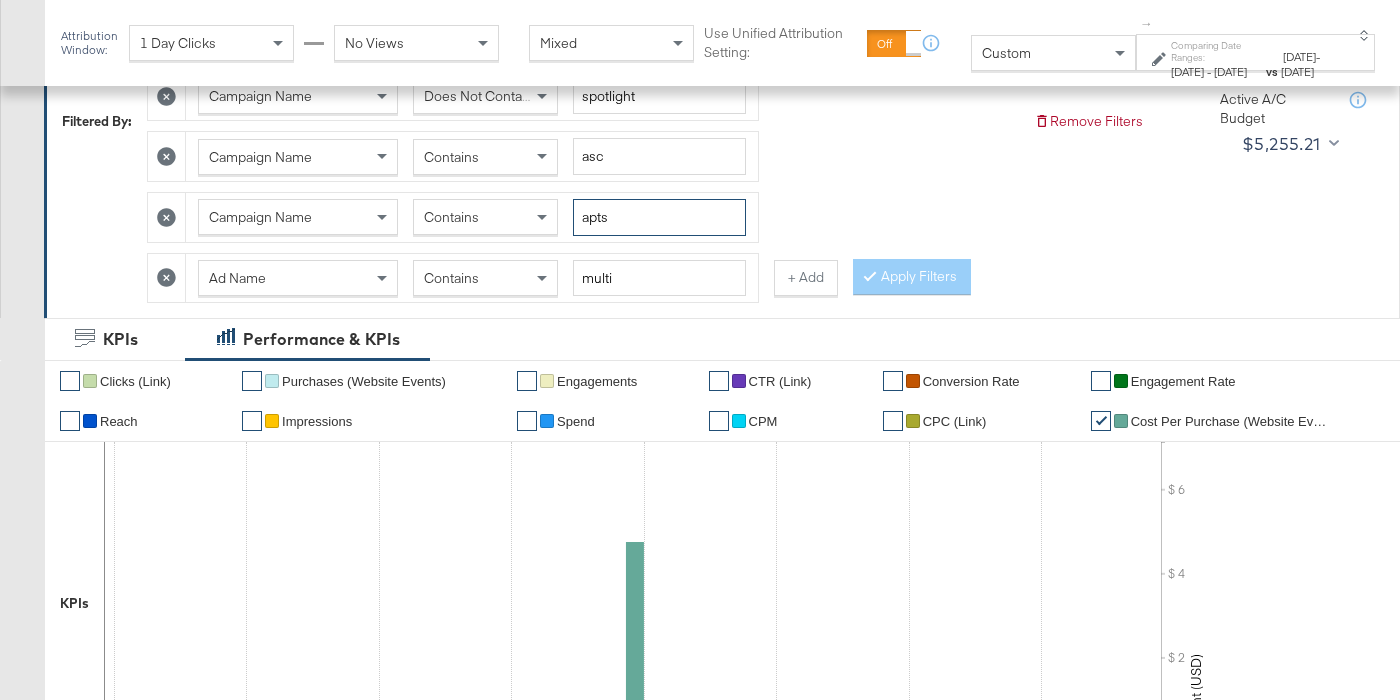 click on "apts" at bounding box center [659, 217] 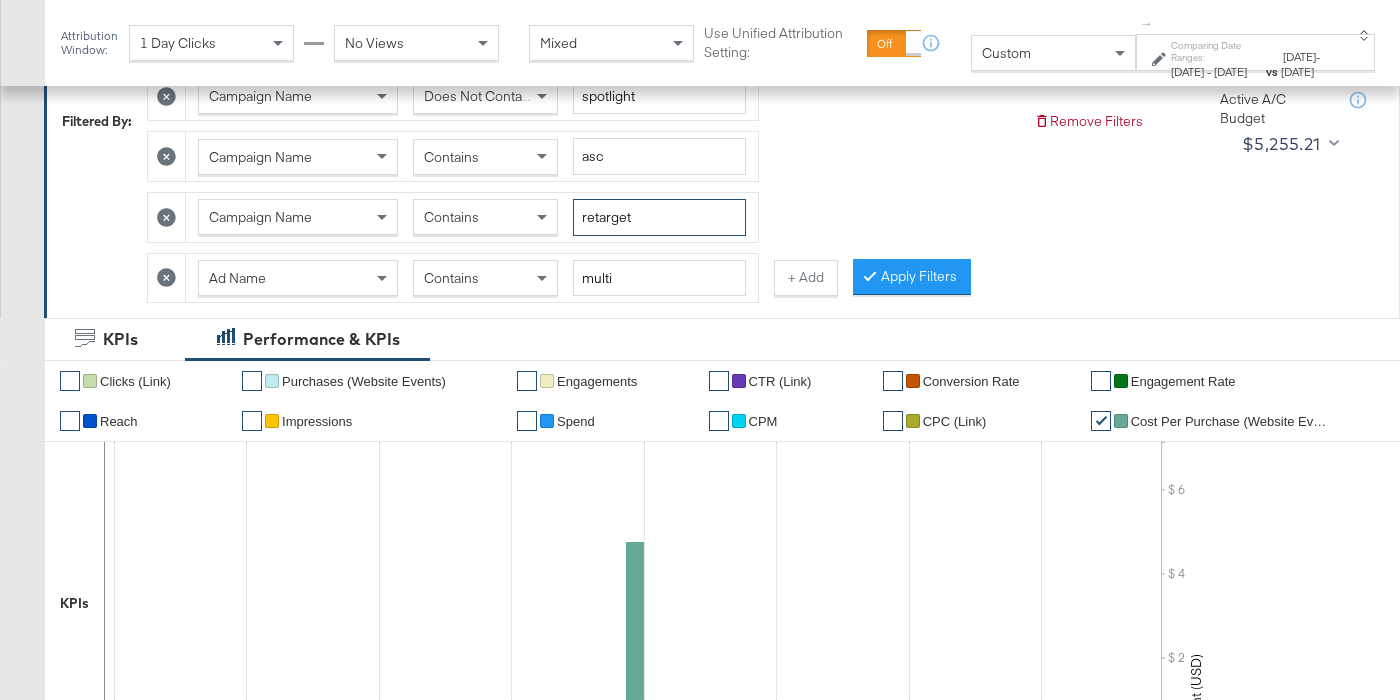 type on "retarget" 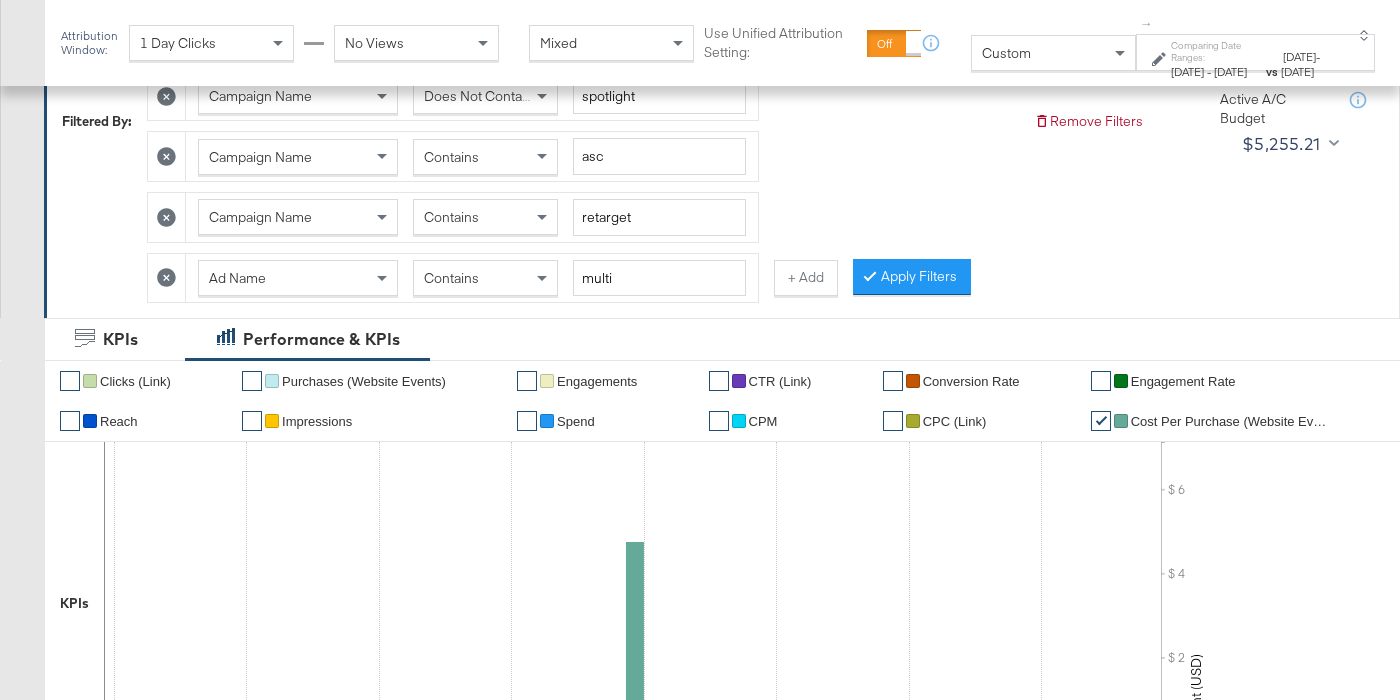 click 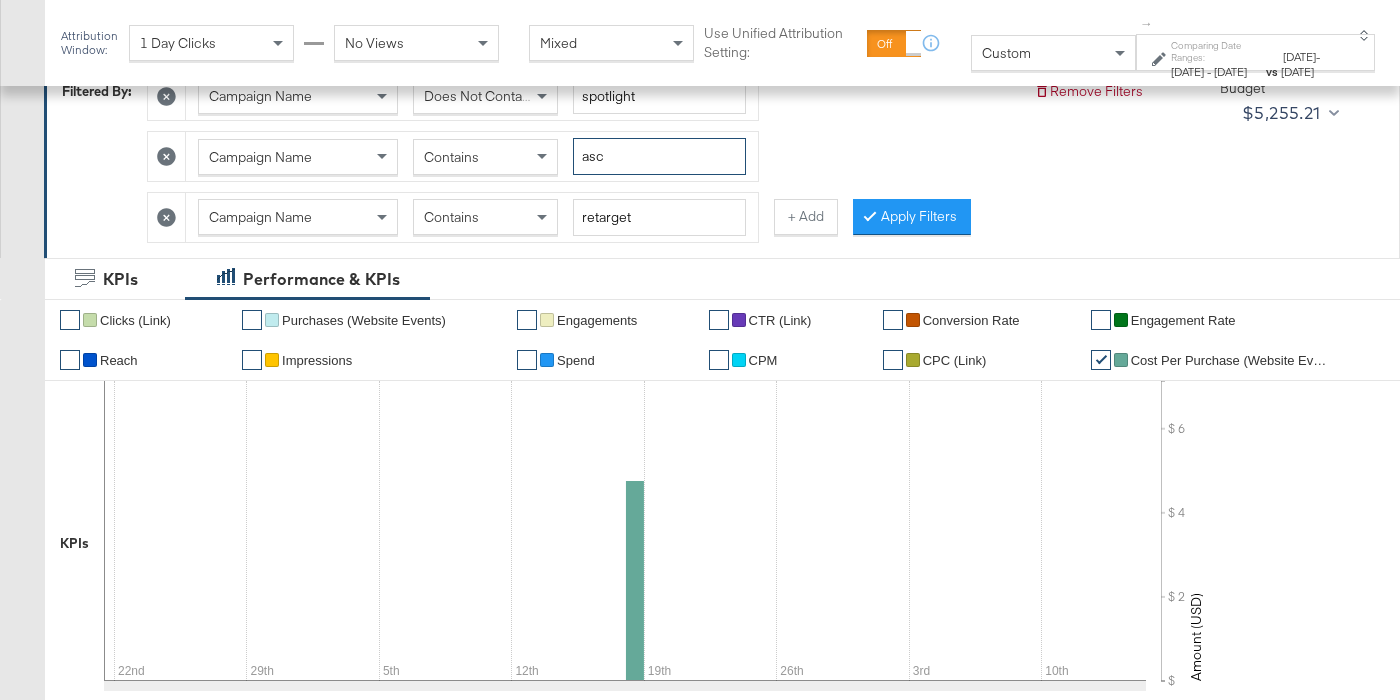 click on "asc" at bounding box center (659, 156) 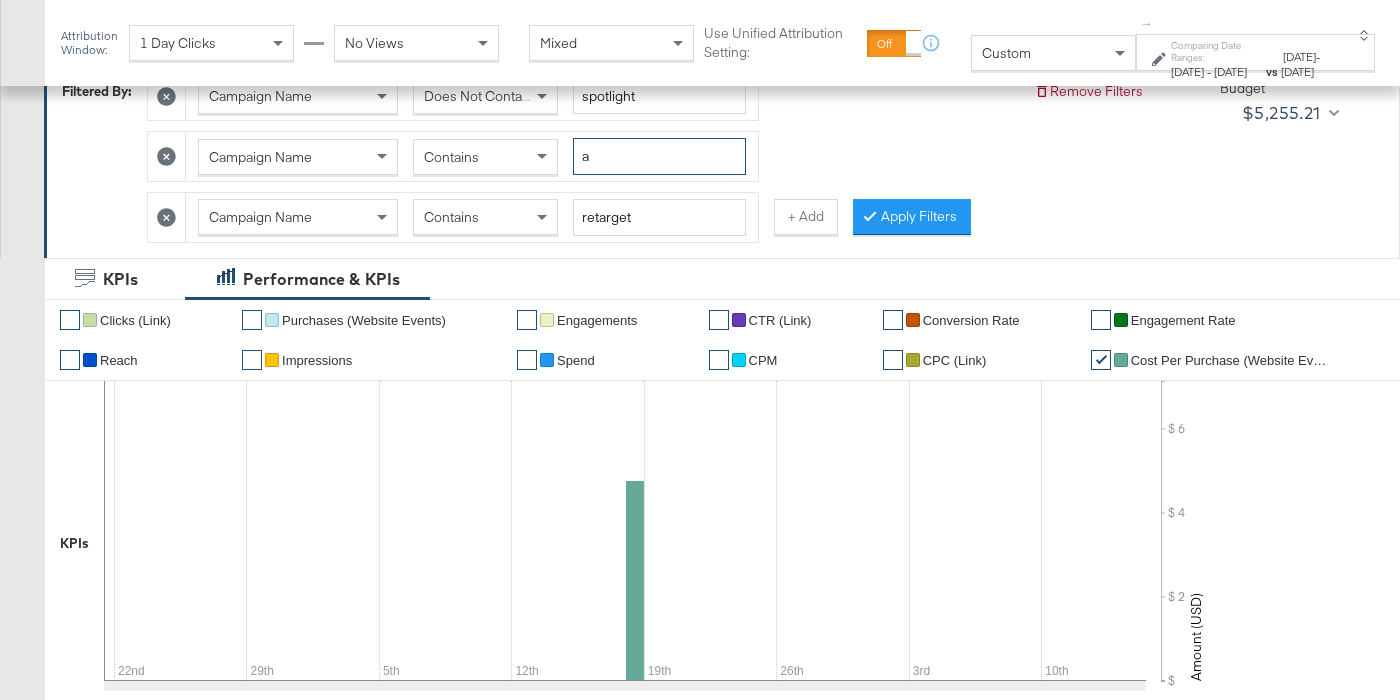 click on "a" at bounding box center (659, 156) 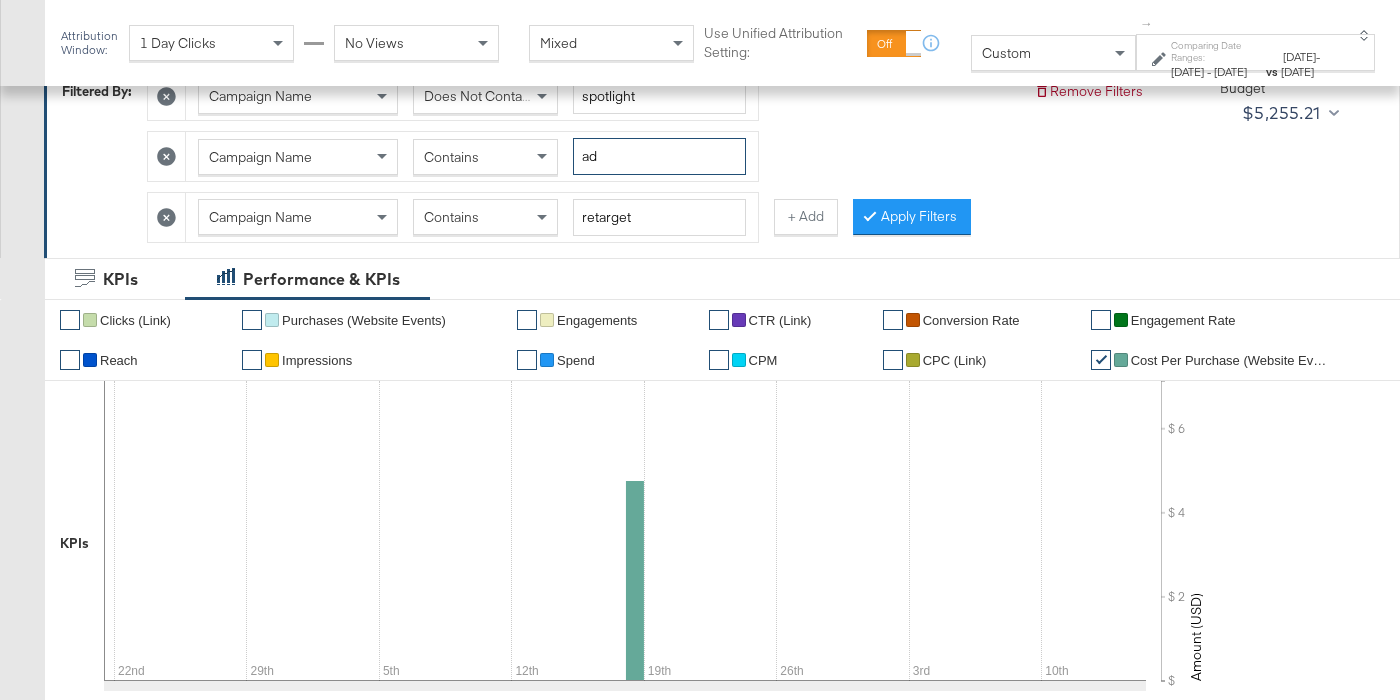 type on "a" 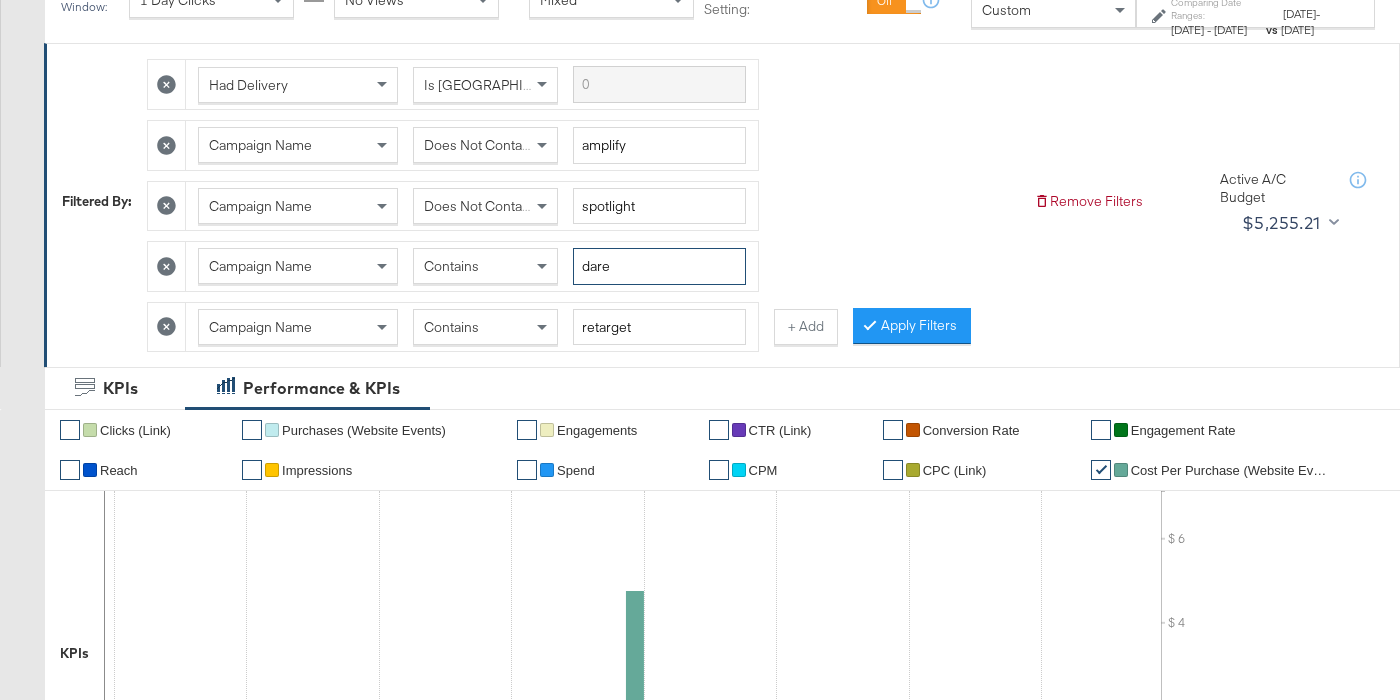 scroll, scrollTop: 266, scrollLeft: 0, axis: vertical 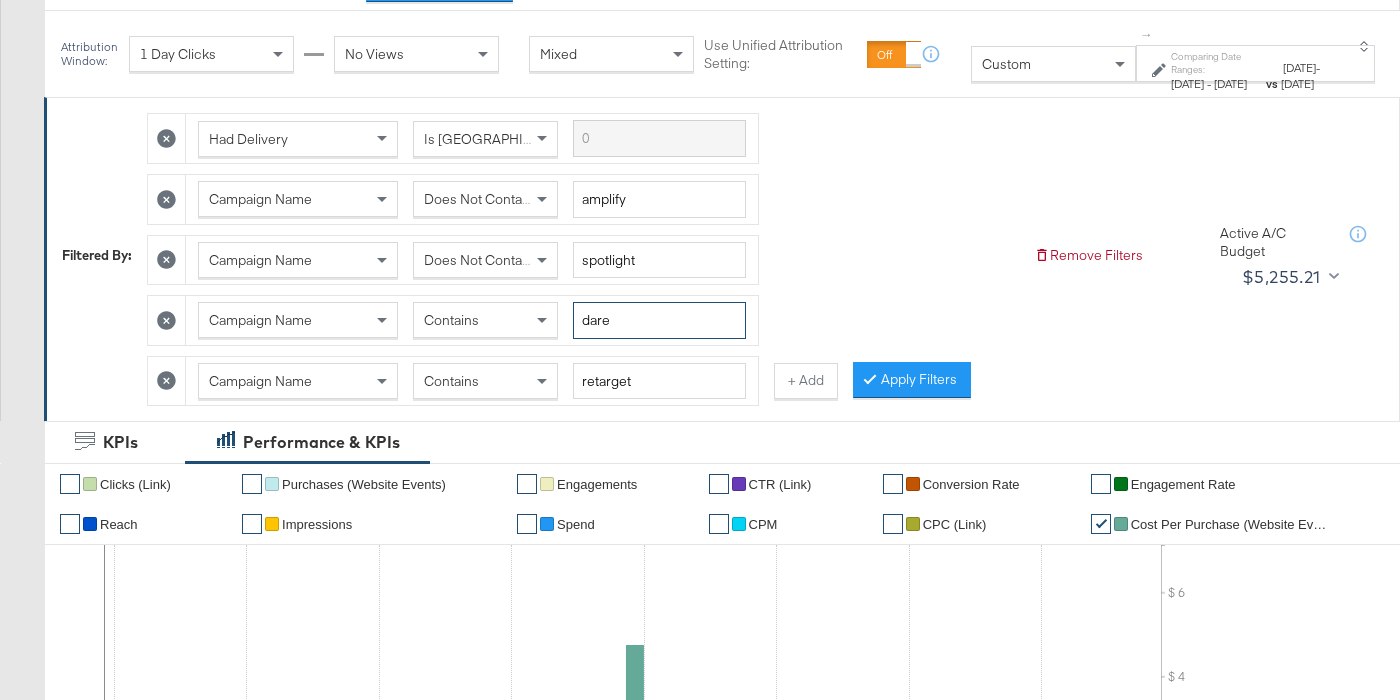 click on "dare" at bounding box center (659, 320) 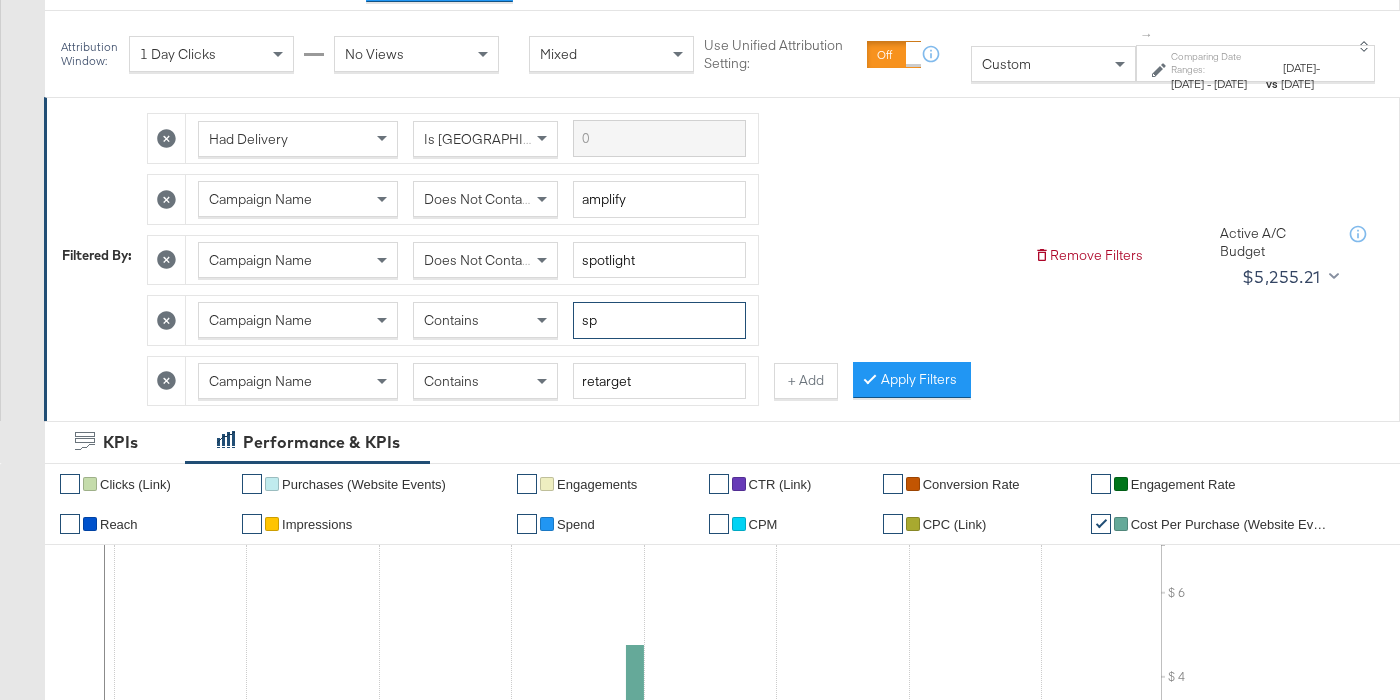 type on "s" 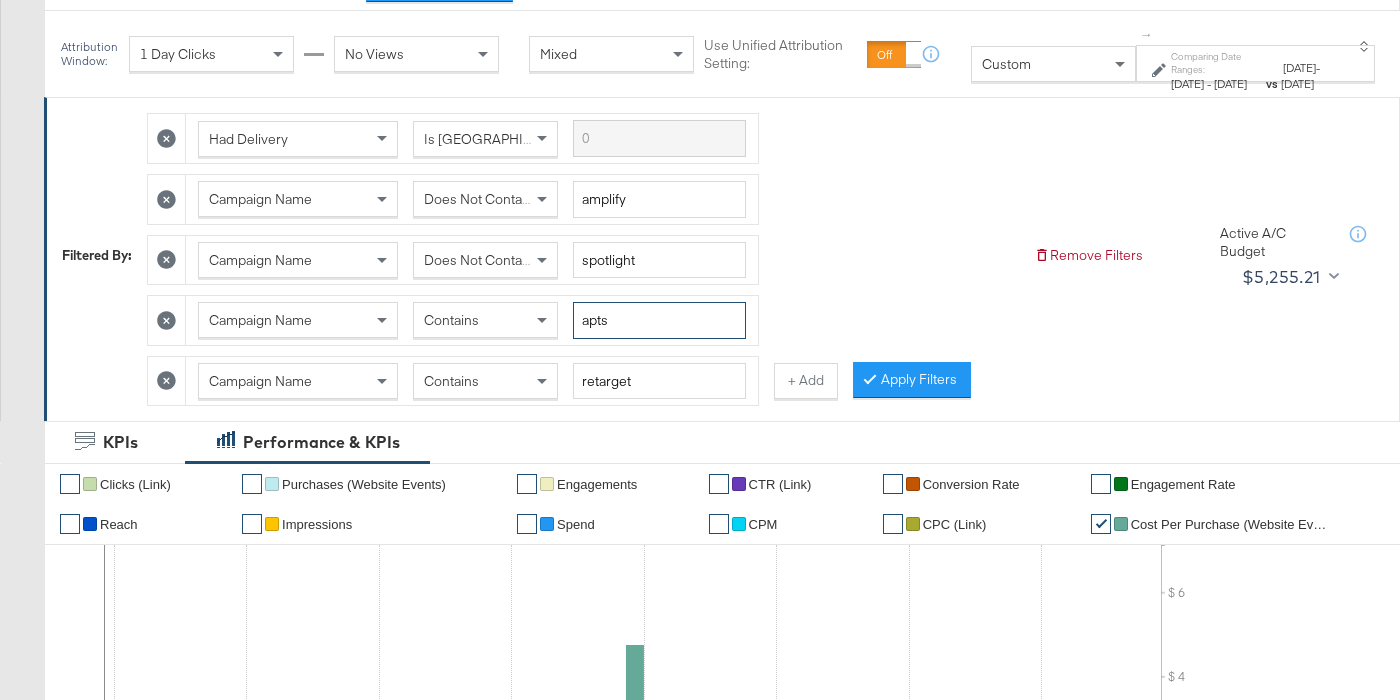 type on "apts" 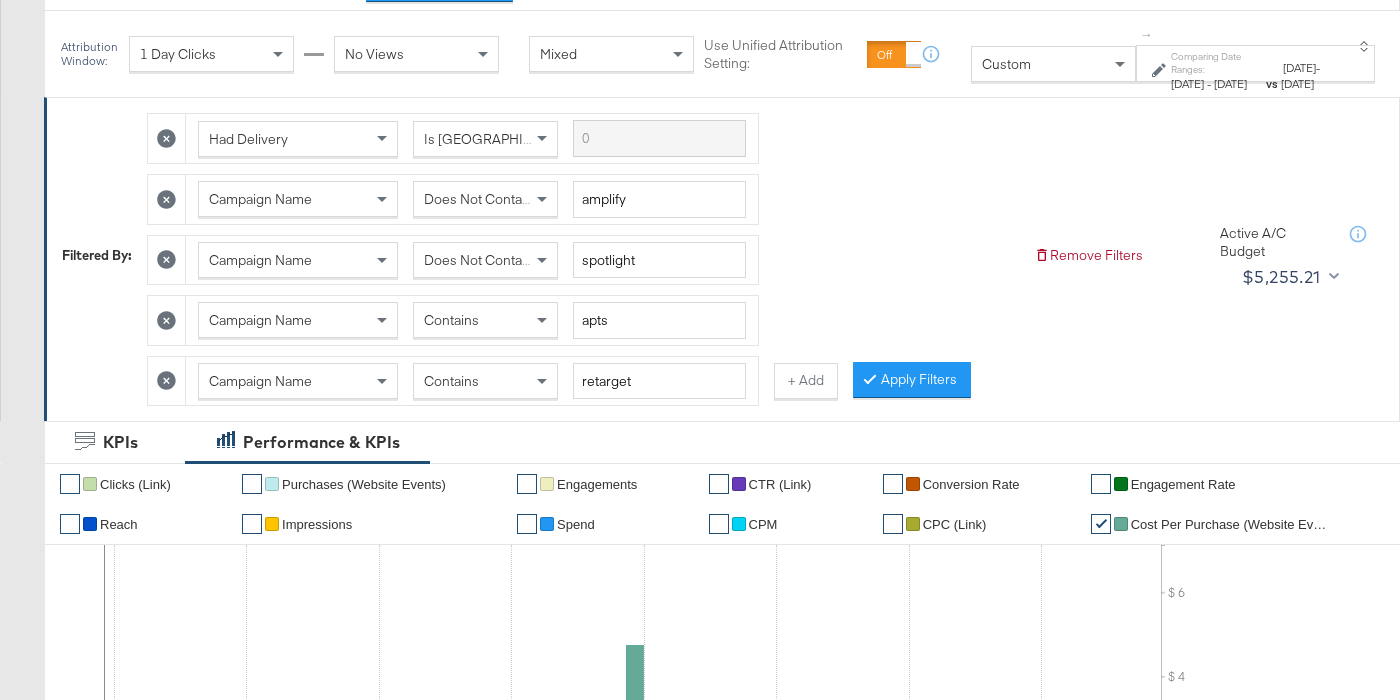 click on "Apply Filters" at bounding box center [912, 380] 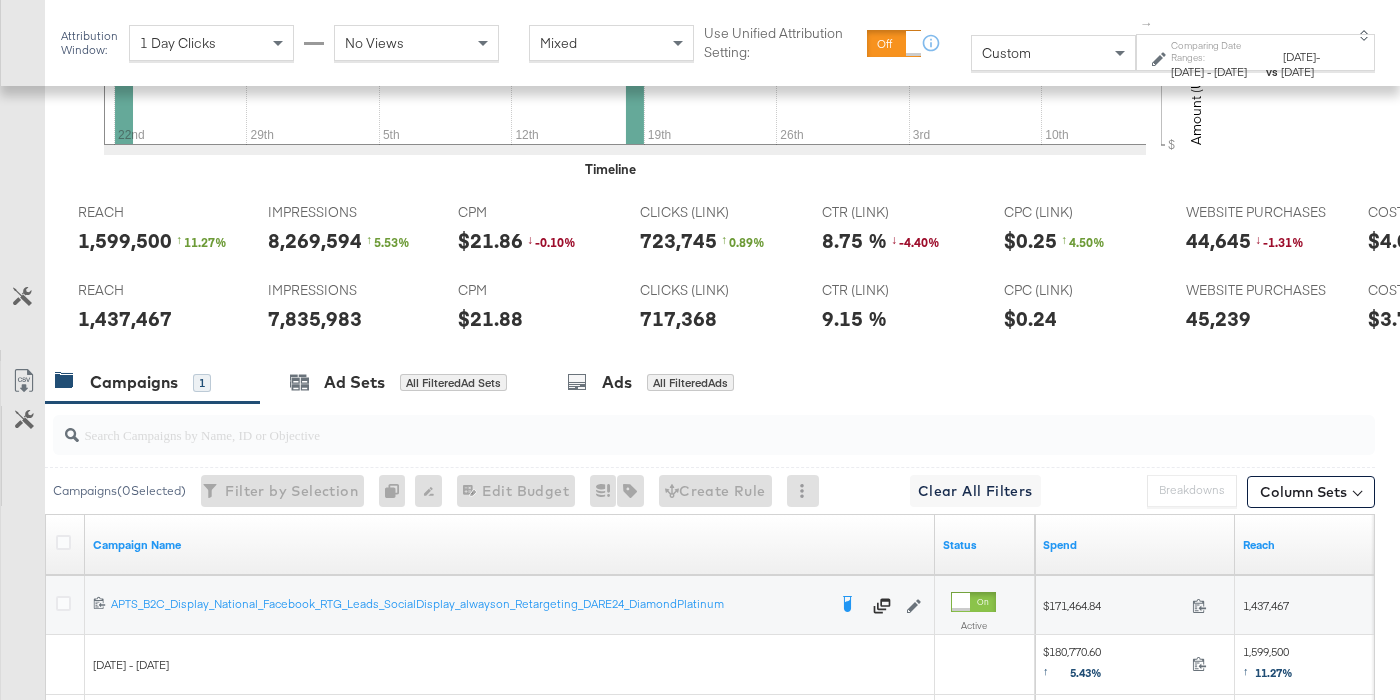 scroll, scrollTop: 965, scrollLeft: 0, axis: vertical 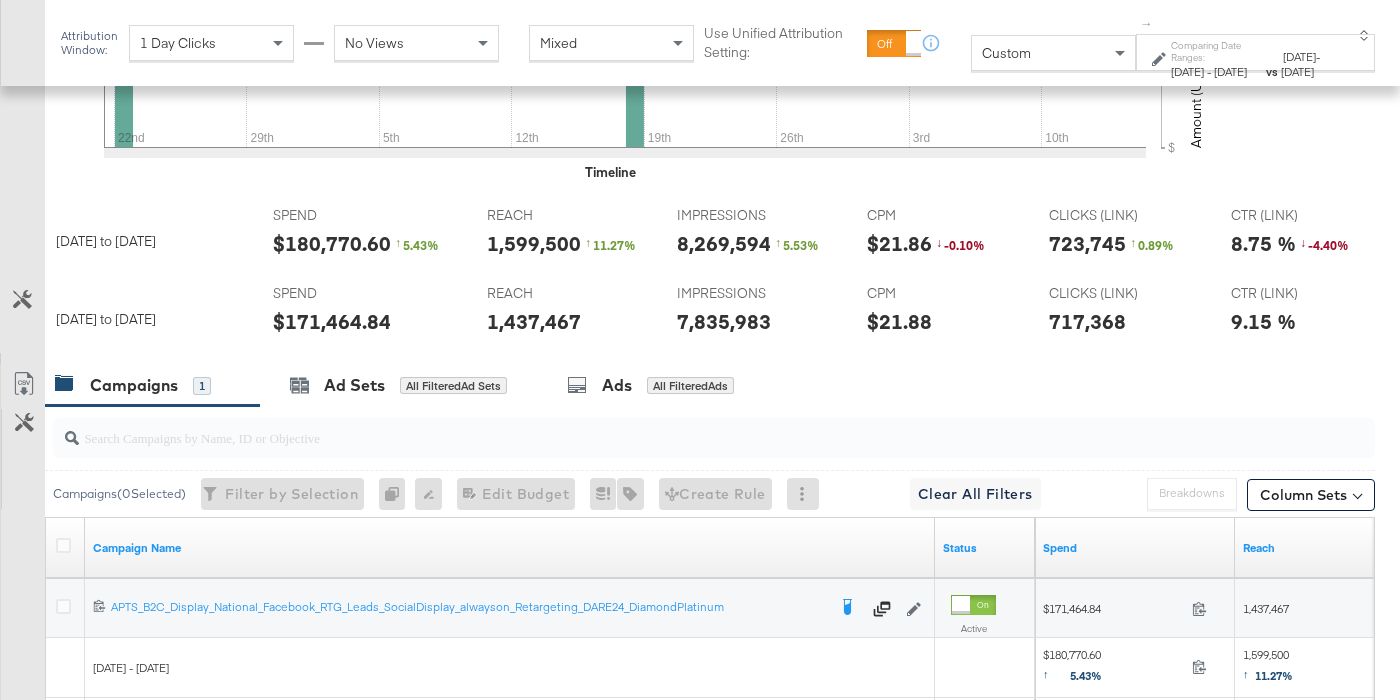 click on "$171,464.84" at bounding box center (332, 321) 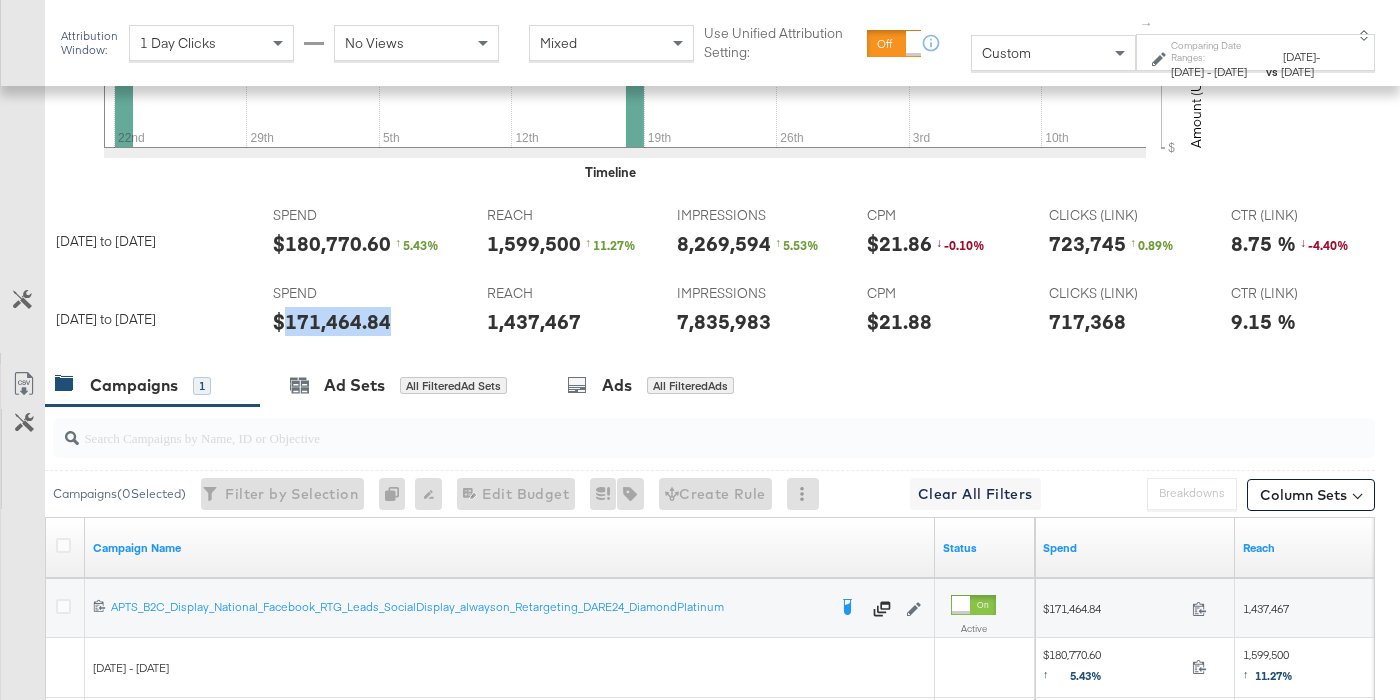 click on "$171,464.84" at bounding box center (332, 321) 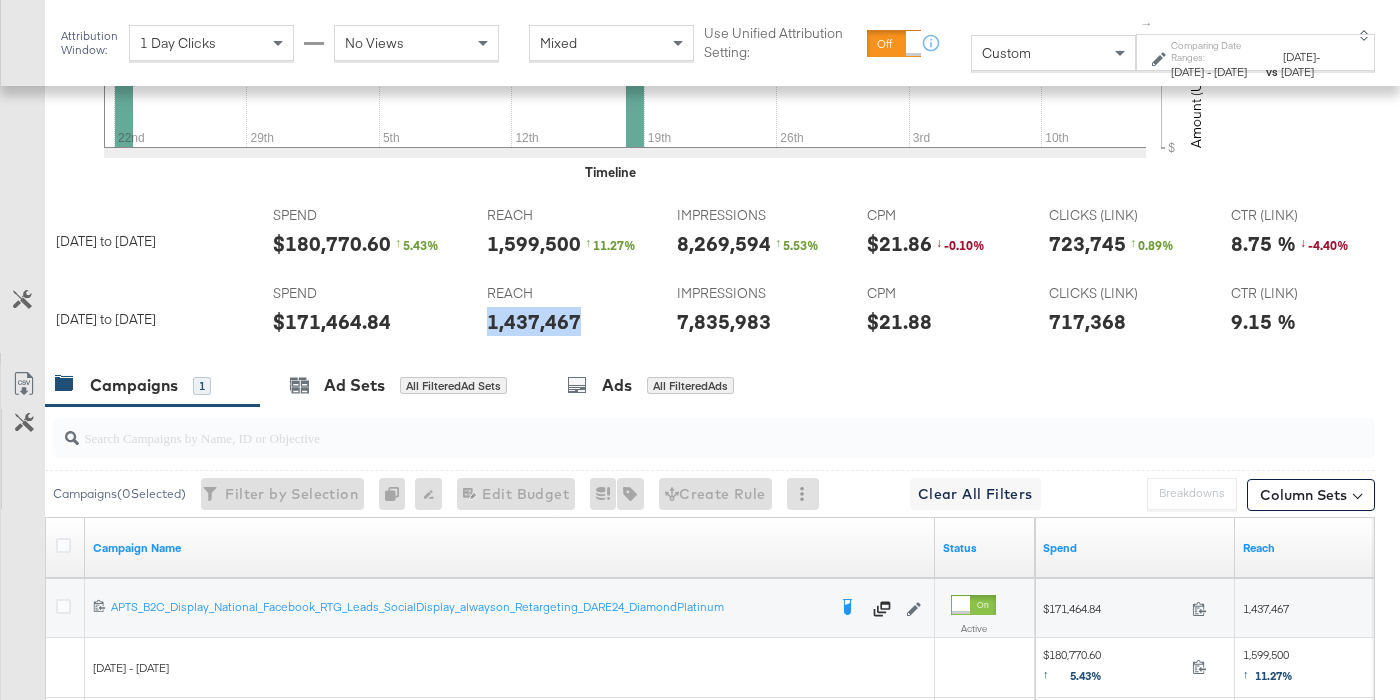 click on "1,437,467" at bounding box center (534, 321) 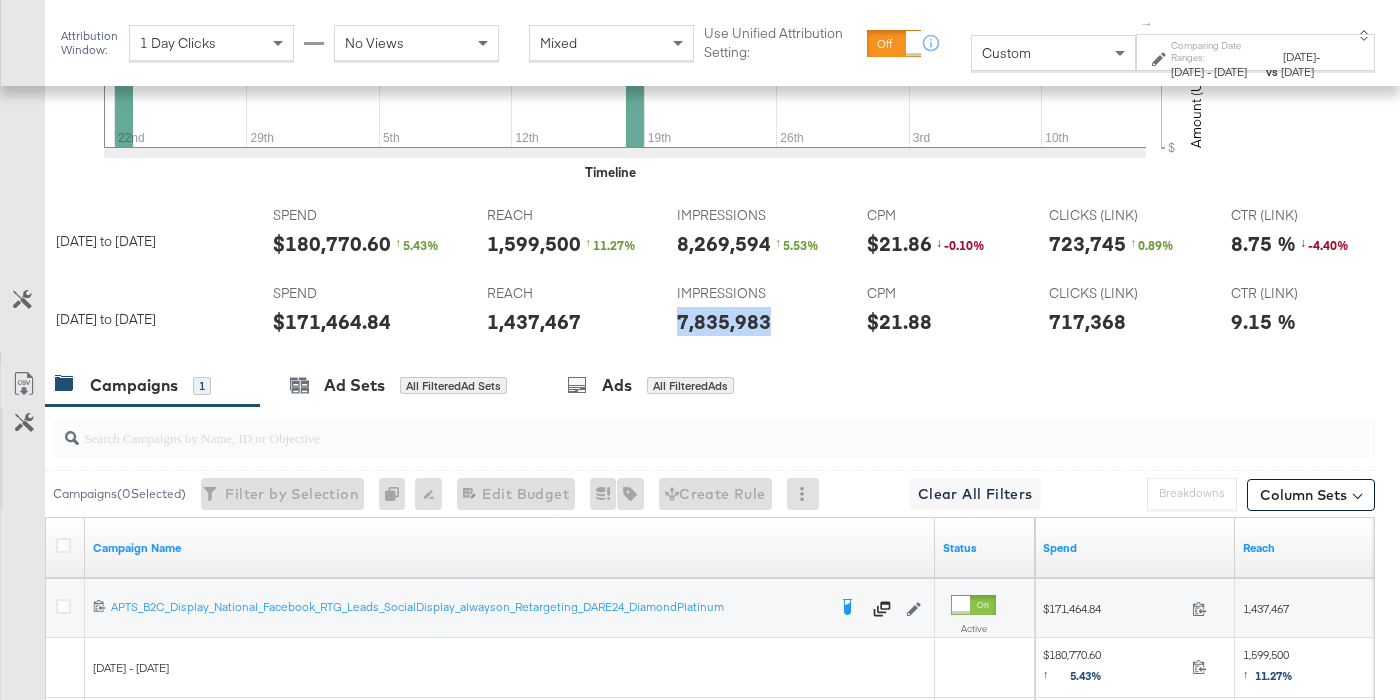click on "7,835,983" at bounding box center (724, 321) 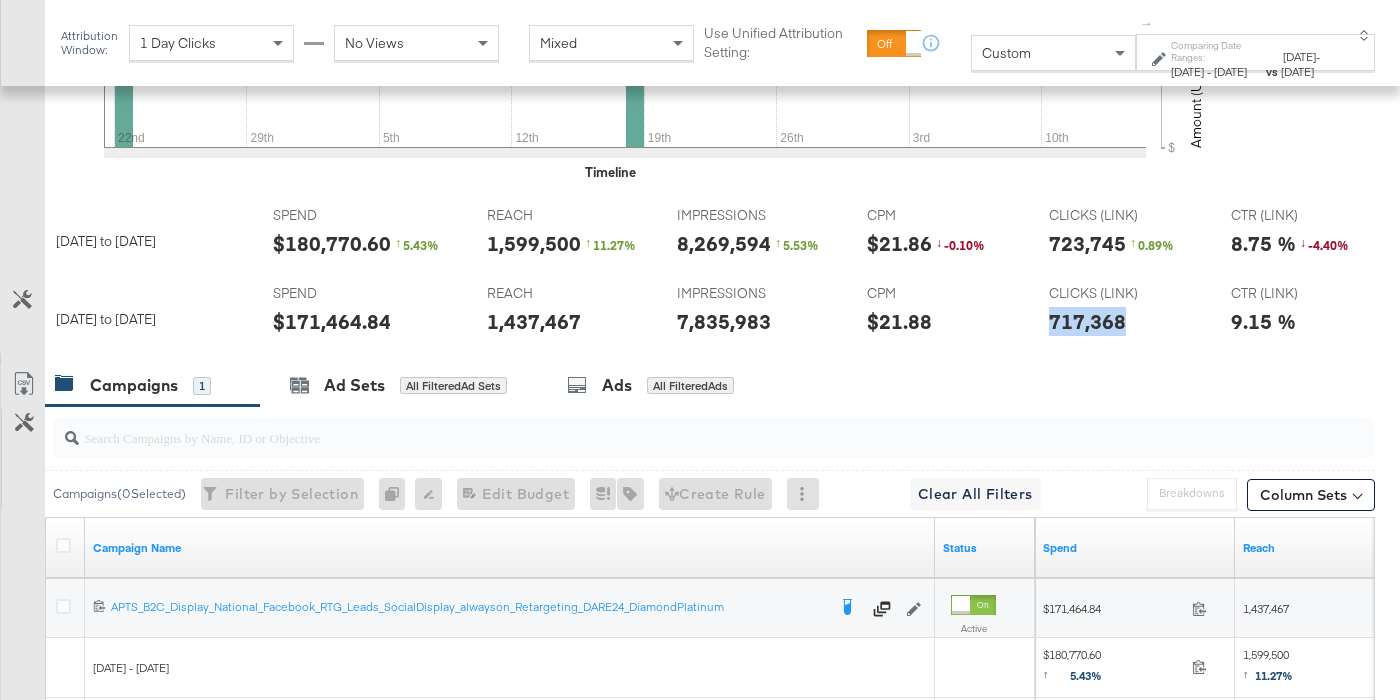 click on "717,368" at bounding box center (1087, 321) 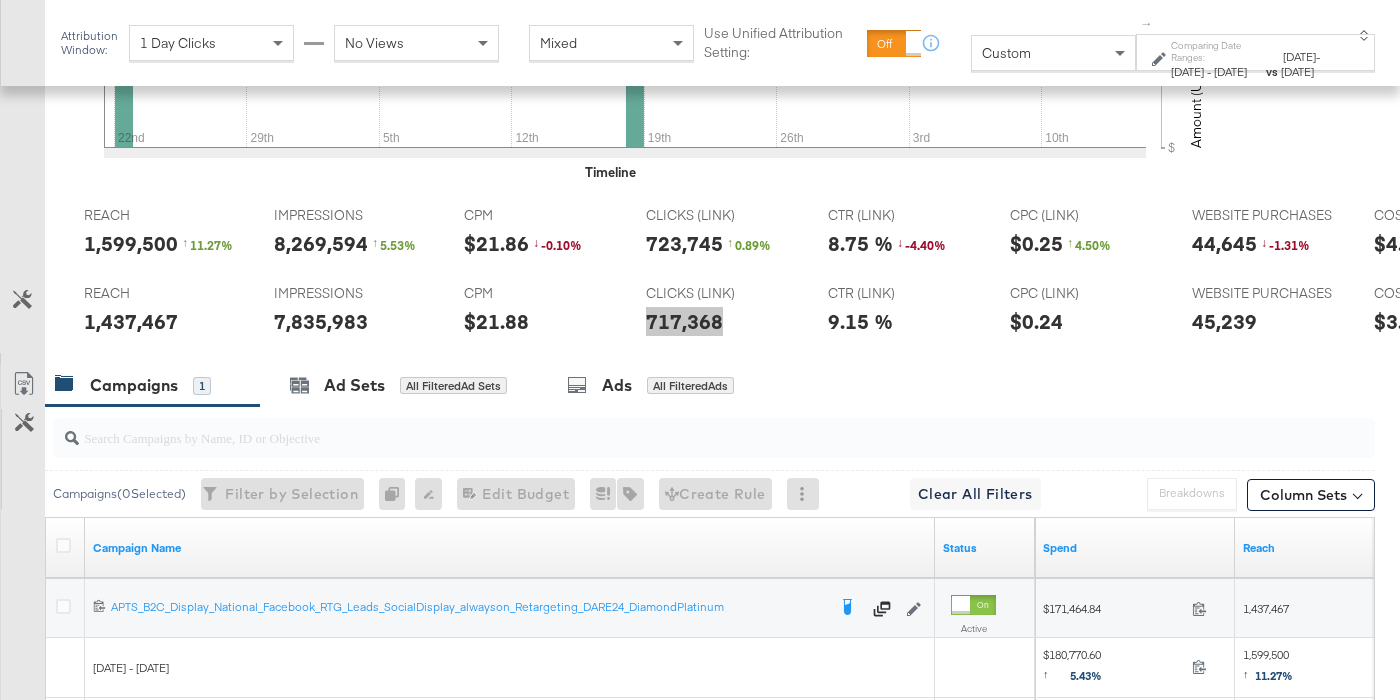 scroll, scrollTop: 0, scrollLeft: 524, axis: horizontal 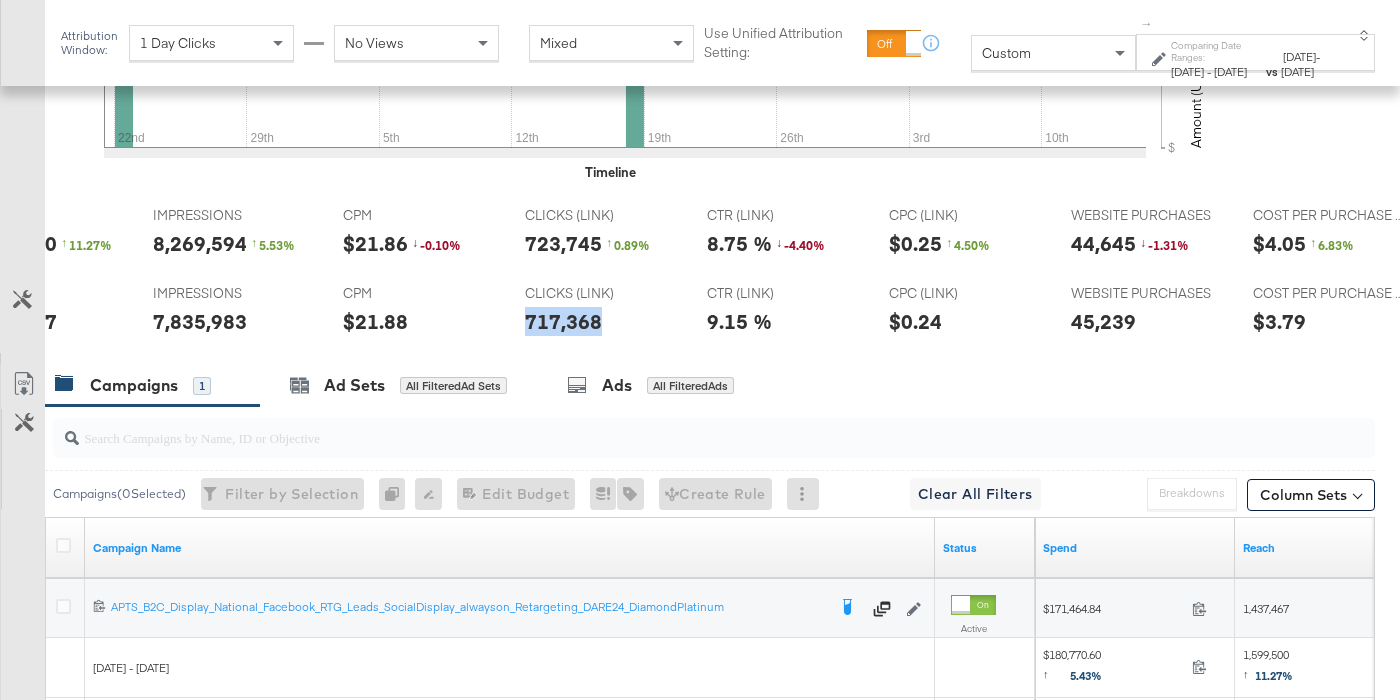 click on "45,239" at bounding box center (1103, 321) 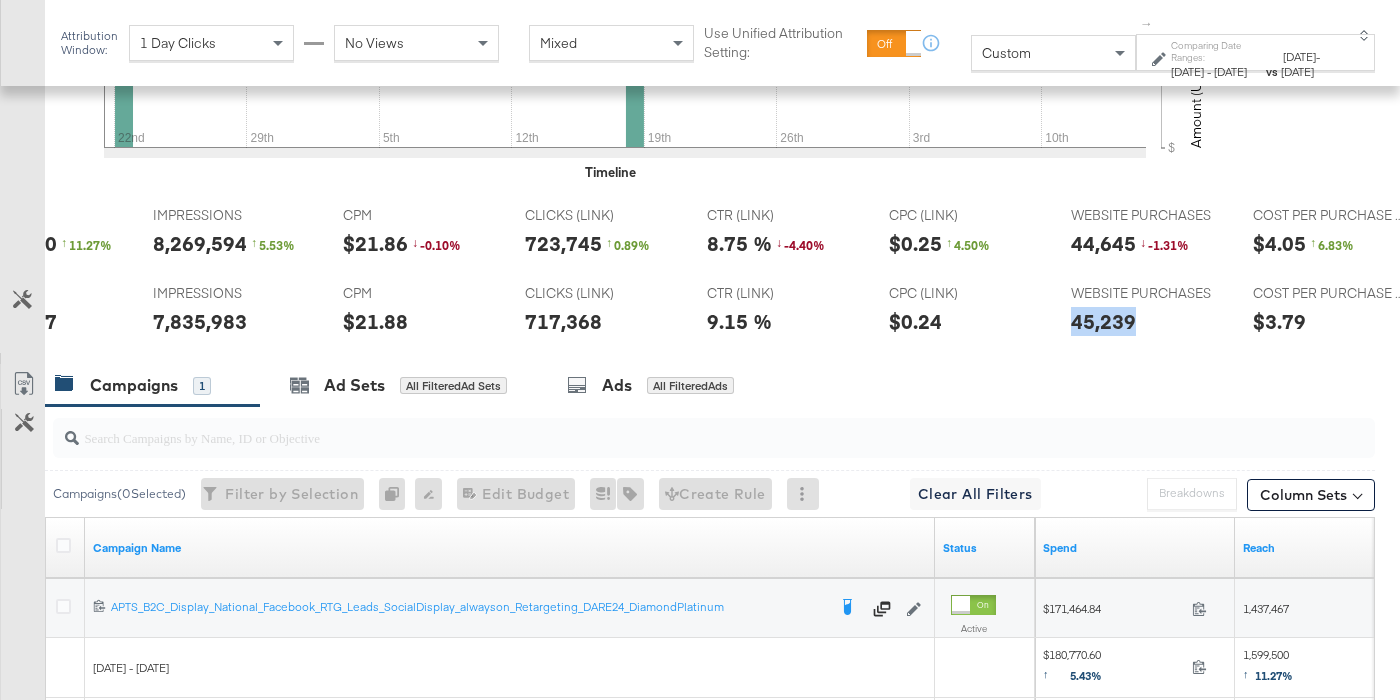 click on "45,239" at bounding box center [1103, 321] 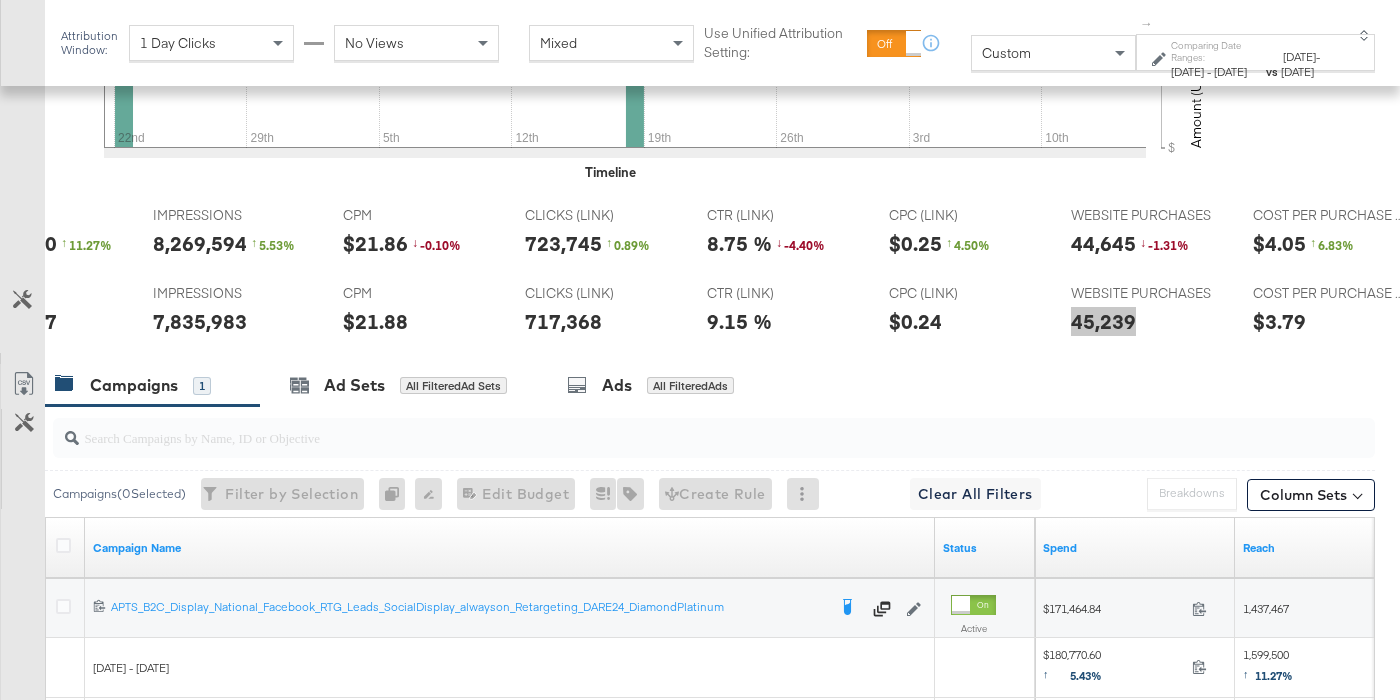 scroll, scrollTop: 0, scrollLeft: 0, axis: both 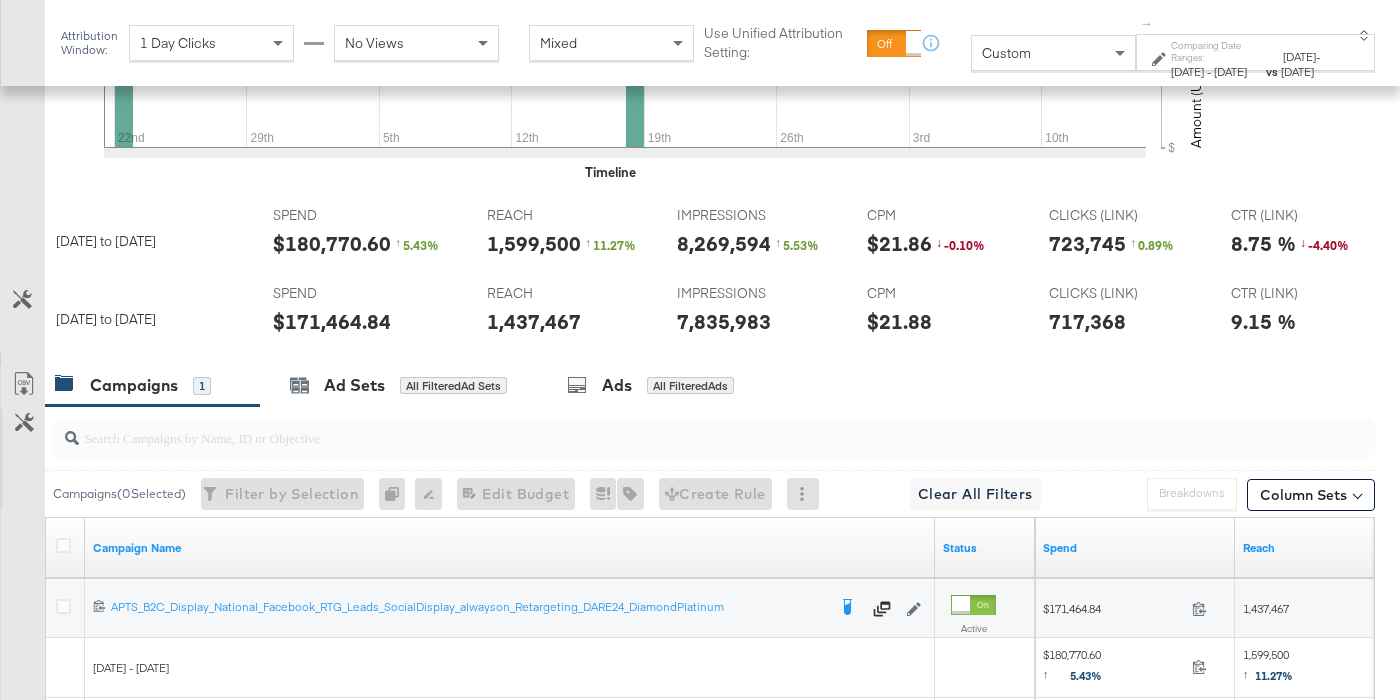 click on "$180,770.60" at bounding box center [332, 243] 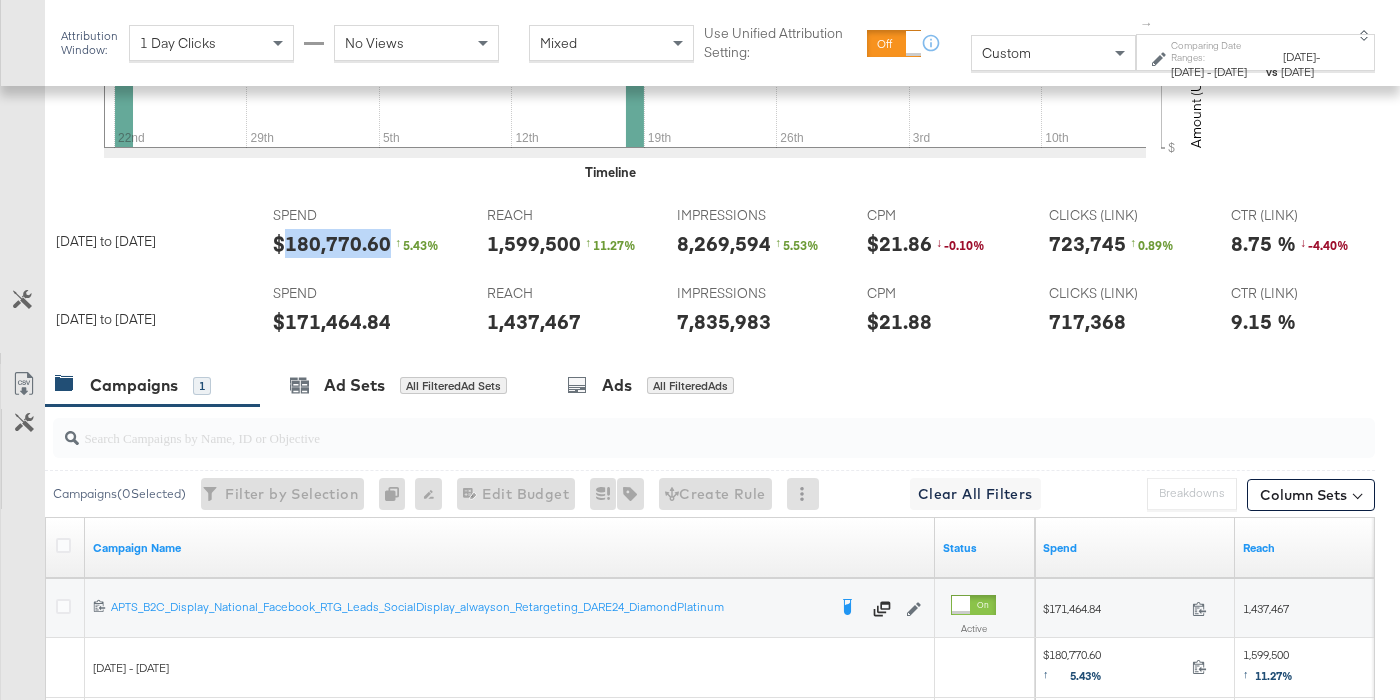 click on "$180,770.60" at bounding box center (332, 243) 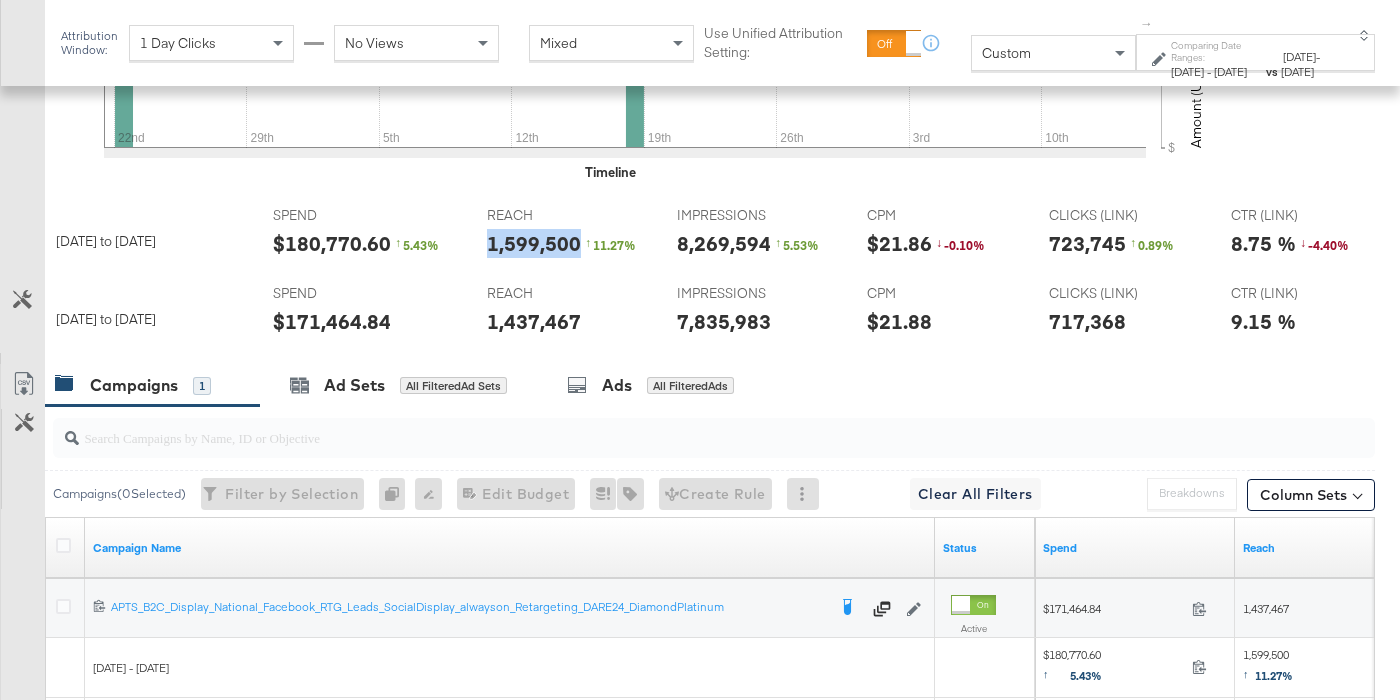 click on "1,599,500" at bounding box center (534, 243) 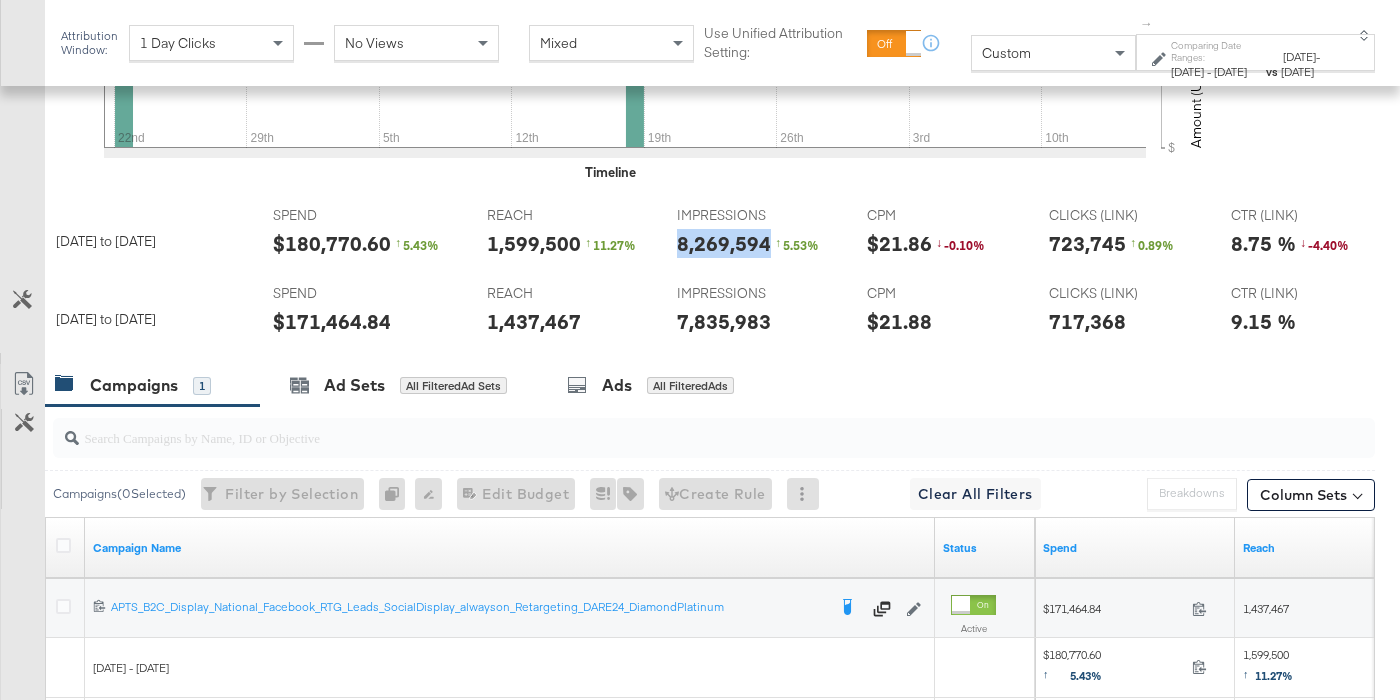 click on "8,269,594" at bounding box center [724, 243] 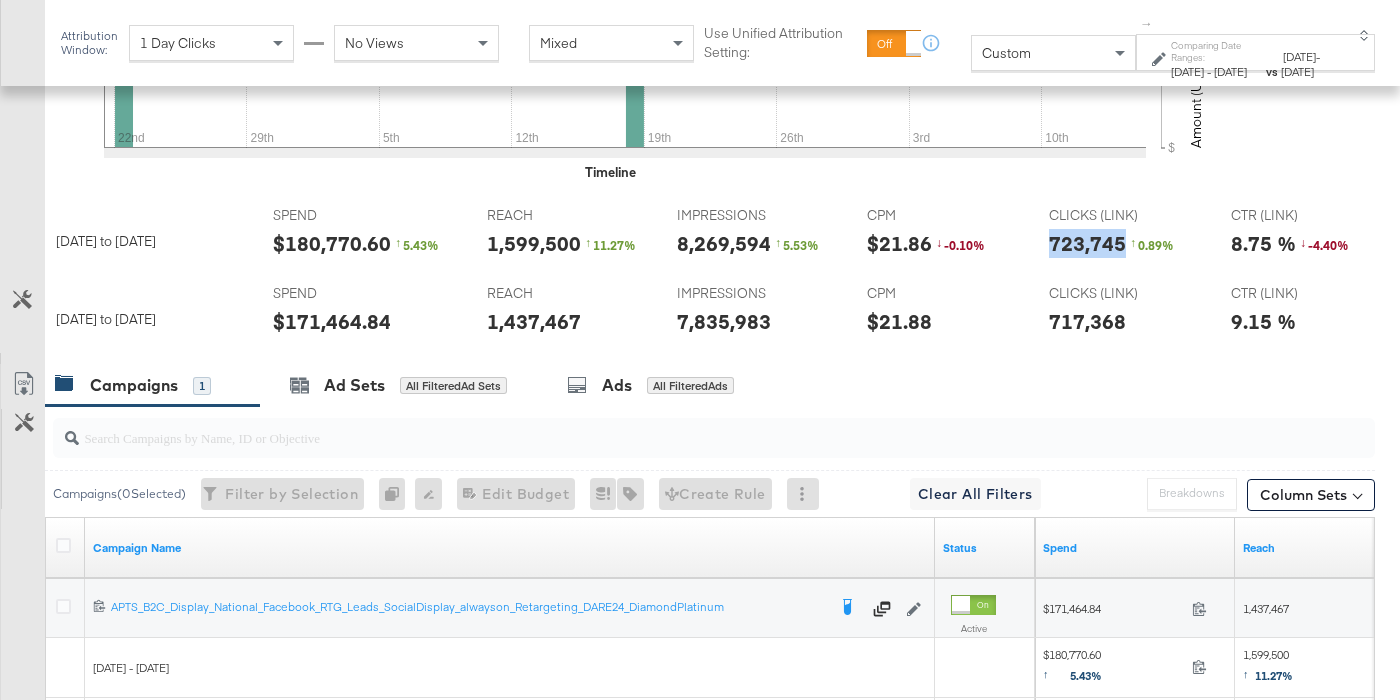 click on "CLICKS (LINK) CLICKS (LINK) 723,745 ↑ 0.89 %" at bounding box center (1124, 236) 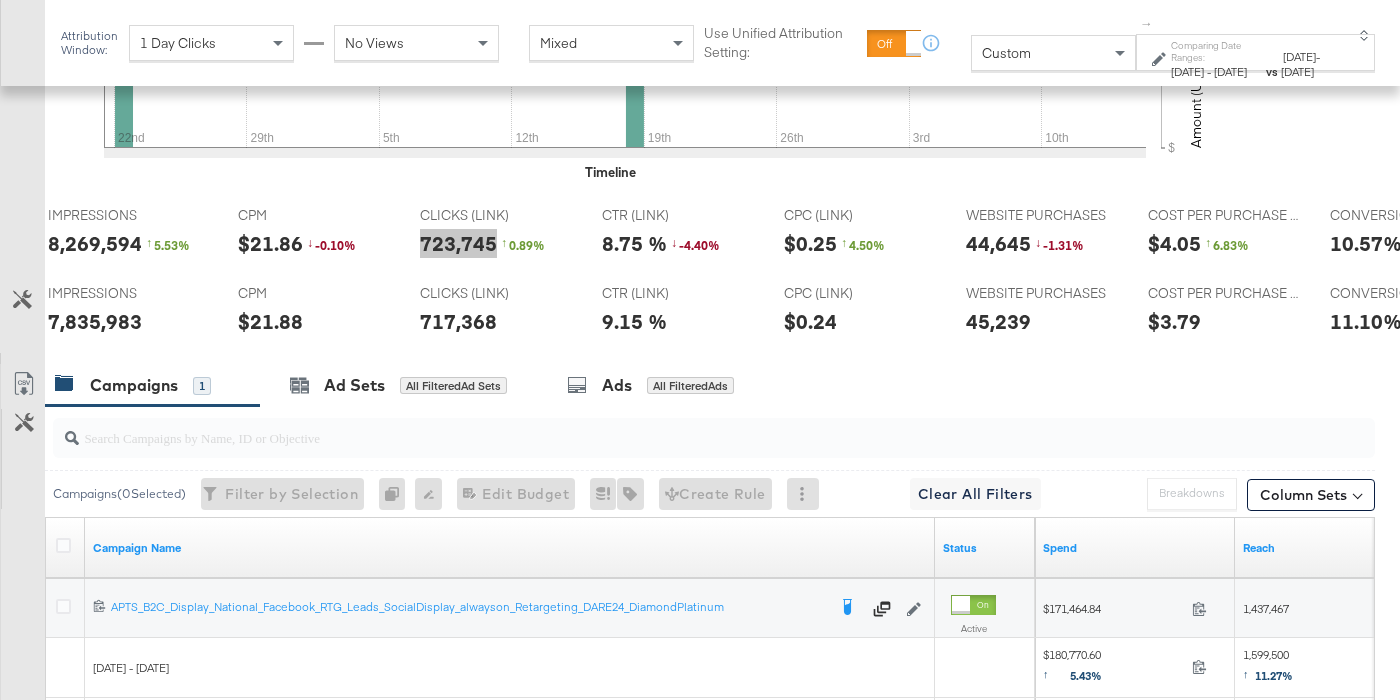 scroll, scrollTop: 0, scrollLeft: 642, axis: horizontal 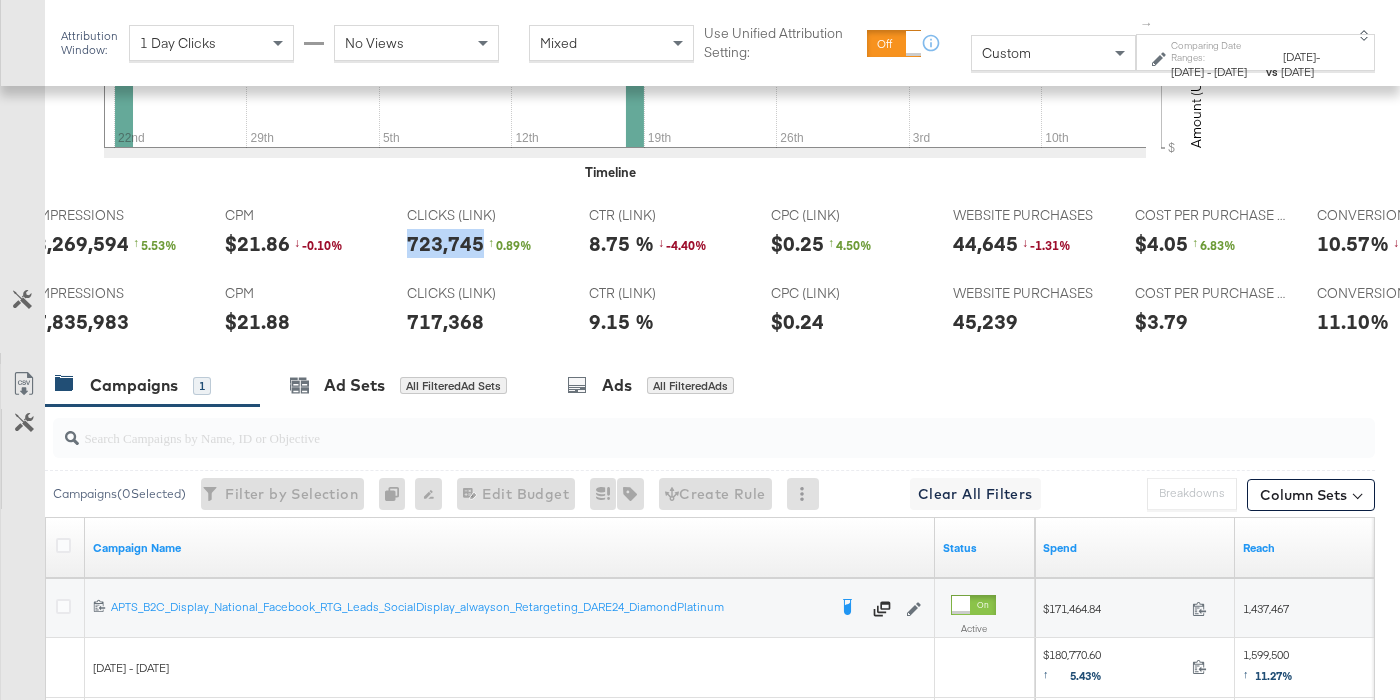 click on "44,645" at bounding box center (985, 243) 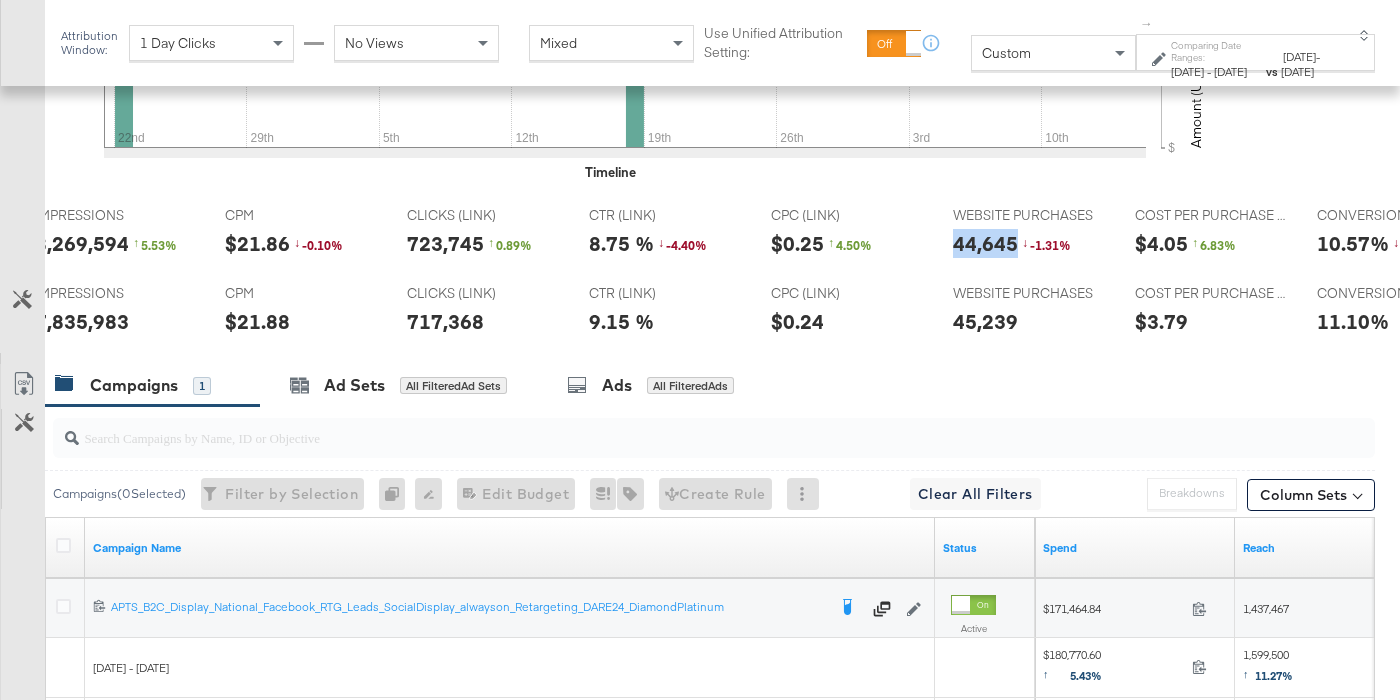 click on "44,645" at bounding box center [985, 243] 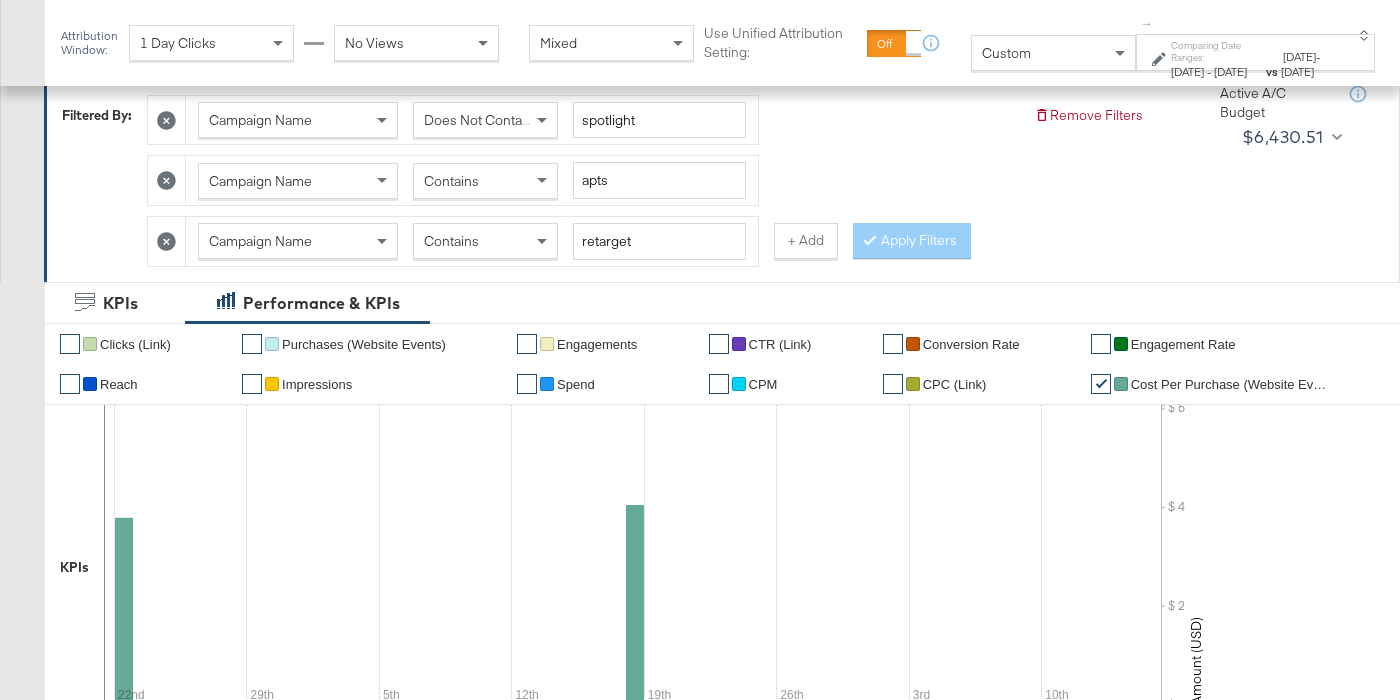 scroll, scrollTop: 310, scrollLeft: 0, axis: vertical 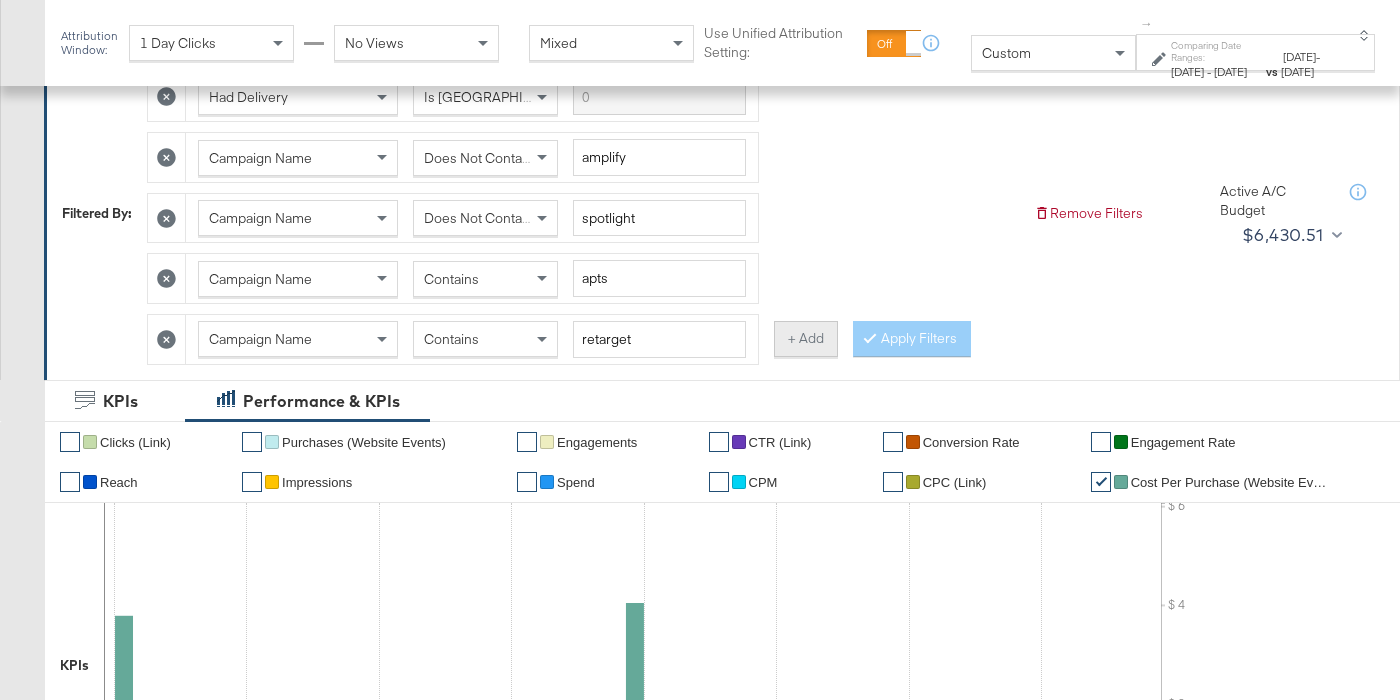 click on "+ Add" at bounding box center (806, 339) 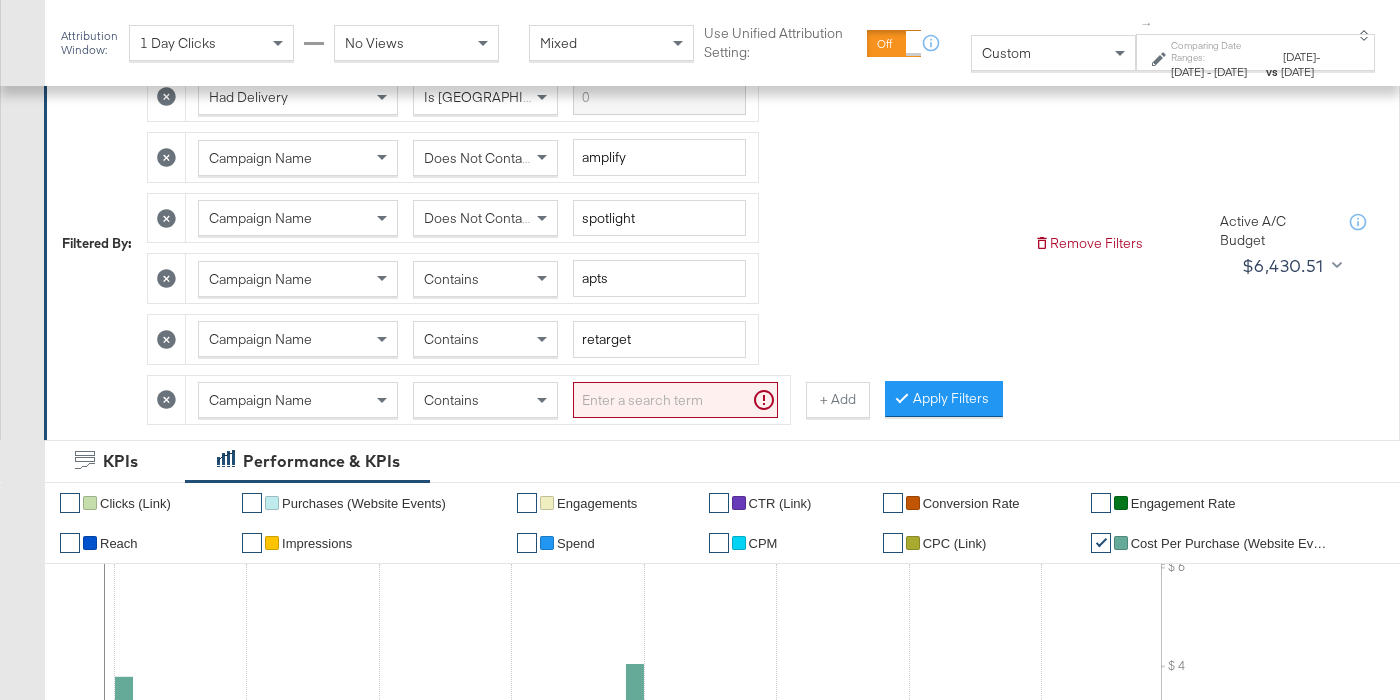 click at bounding box center (675, 400) 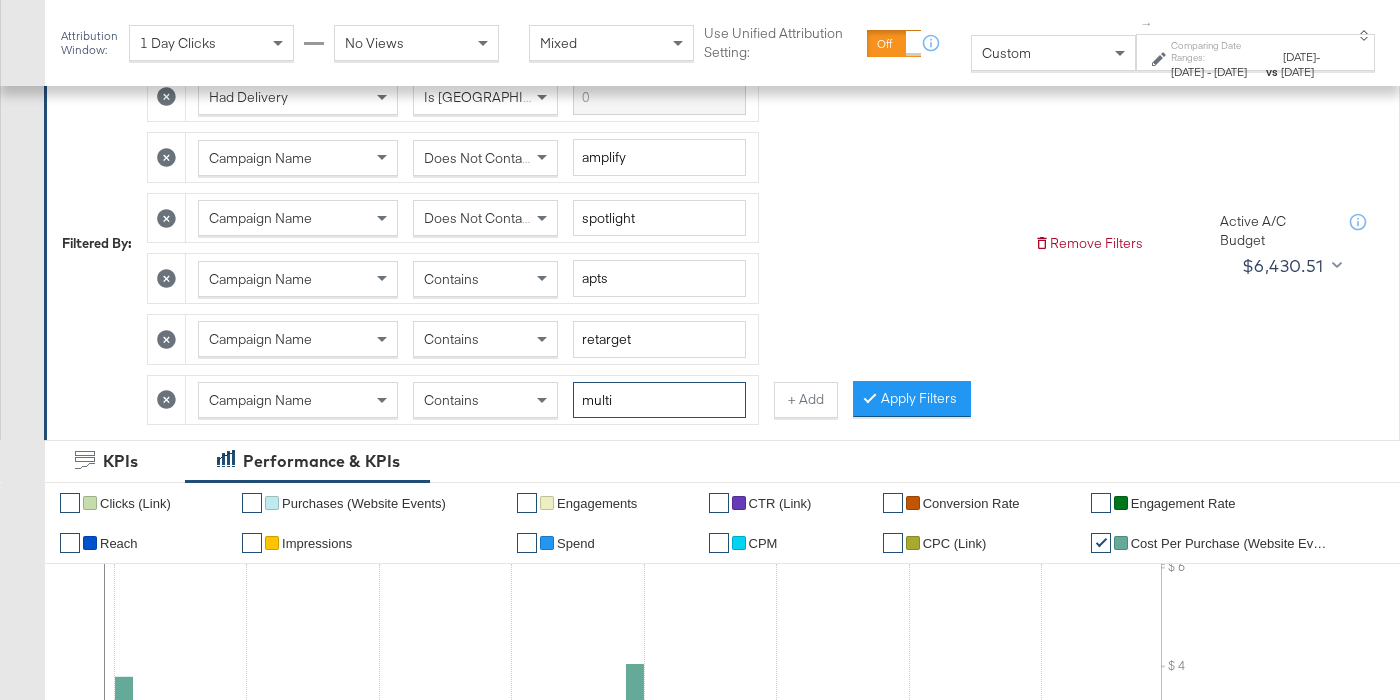 type on "multi" 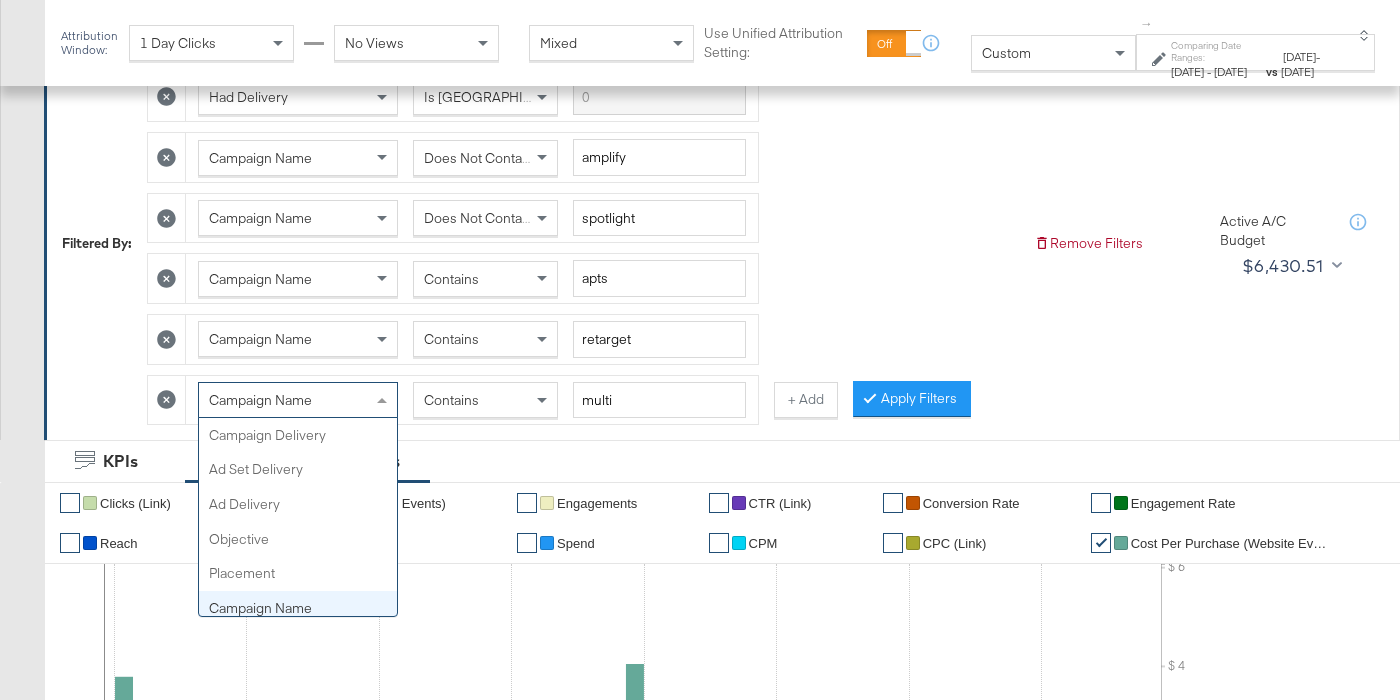 click on "Campaign Name" at bounding box center (298, 400) 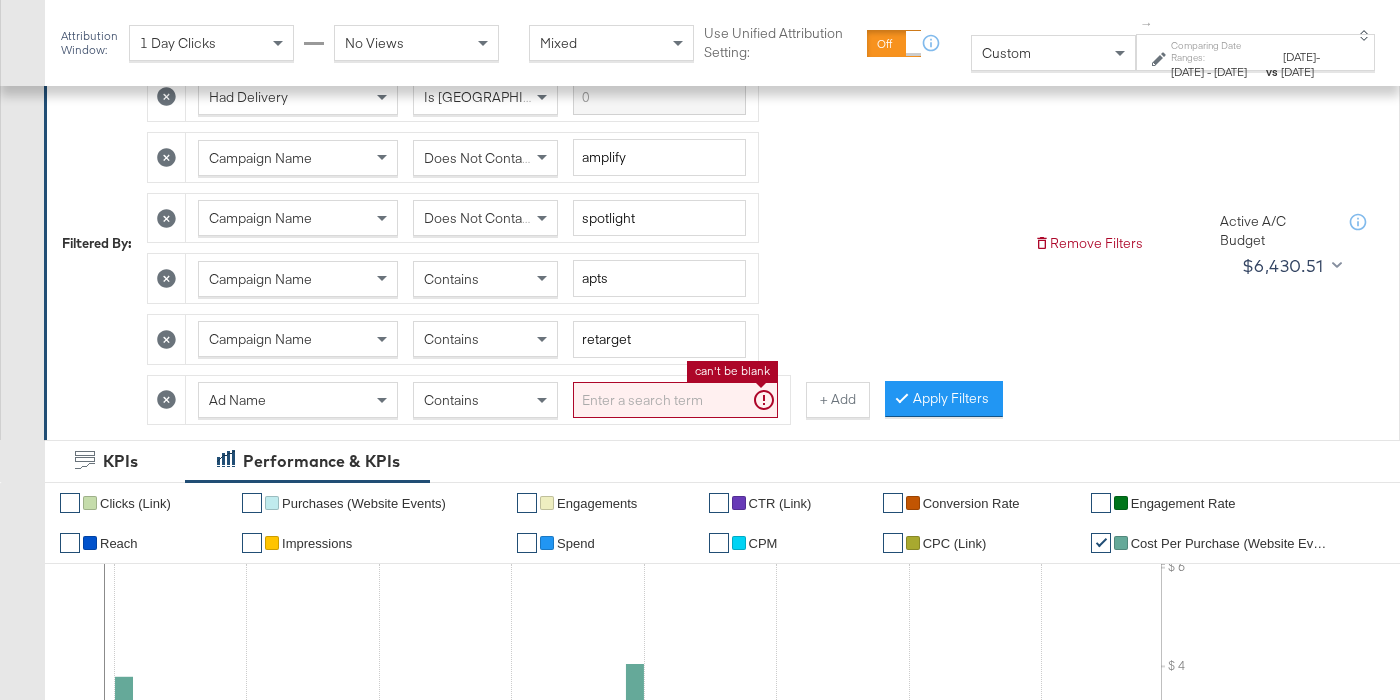click at bounding box center (675, 400) 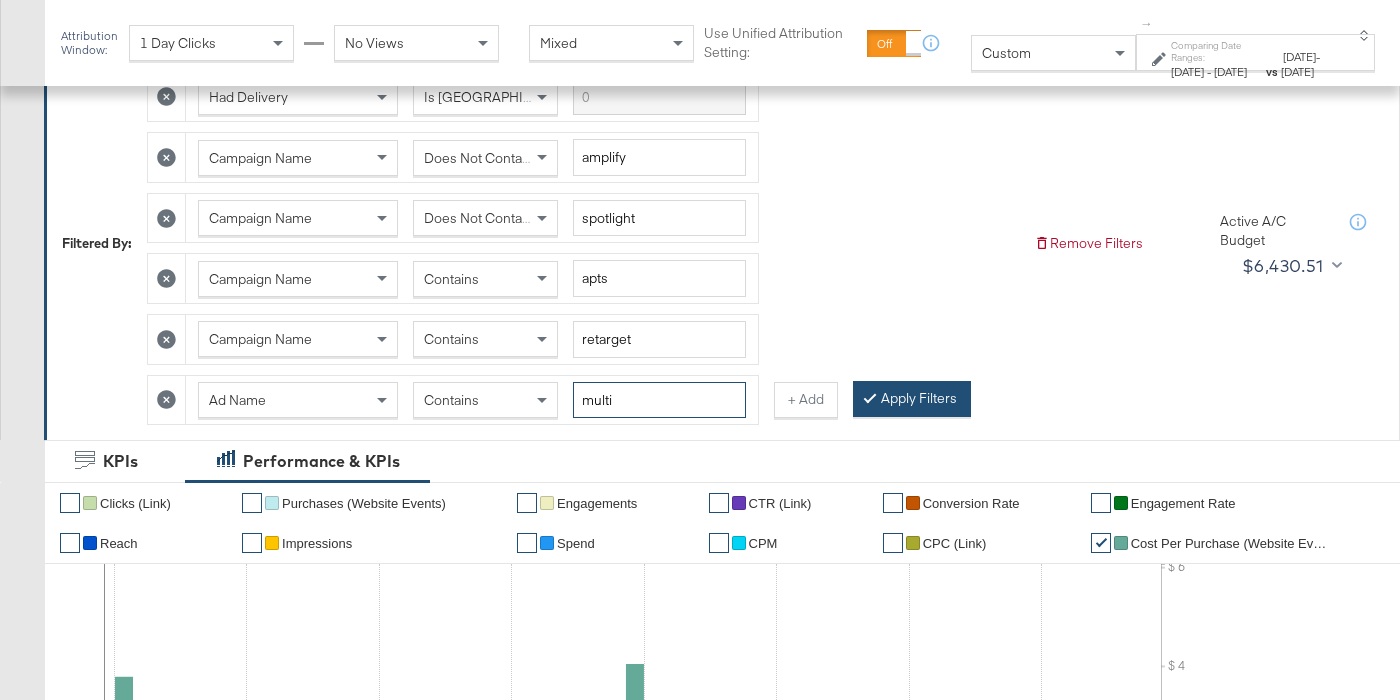 type on "multi" 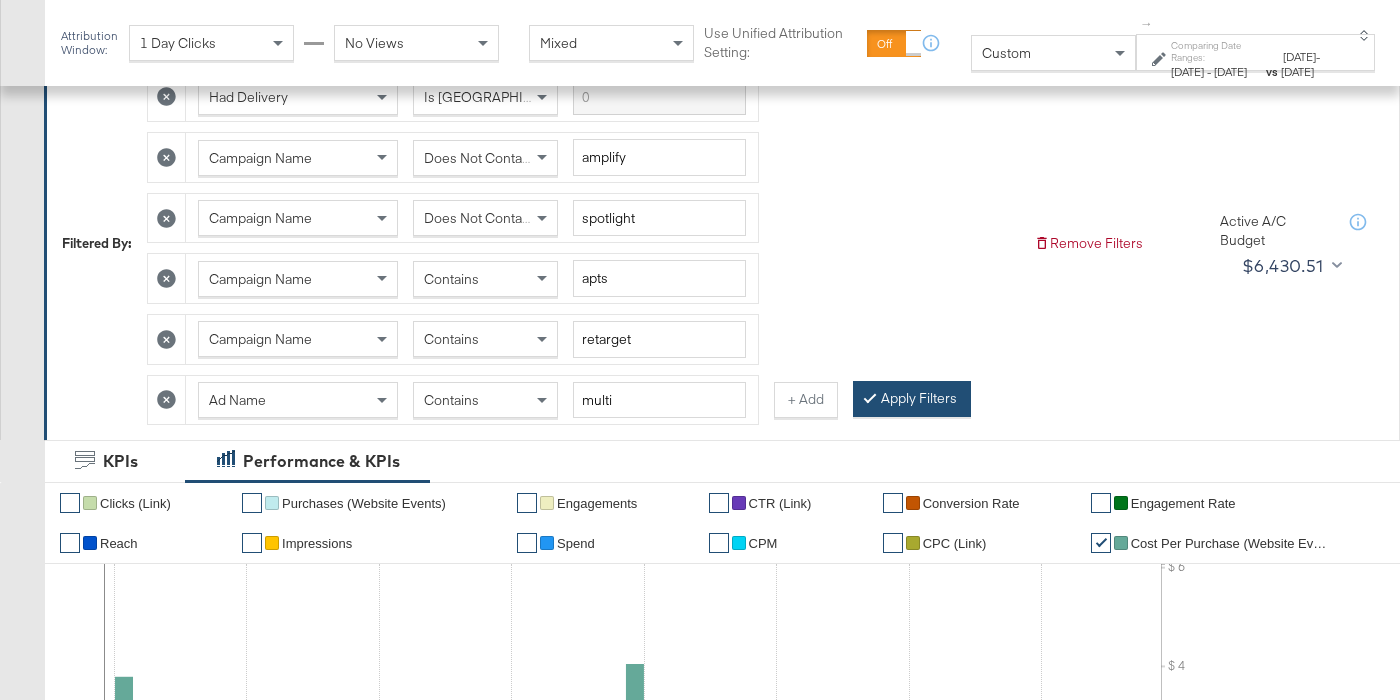 click on "Apply Filters" at bounding box center [912, 399] 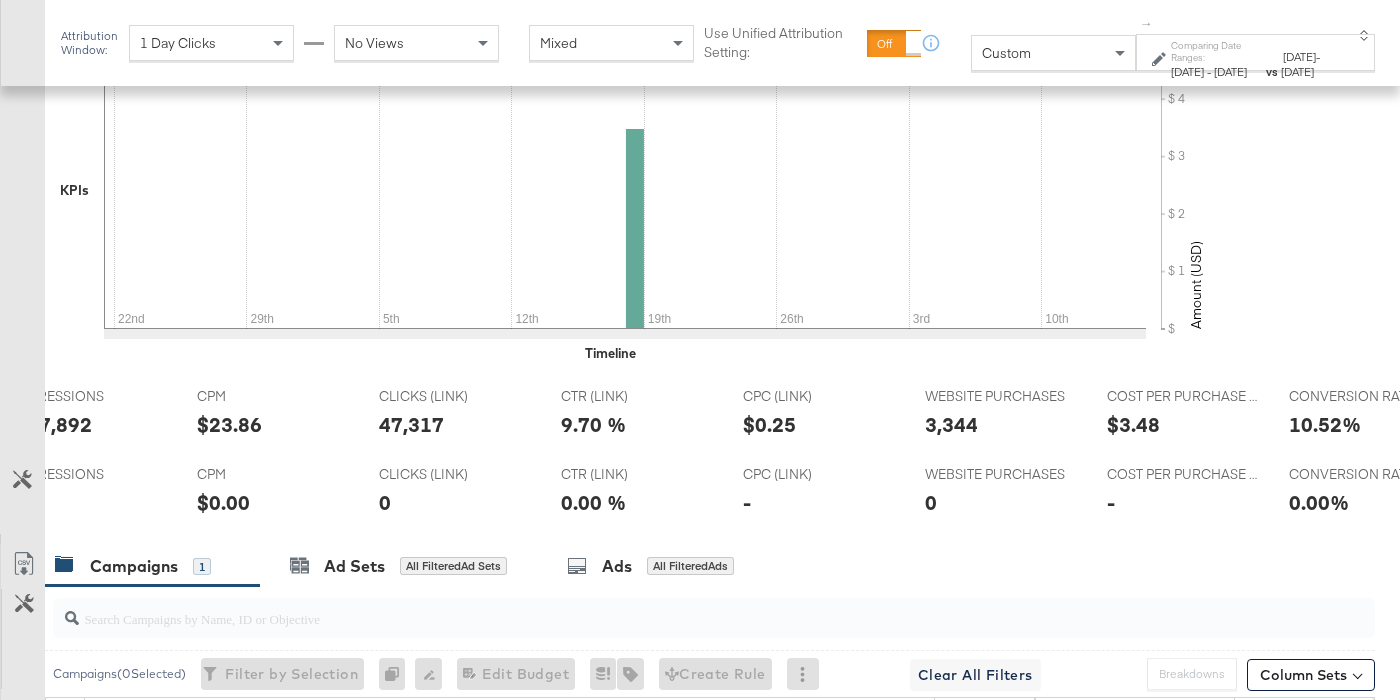 scroll, scrollTop: 1040, scrollLeft: 0, axis: vertical 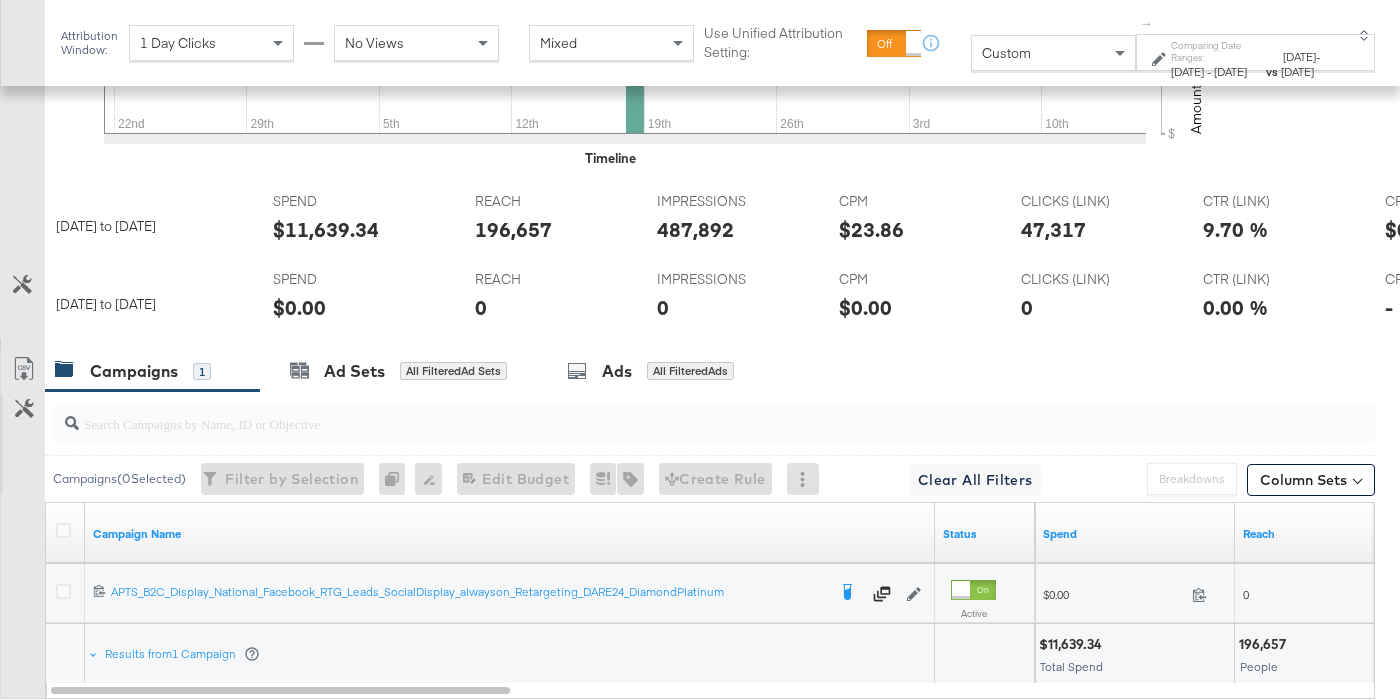 click on "$11,639.34" at bounding box center (326, 229) 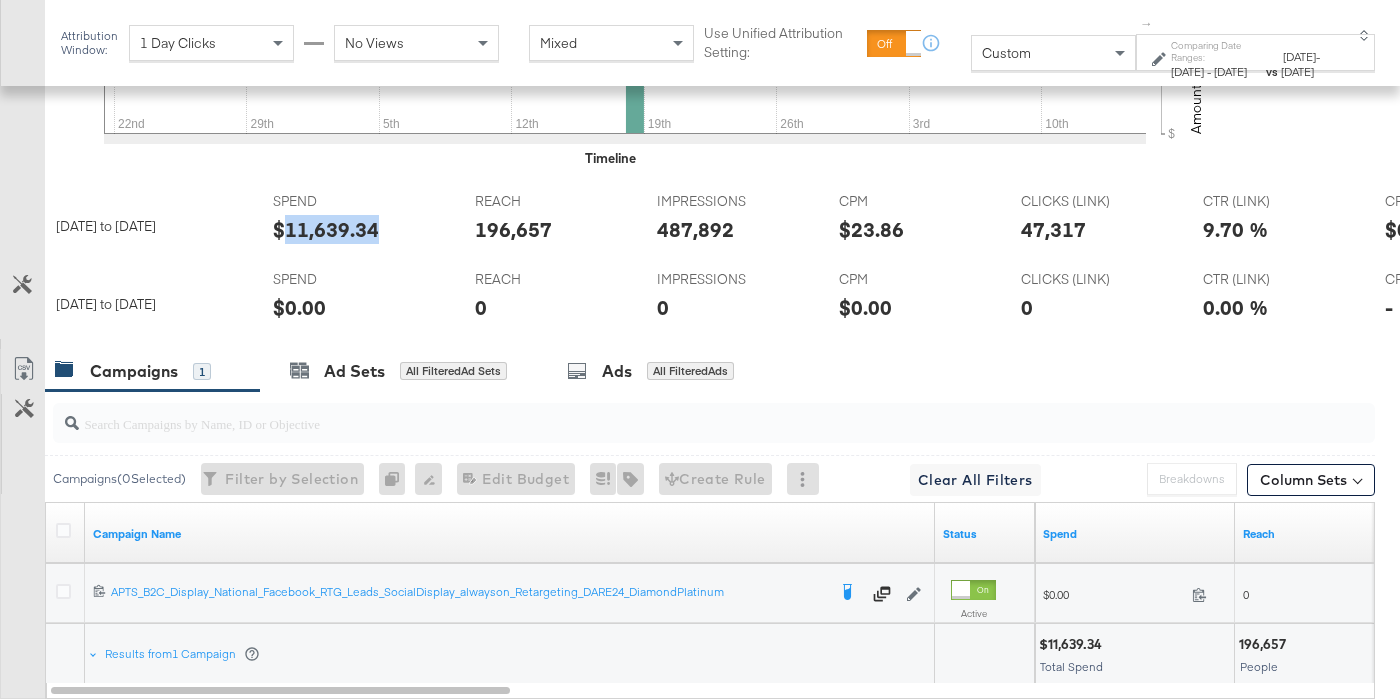 click on "$11,639.34" at bounding box center (326, 229) 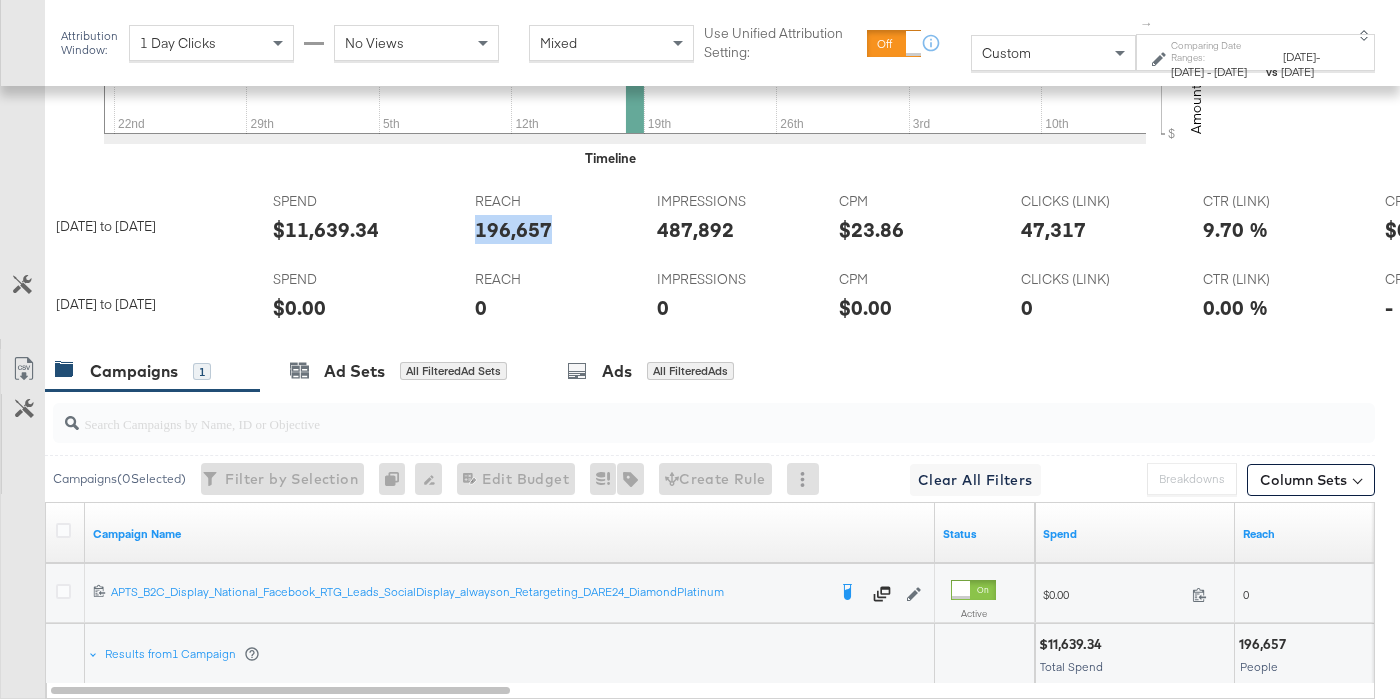 click on "196,657" at bounding box center [513, 229] 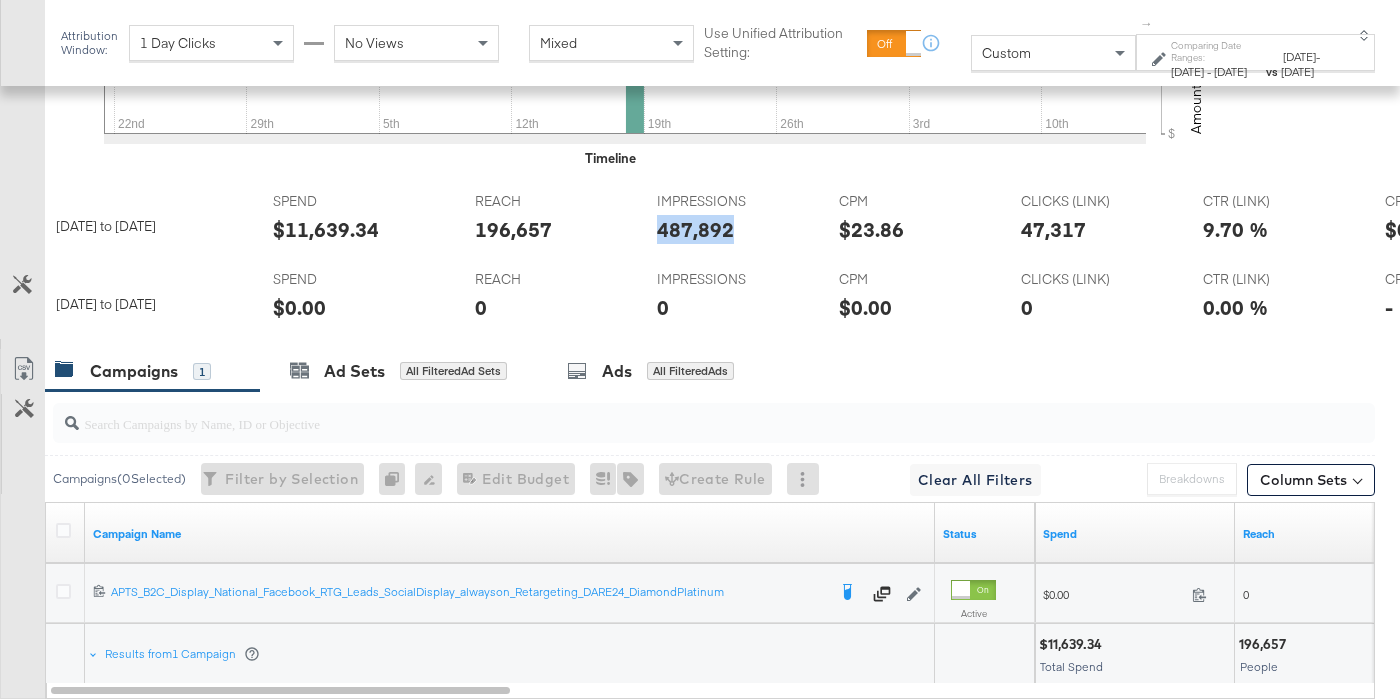 click on "487,892" at bounding box center [695, 229] 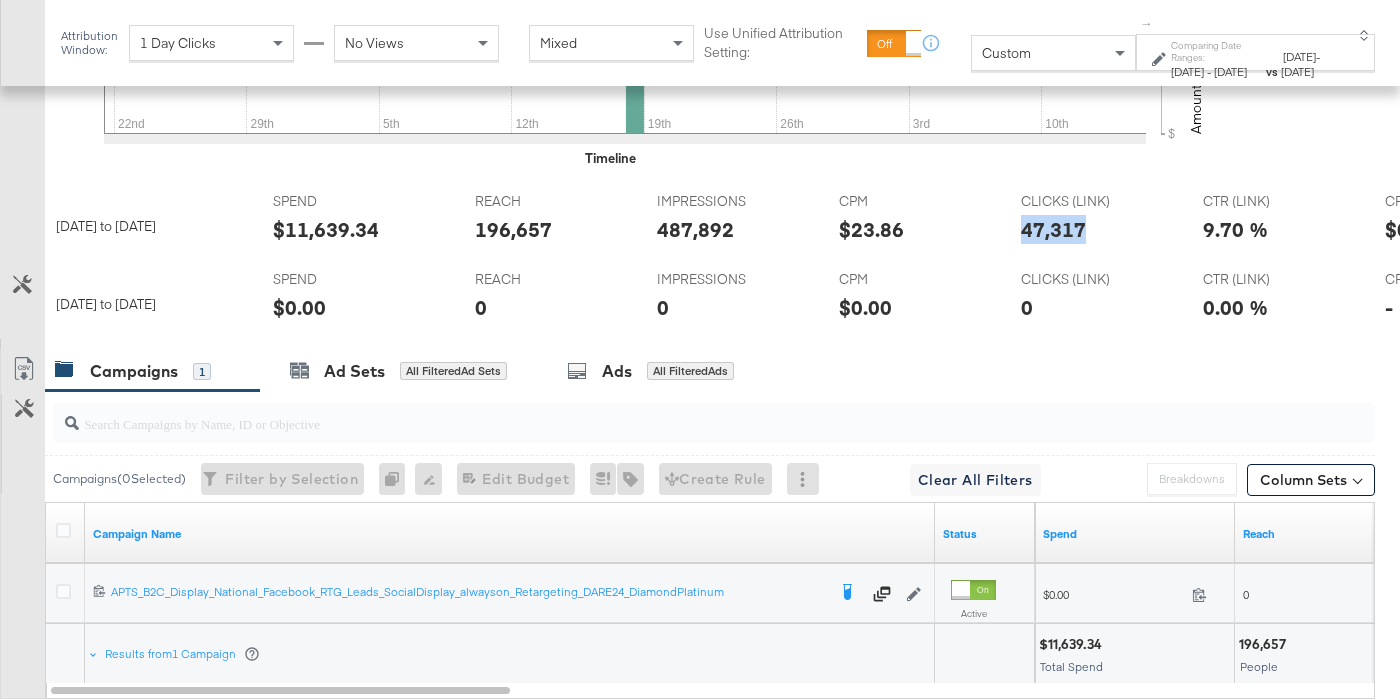 click on "47,317" at bounding box center (1053, 229) 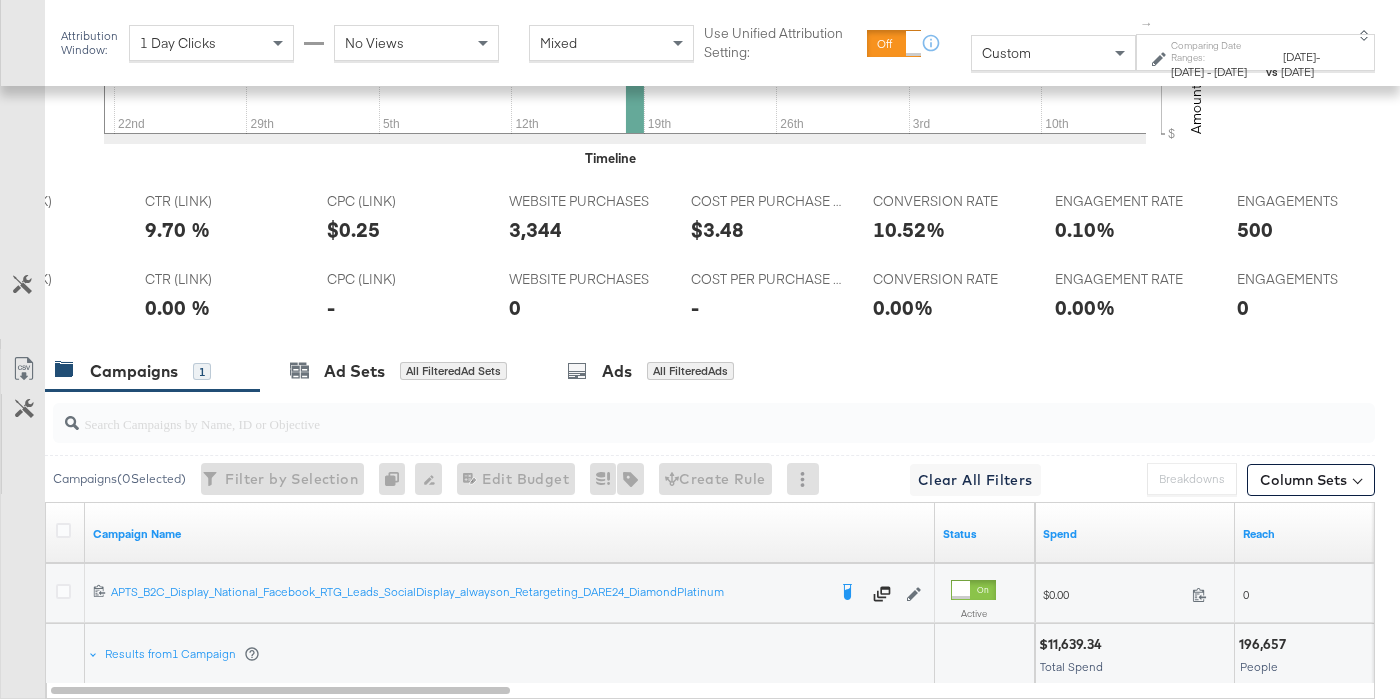 scroll, scrollTop: 0, scrollLeft: 1056, axis: horizontal 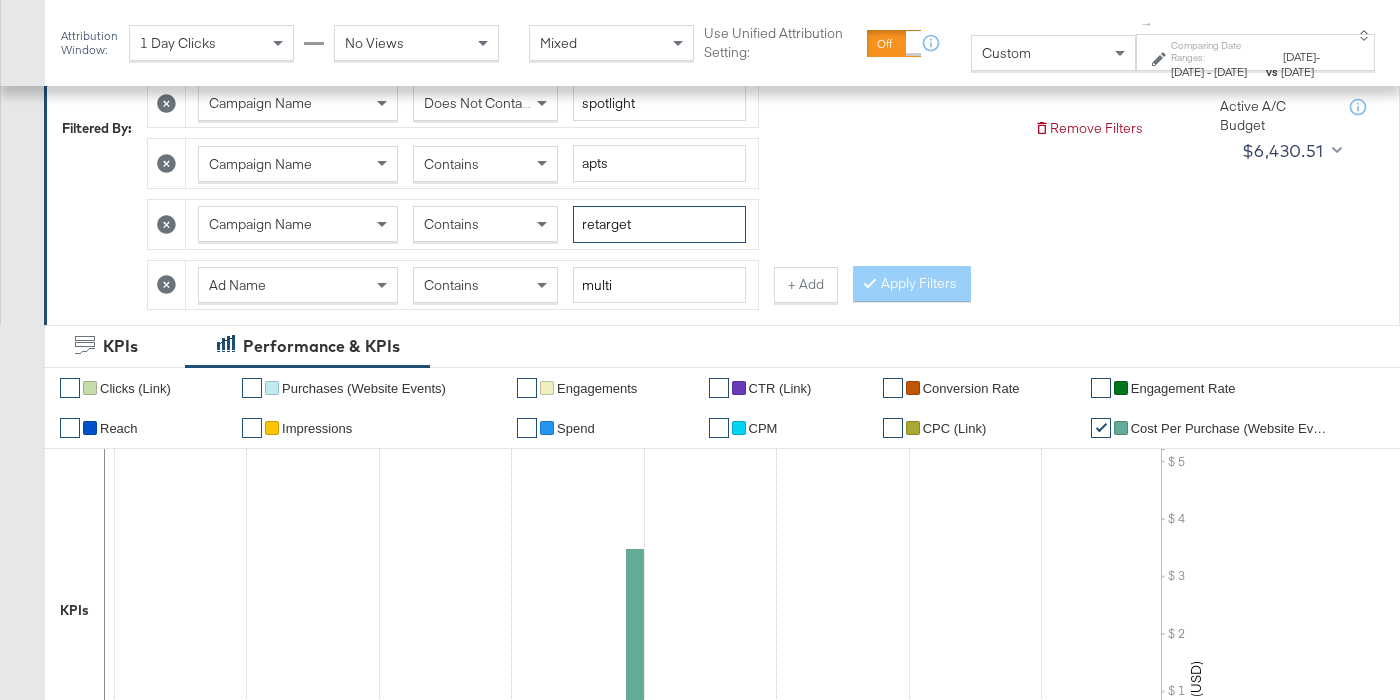 click on "retarget" at bounding box center [659, 224] 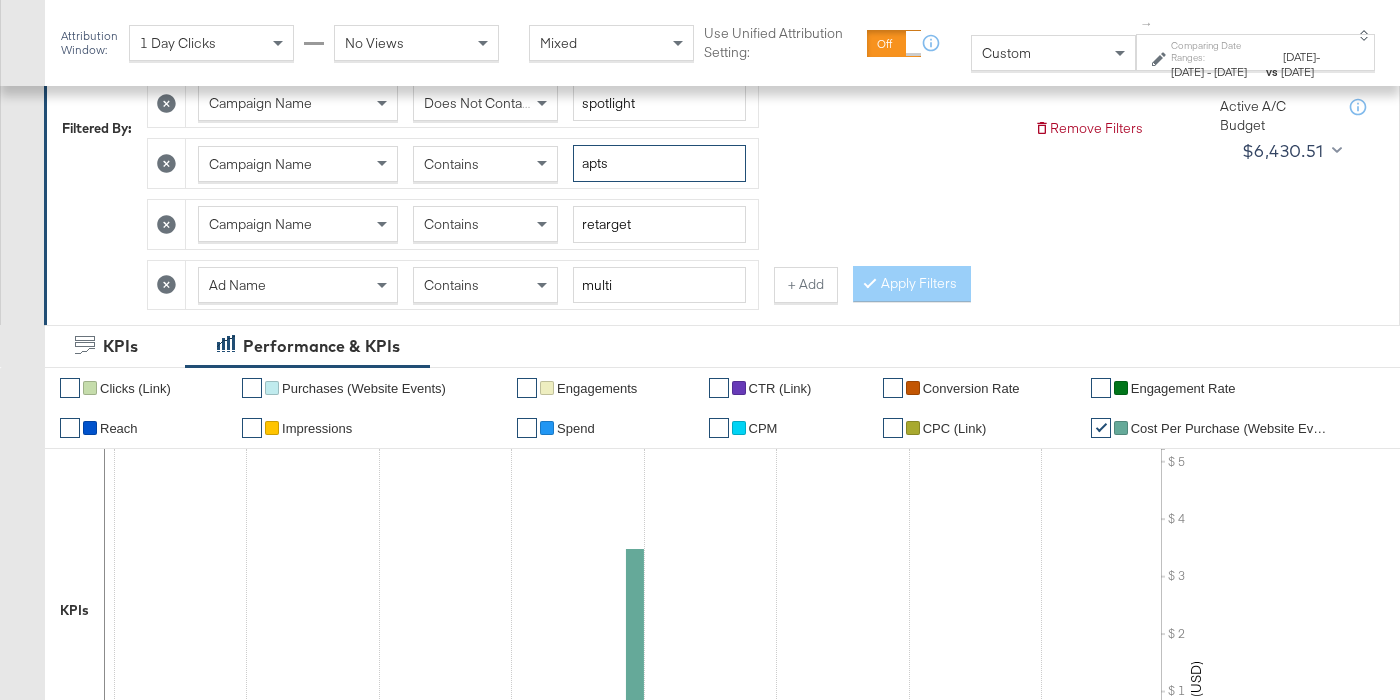 click on "apts" at bounding box center [659, 163] 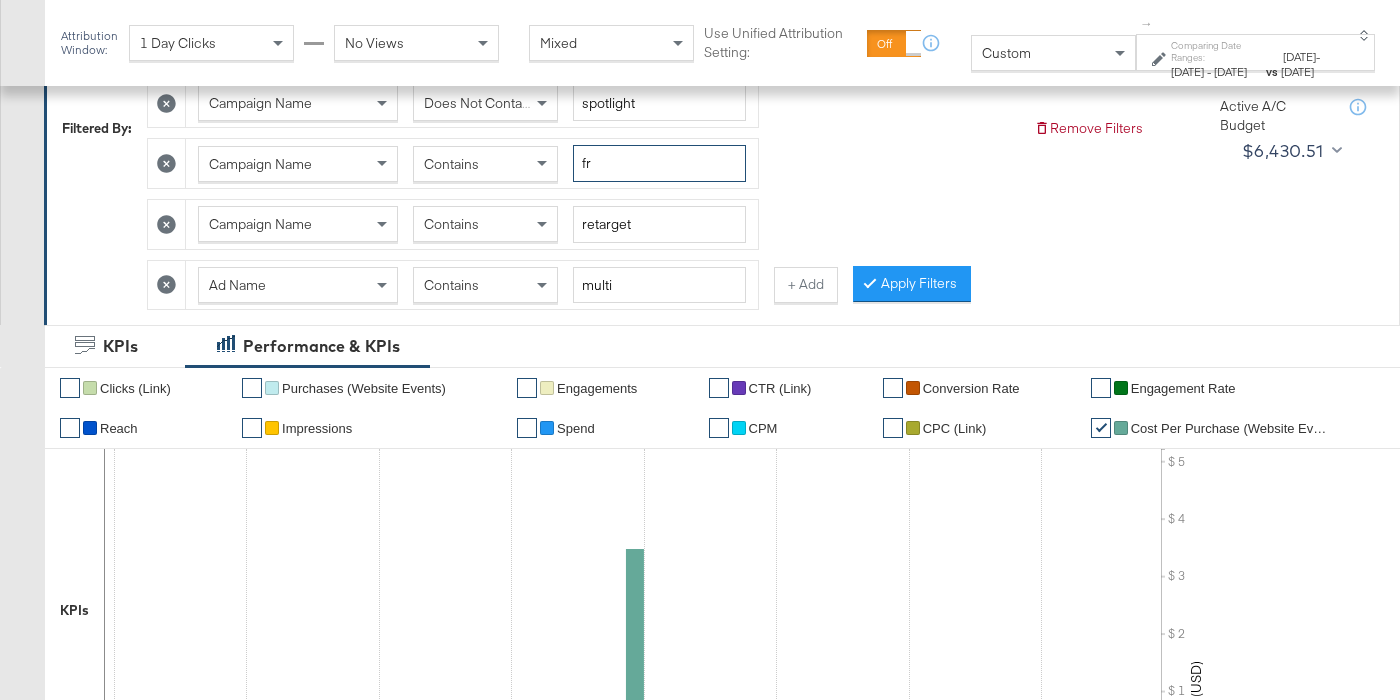 type on "fr" 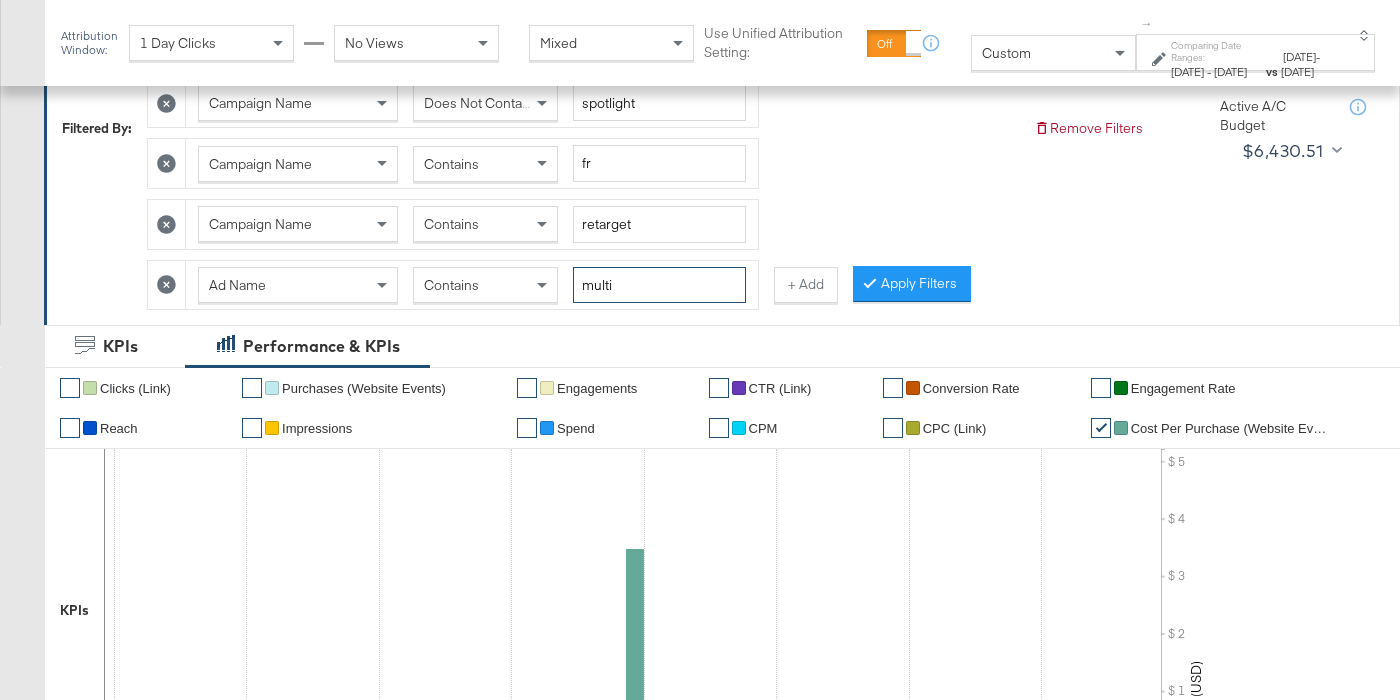 click on "multi" at bounding box center [659, 285] 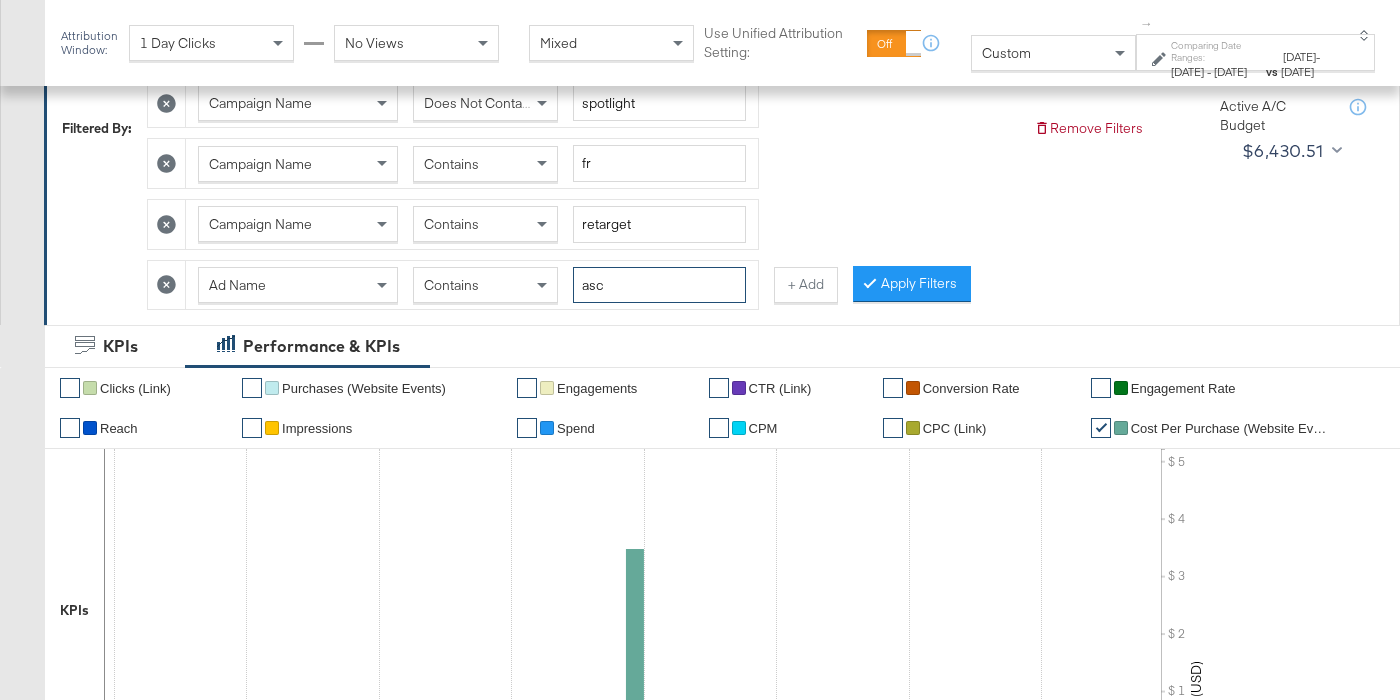 type on "asc" 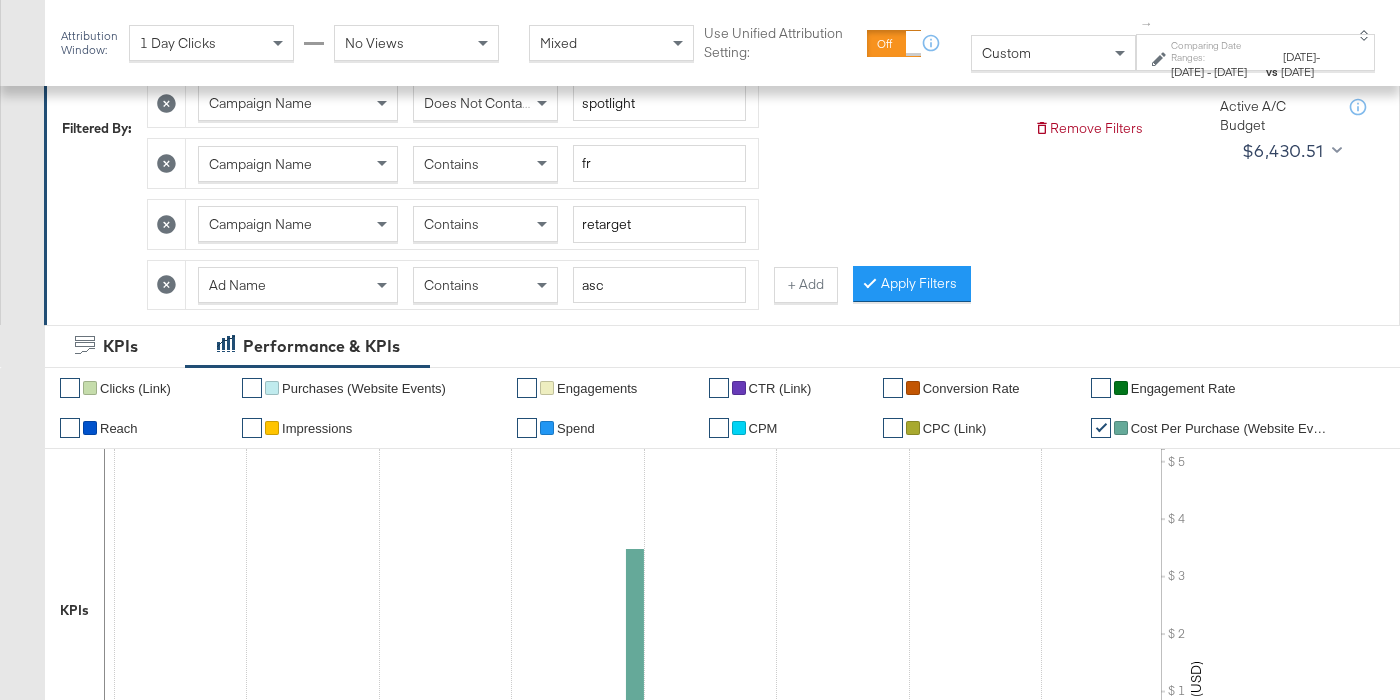 click on "Contains" at bounding box center [451, 224] 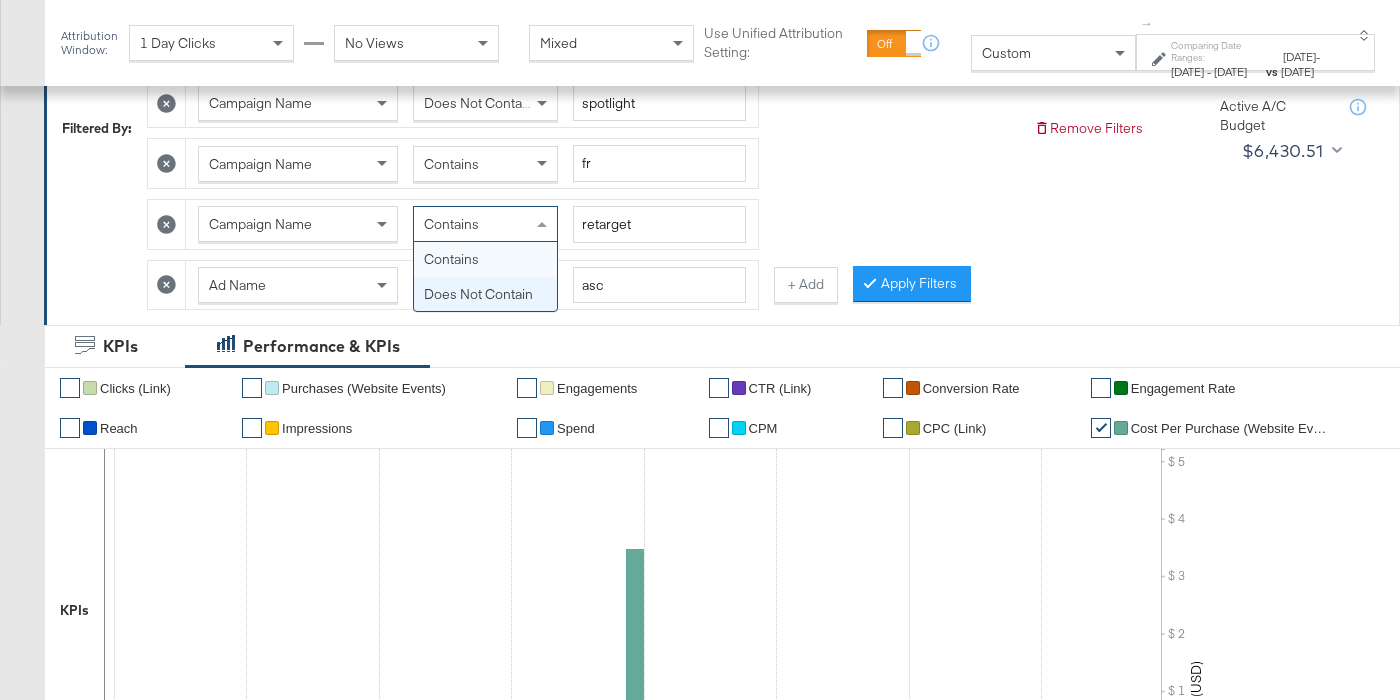drag, startPoint x: 482, startPoint y: 293, endPoint x: 542, endPoint y: 291, distance: 60.033325 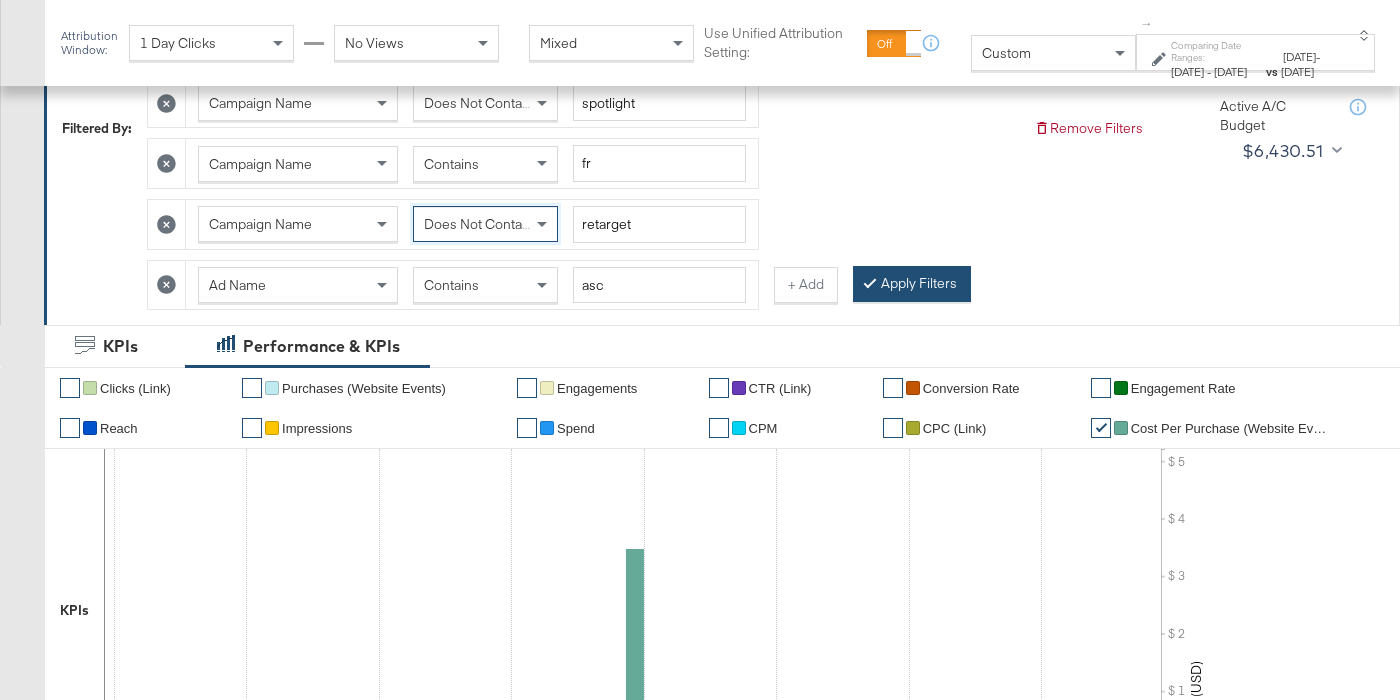 click on "Apply Filters" at bounding box center (912, 284) 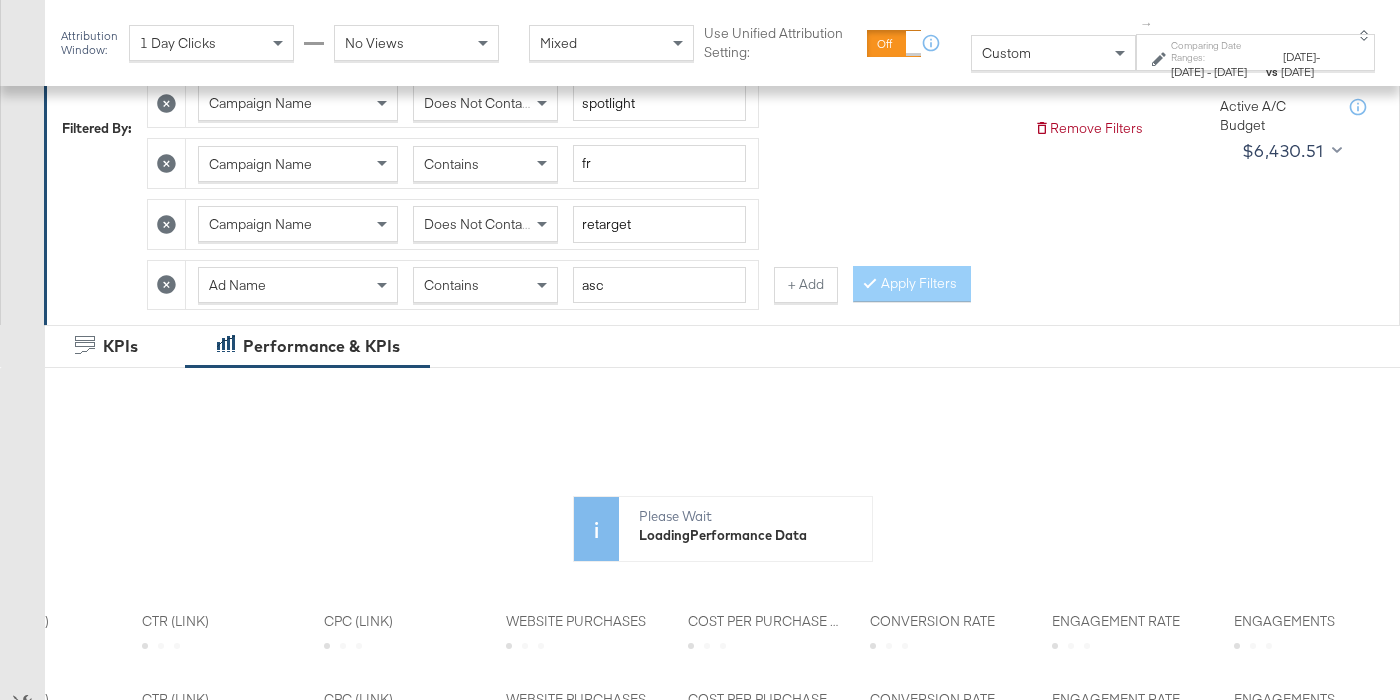 scroll, scrollTop: 0, scrollLeft: 1041, axis: horizontal 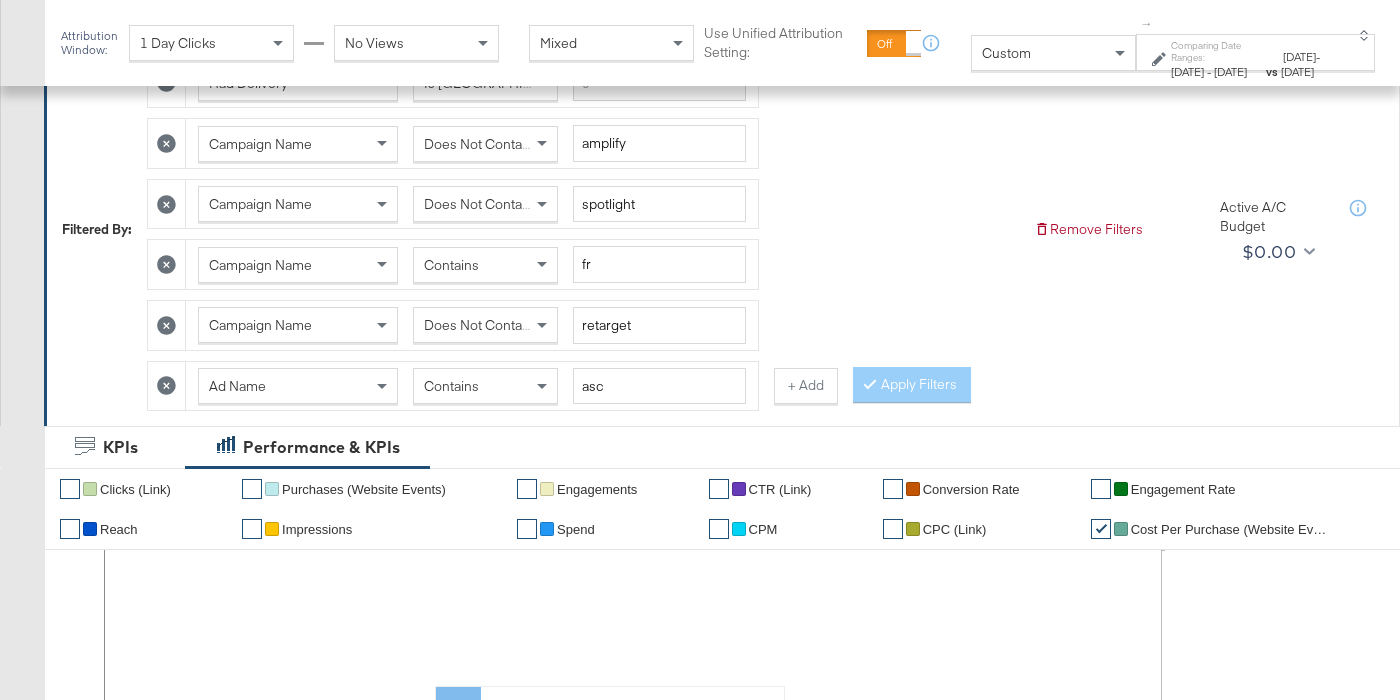 click 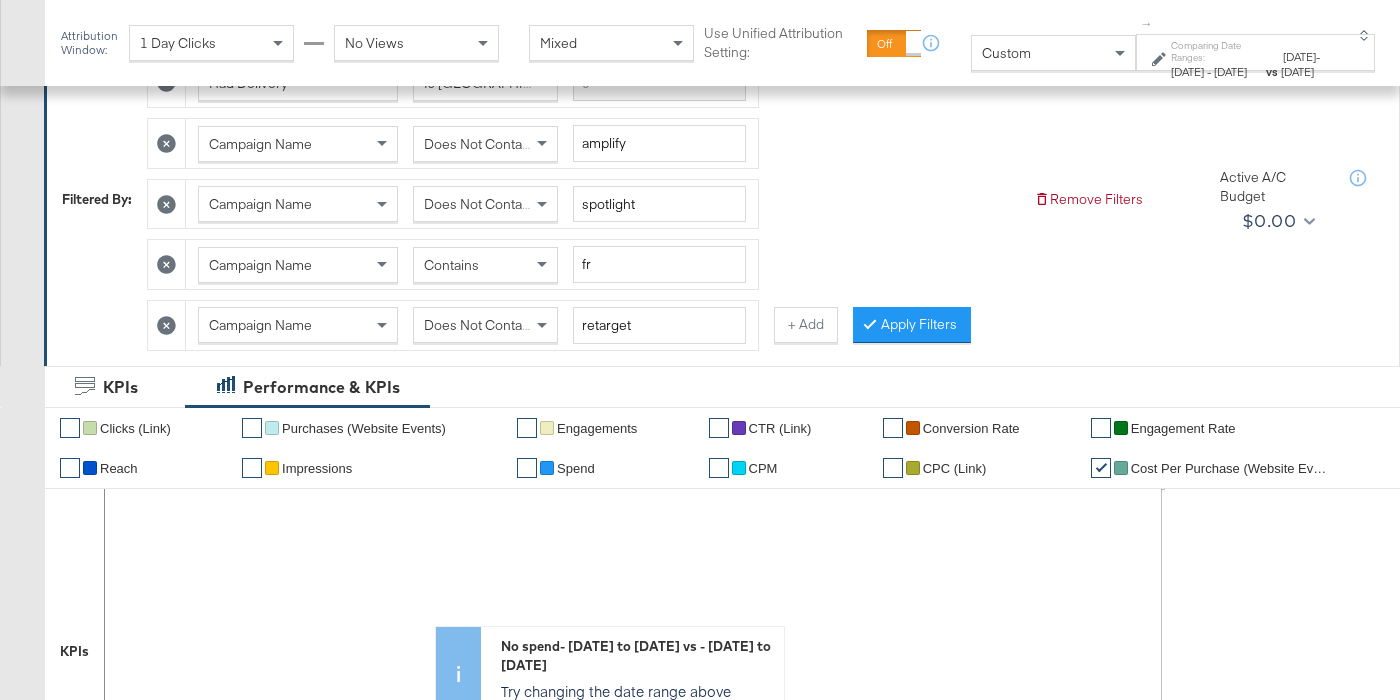 click on "Apply Filters" at bounding box center [912, 325] 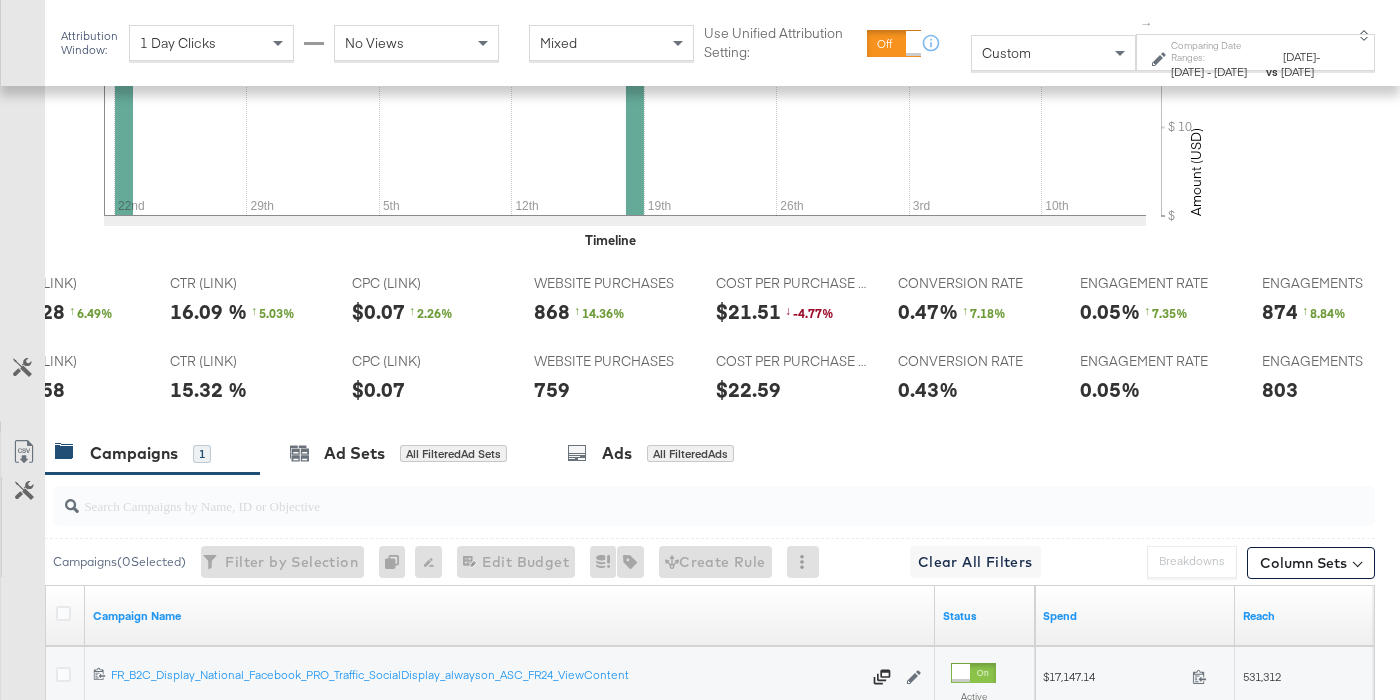 scroll, scrollTop: 891, scrollLeft: 0, axis: vertical 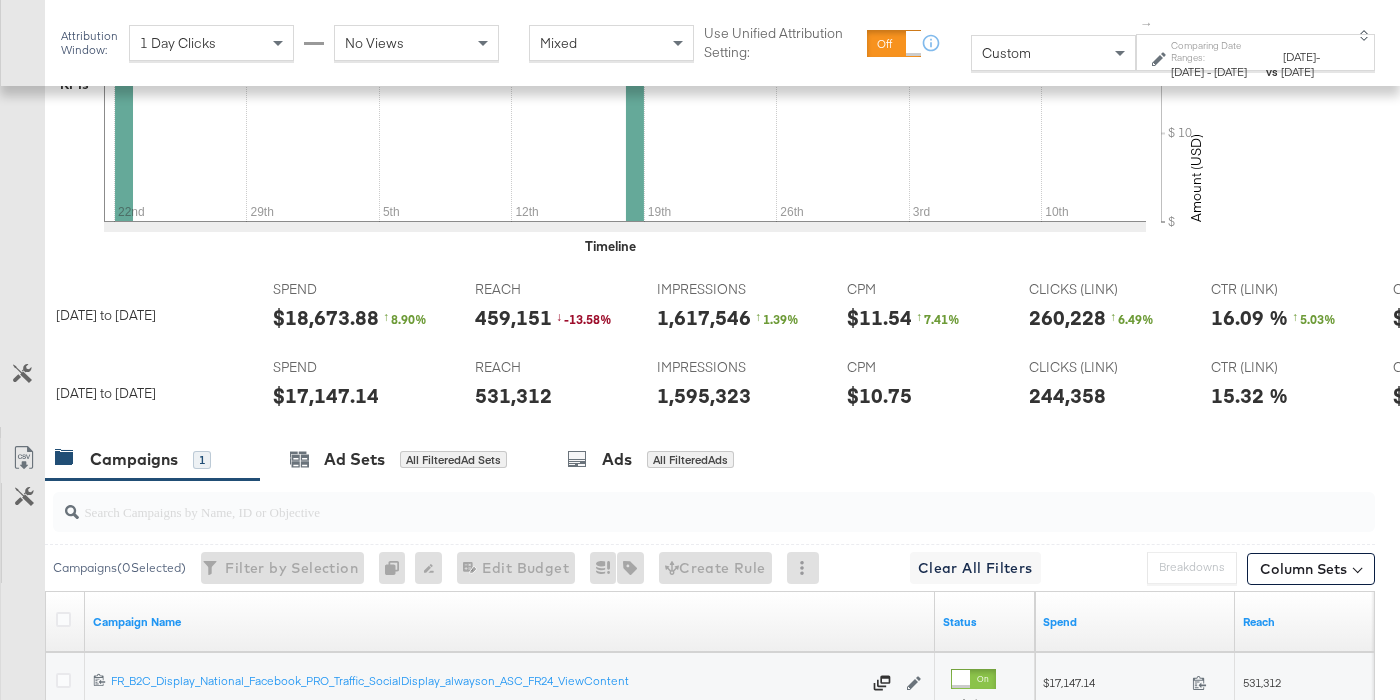 click on "$17,147.14" at bounding box center (326, 395) 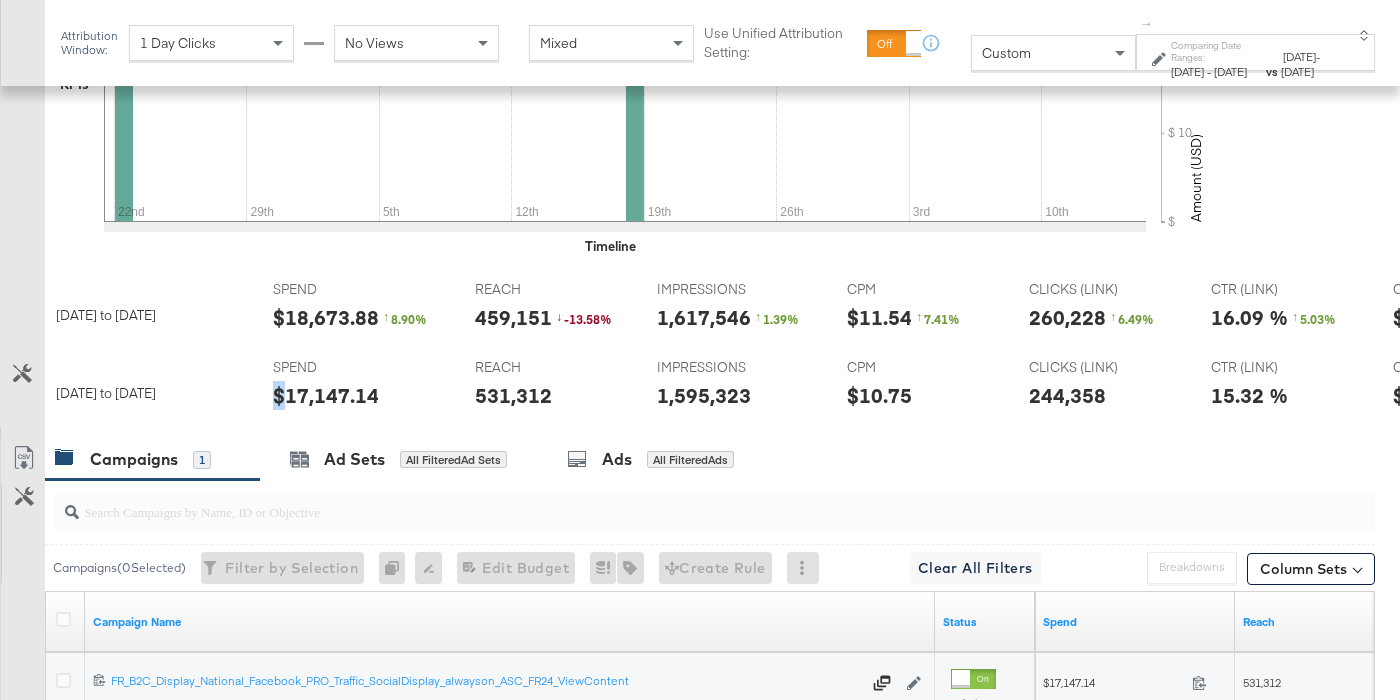click on "$17,147.14" at bounding box center (326, 395) 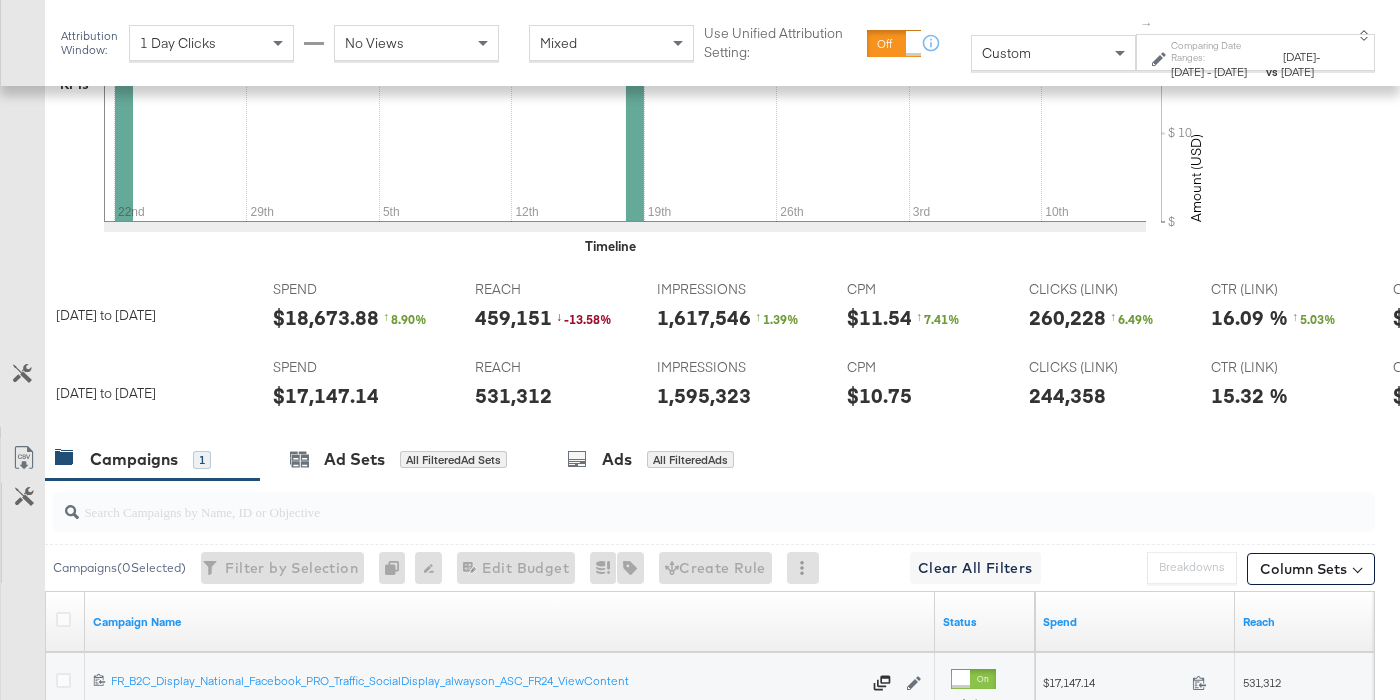 click on "$17,147.14" at bounding box center [326, 395] 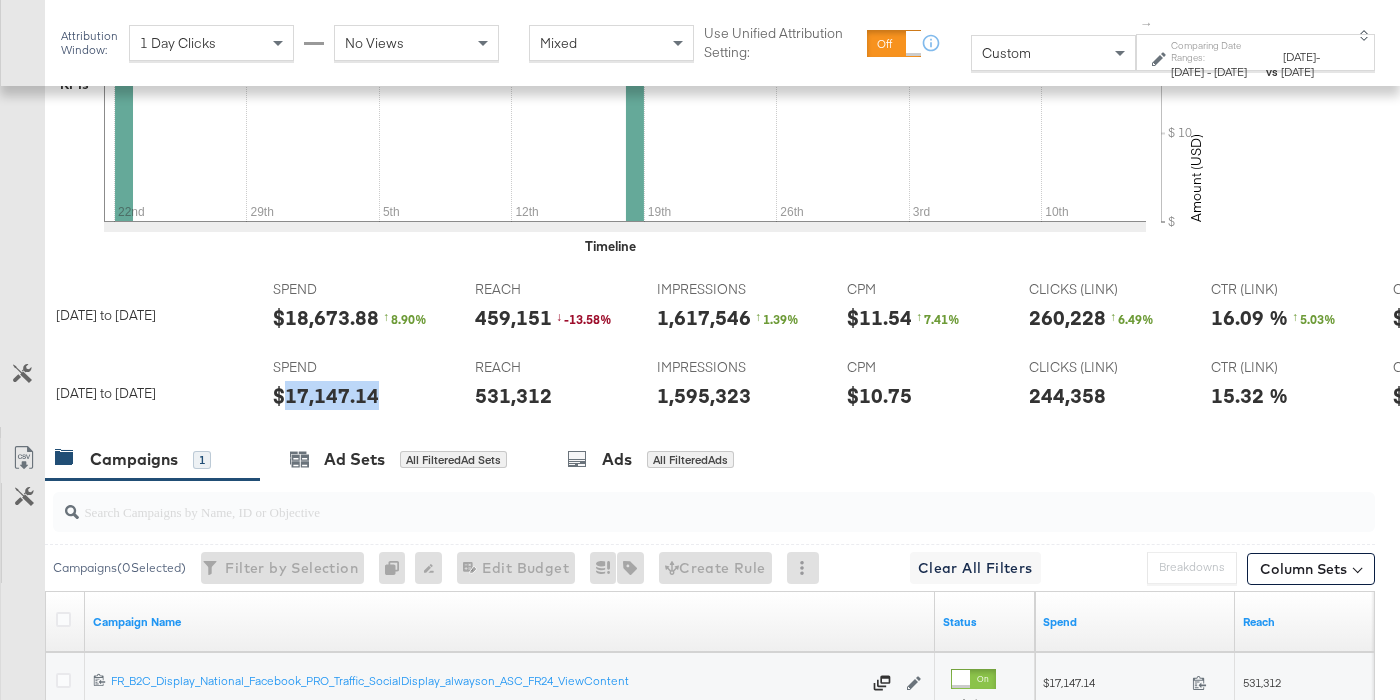 click on "$17,147.14" at bounding box center (326, 395) 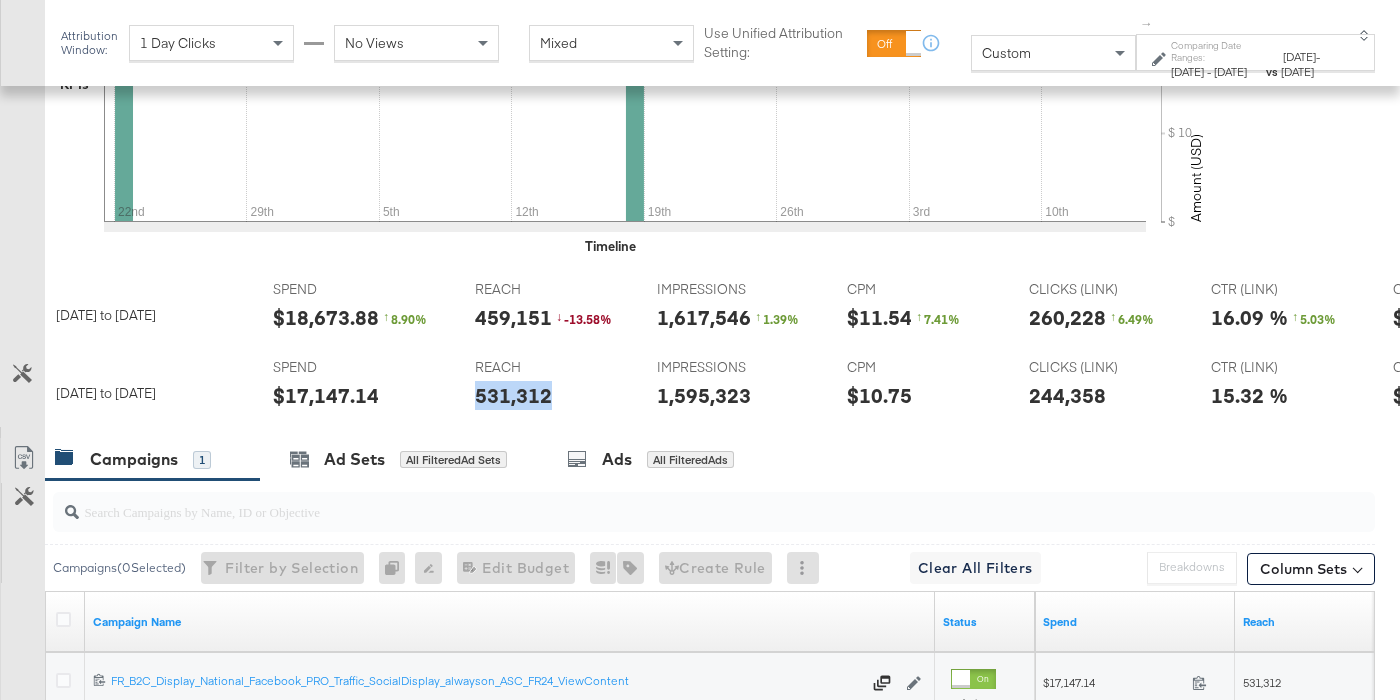 click on "531,312" at bounding box center [513, 395] 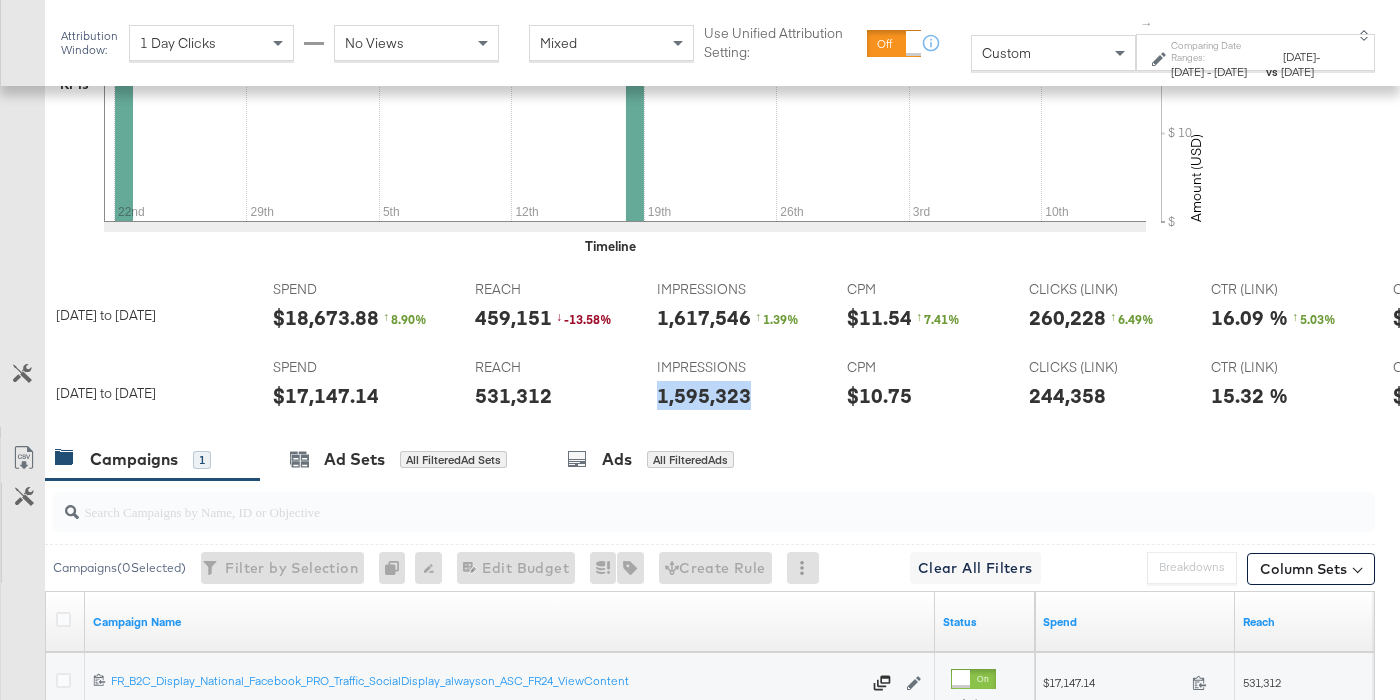 click on "1,595,323" at bounding box center (704, 395) 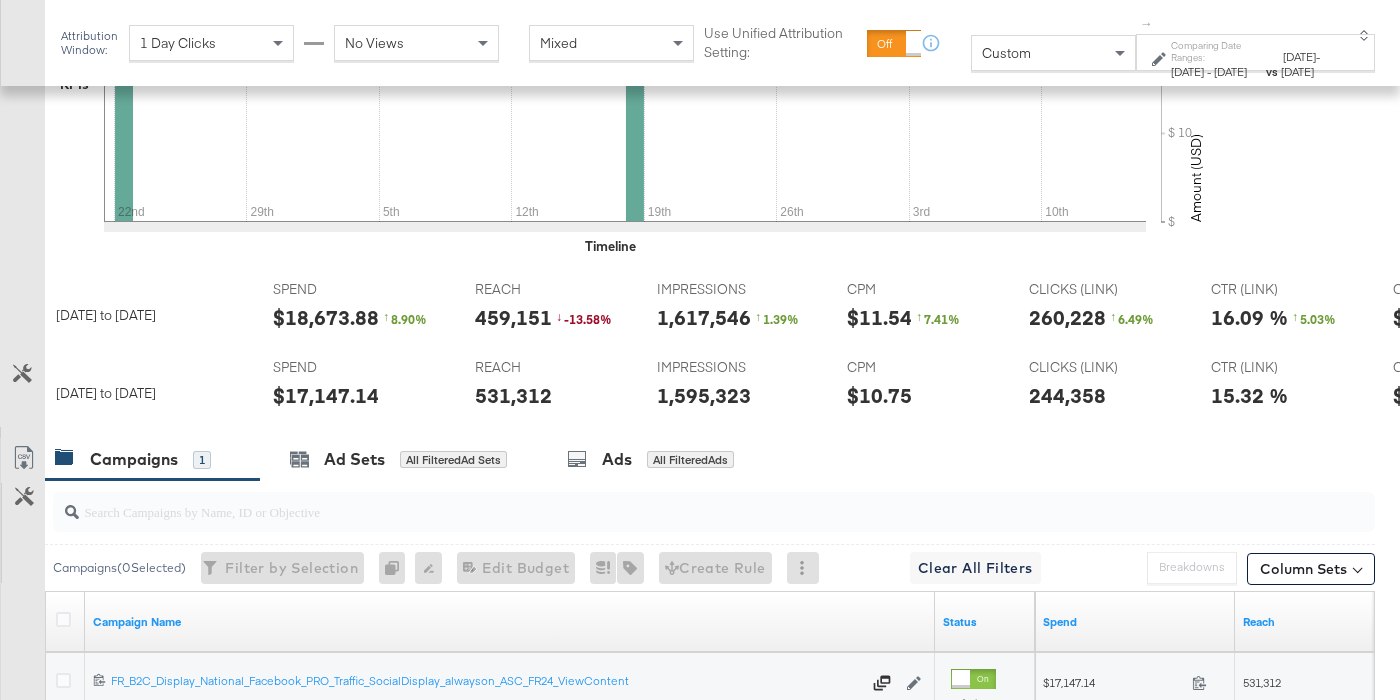 click on "CLICKS (LINK) CLICKS (LINK) 244,358" at bounding box center [1104, 388] 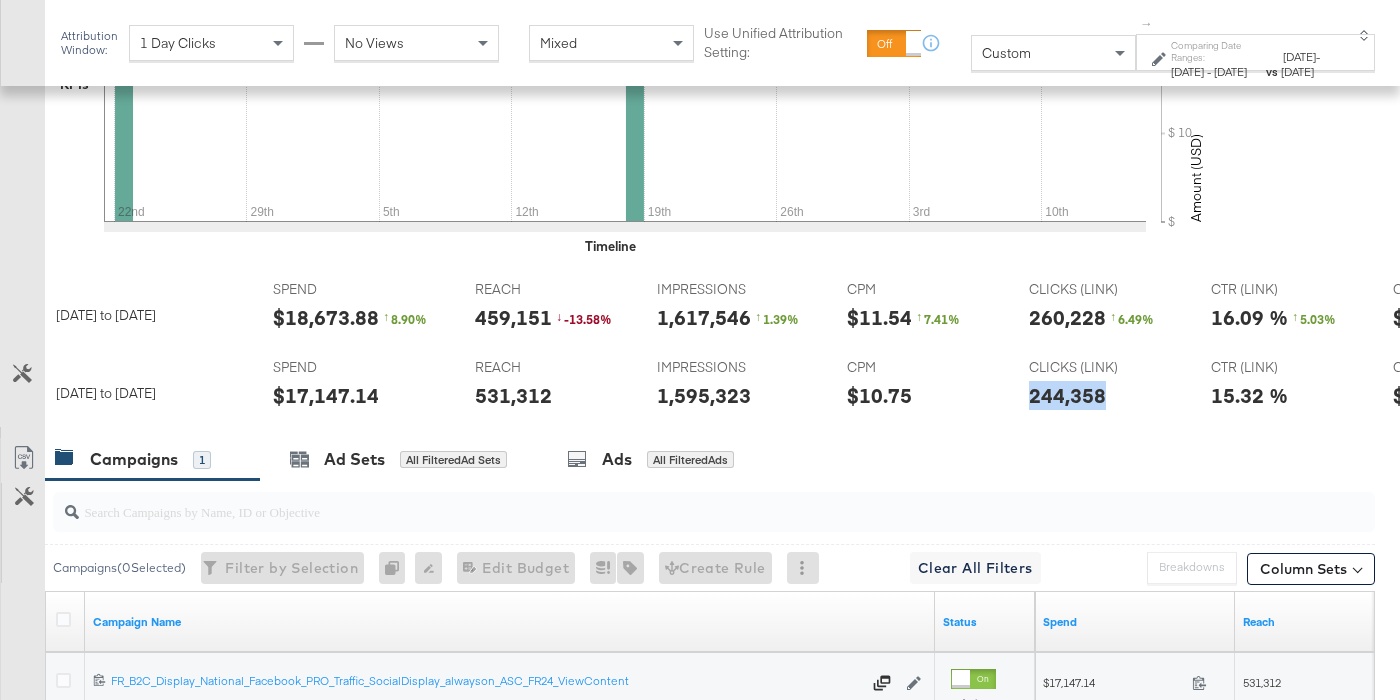 click on "244,358" at bounding box center (1067, 395) 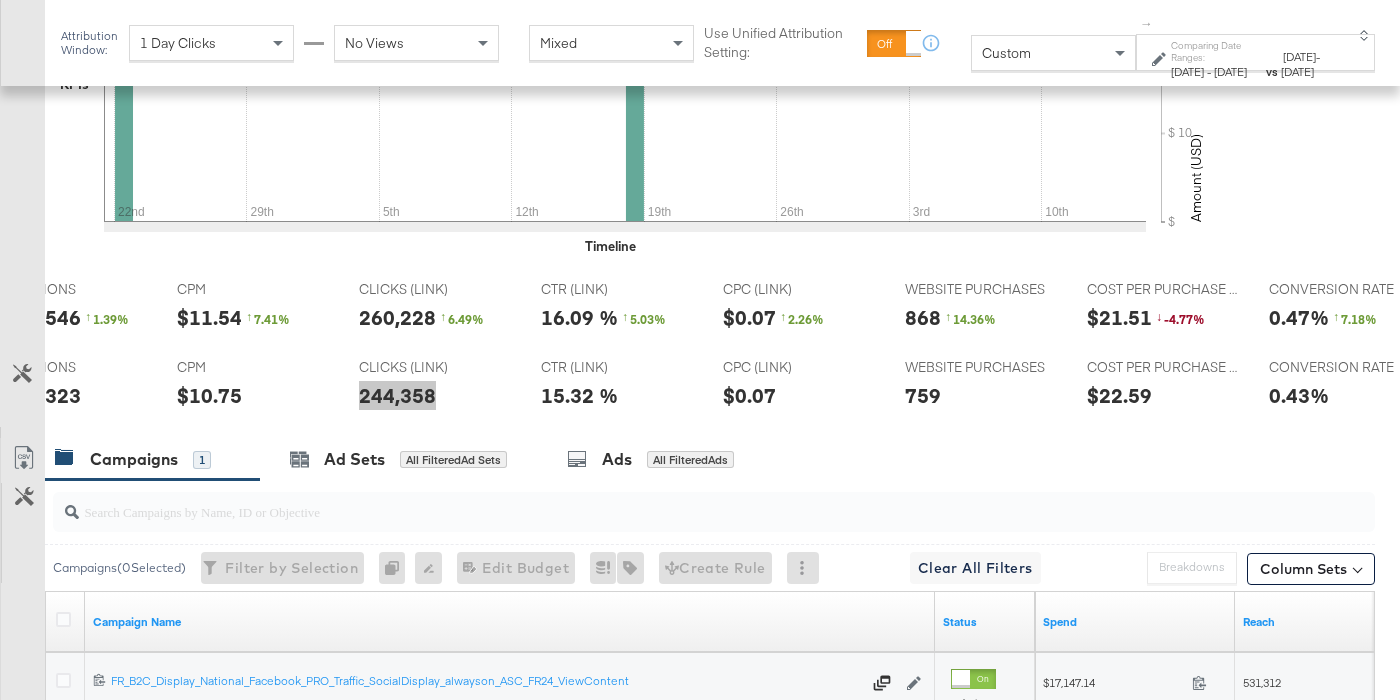 scroll, scrollTop: 0, scrollLeft: 687, axis: horizontal 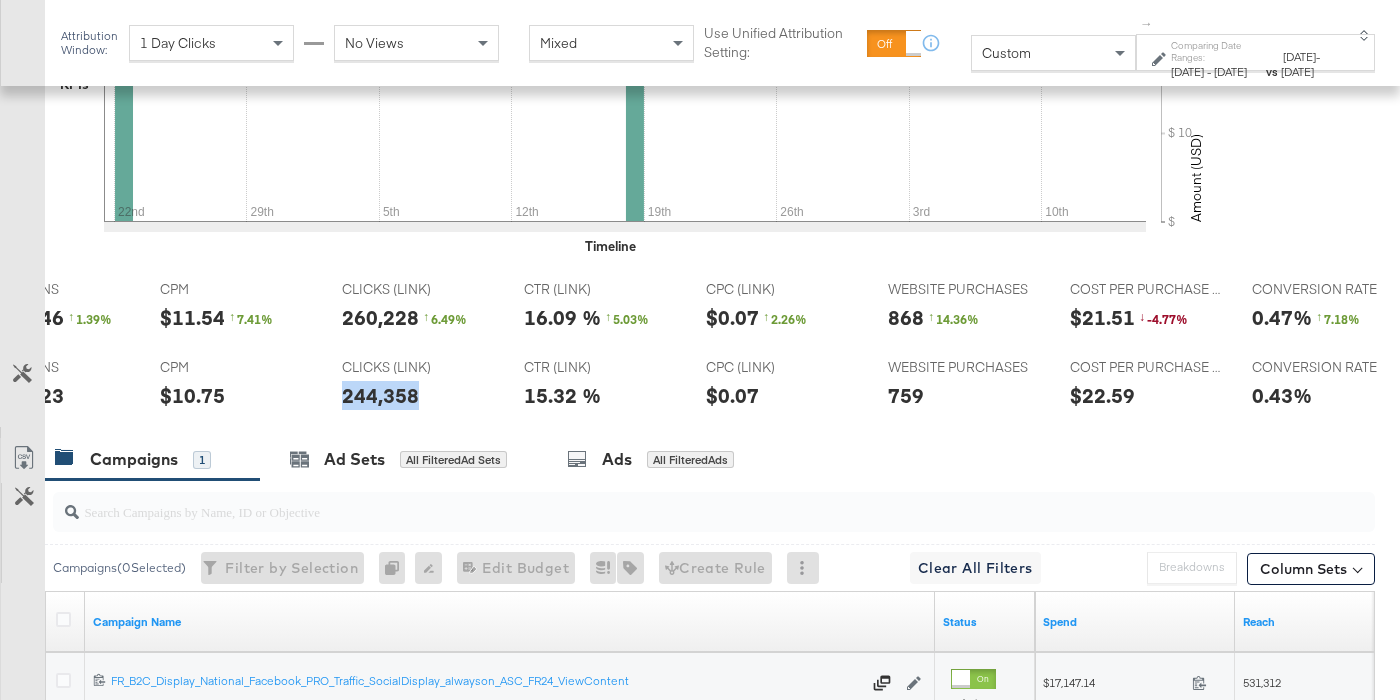 click on "759" at bounding box center (906, 395) 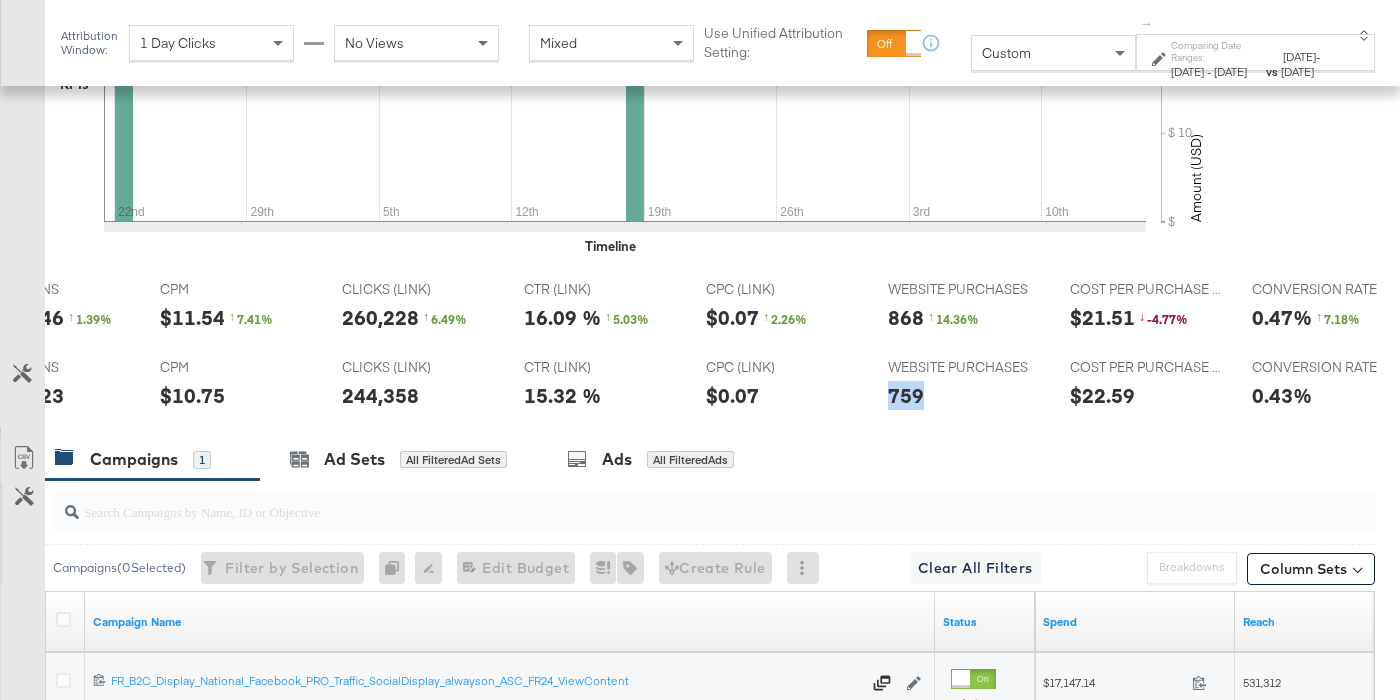 click on "759" at bounding box center (906, 395) 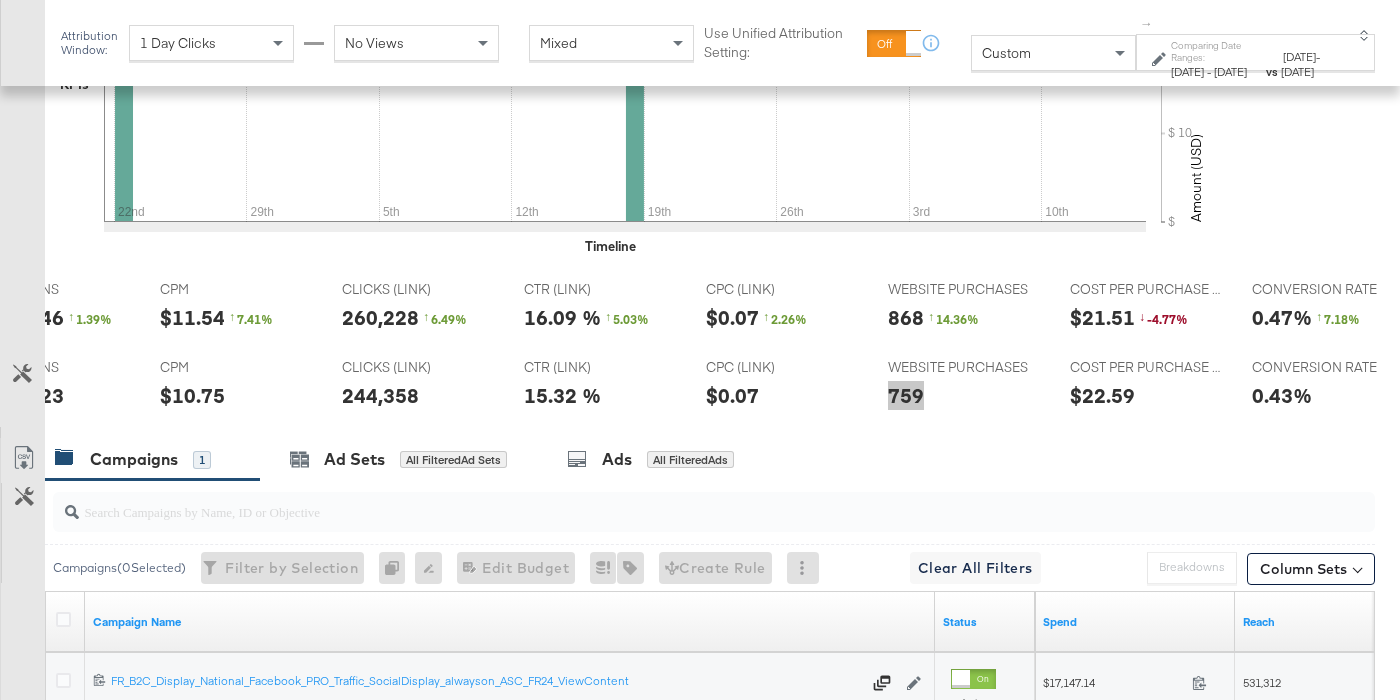 scroll, scrollTop: 0, scrollLeft: 0, axis: both 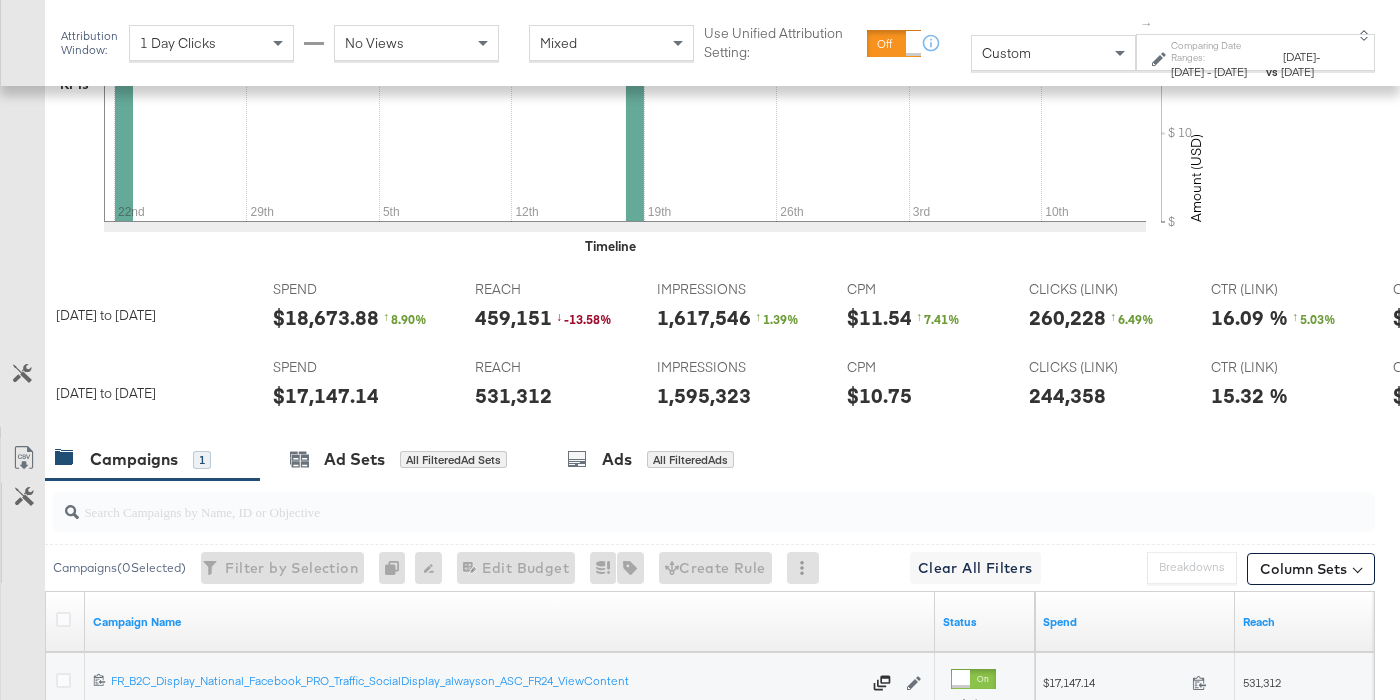 click on "$18,673.88" at bounding box center (326, 317) 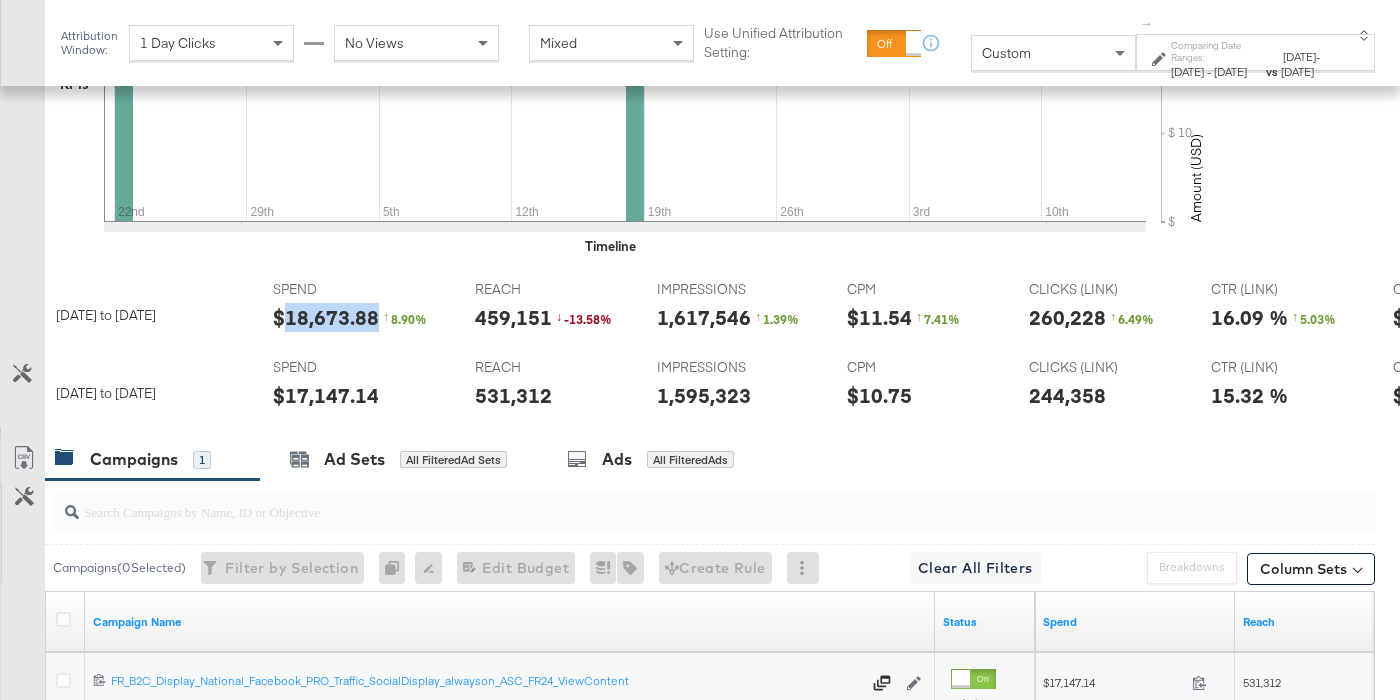 click on "$18,673.88" at bounding box center [326, 317] 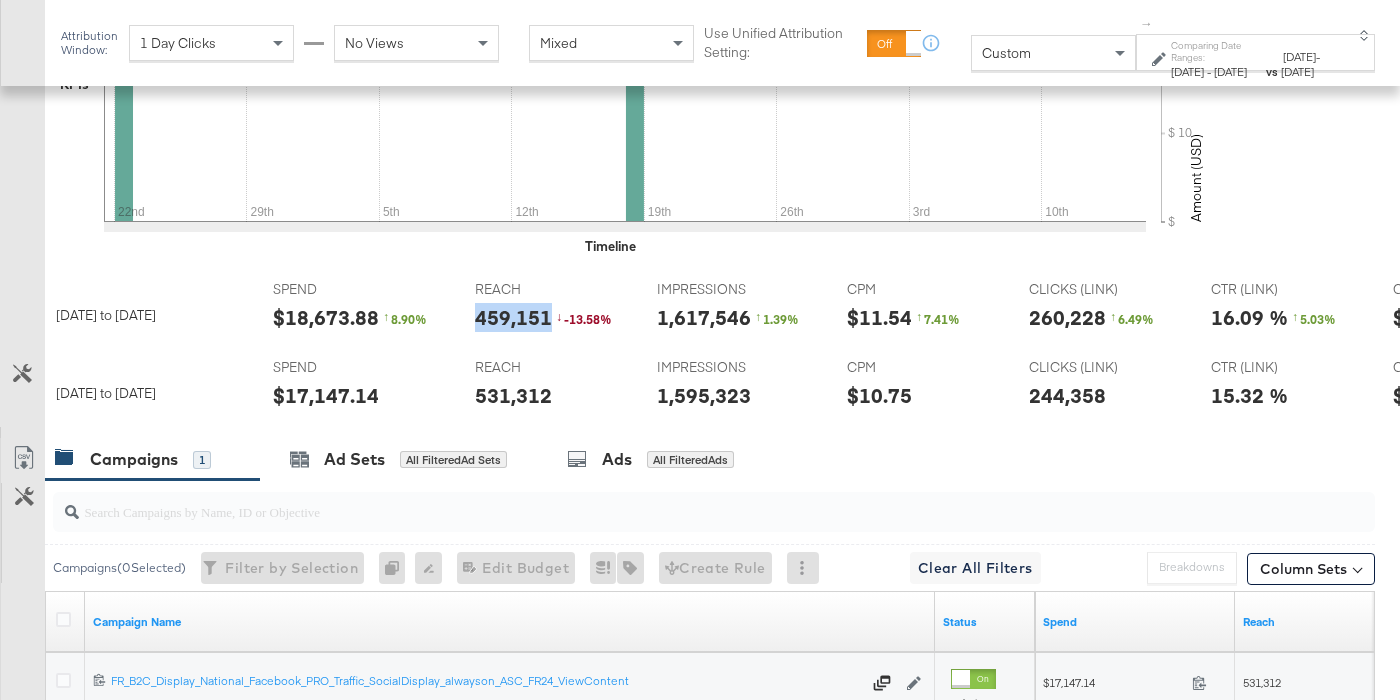 click on "459,151" at bounding box center (513, 317) 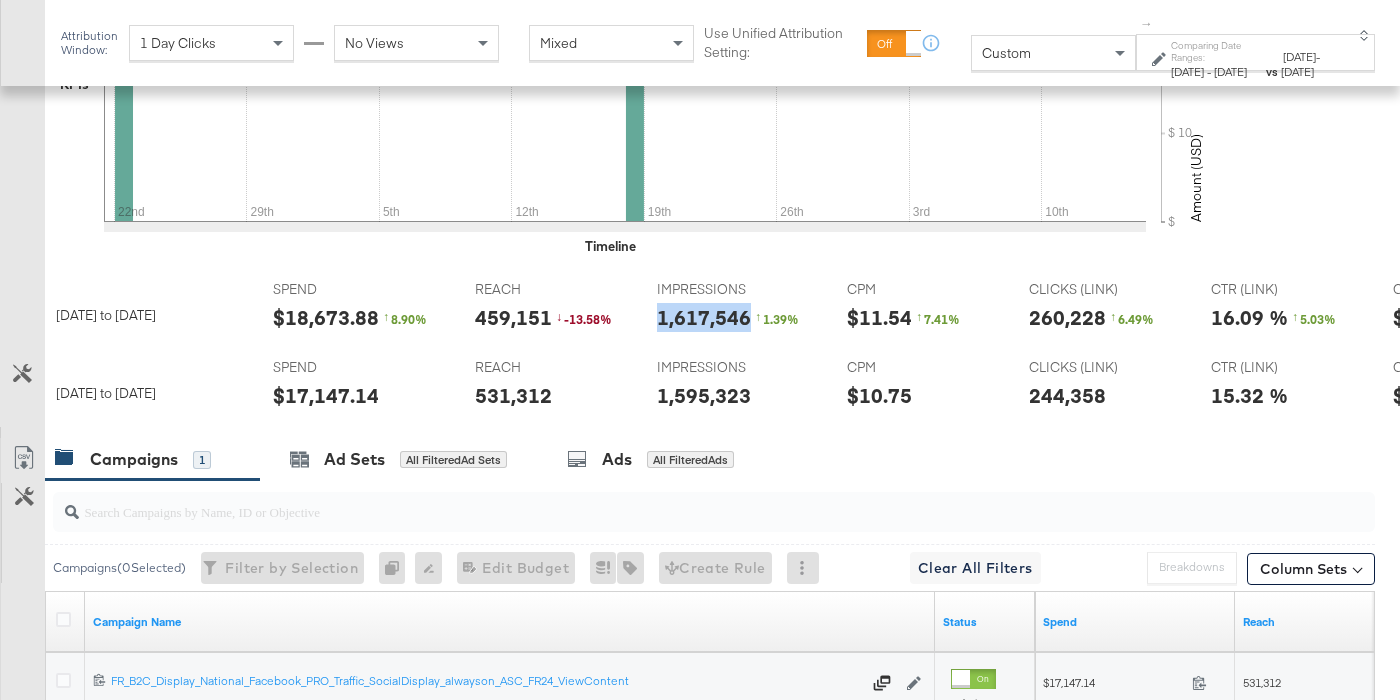 click on "1,617,546" at bounding box center (704, 317) 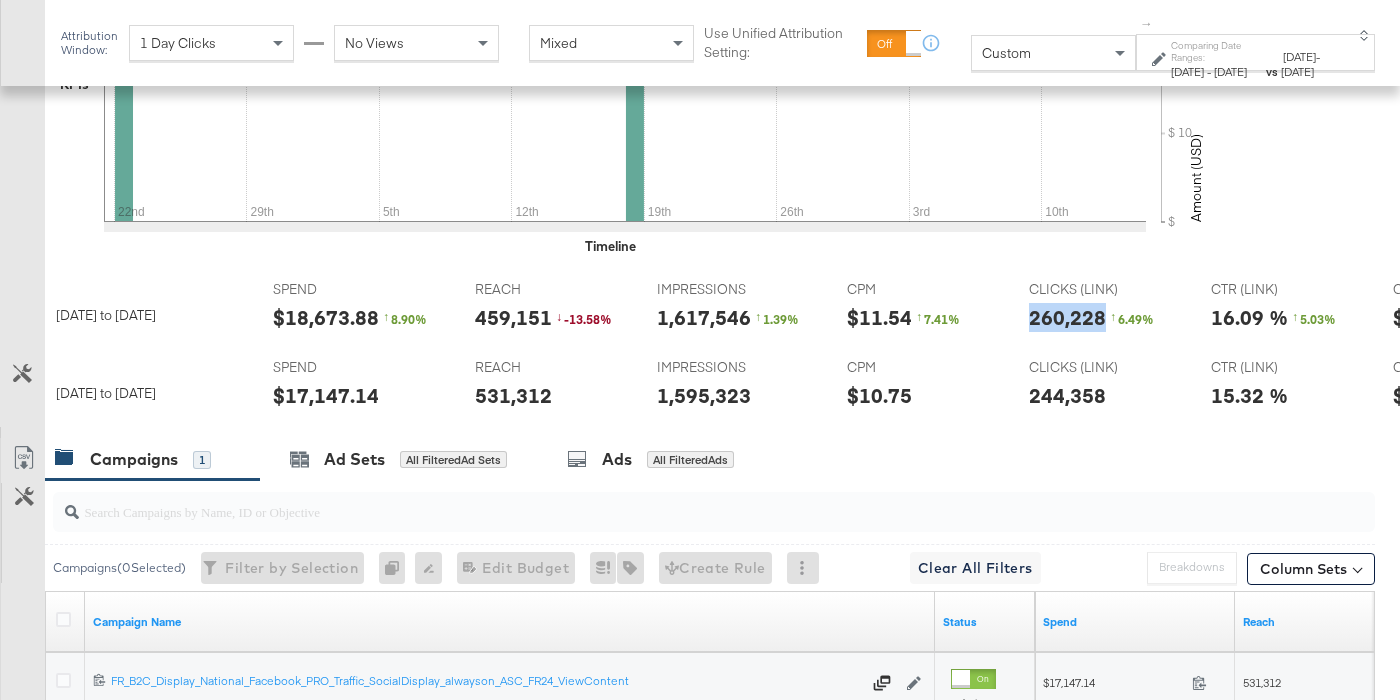 click on "260,228" at bounding box center (1067, 317) 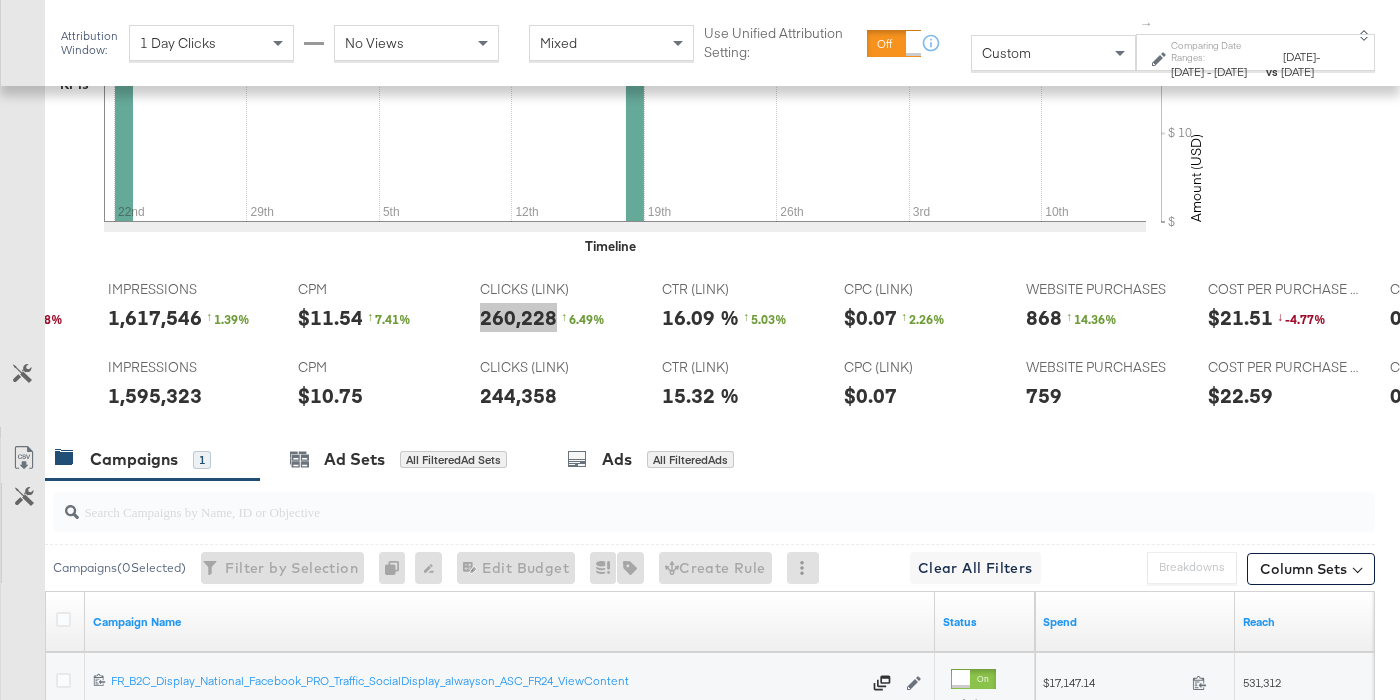 scroll, scrollTop: 0, scrollLeft: 618, axis: horizontal 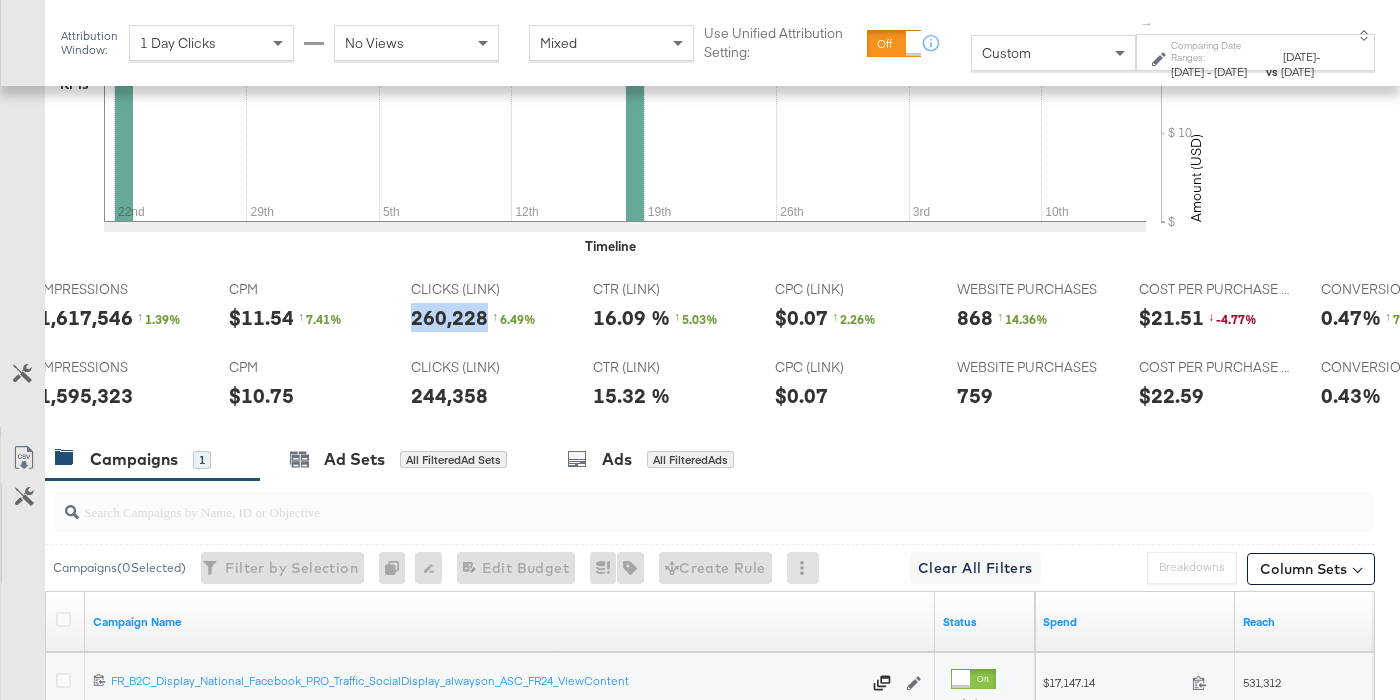 click on "868" at bounding box center [975, 317] 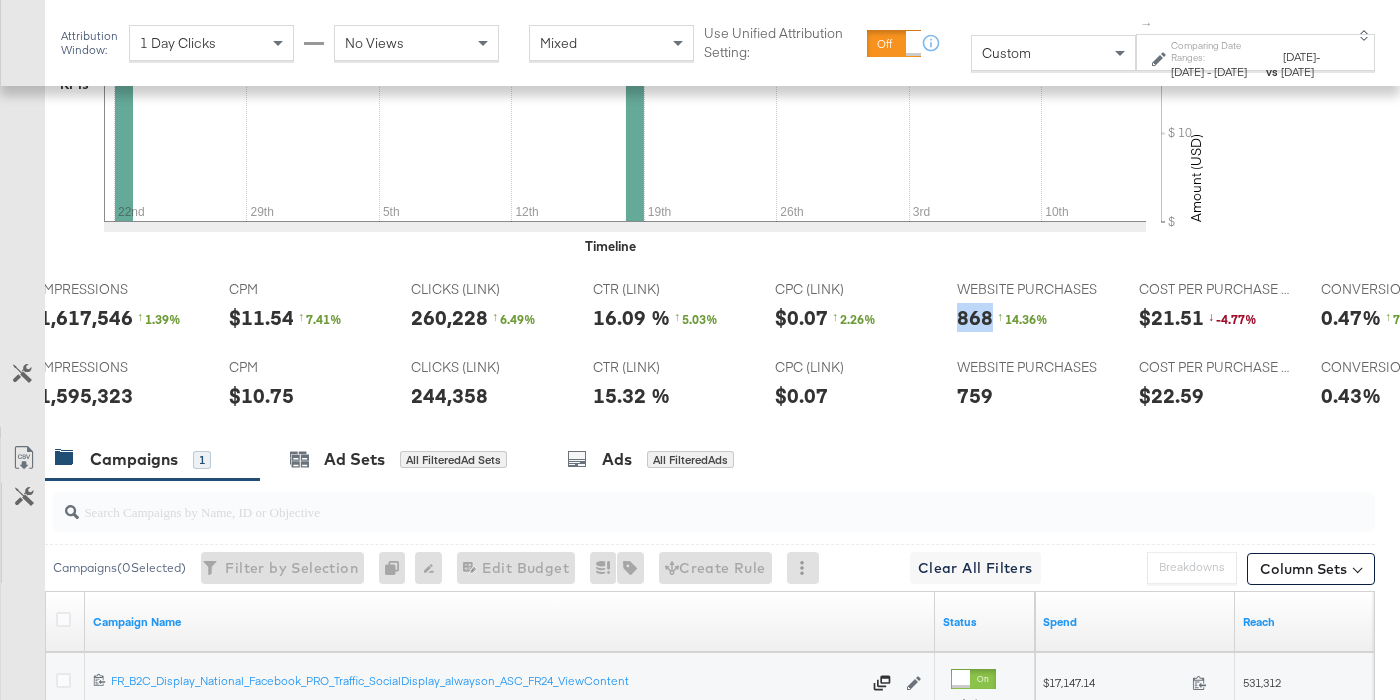 click on "868" at bounding box center (975, 317) 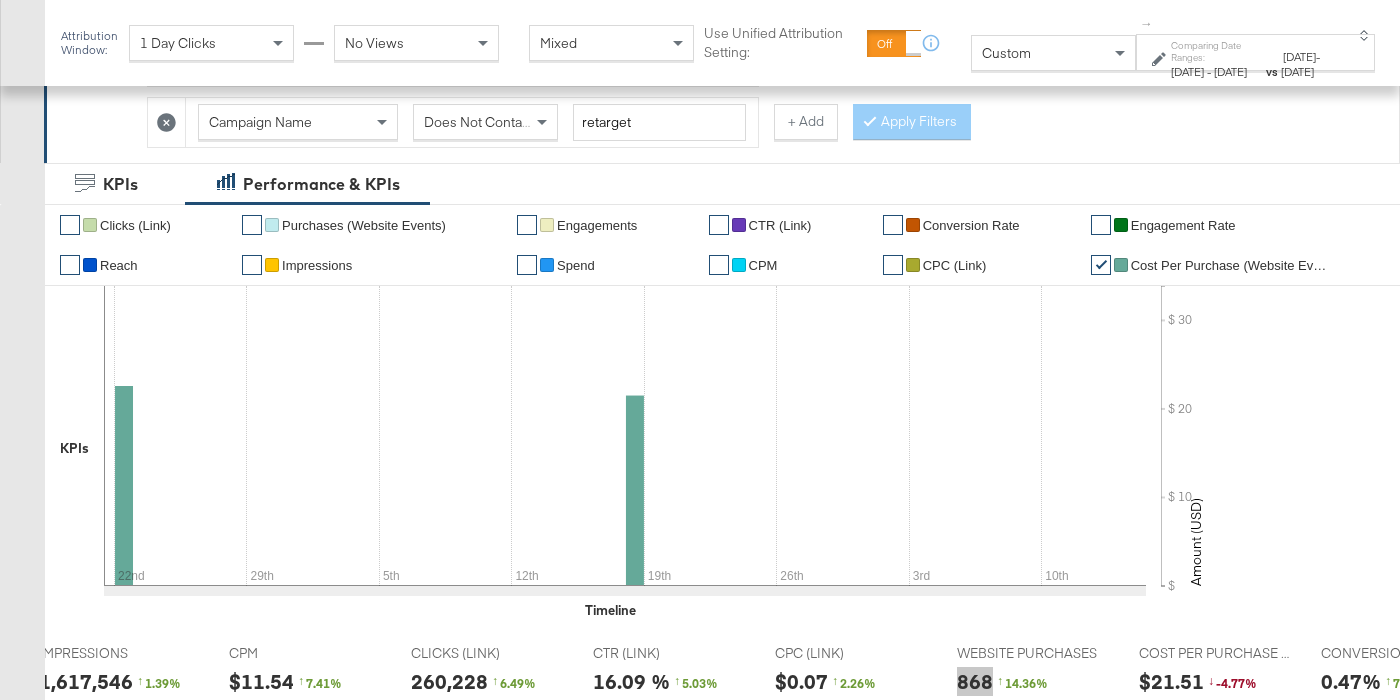 scroll, scrollTop: 434, scrollLeft: 0, axis: vertical 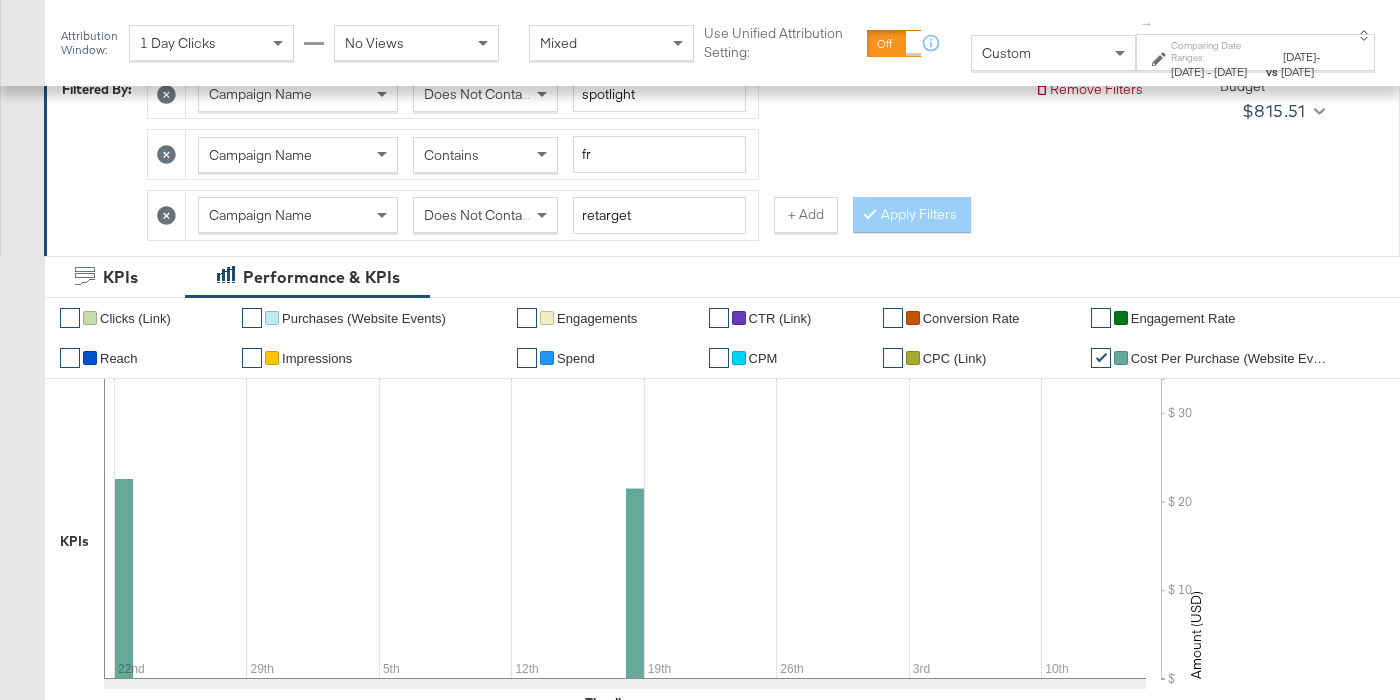 drag, startPoint x: 793, startPoint y: 216, endPoint x: 659, endPoint y: 248, distance: 137.76791 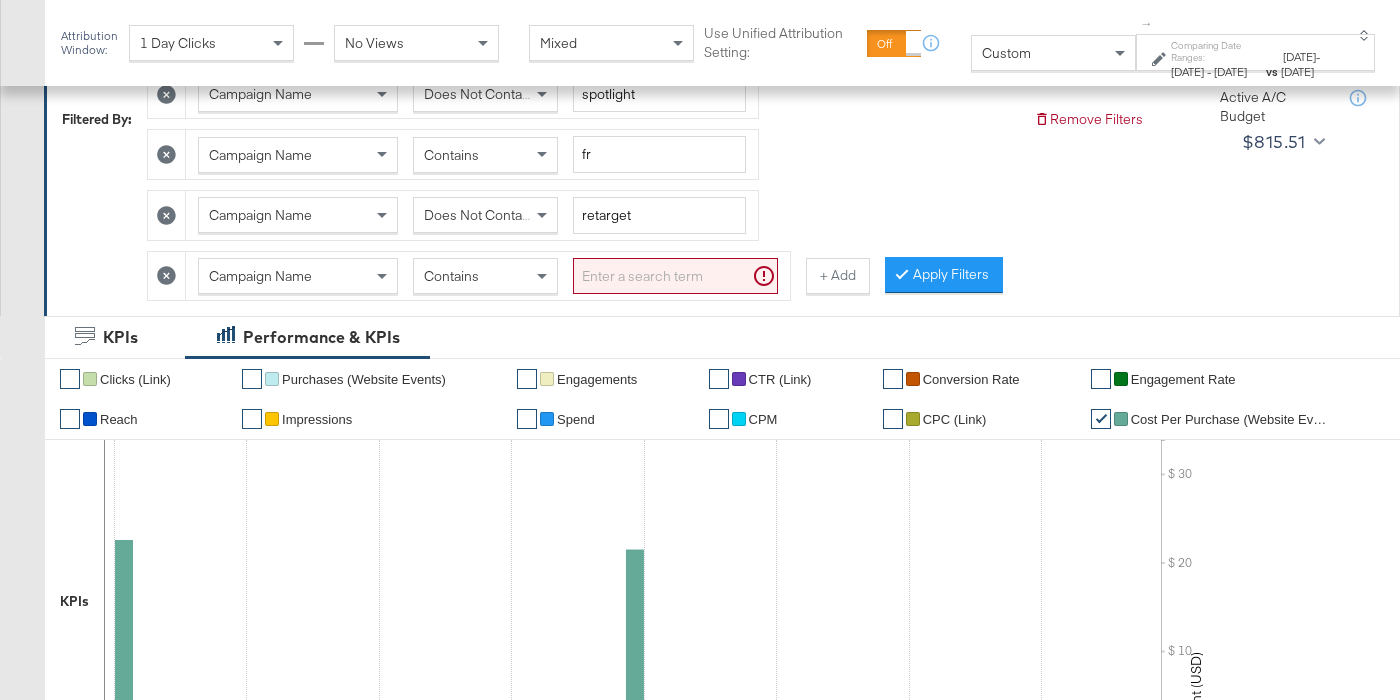 click on "Campaign Name" at bounding box center (260, 276) 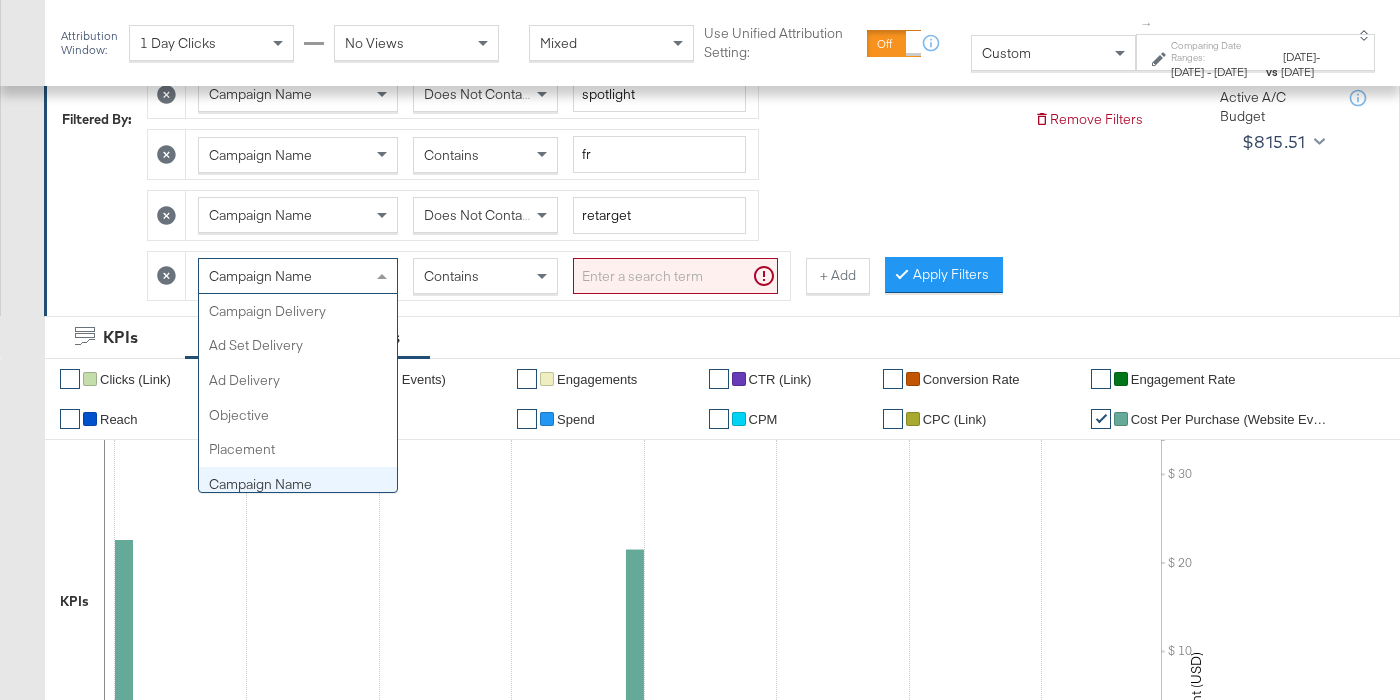 scroll, scrollTop: 173, scrollLeft: 0, axis: vertical 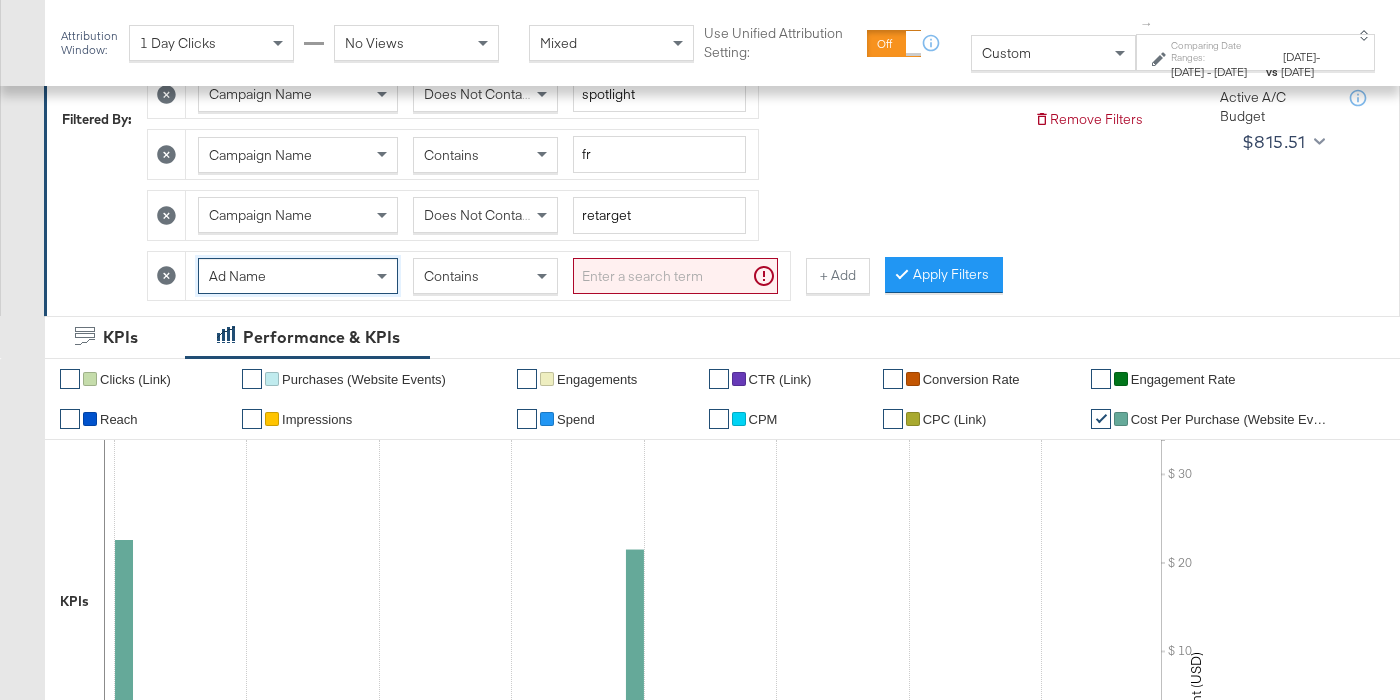 click at bounding box center [675, 276] 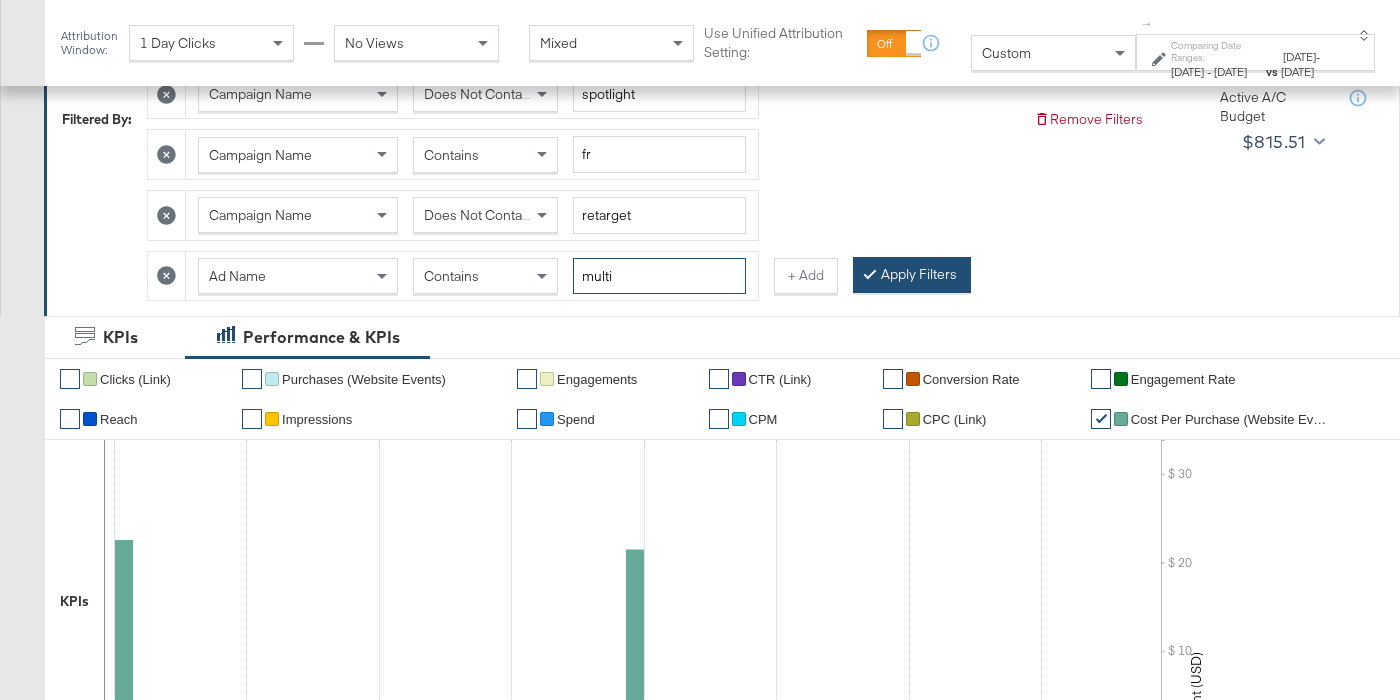 type on "multi" 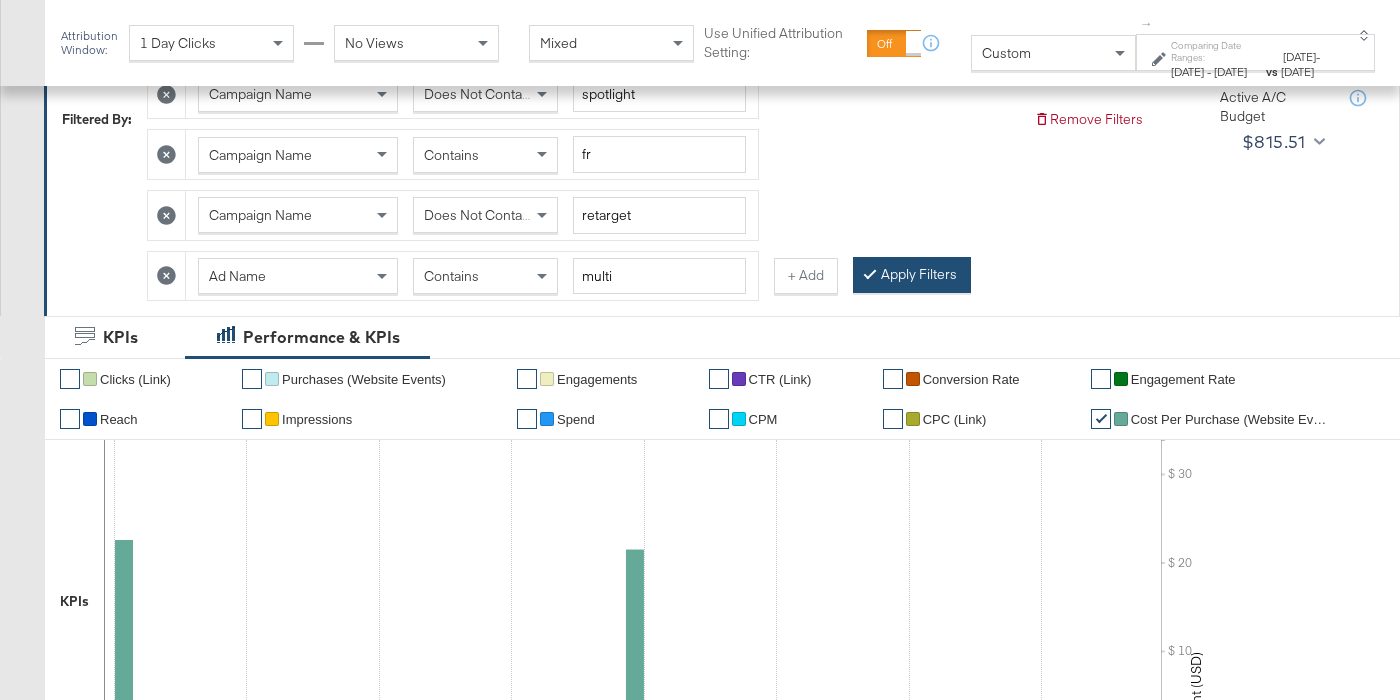 click on "Apply Filters" at bounding box center (912, 275) 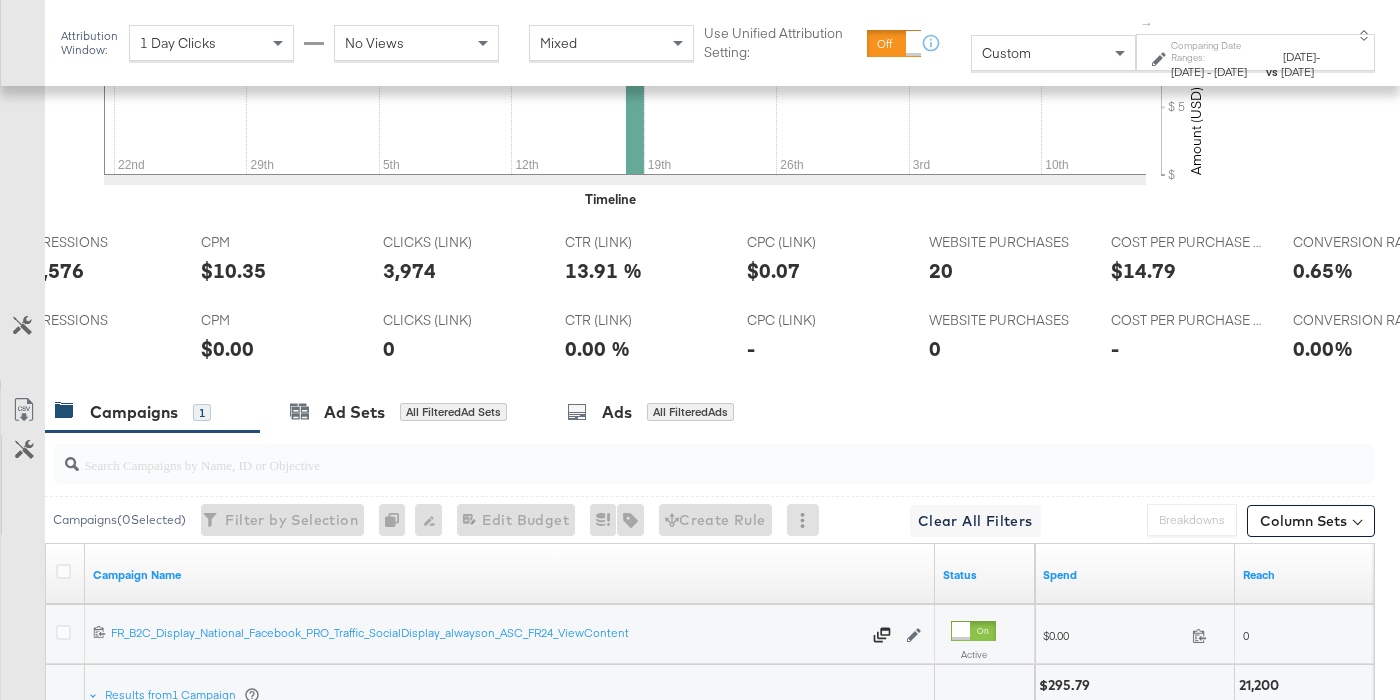 scroll, scrollTop: 1001, scrollLeft: 0, axis: vertical 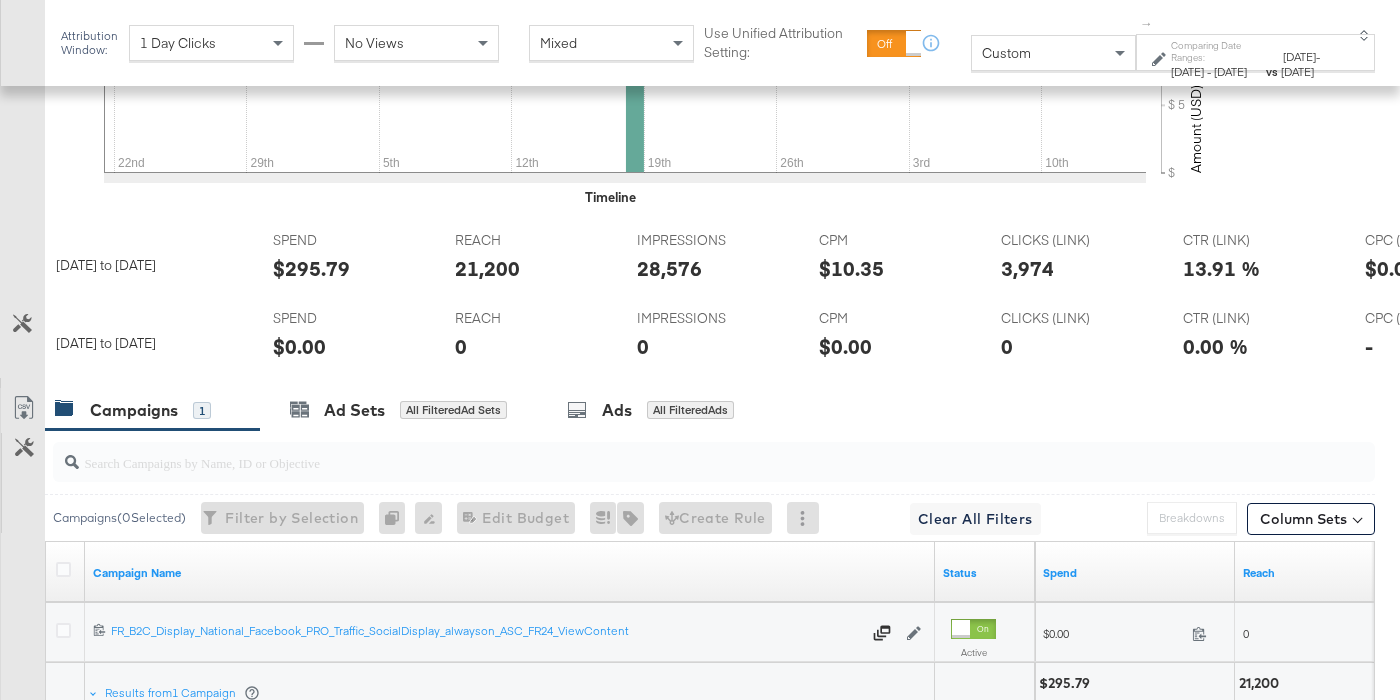 click on "$295.79" at bounding box center (311, 268) 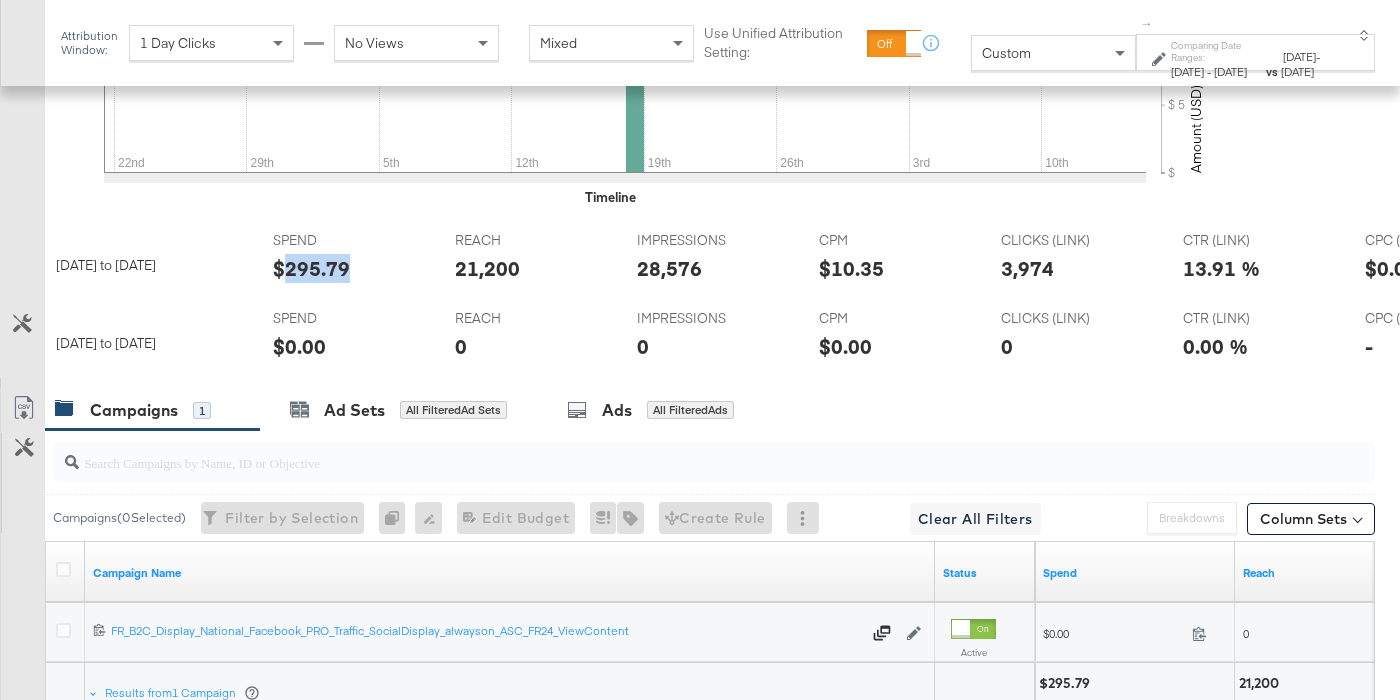 click on "$295.79" at bounding box center (311, 268) 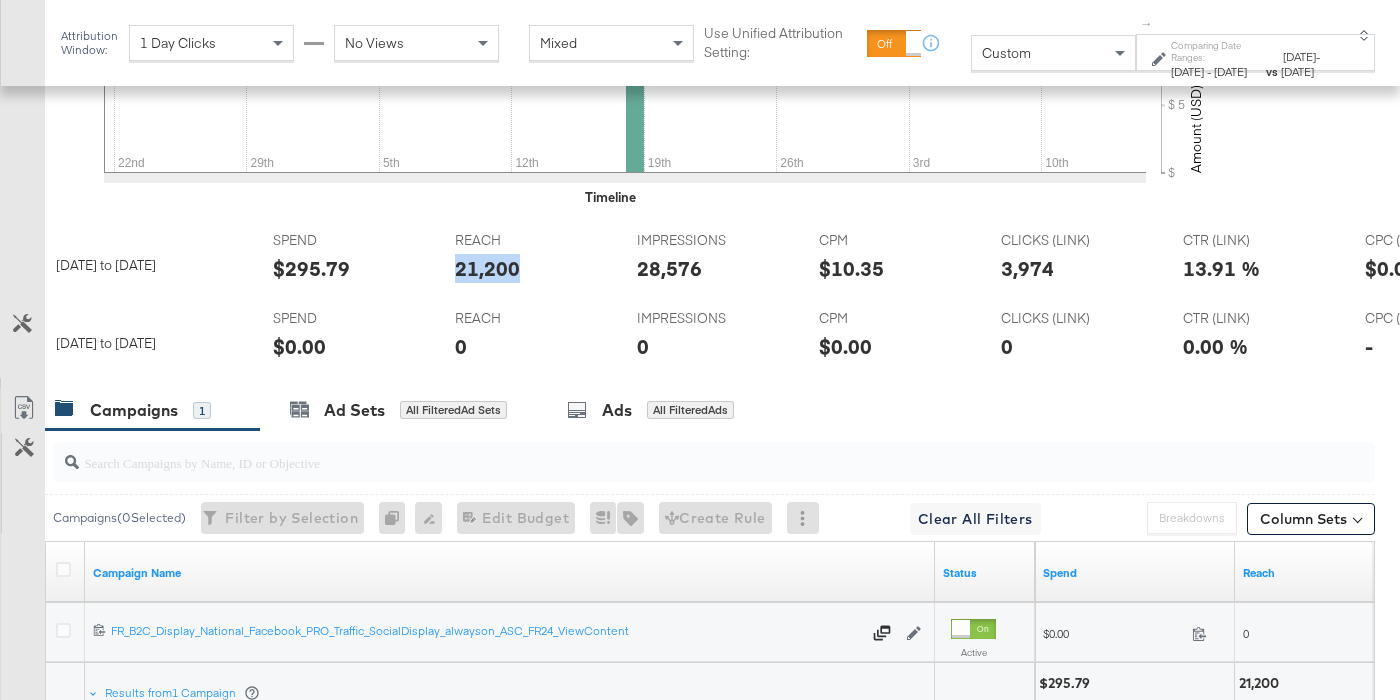 click on "21,200" at bounding box center (487, 268) 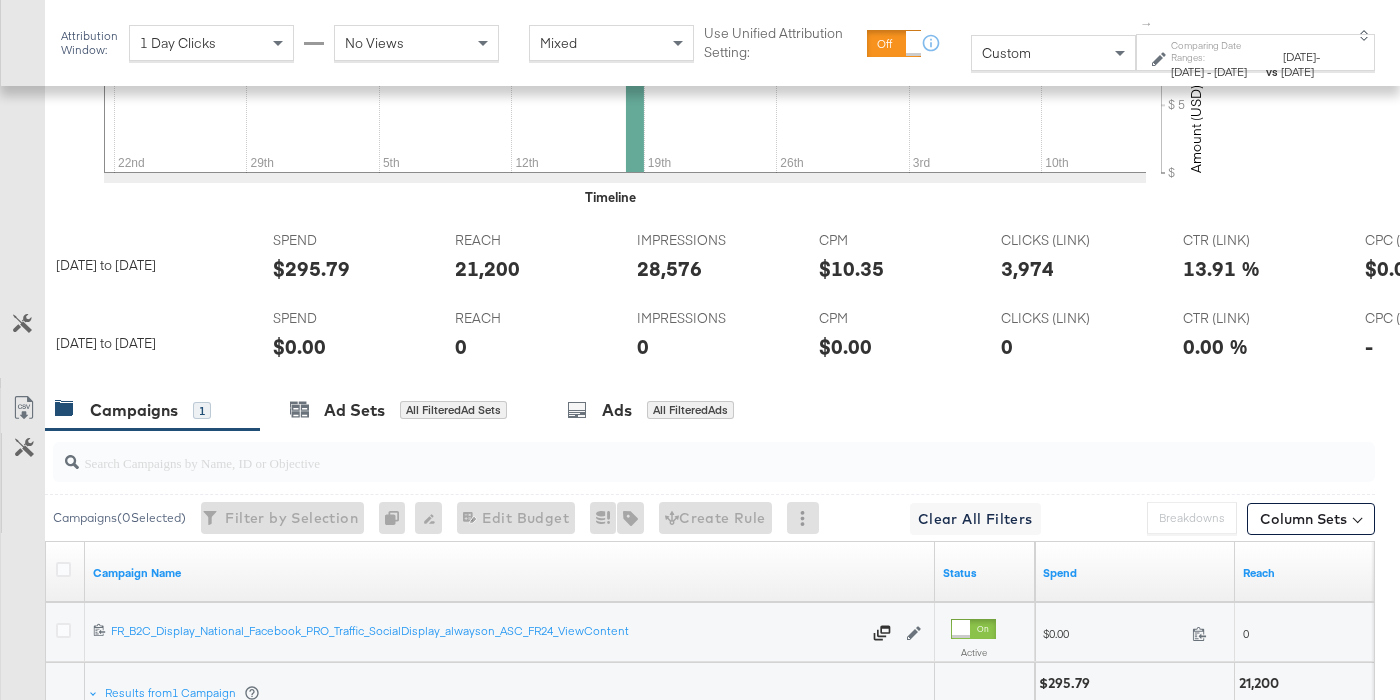click on "28,576" at bounding box center [669, 268] 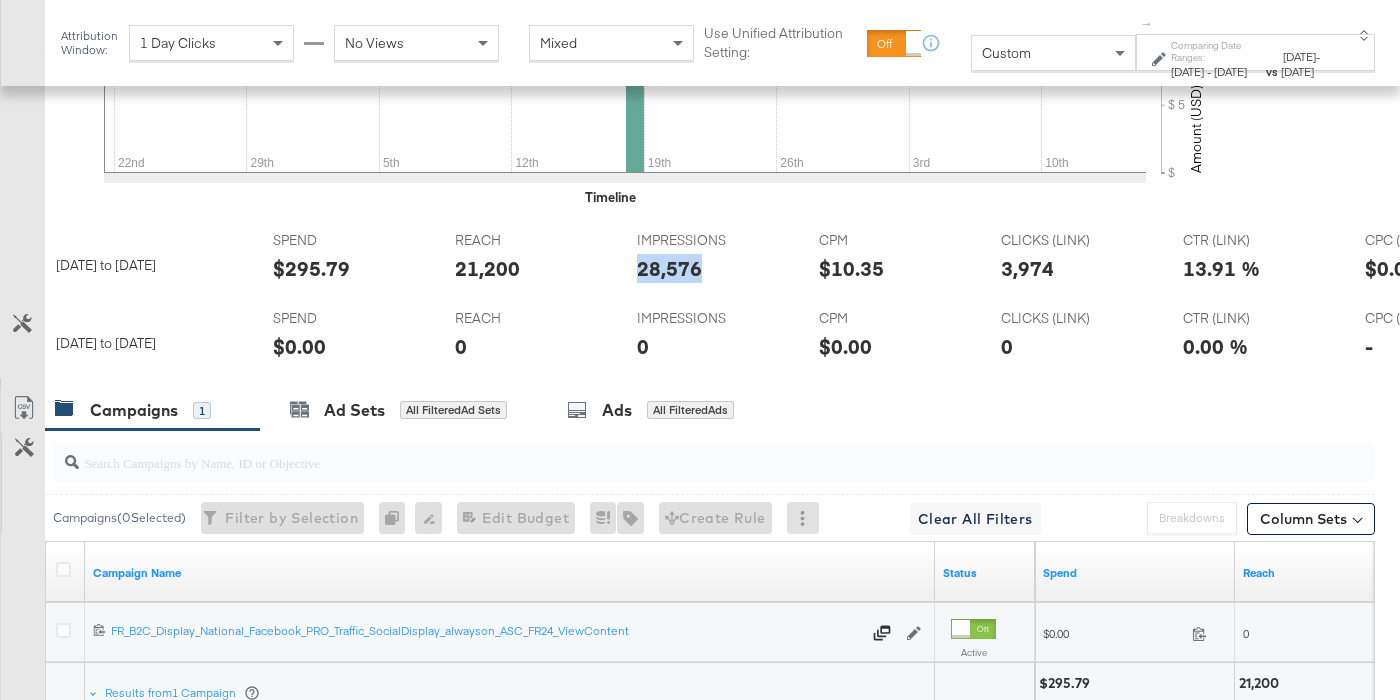 click on "28,576" at bounding box center [669, 268] 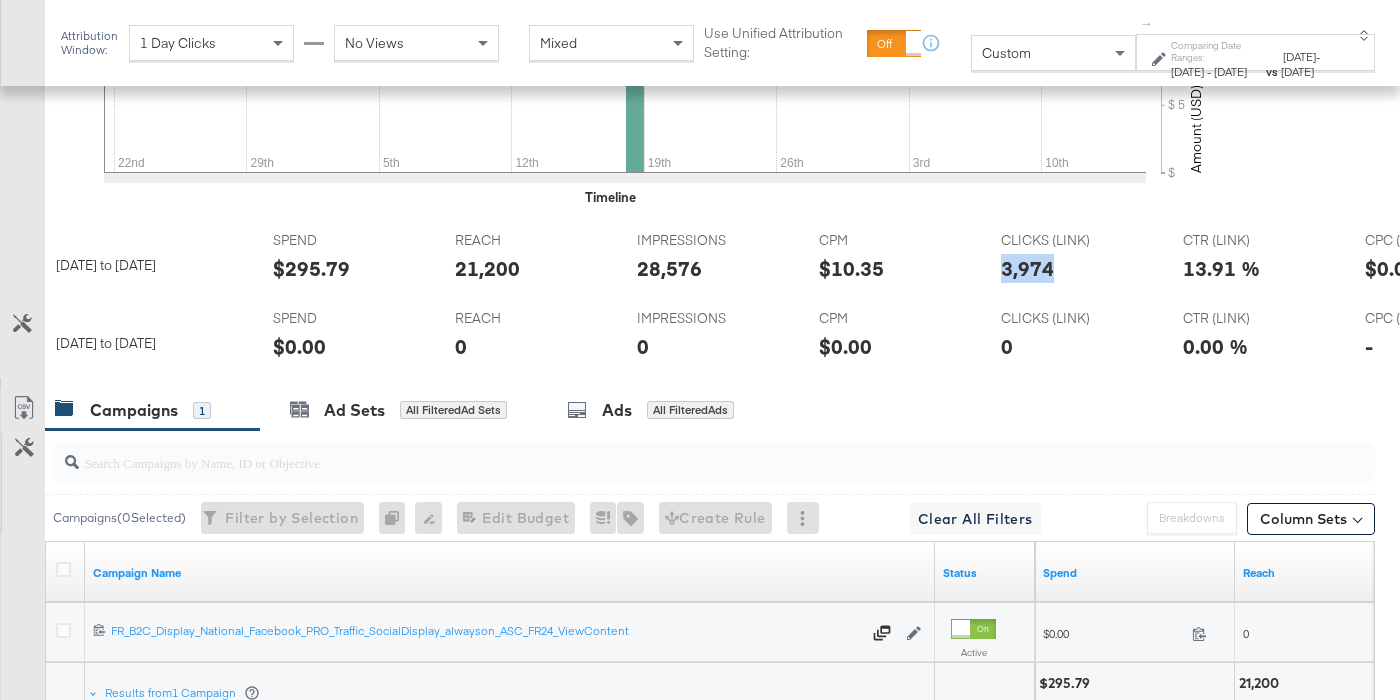 click on "3,974" at bounding box center [1027, 268] 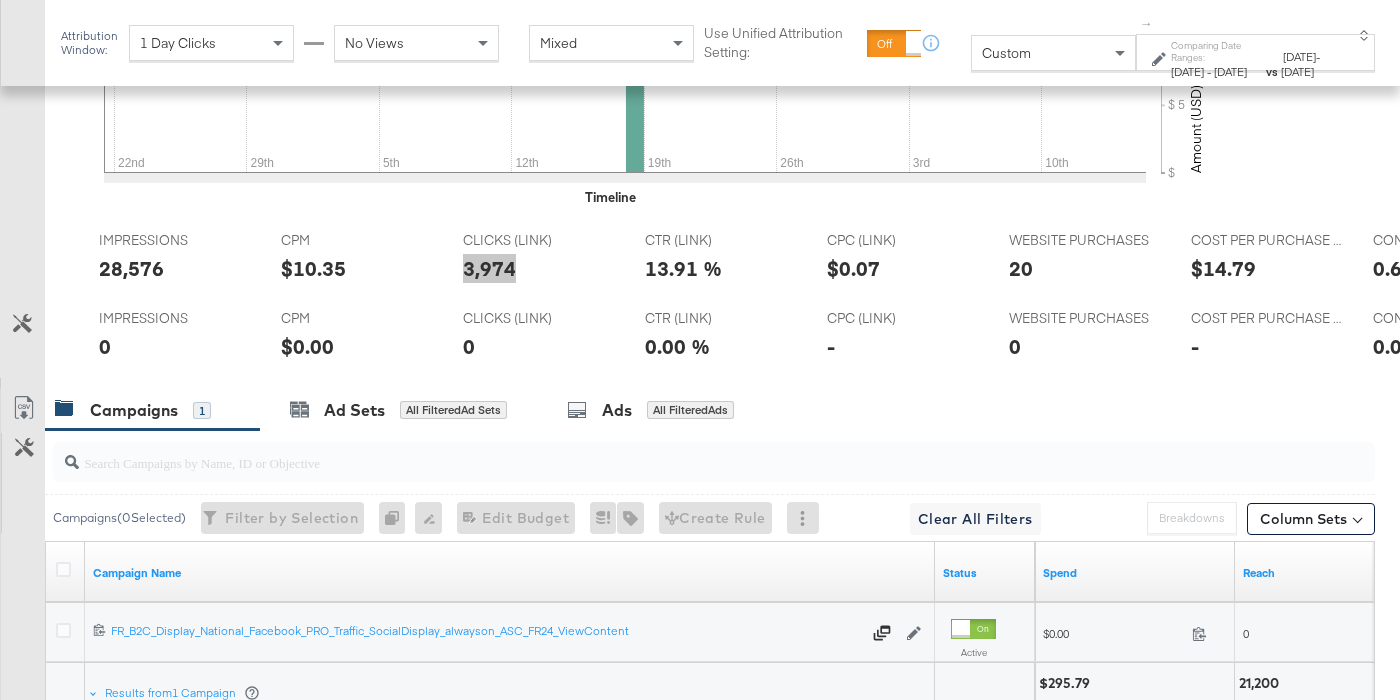 scroll, scrollTop: 0, scrollLeft: 543, axis: horizontal 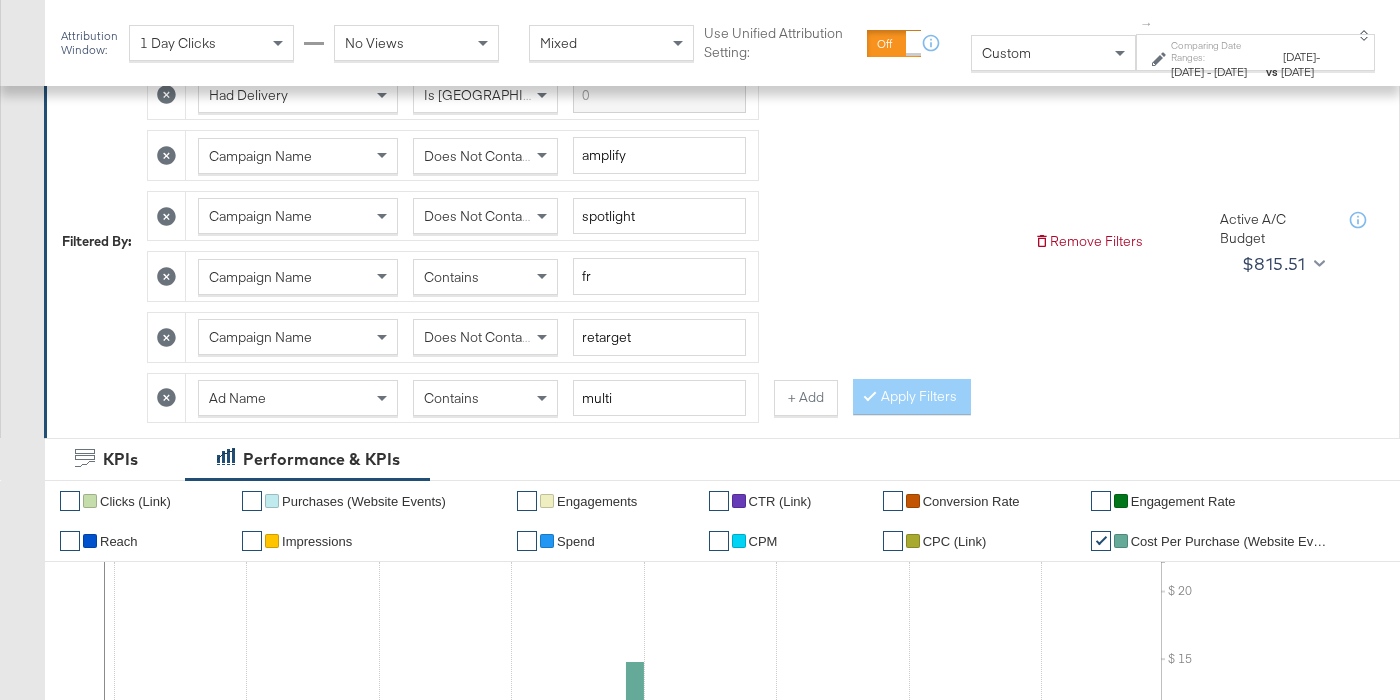 click 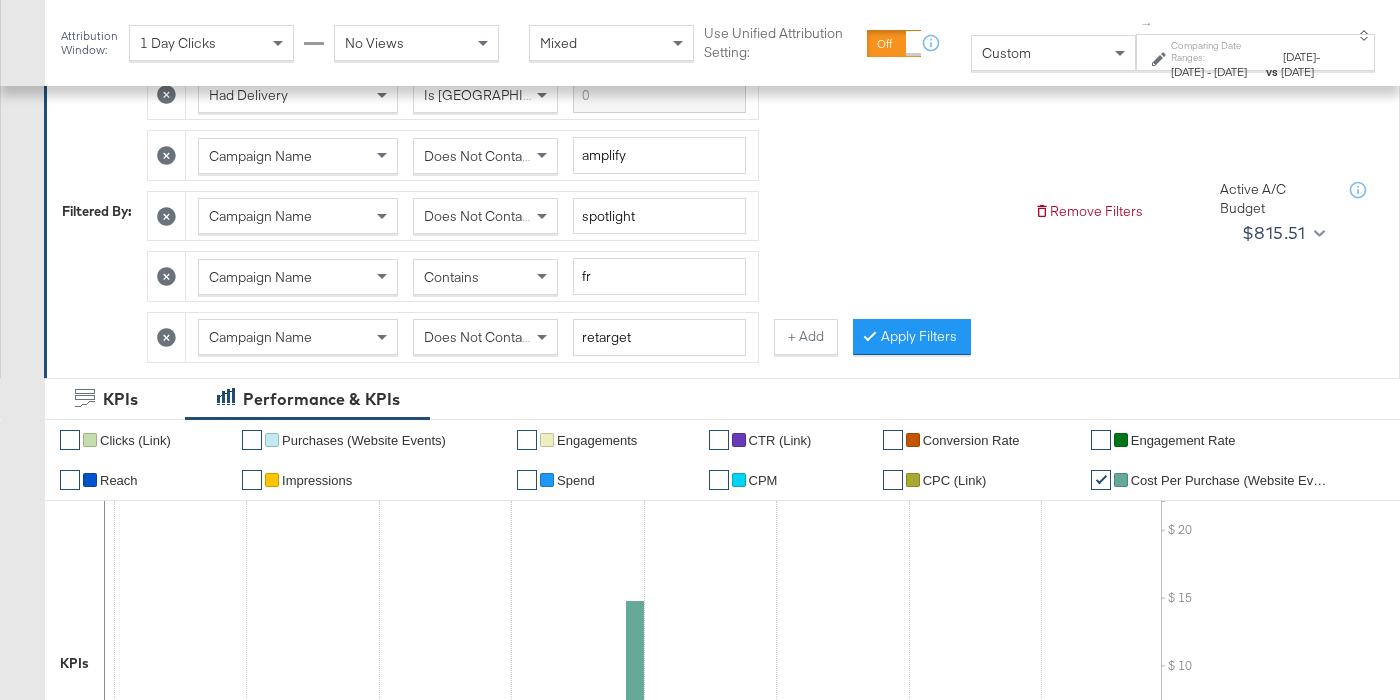 click on "KPIs" at bounding box center (115, 399) 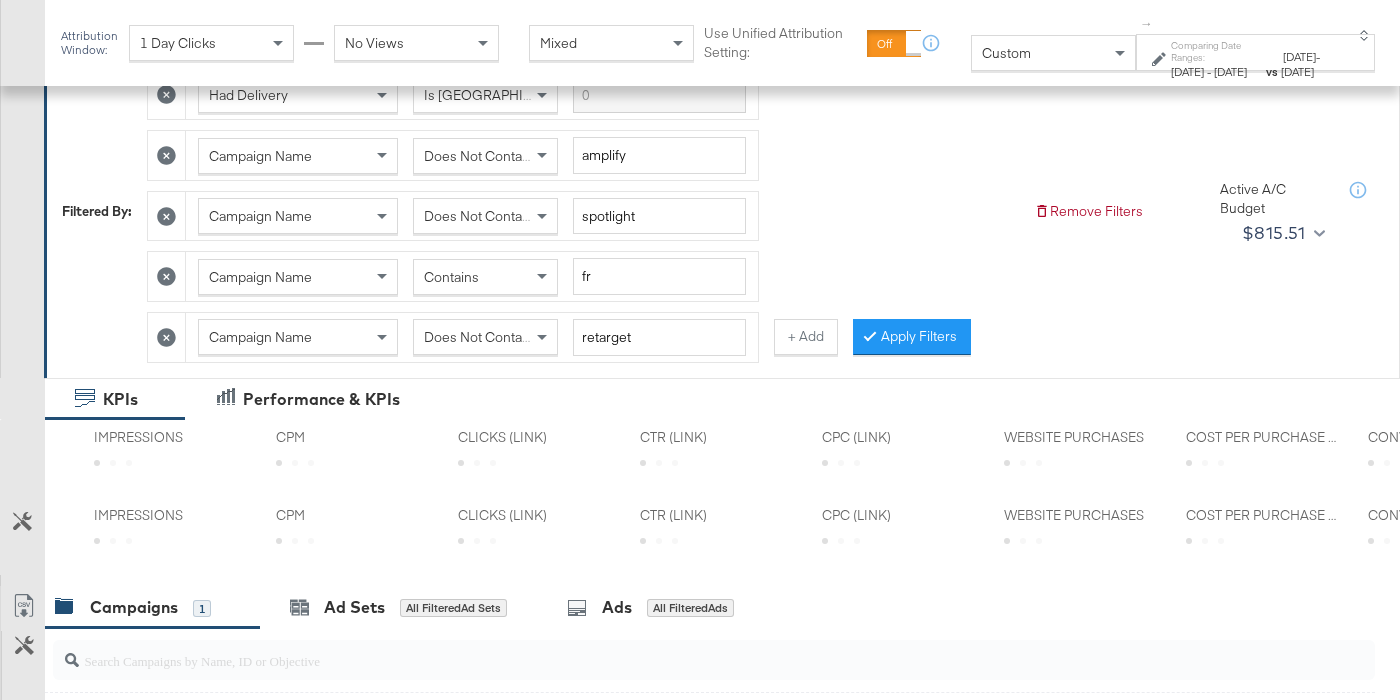 drag, startPoint x: 504, startPoint y: 335, endPoint x: 491, endPoint y: 352, distance: 21.400934 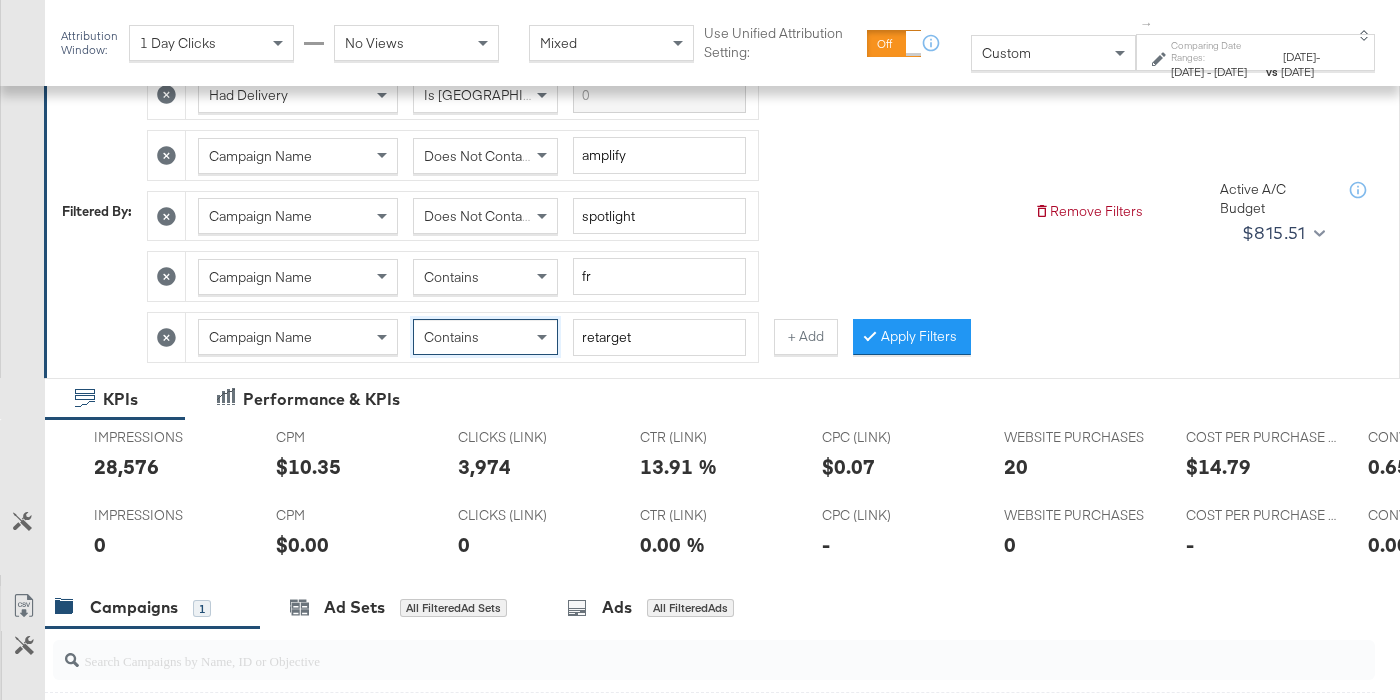 drag, startPoint x: 984, startPoint y: 322, endPoint x: 973, endPoint y: 326, distance: 11.7046995 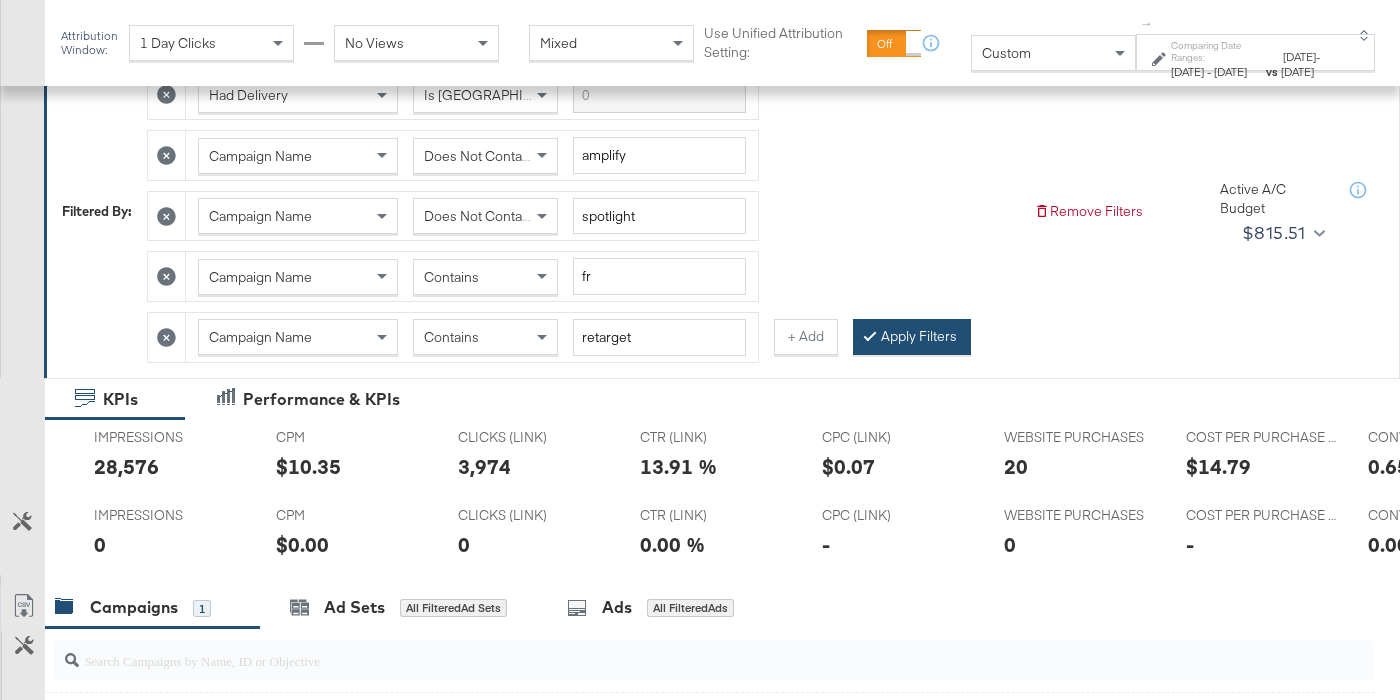 click on "Apply Filters" at bounding box center [912, 337] 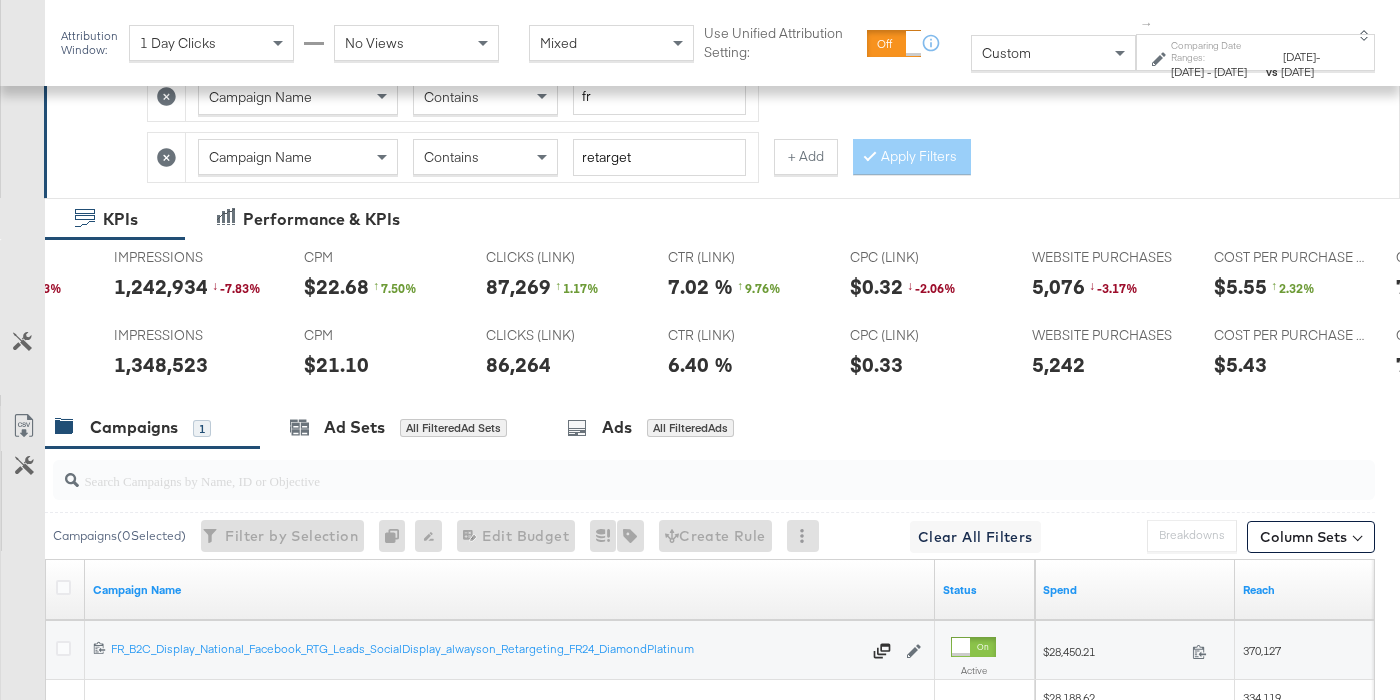 scroll, scrollTop: 491, scrollLeft: 0, axis: vertical 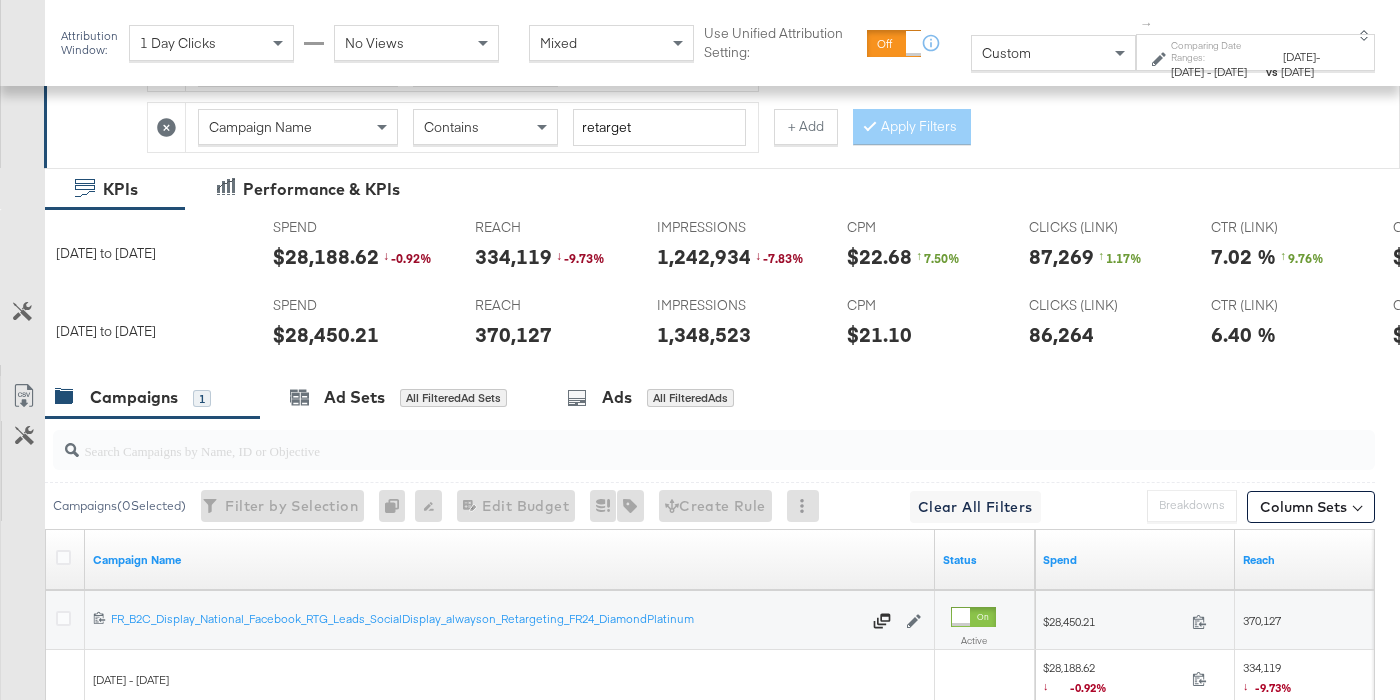 click on "$28,450.21" at bounding box center (326, 334) 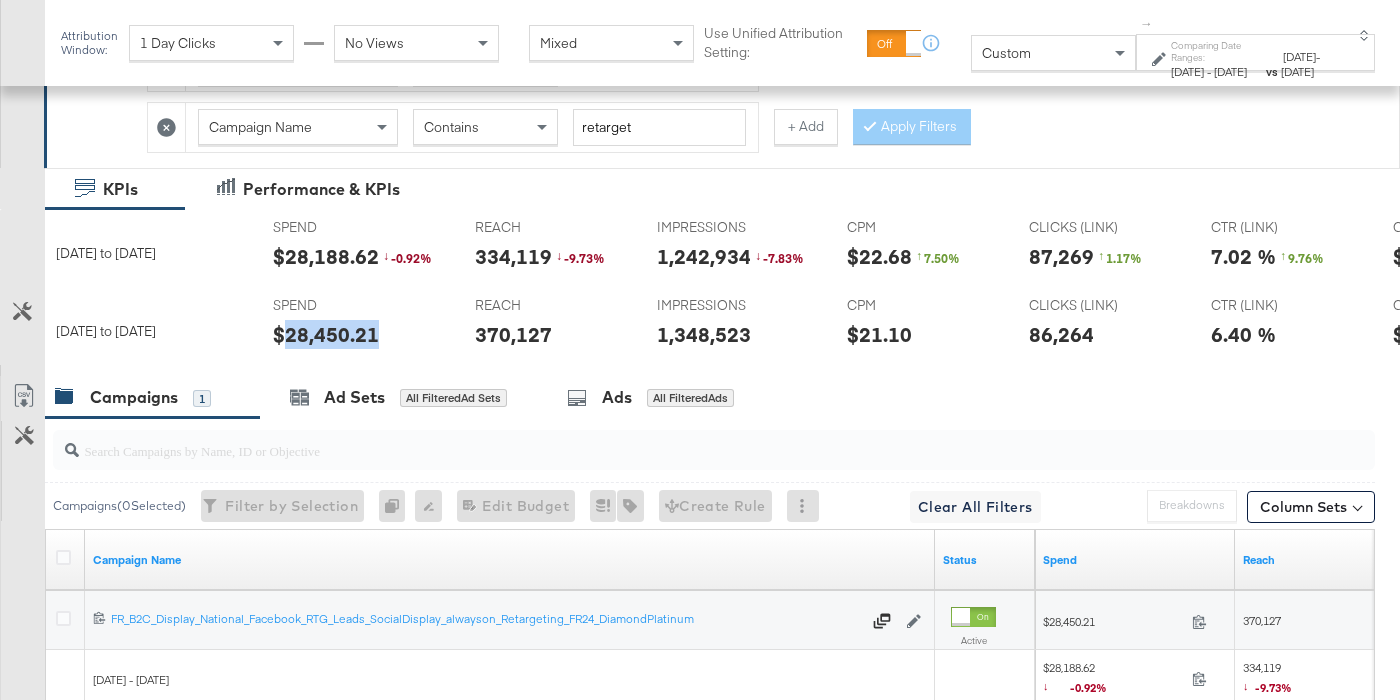 click on "$28,450.21" at bounding box center [326, 334] 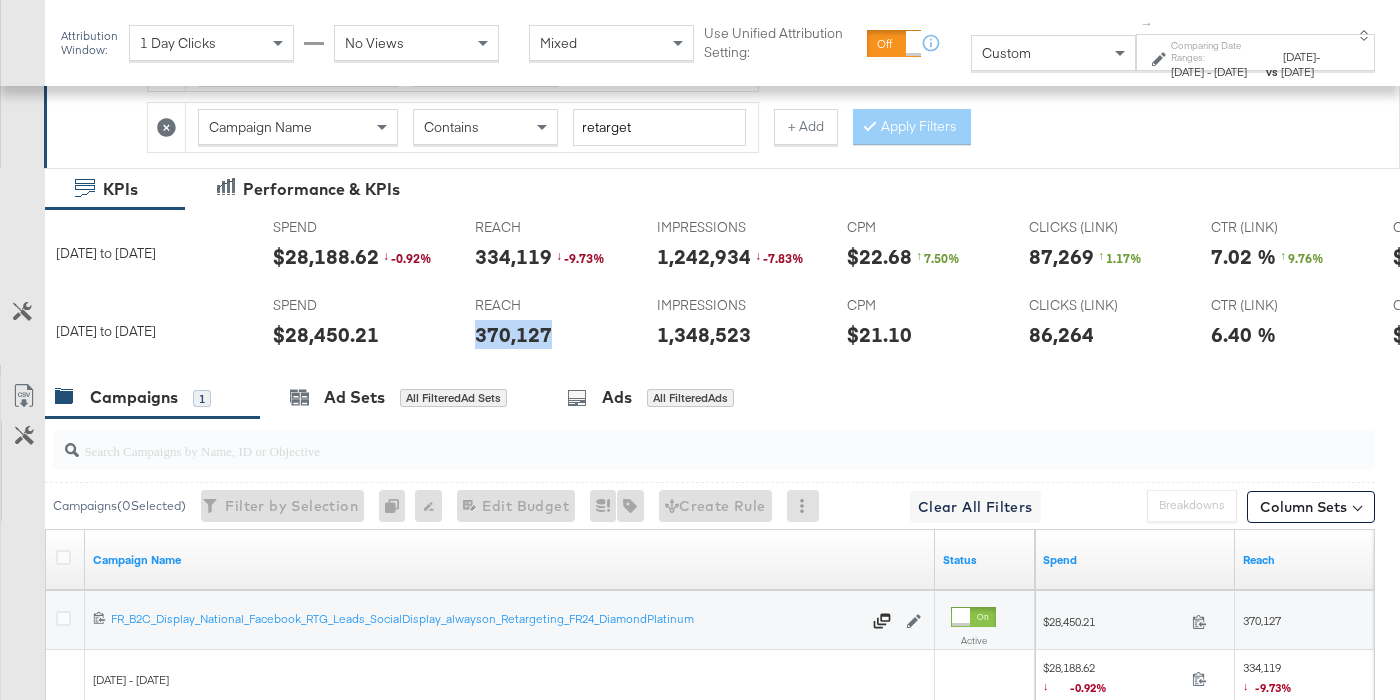 click on "370,127" at bounding box center (513, 334) 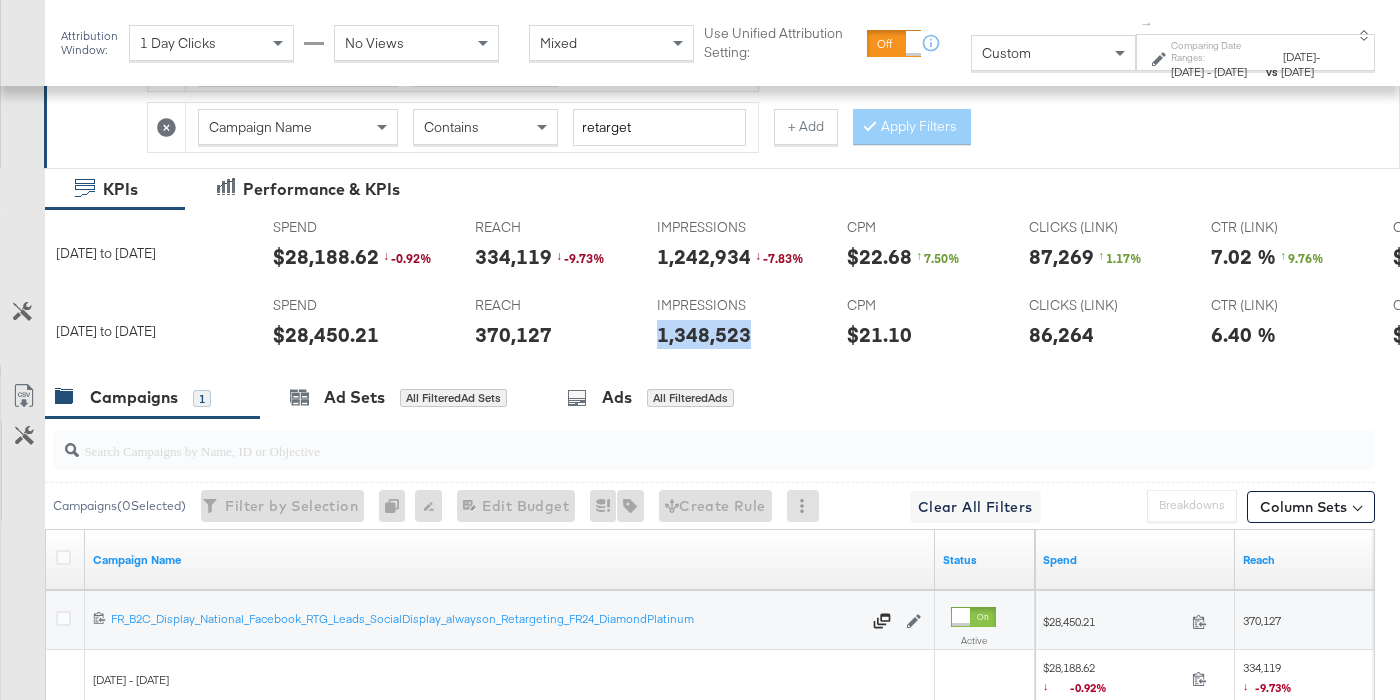 click on "1,348,523" at bounding box center [704, 334] 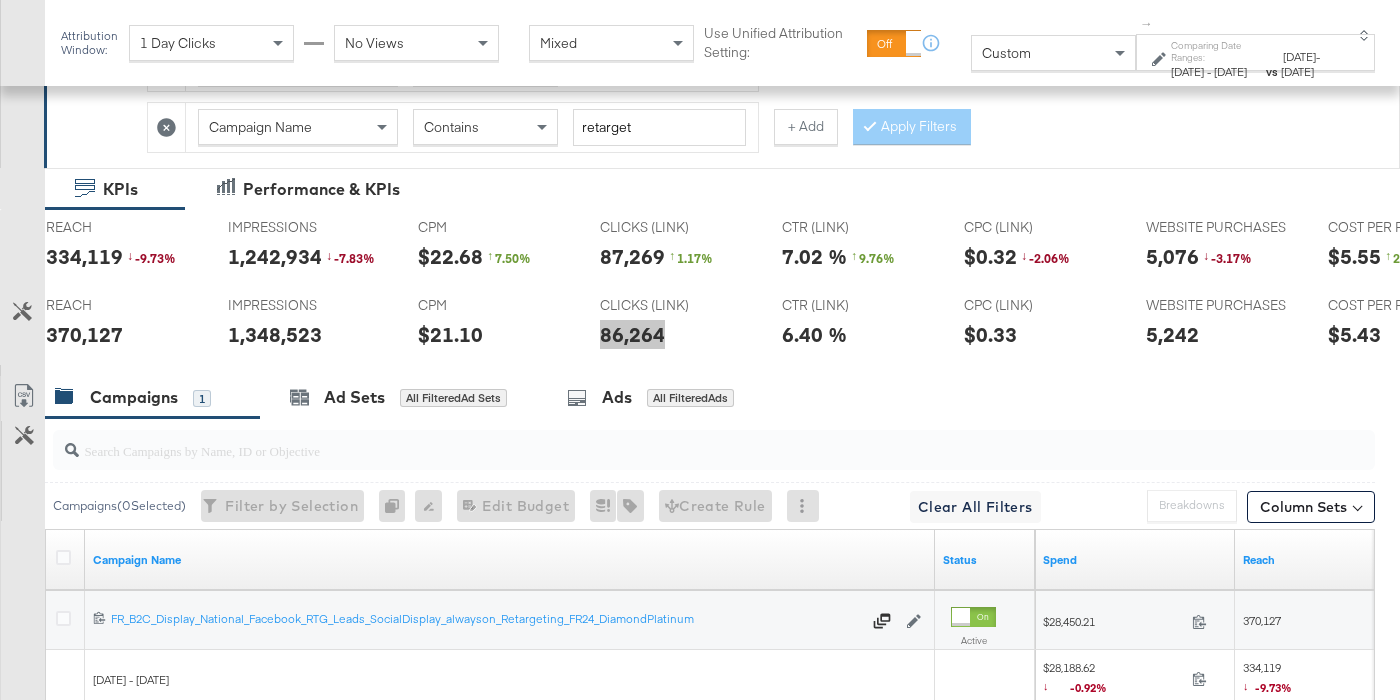 scroll, scrollTop: 0, scrollLeft: 430, axis: horizontal 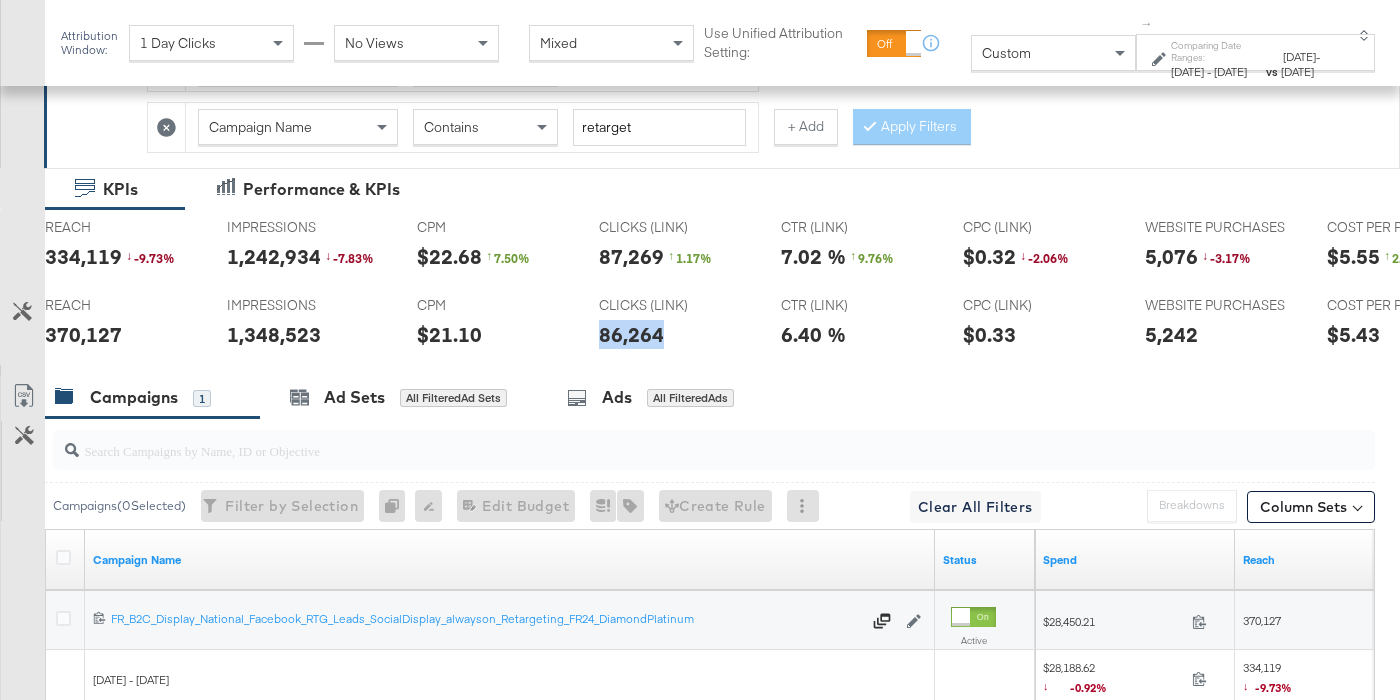 click on "5,242" at bounding box center [1171, 334] 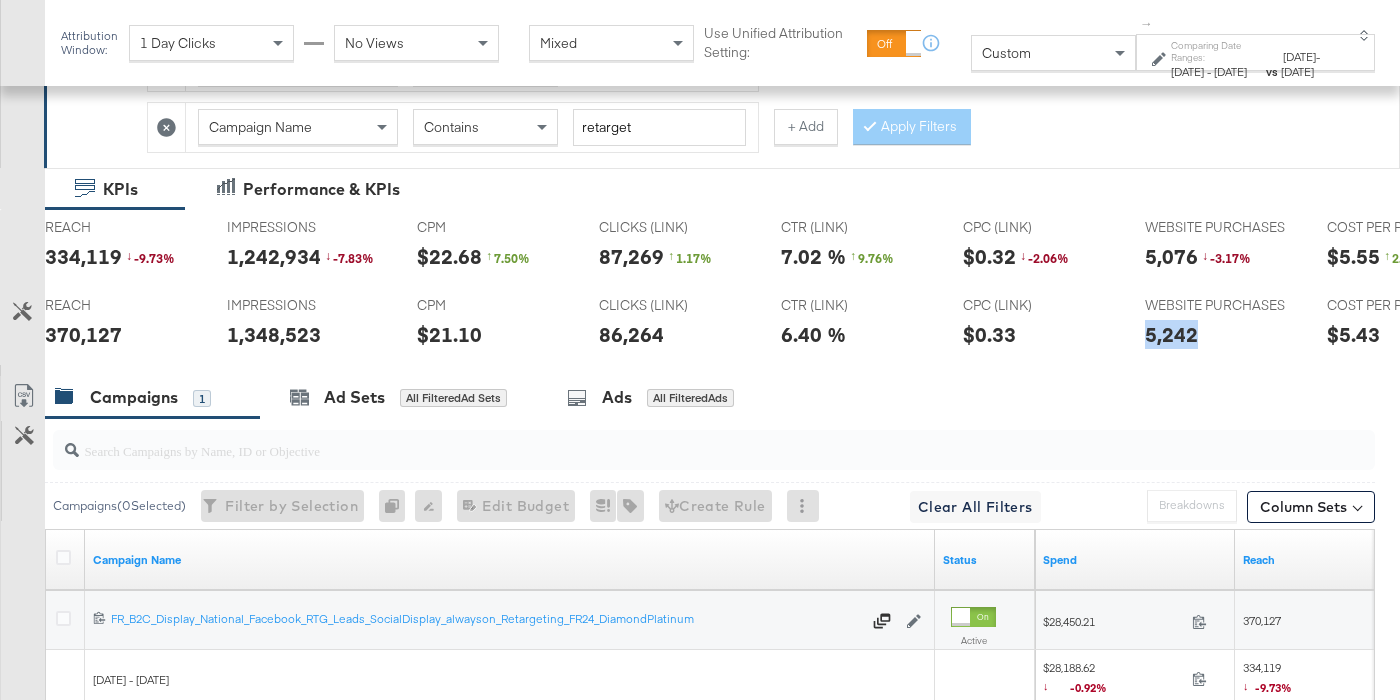 click on "5,242" at bounding box center [1171, 334] 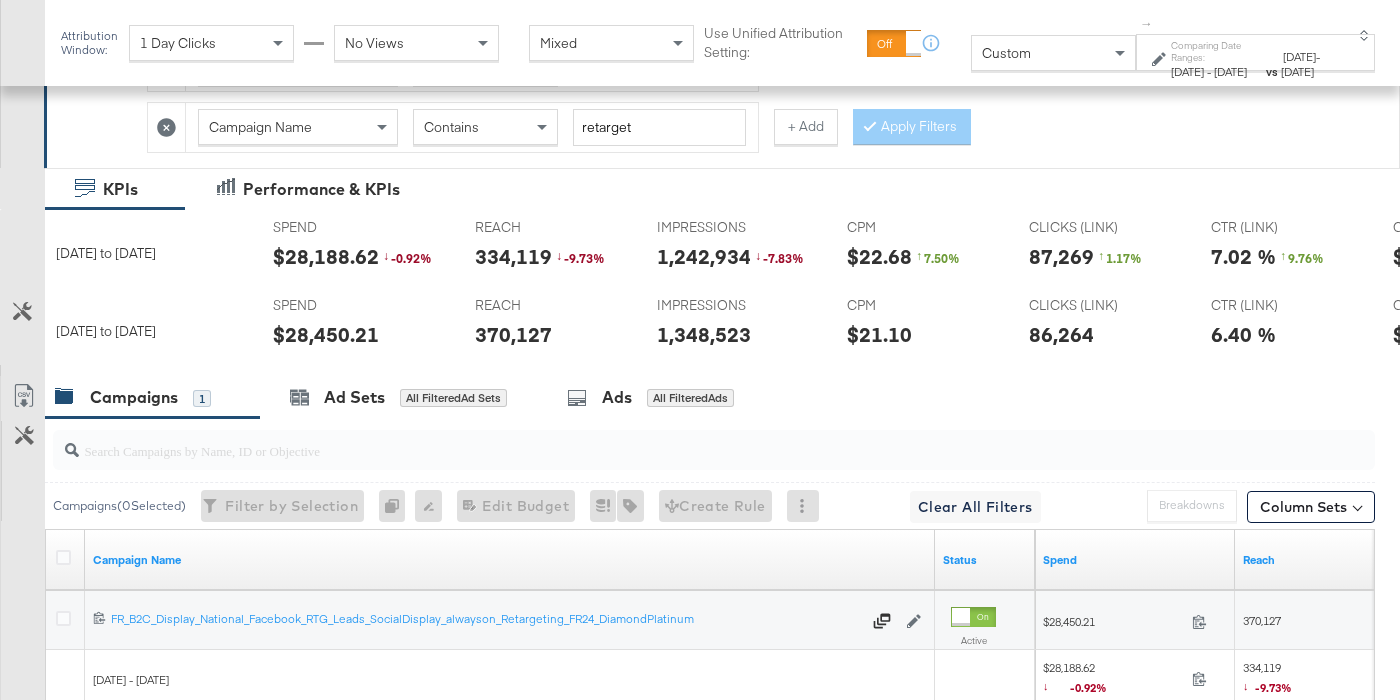 click on "SPEND SPEND $28,188.62 ↓ -0.92 %" at bounding box center (358, 248) 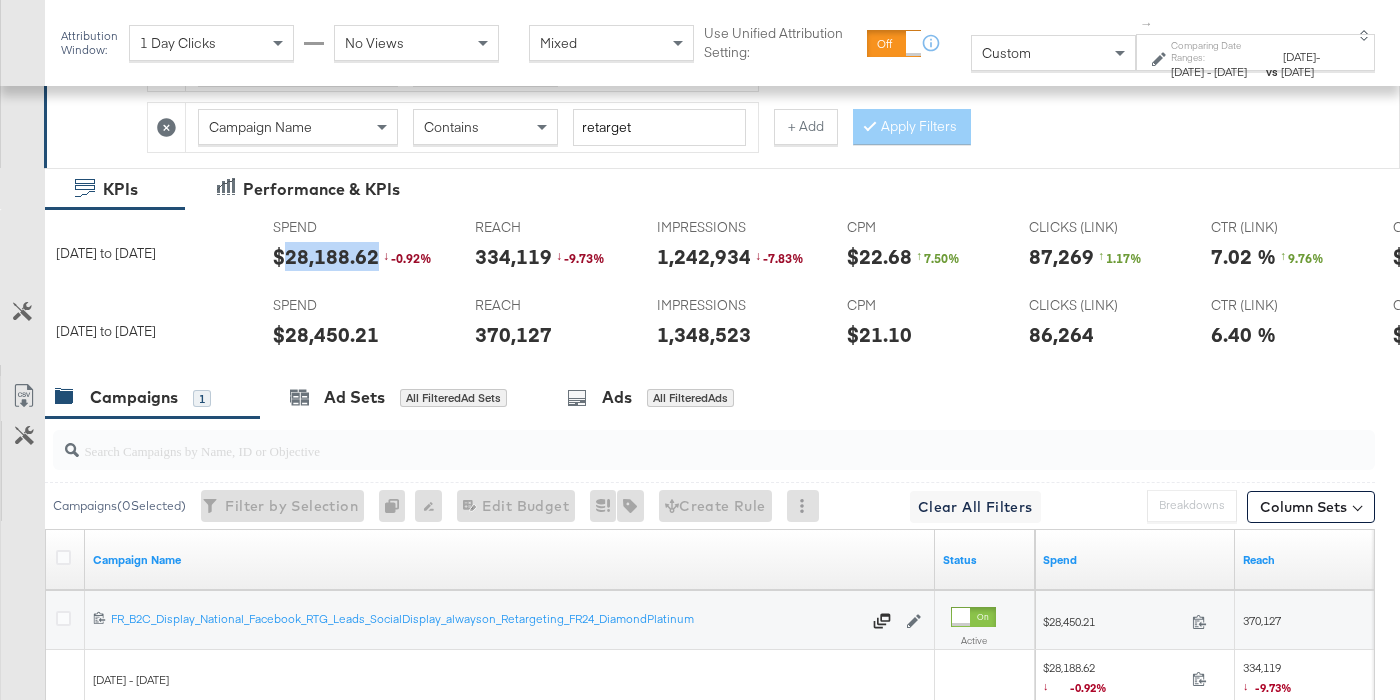 click on "$28,188.62" at bounding box center [326, 256] 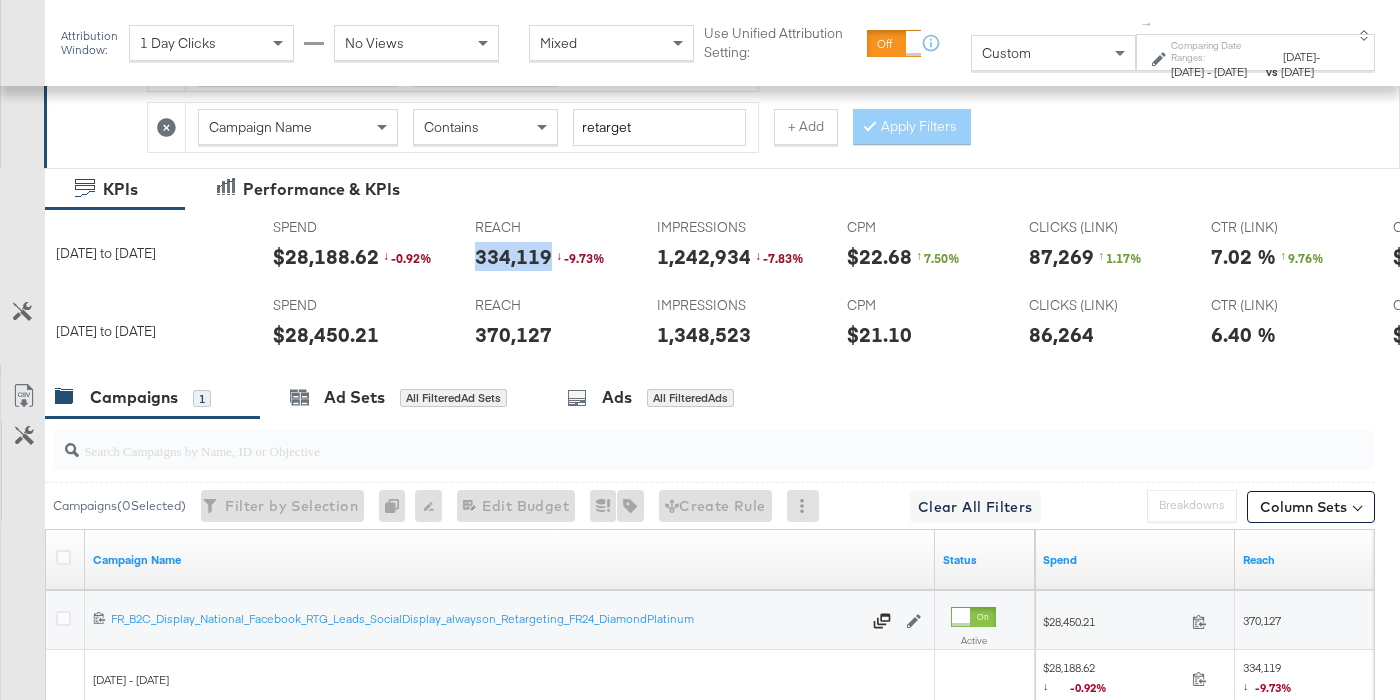 click on "334,119" at bounding box center (513, 256) 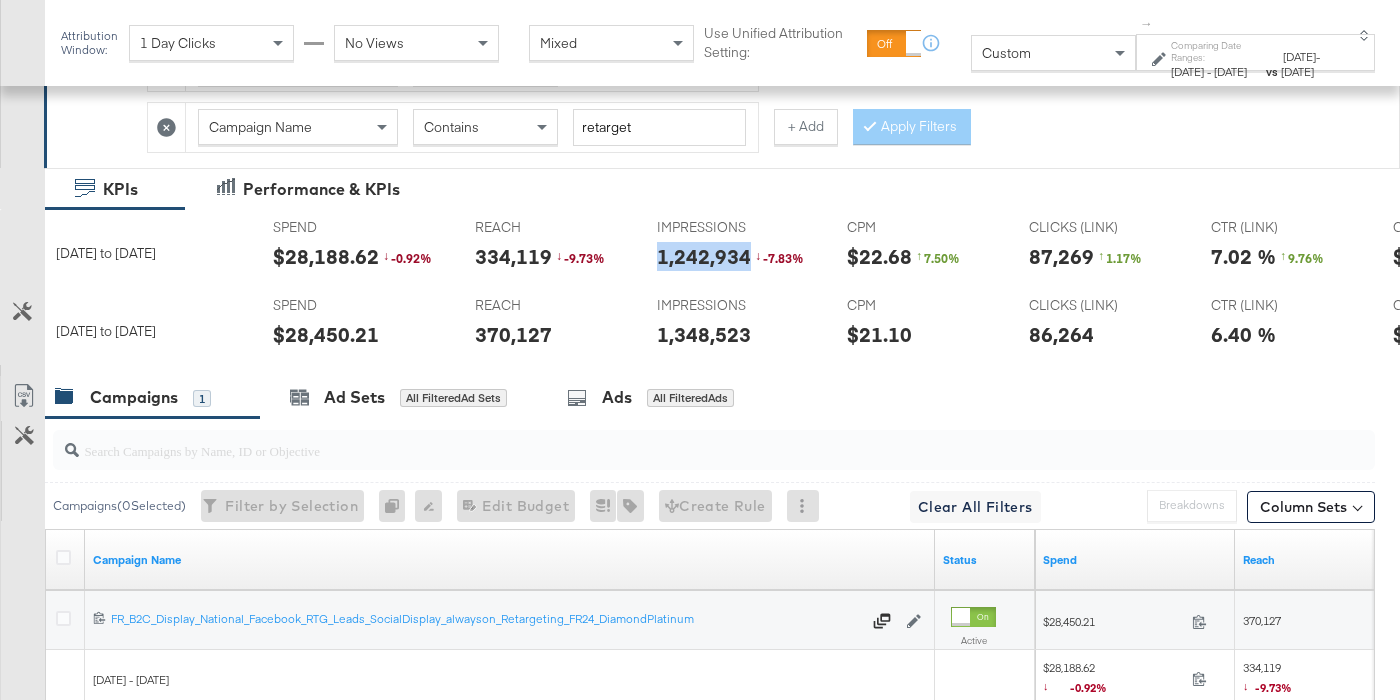 click on "1,242,934" at bounding box center [704, 256] 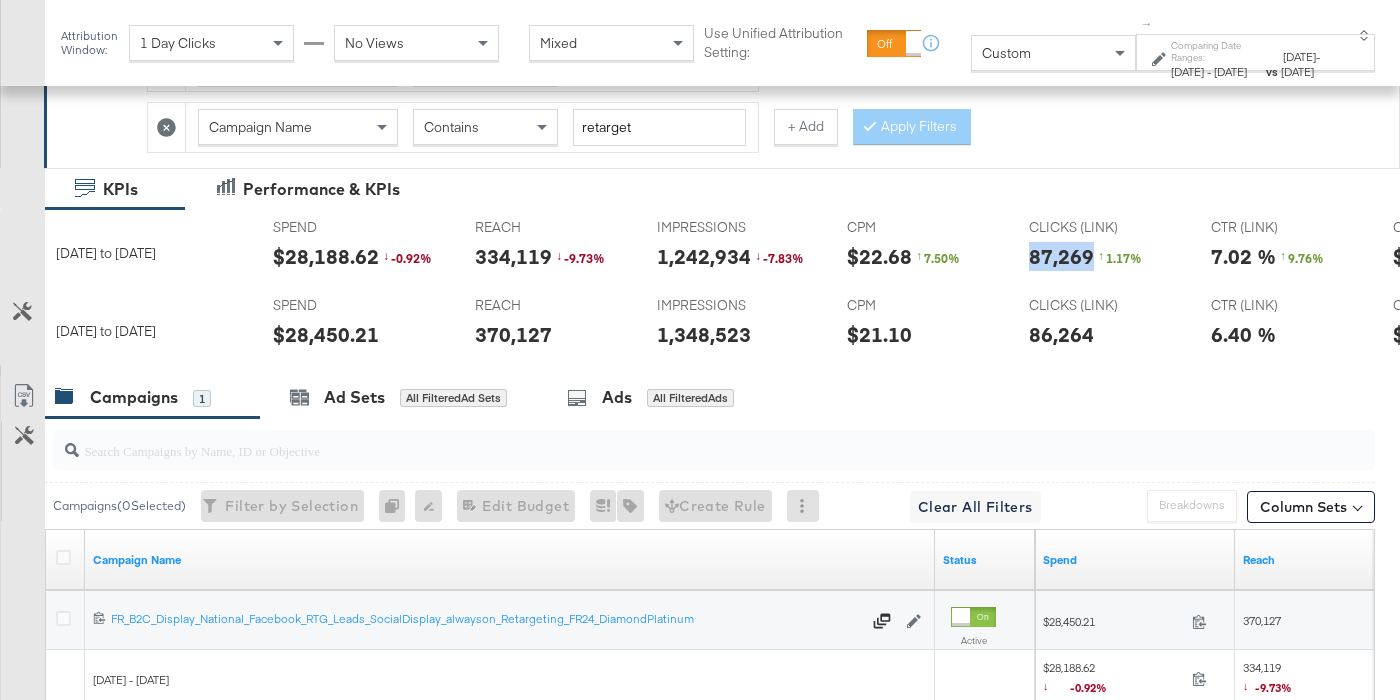 click on "87,269" at bounding box center [1061, 256] 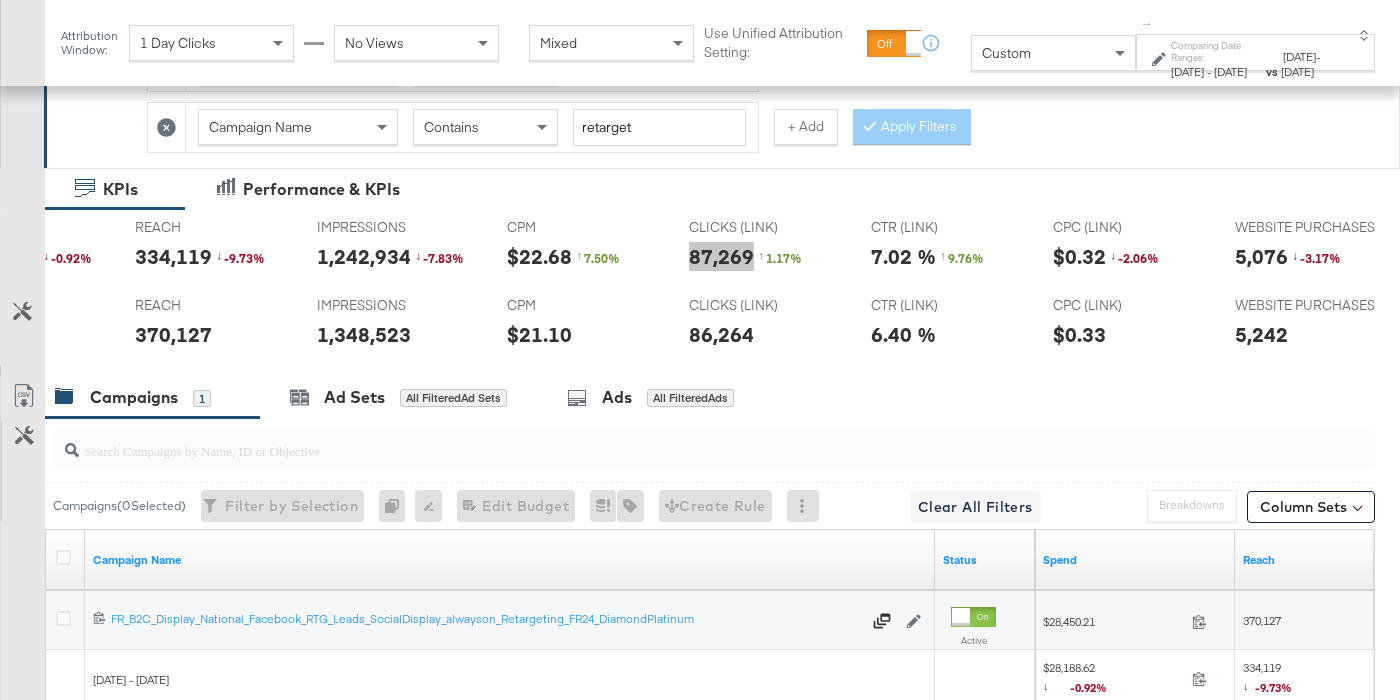 scroll, scrollTop: 0, scrollLeft: 474, axis: horizontal 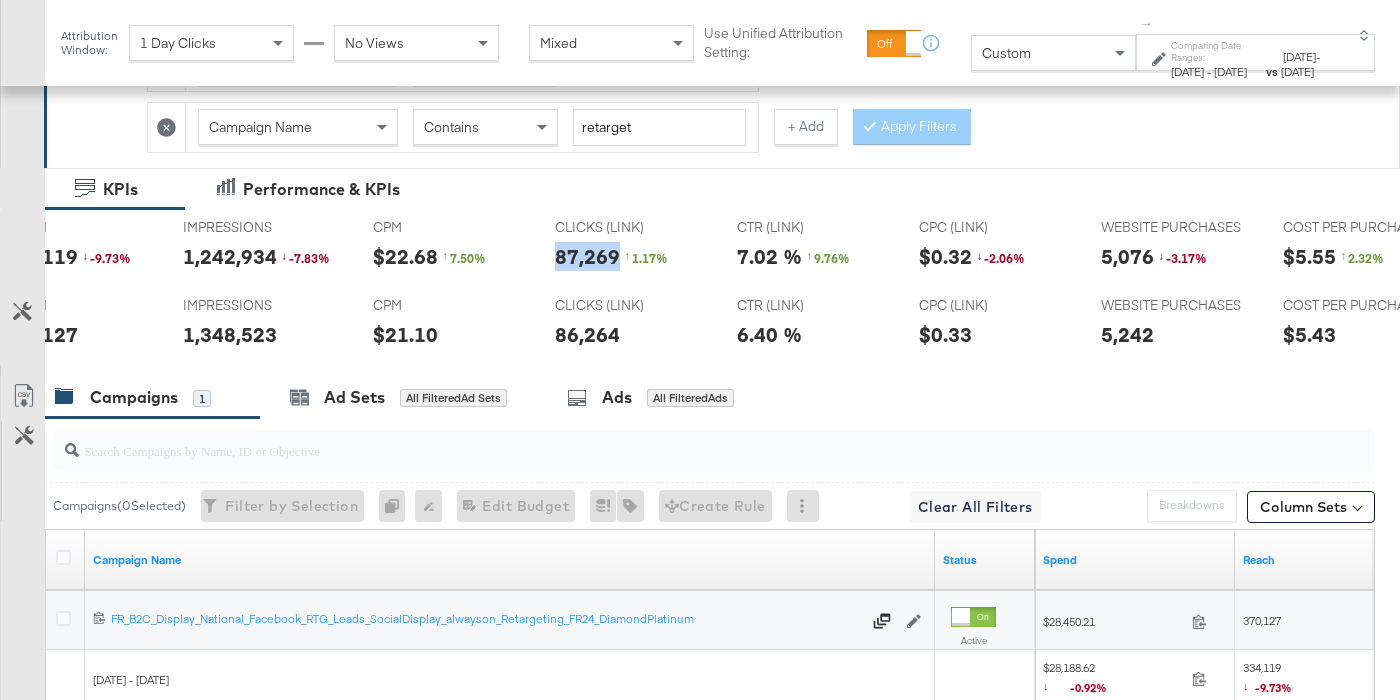 click on "5,076" at bounding box center [1127, 256] 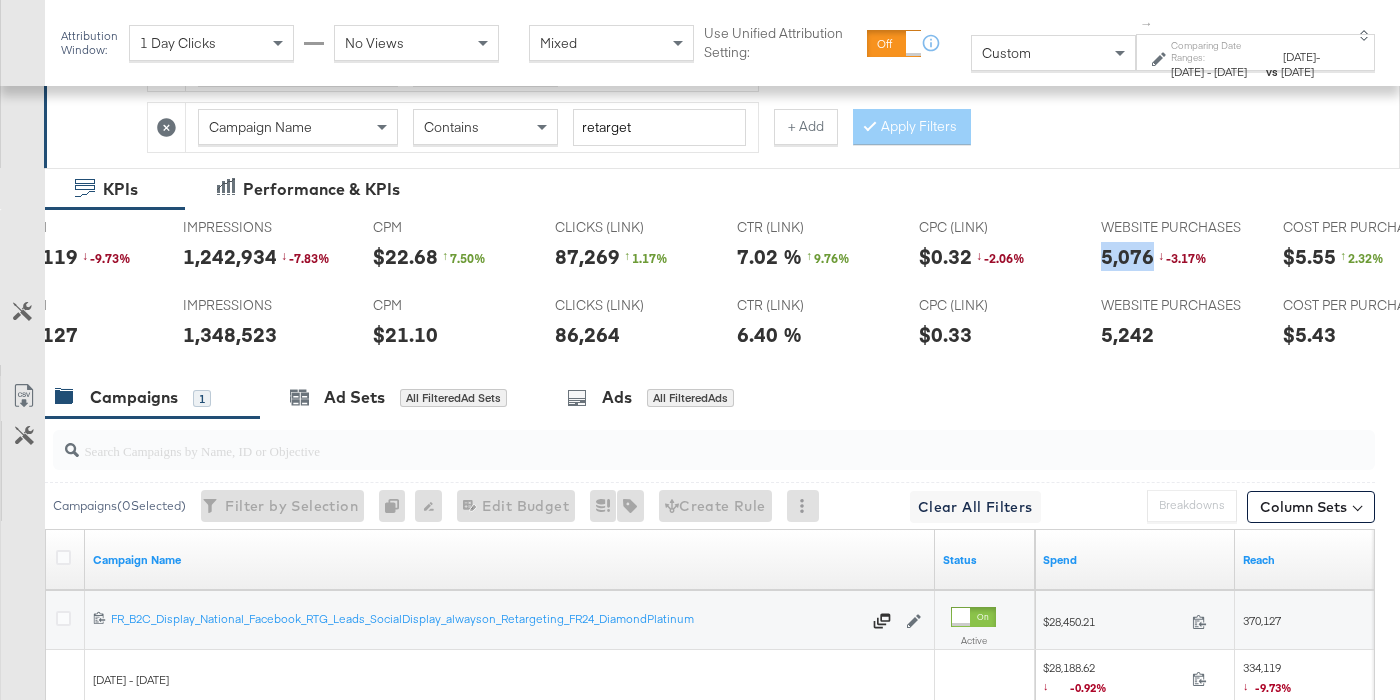 click on "5,076" at bounding box center [1127, 256] 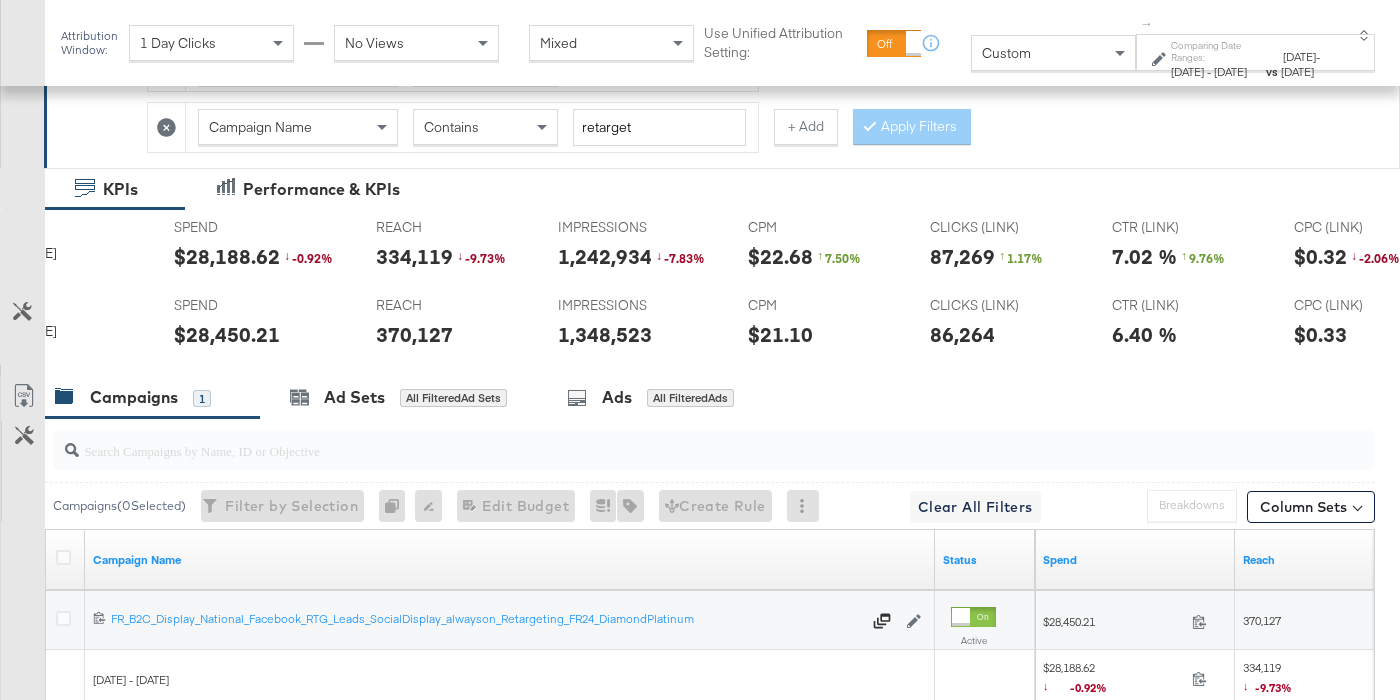 scroll, scrollTop: 0, scrollLeft: 0, axis: both 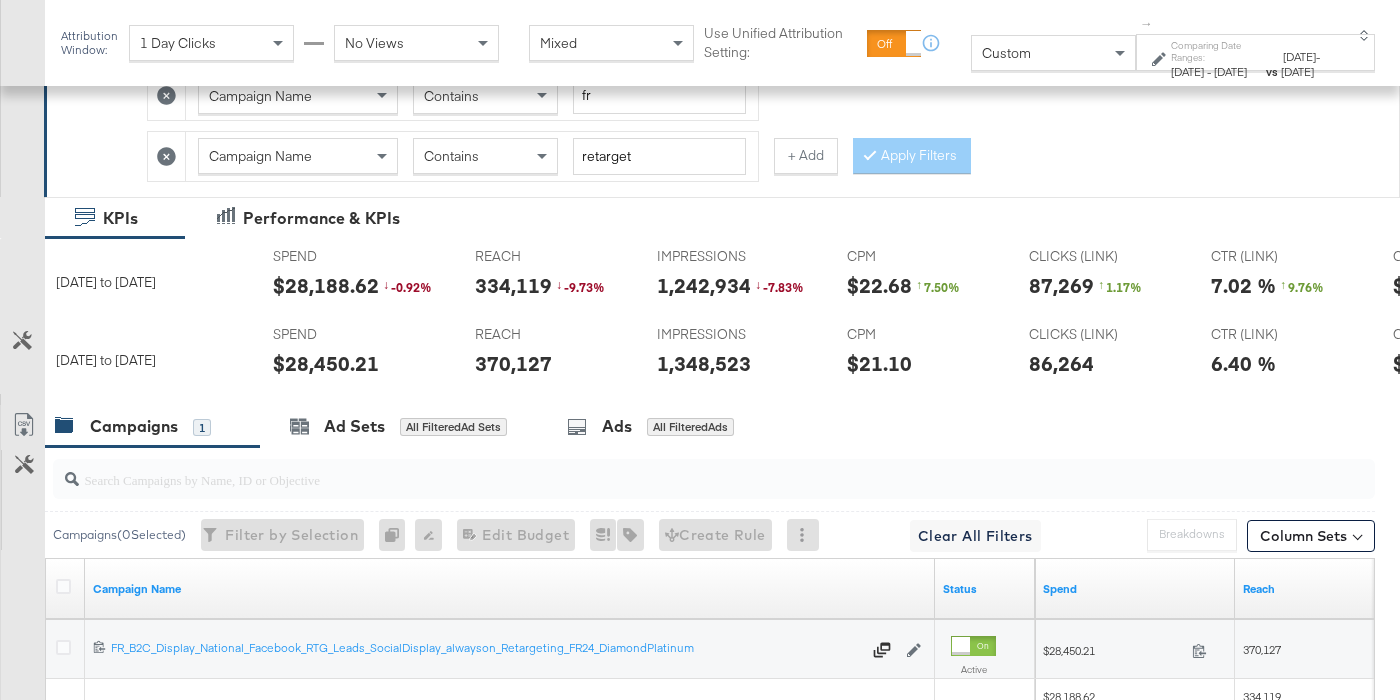 click on "+ Add" at bounding box center [806, 156] 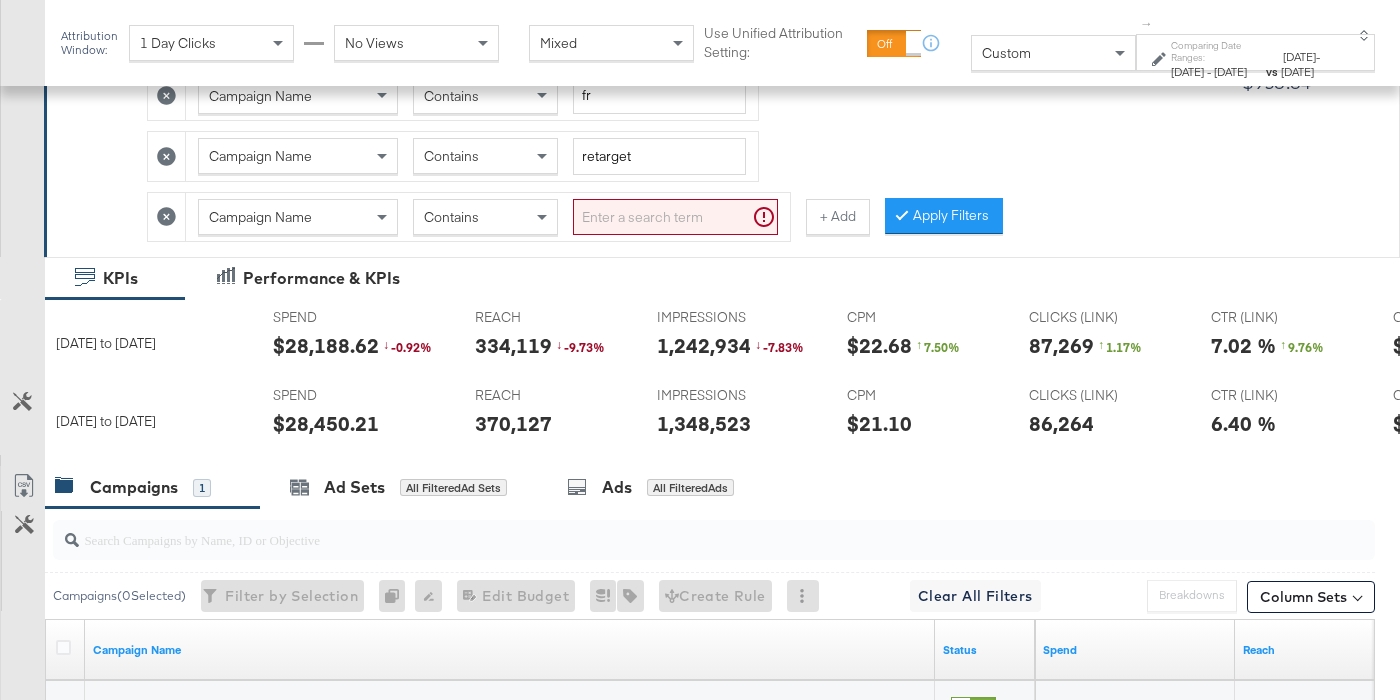 click on "Campaign Name" at bounding box center (298, 217) 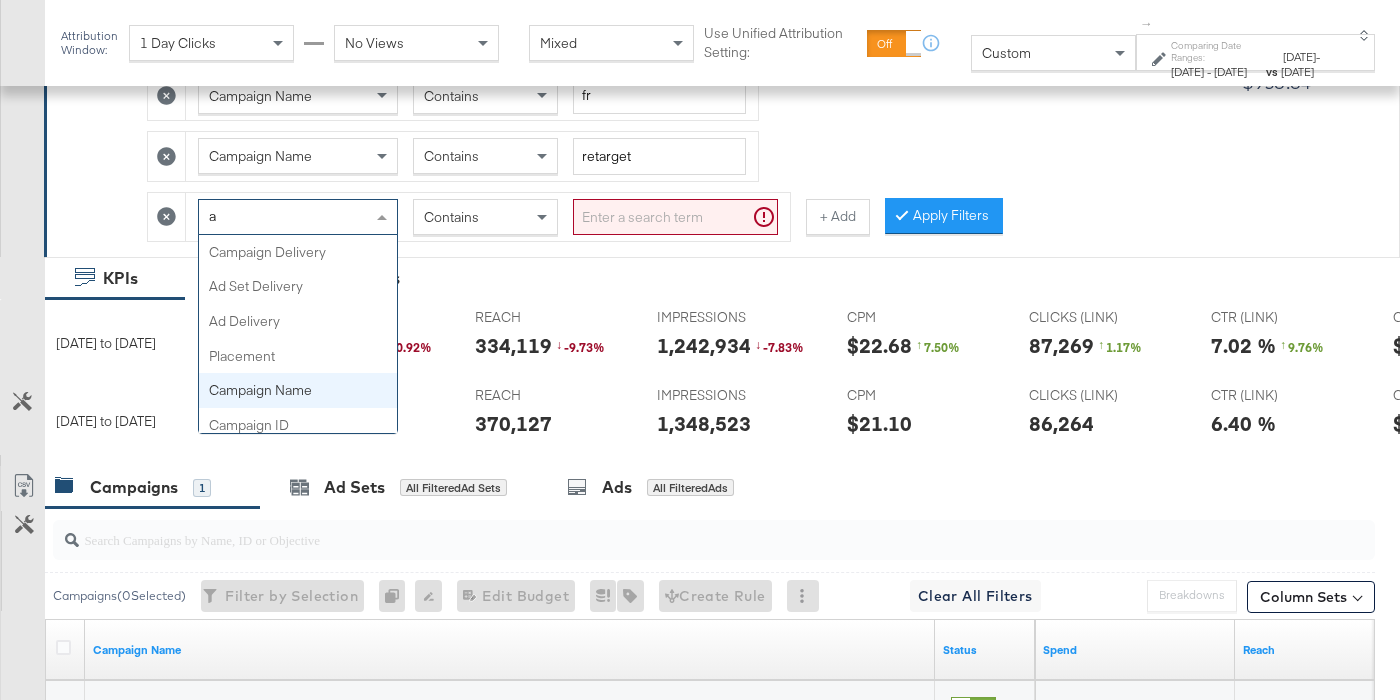 type on "ad" 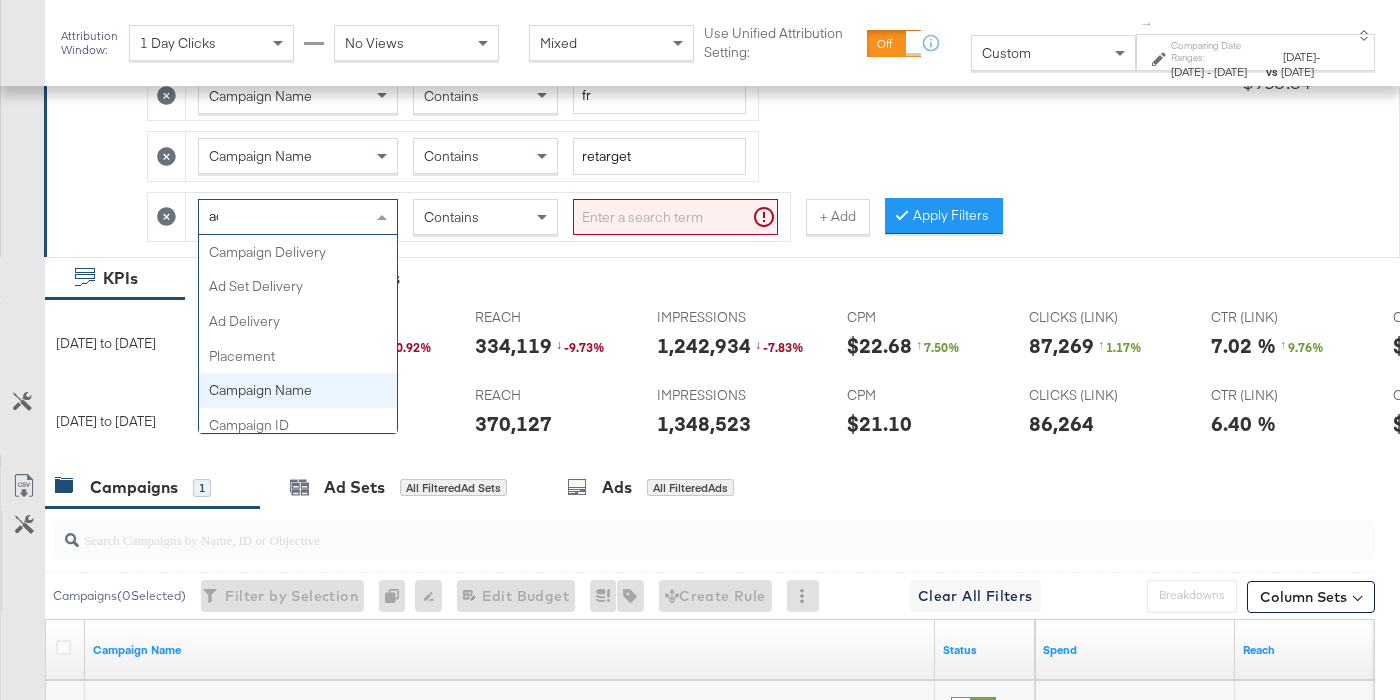 scroll, scrollTop: 173, scrollLeft: 0, axis: vertical 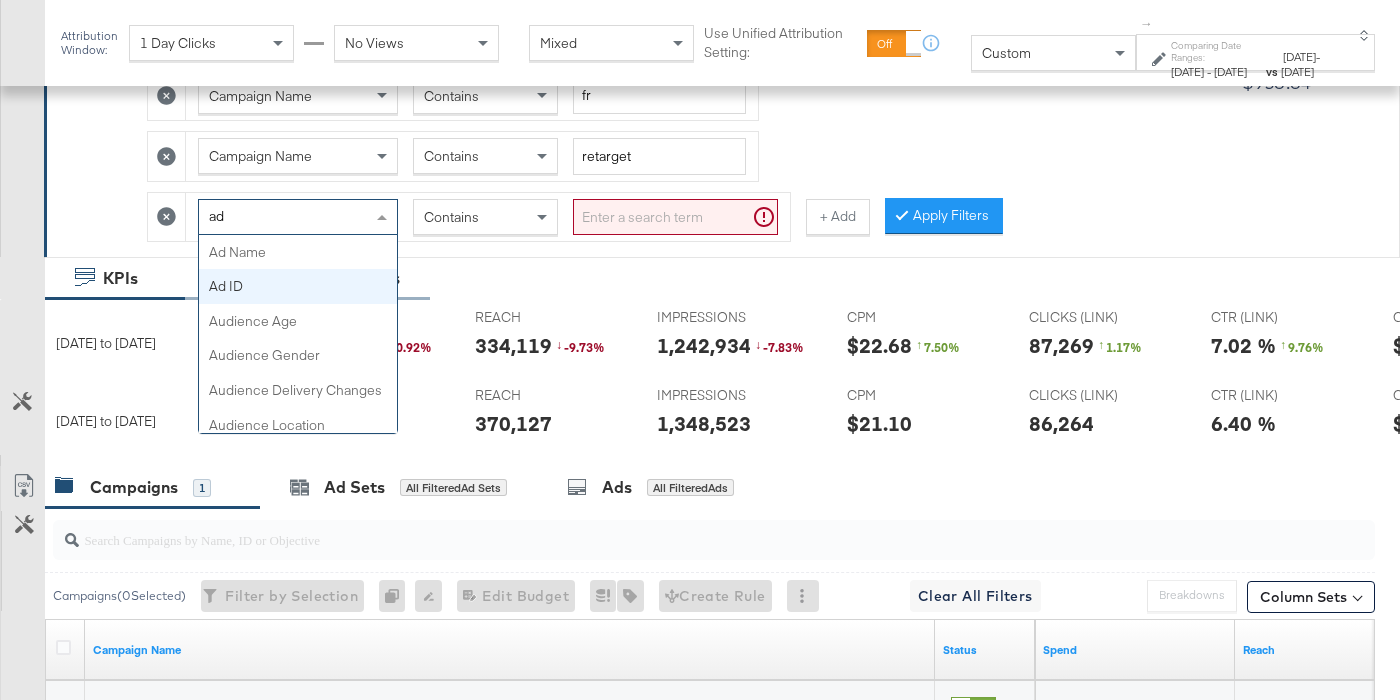 type 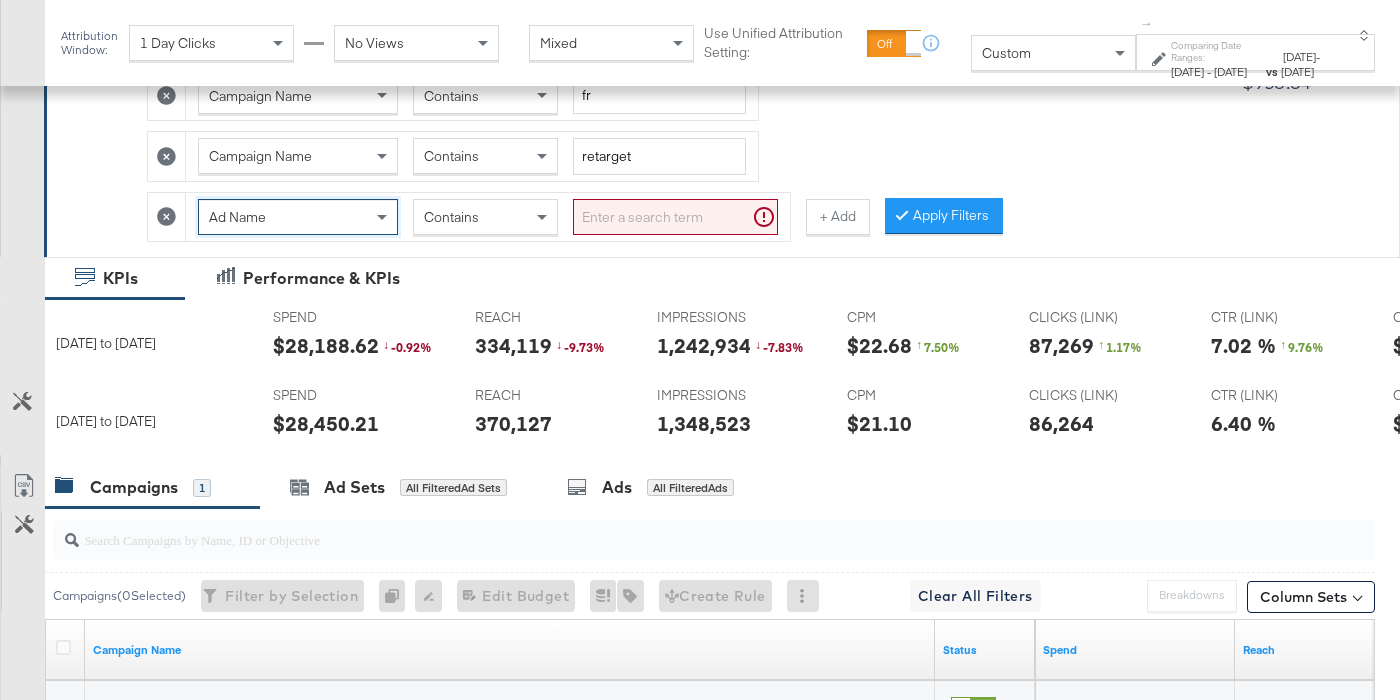 click on "Ad Name Contains" at bounding box center [488, 217] 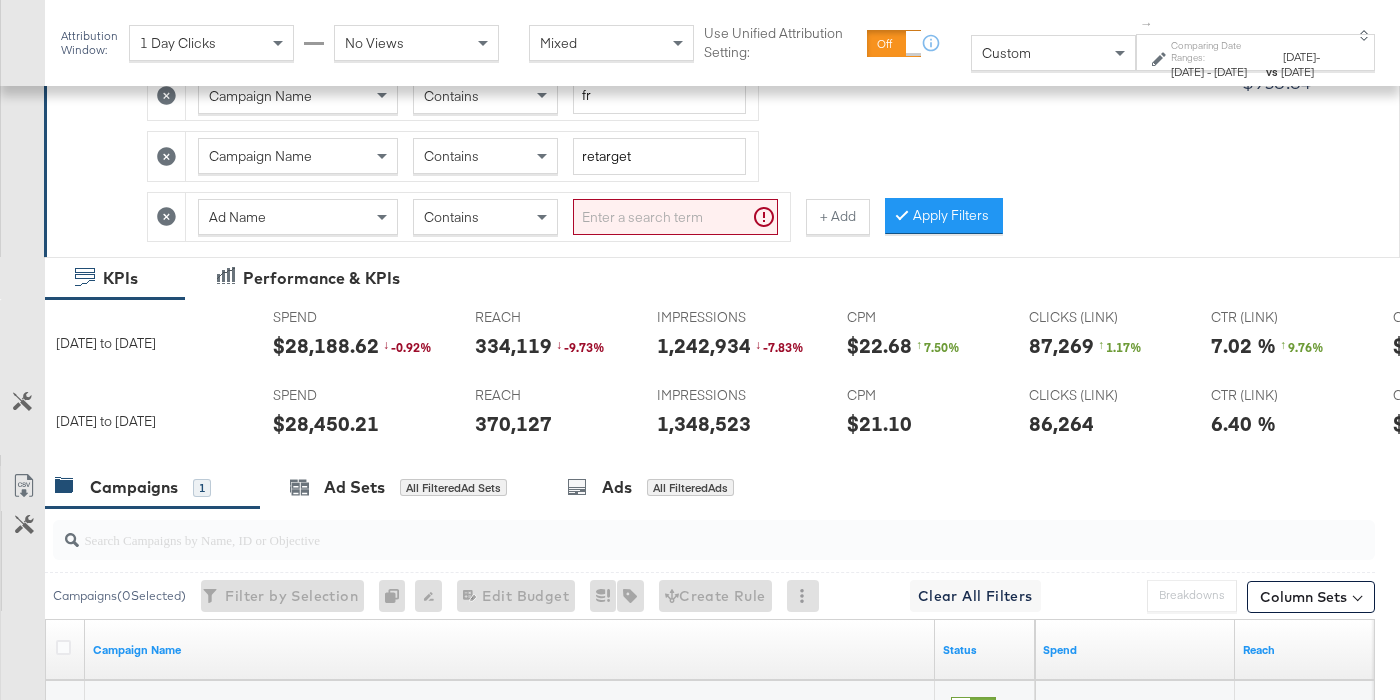 click at bounding box center (675, 217) 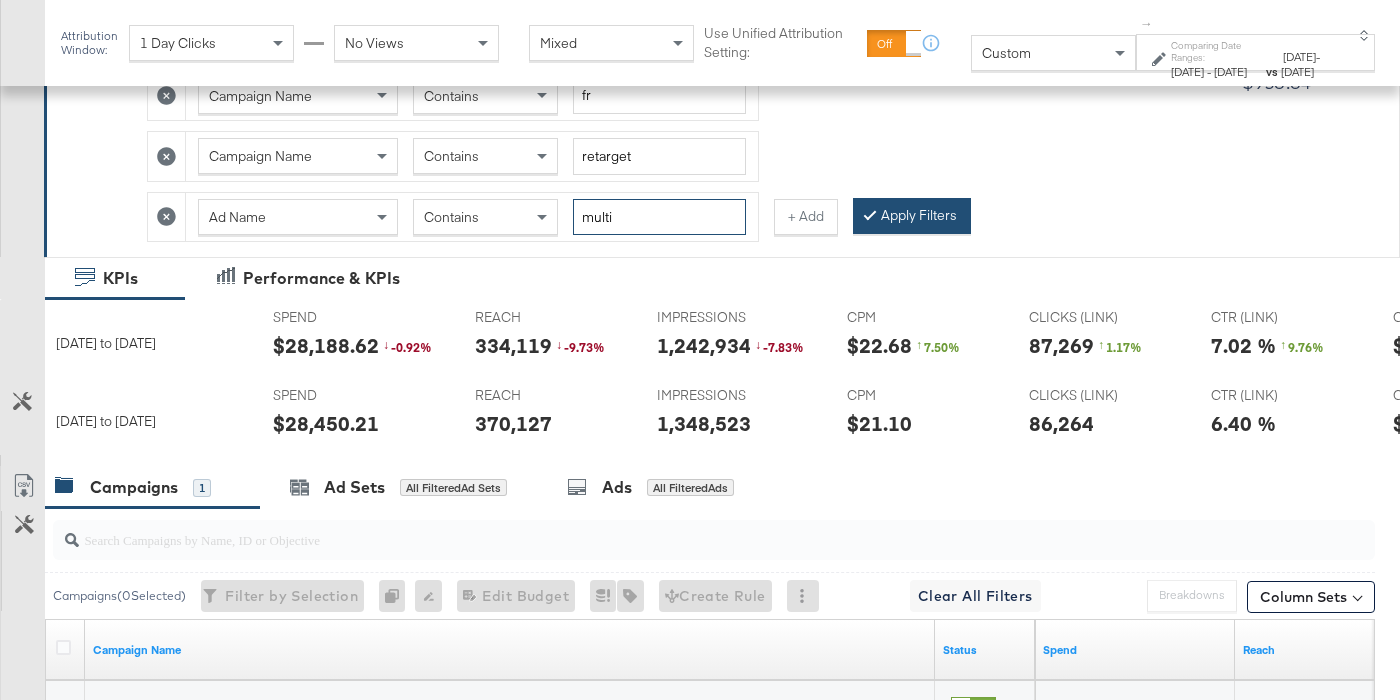 type on "multi" 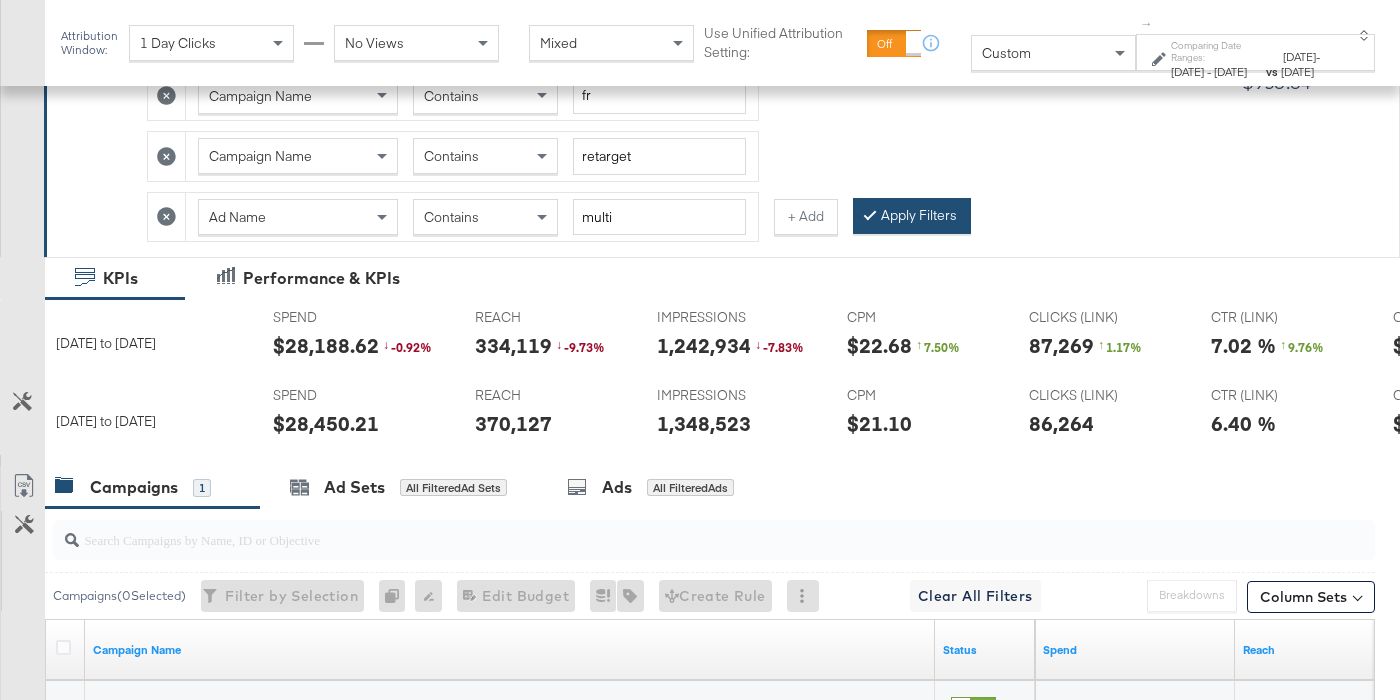 click on "Apply Filters" at bounding box center (912, 216) 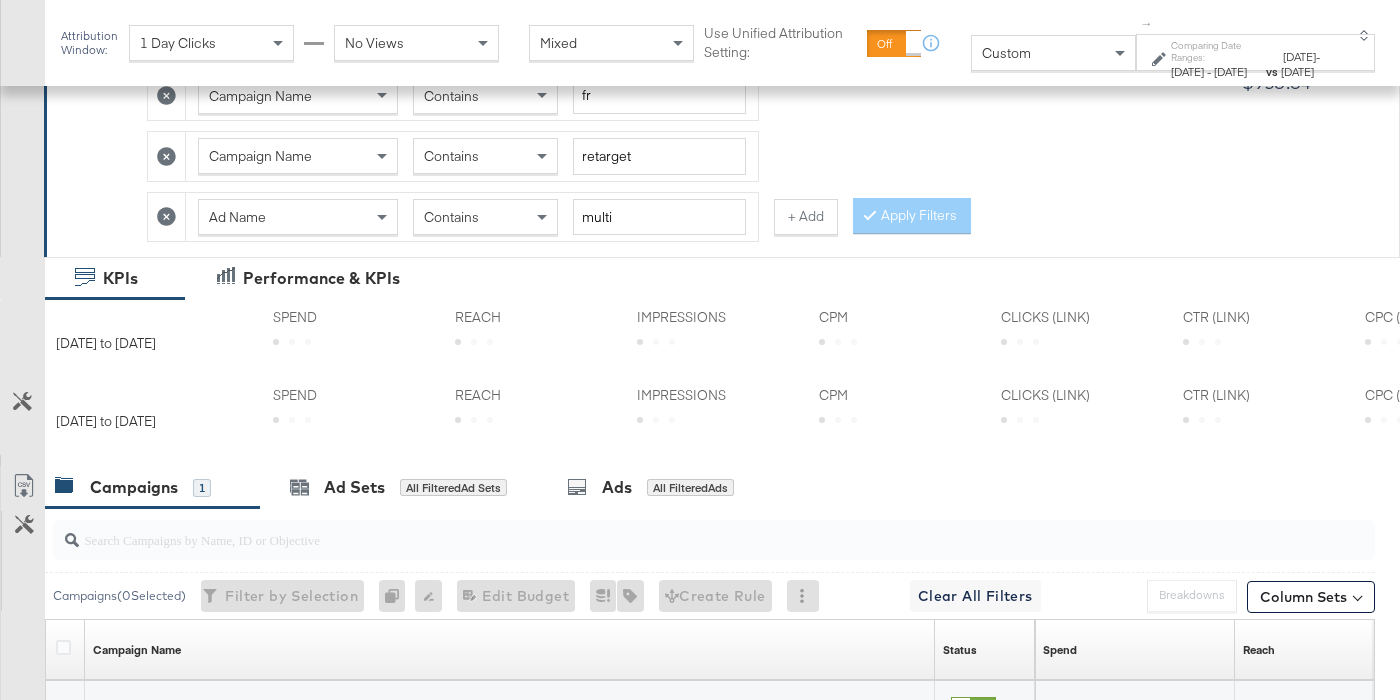 scroll, scrollTop: 517, scrollLeft: 0, axis: vertical 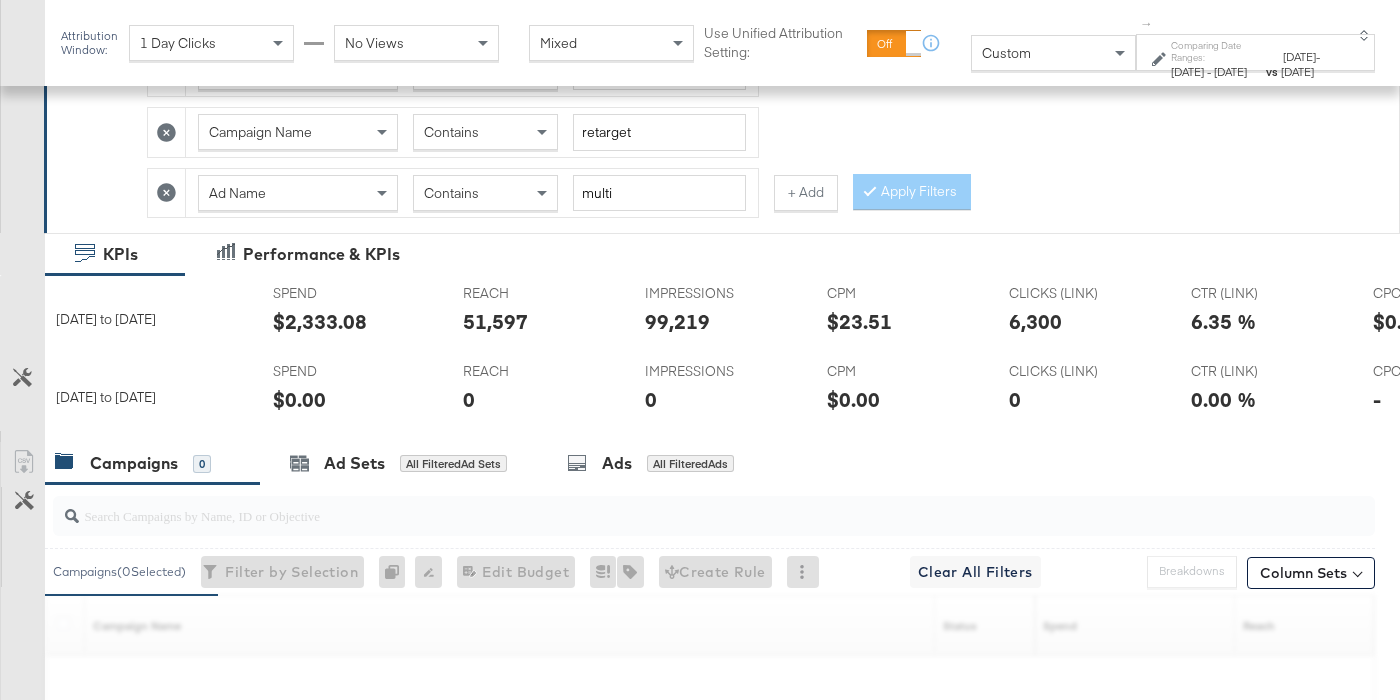click on "$2,333.08" at bounding box center (320, 321) 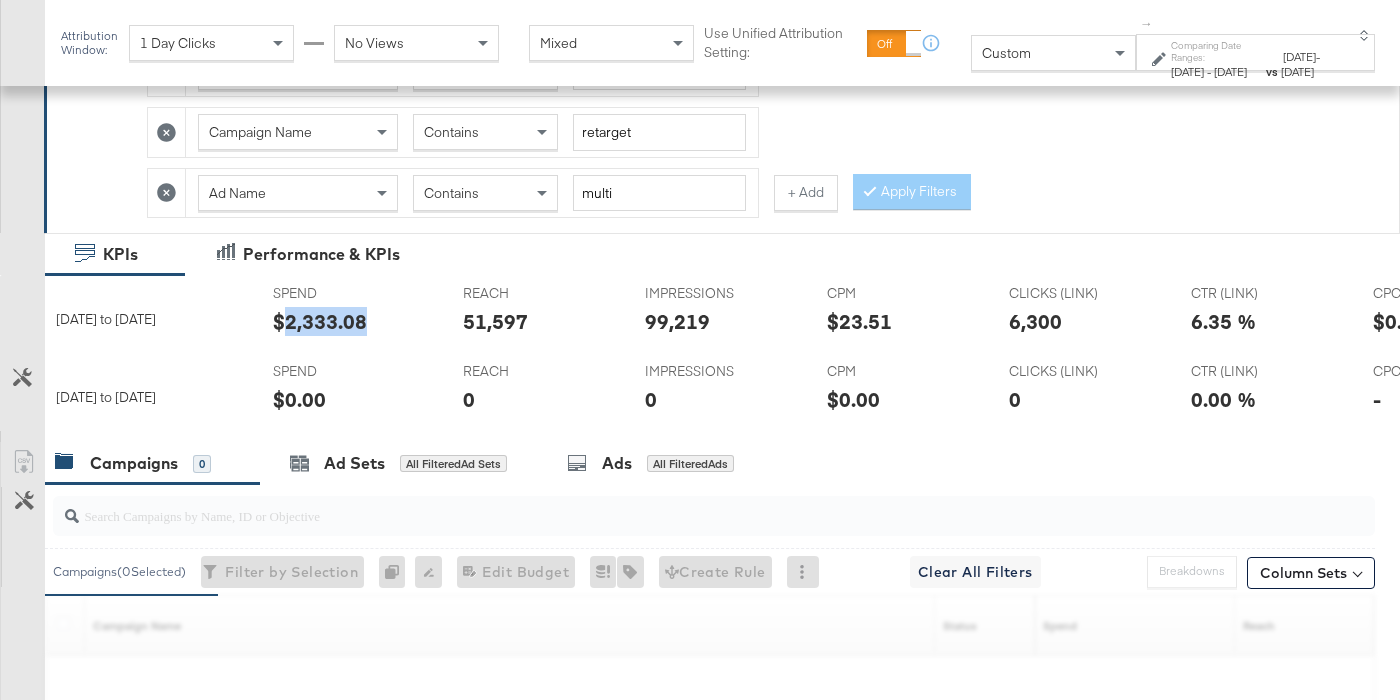 click on "$2,333.08" at bounding box center [320, 321] 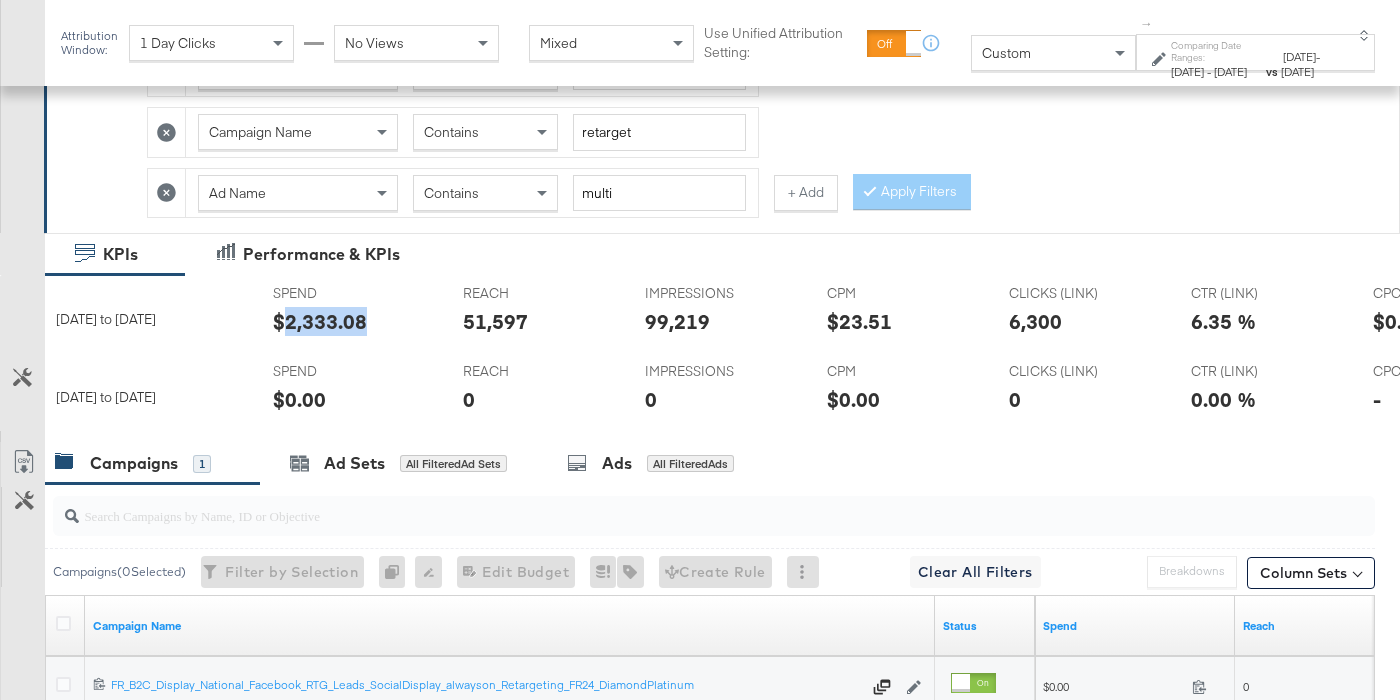 click on "51,597" at bounding box center (495, 321) 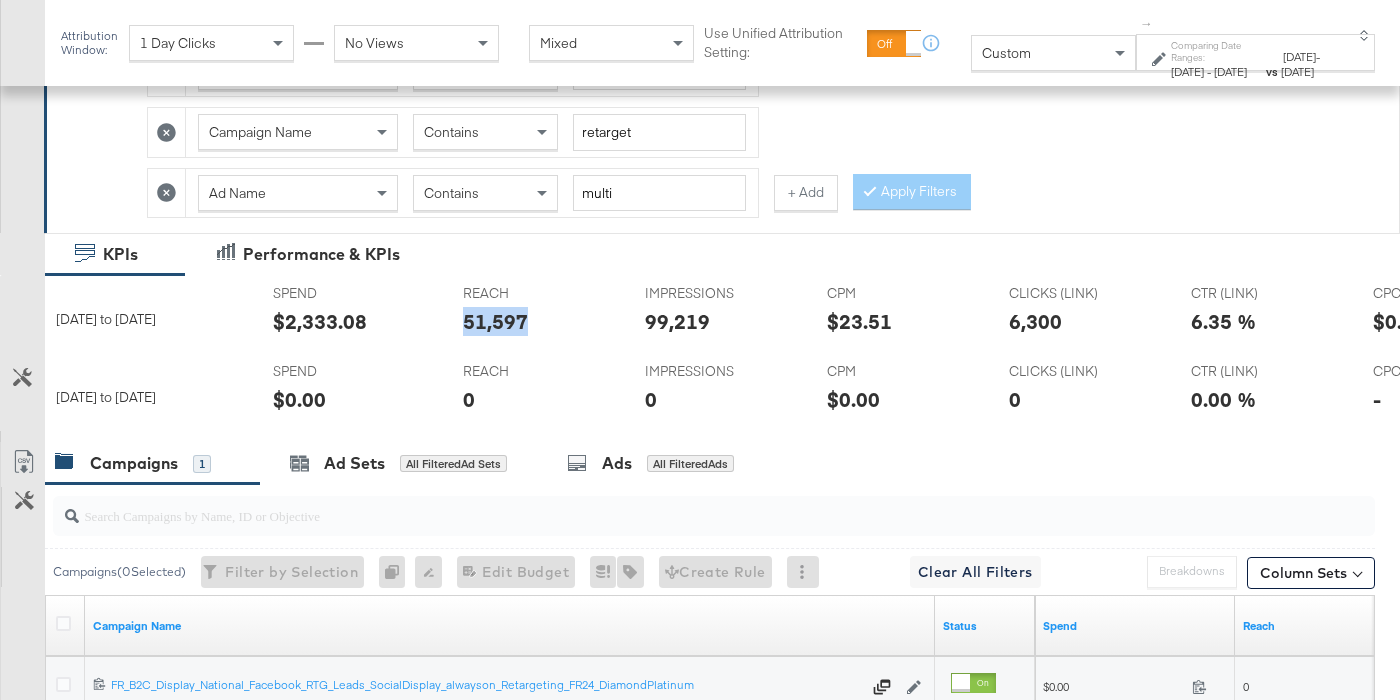 click on "51,597" at bounding box center [495, 321] 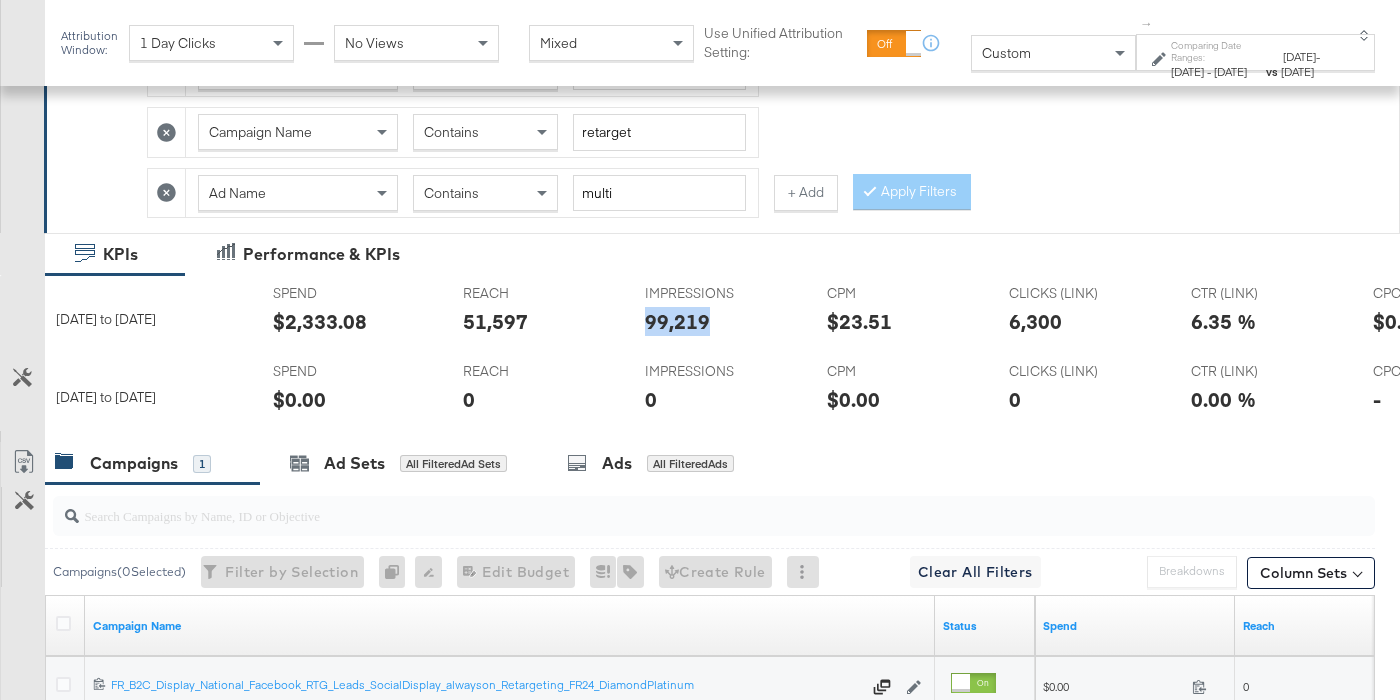 click on "99,219" at bounding box center [677, 321] 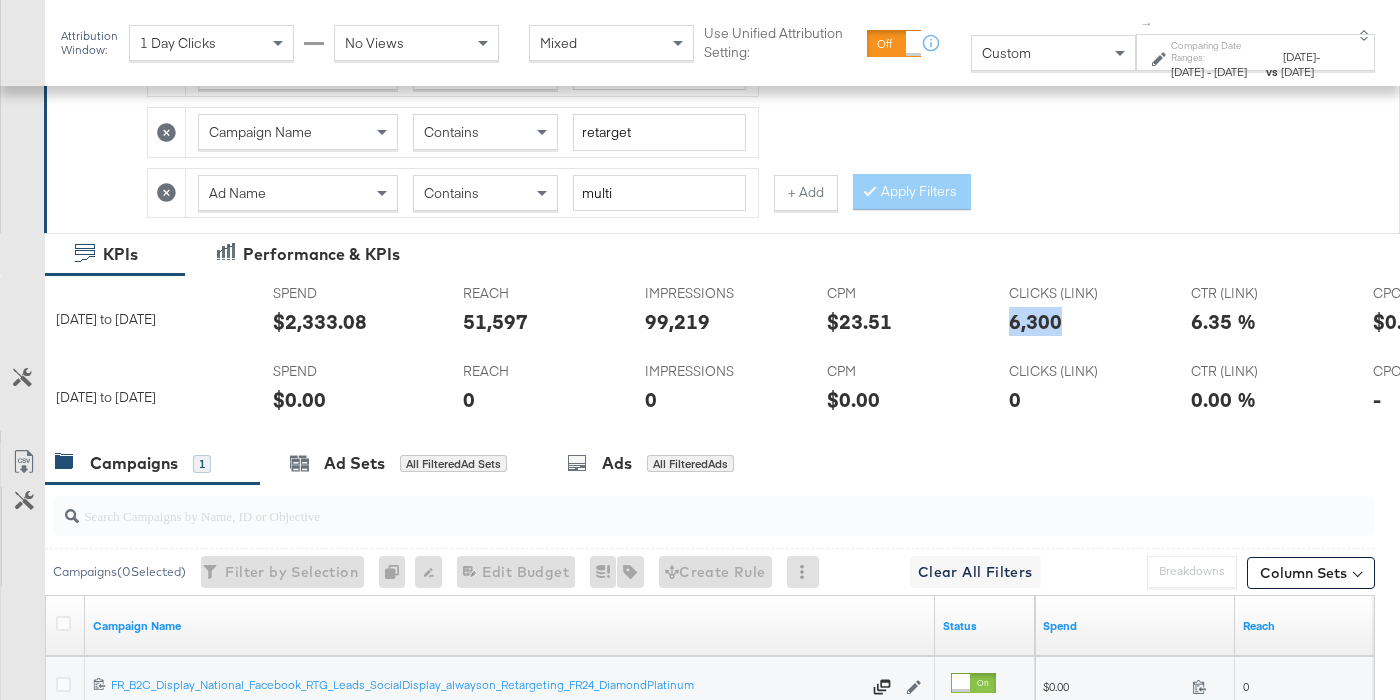 click on "6,300" at bounding box center (1035, 321) 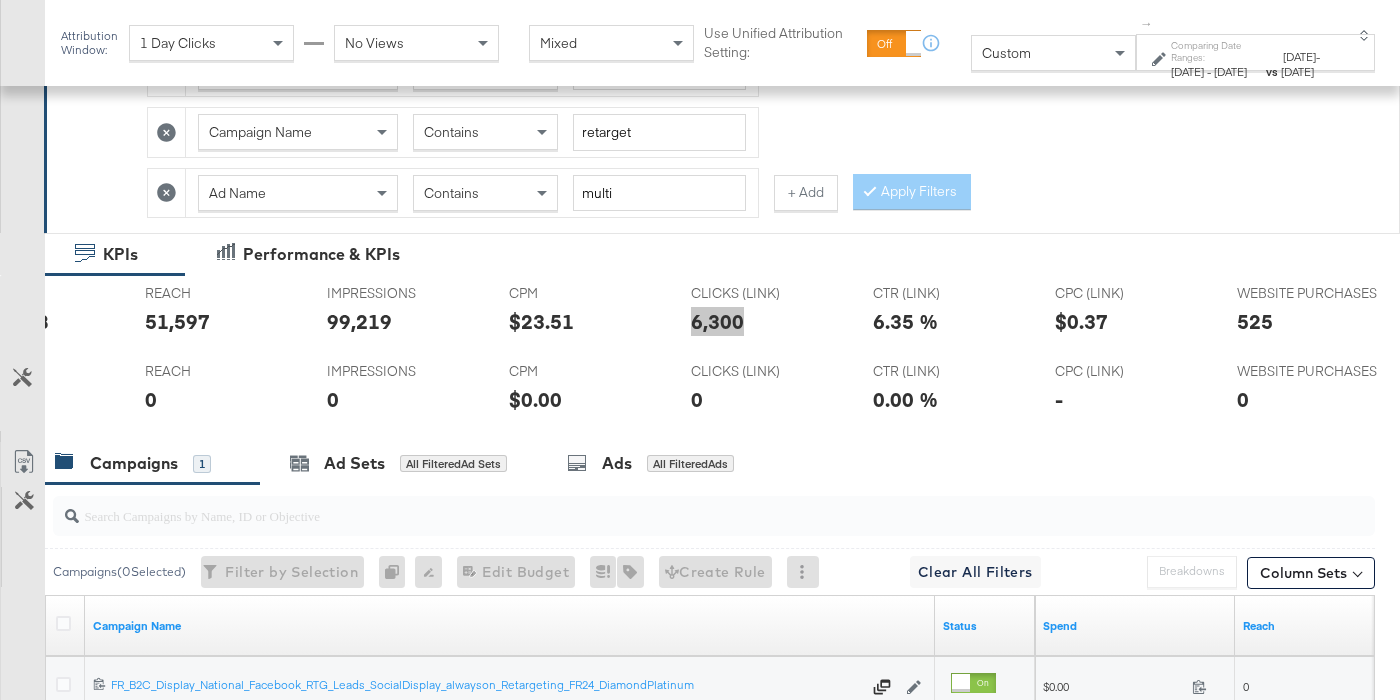 scroll, scrollTop: 0, scrollLeft: 573, axis: horizontal 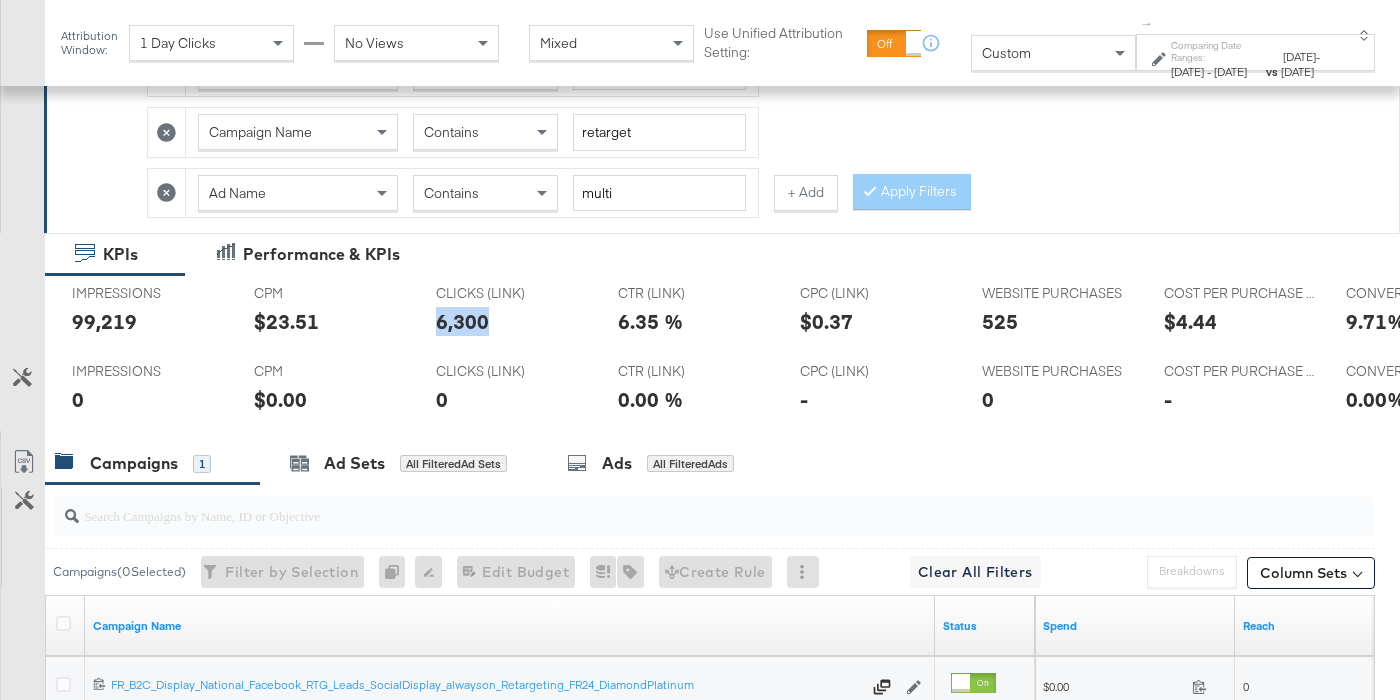 click on "525" at bounding box center (1000, 321) 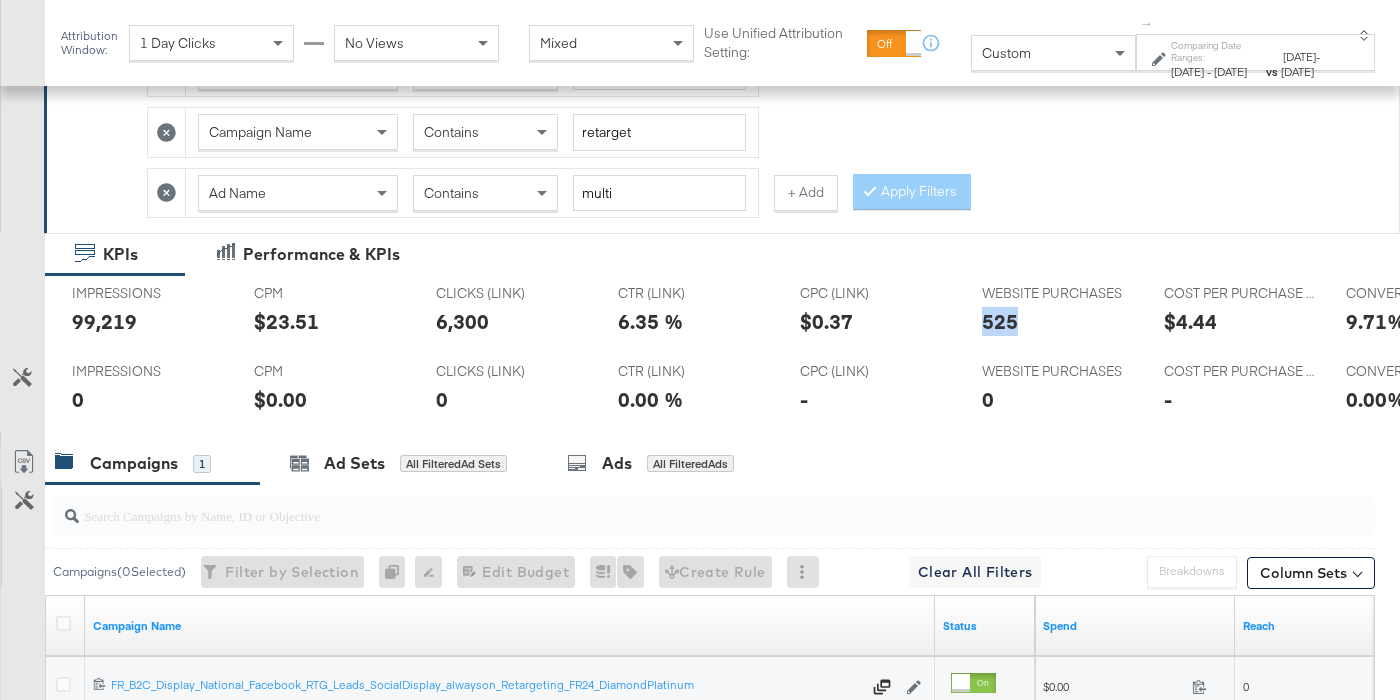 click on "525" at bounding box center [1000, 321] 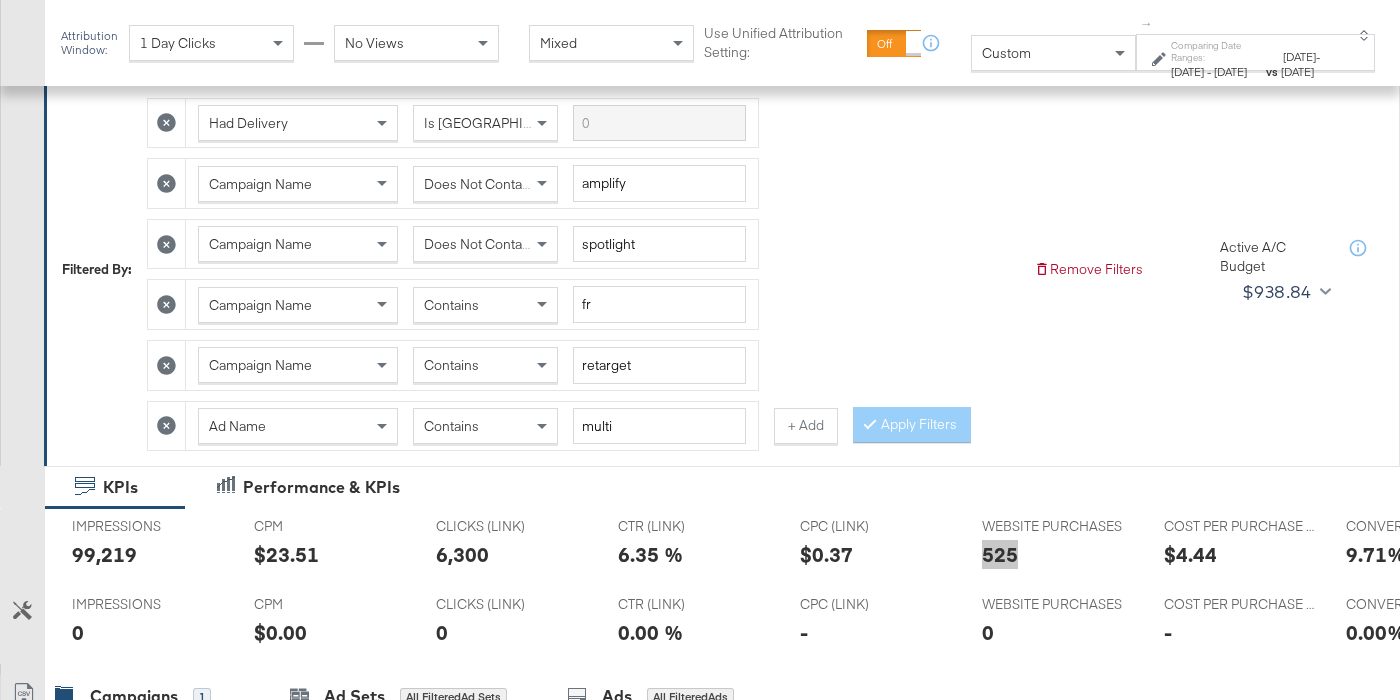 scroll, scrollTop: 246, scrollLeft: 0, axis: vertical 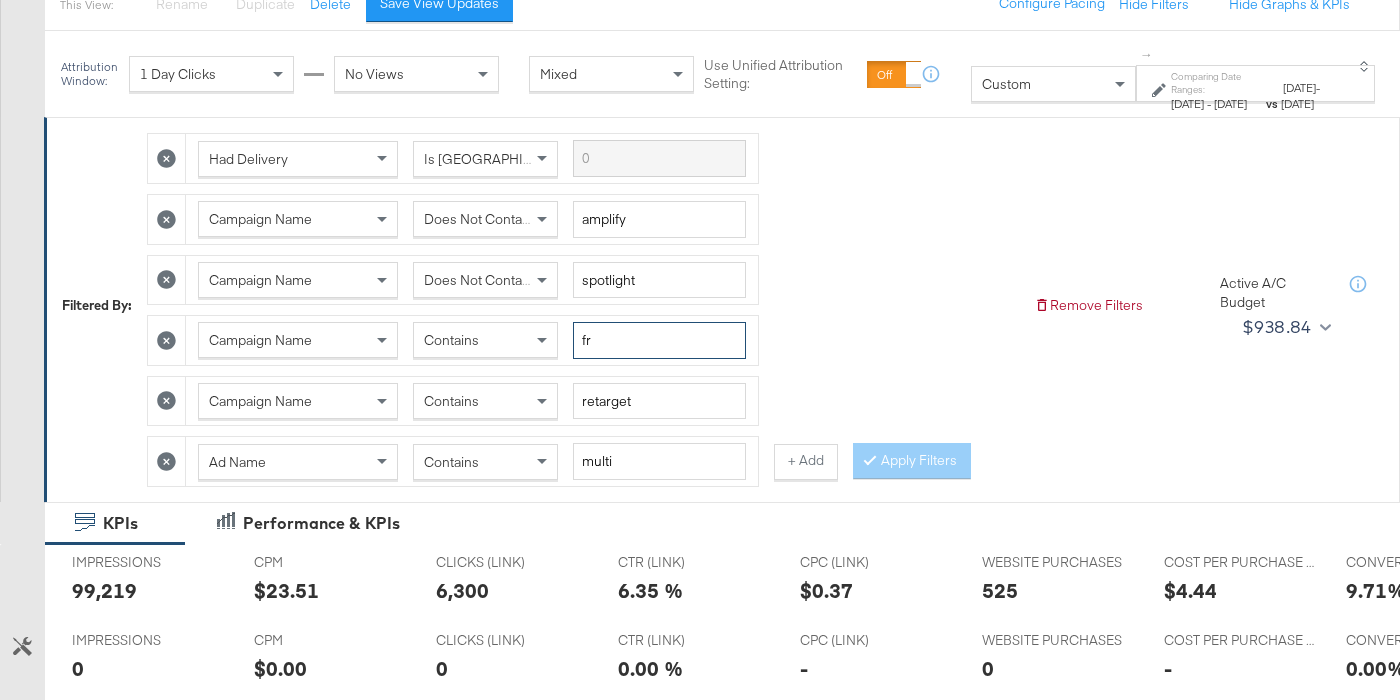 click on "fr" at bounding box center [659, 340] 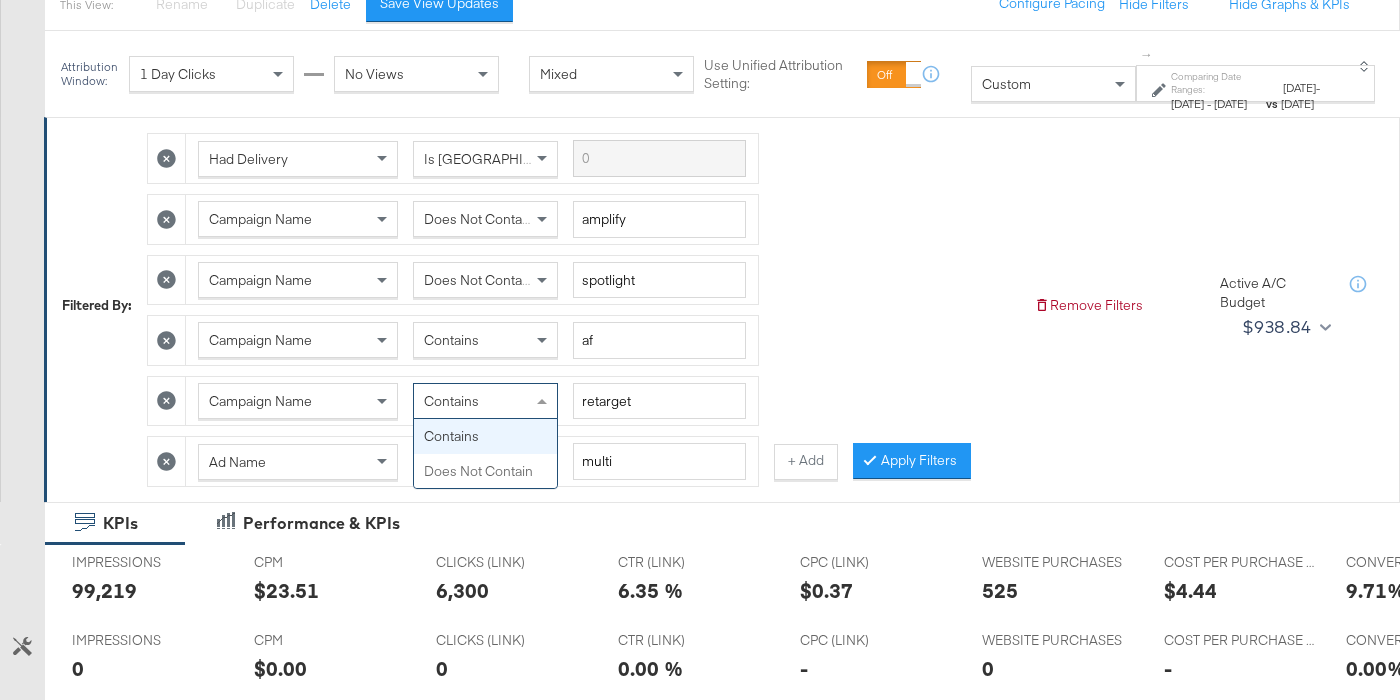 click on "Contains" at bounding box center (485, 401) 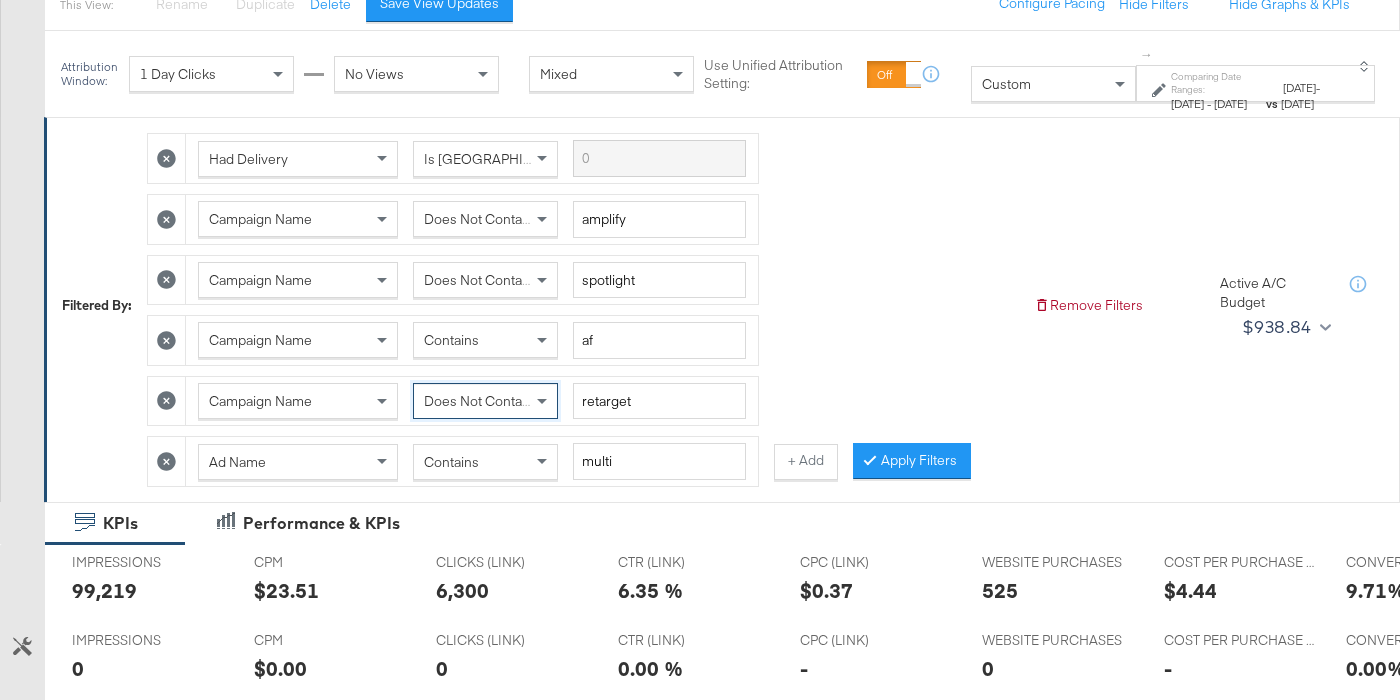 click on "Contains" at bounding box center [485, 462] 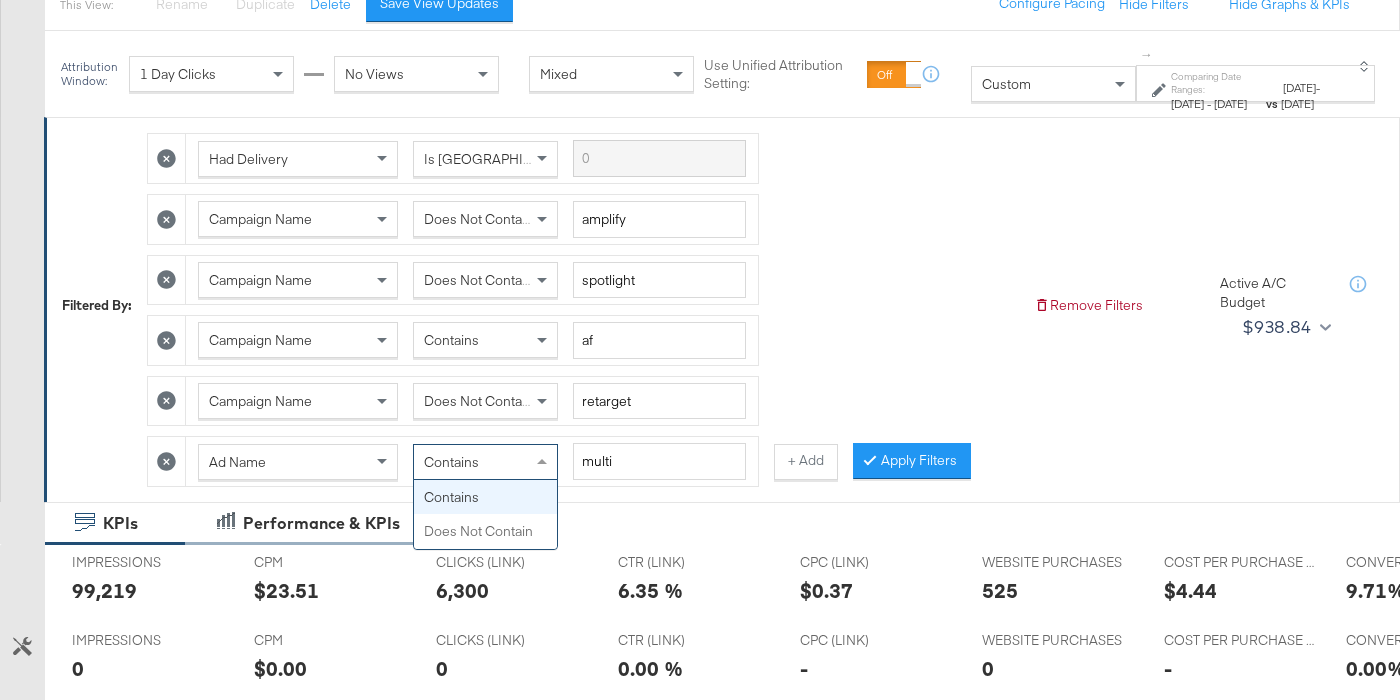 drag, startPoint x: 161, startPoint y: 463, endPoint x: 389, endPoint y: 456, distance: 228.10744 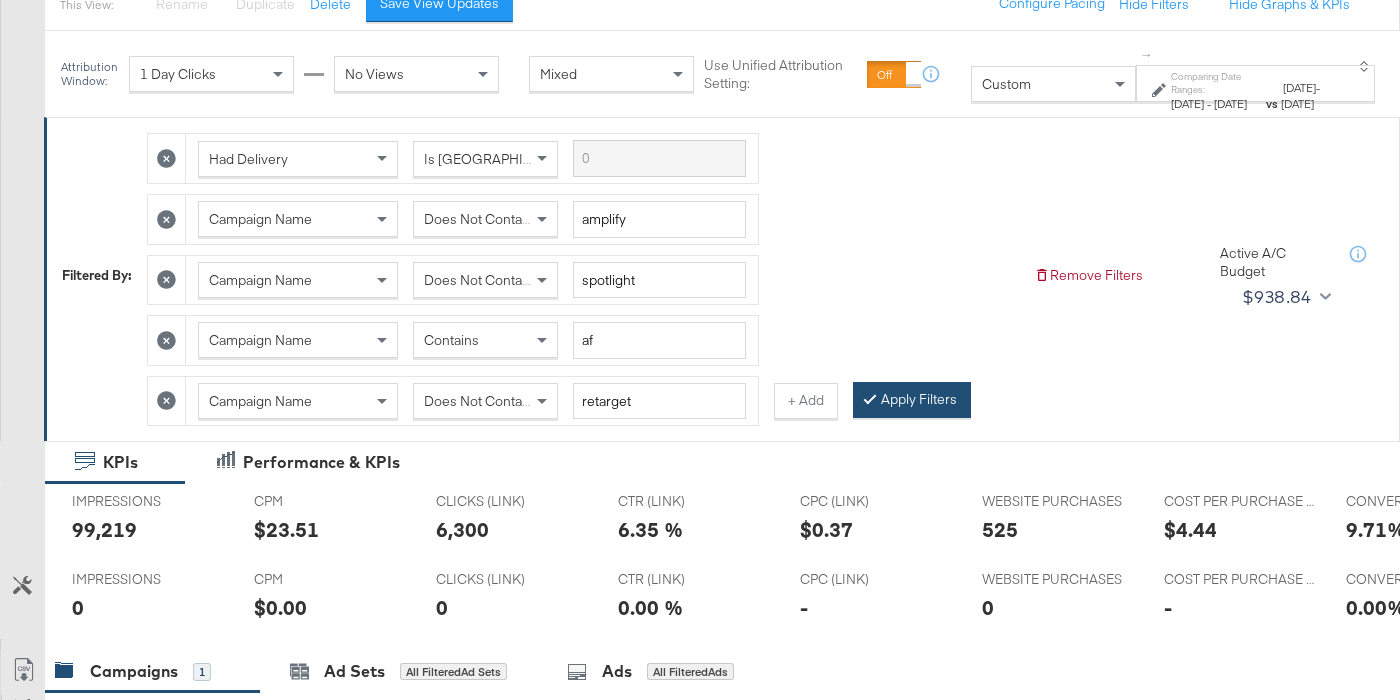 click on "Apply Filters" at bounding box center (912, 400) 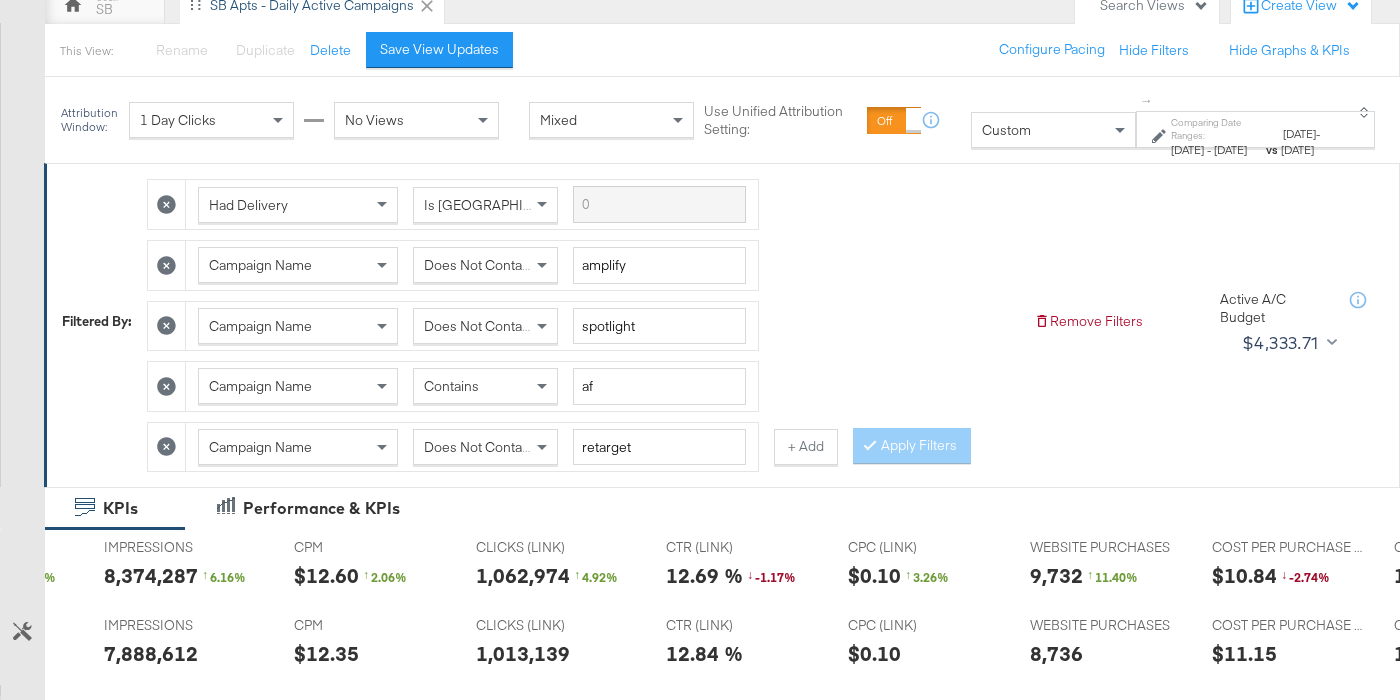 scroll, scrollTop: 201, scrollLeft: 0, axis: vertical 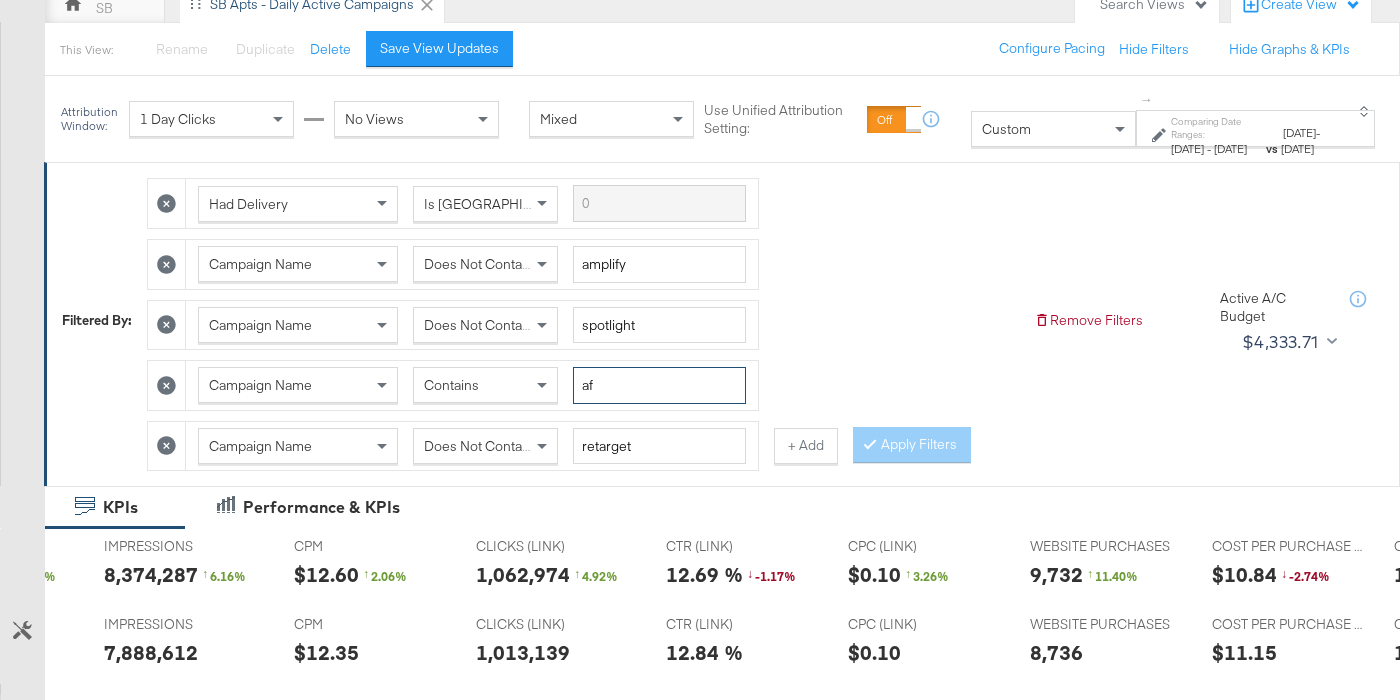 click on "af" at bounding box center [659, 385] 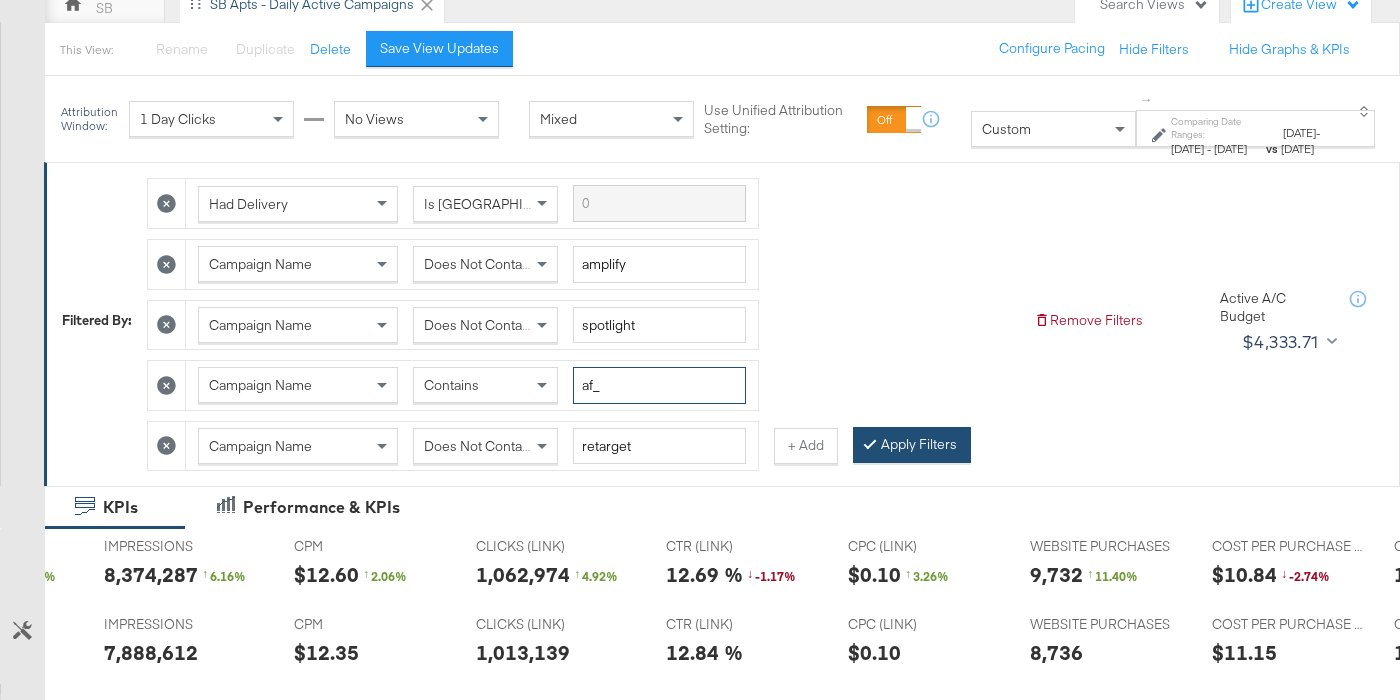 type on "af_" 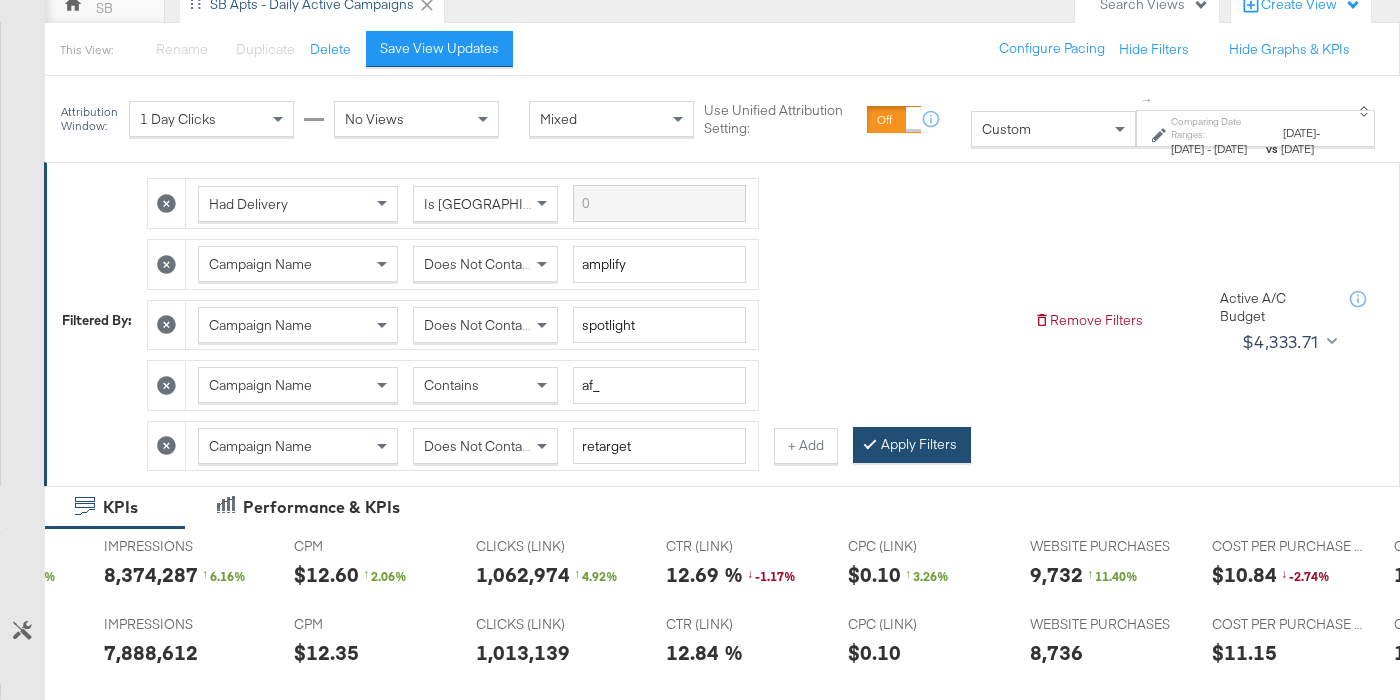 click on "Apply Filters" at bounding box center (912, 445) 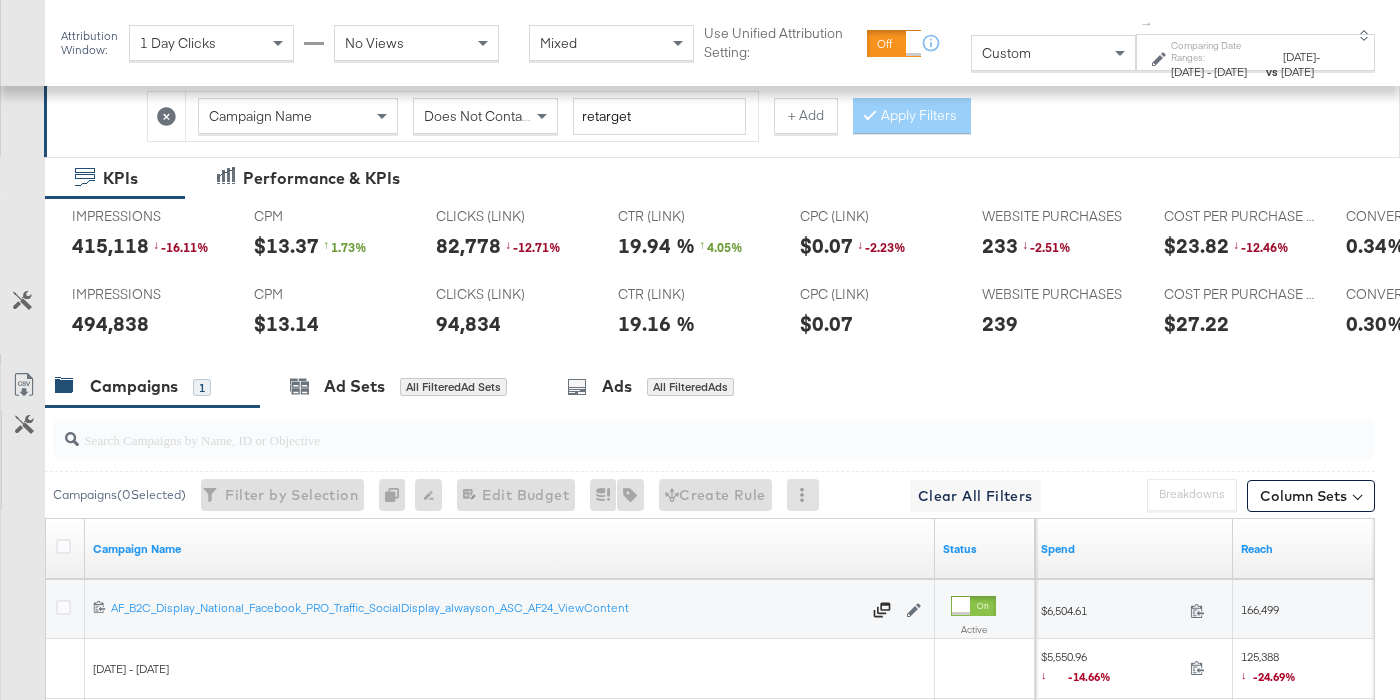 scroll, scrollTop: 433, scrollLeft: 0, axis: vertical 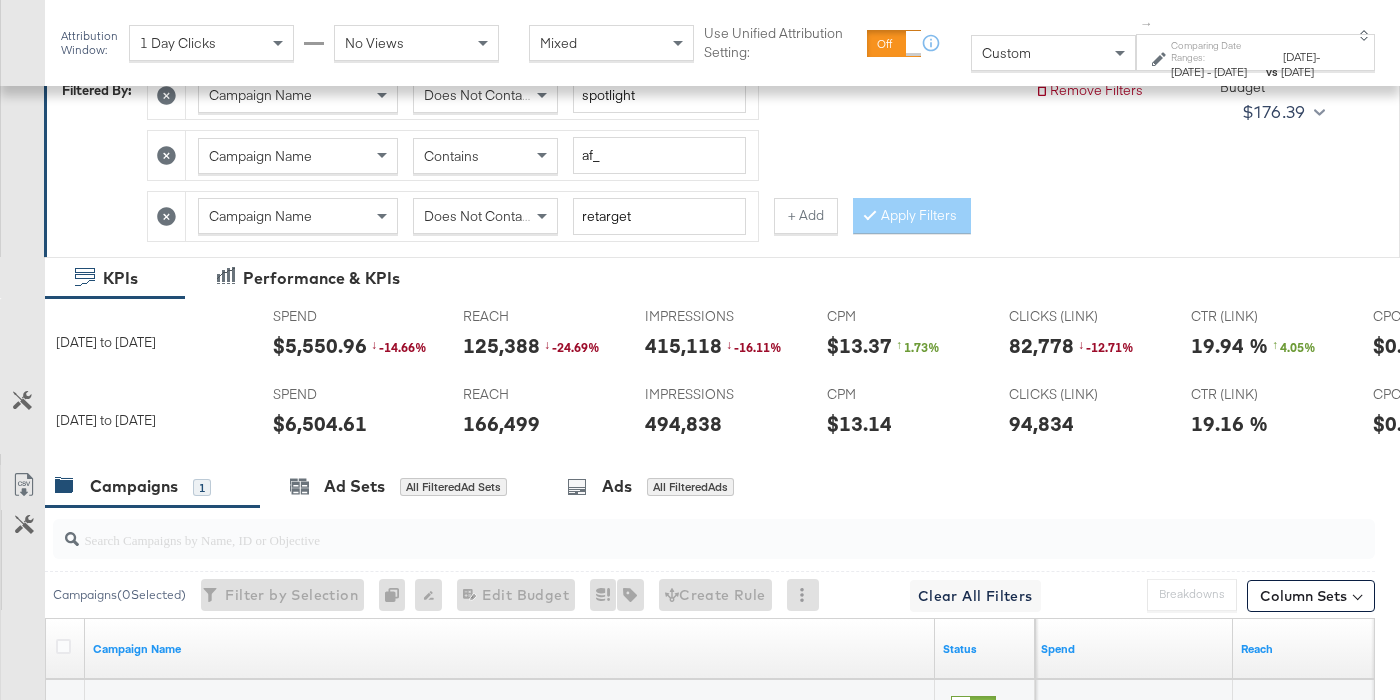 click on "$6,504.61" at bounding box center [320, 423] 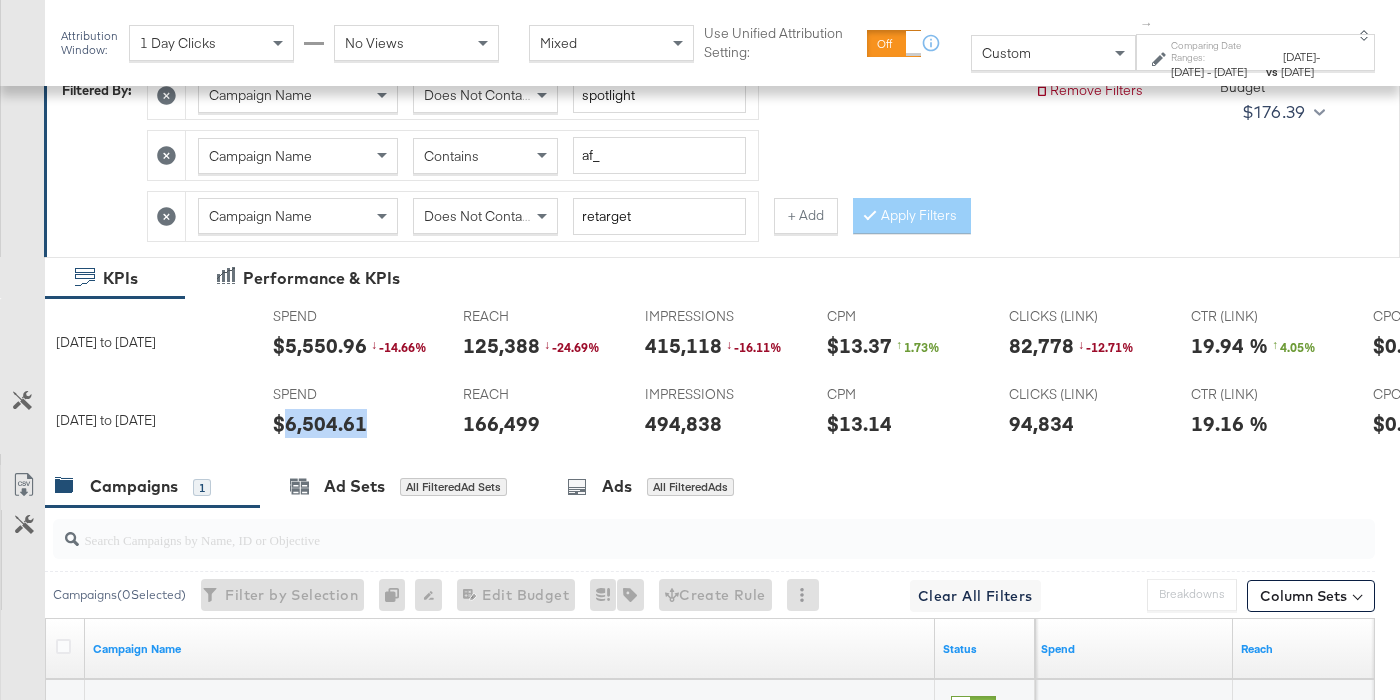 click on "$6,504.61" at bounding box center [320, 423] 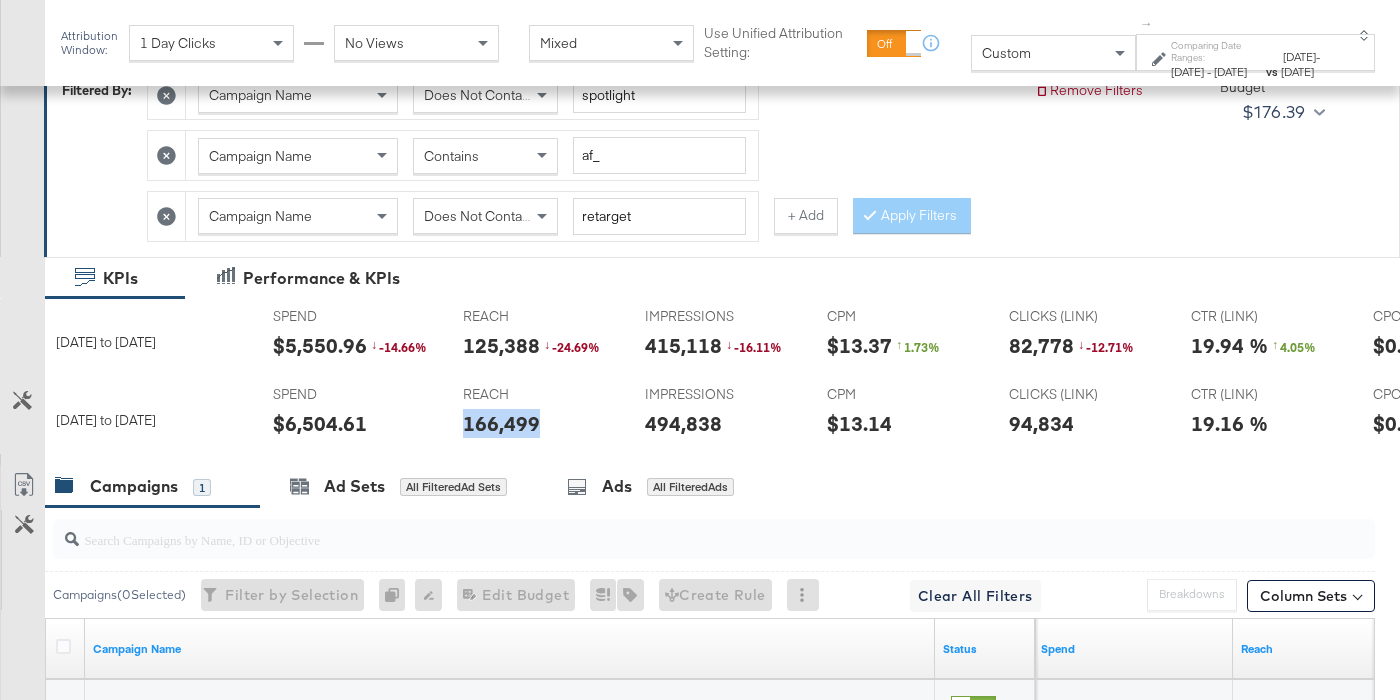click on "166,499" at bounding box center (501, 423) 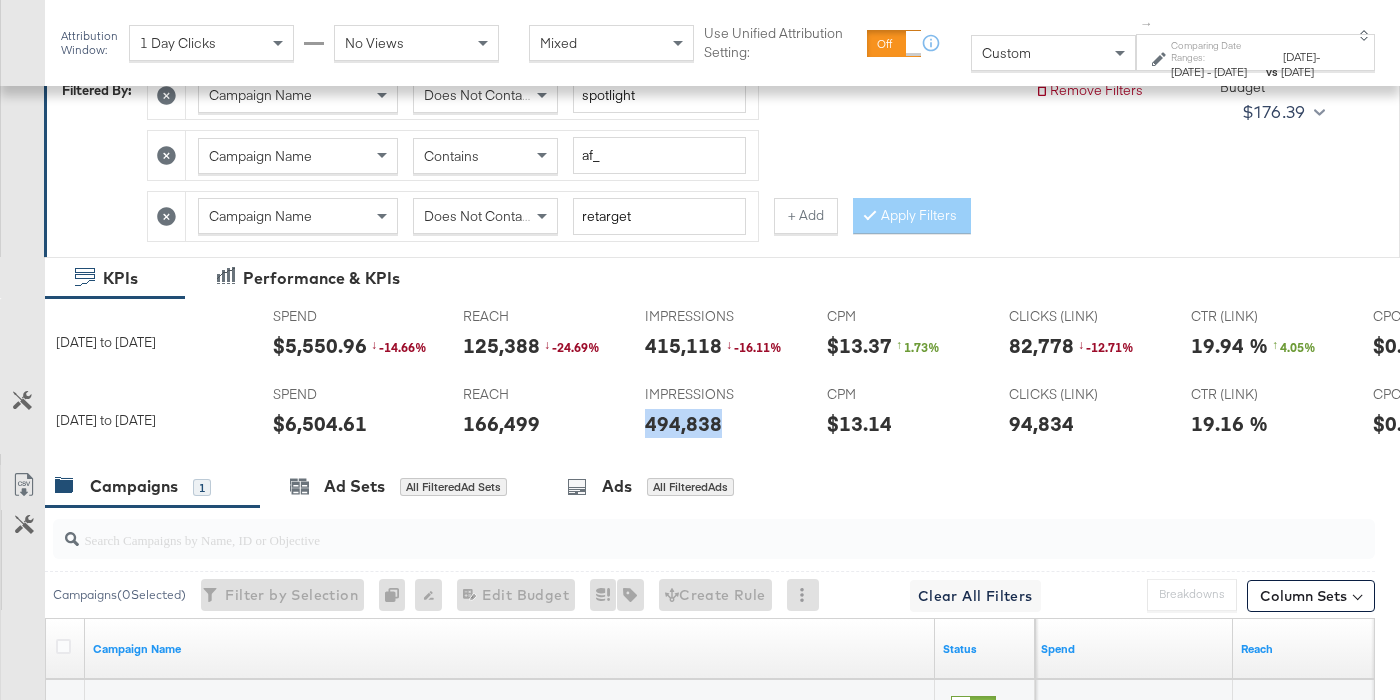 click on "494,838" at bounding box center (683, 423) 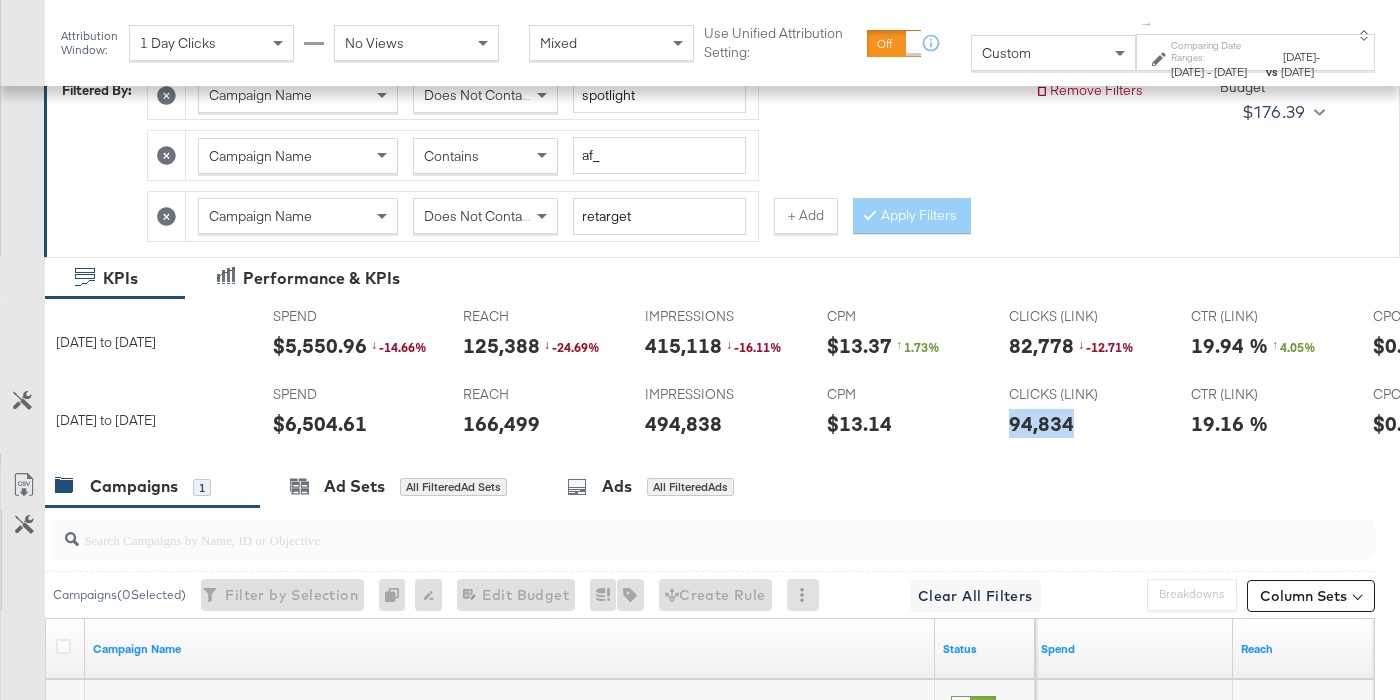 click on "94,834" at bounding box center [1041, 423] 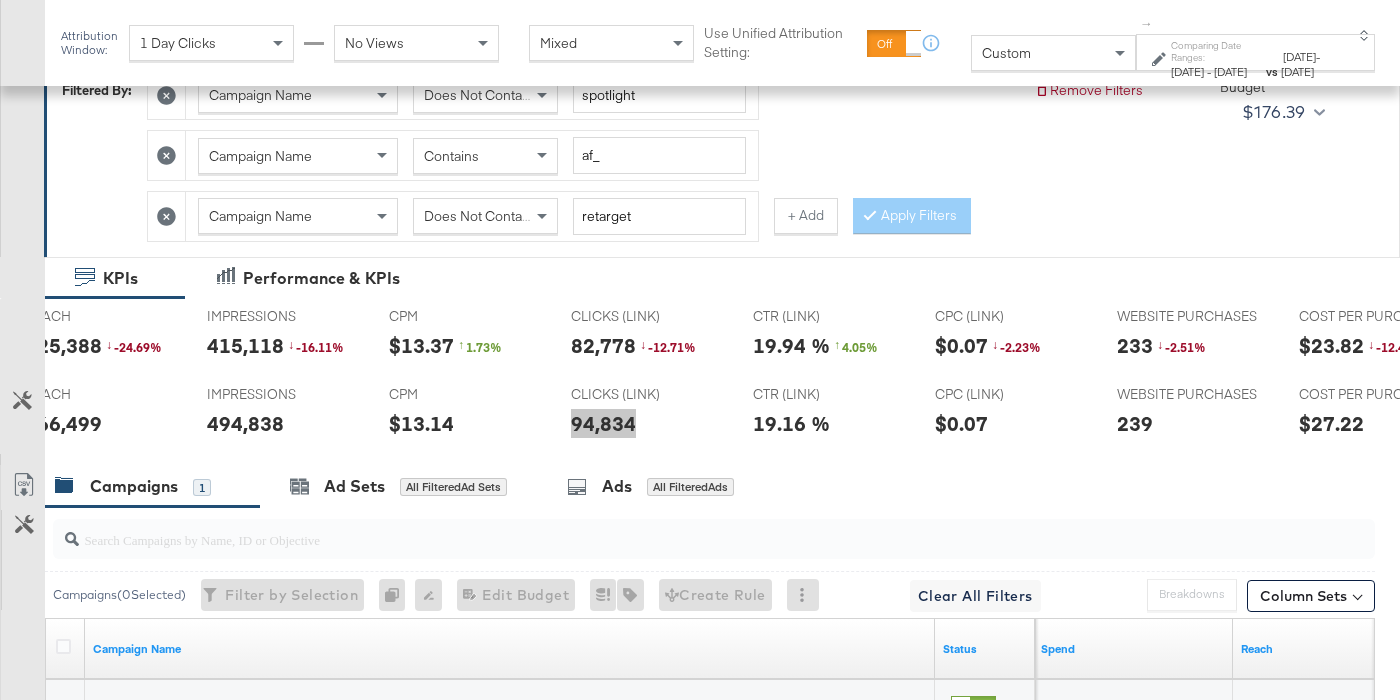 scroll, scrollTop: 0, scrollLeft: 673, axis: horizontal 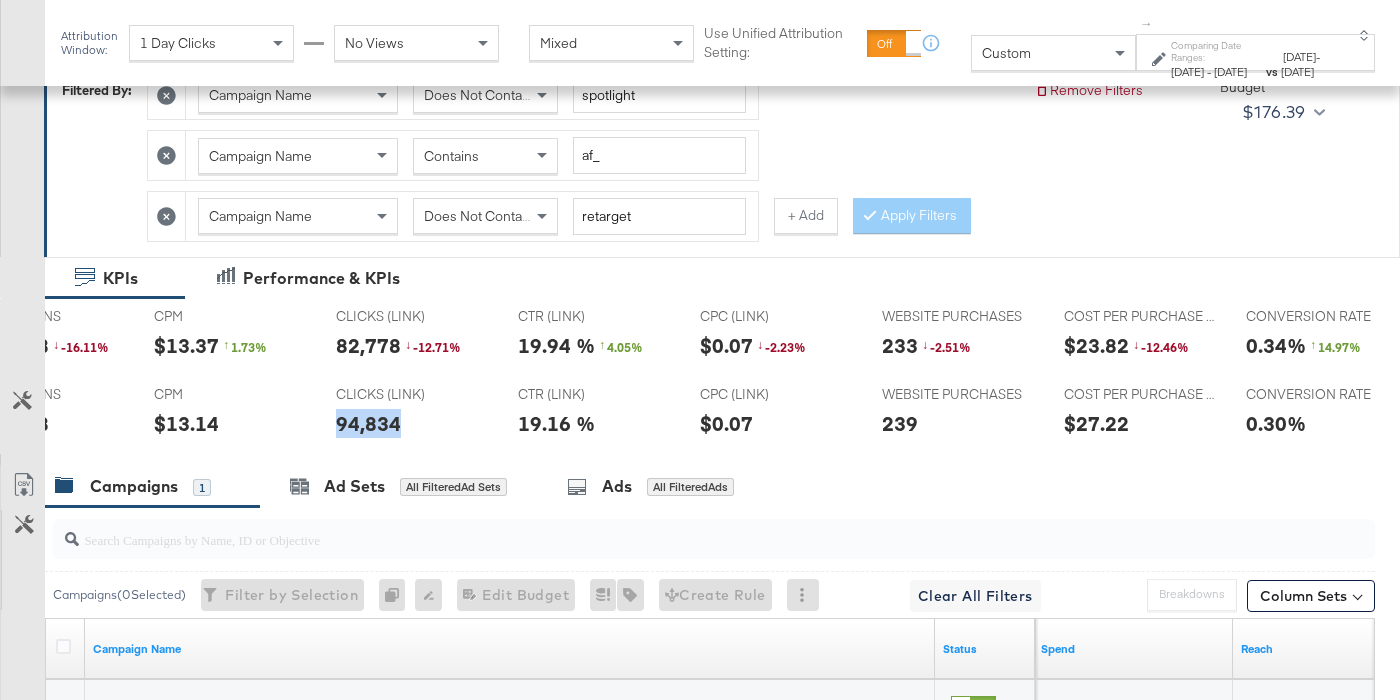 click on "239" at bounding box center [900, 423] 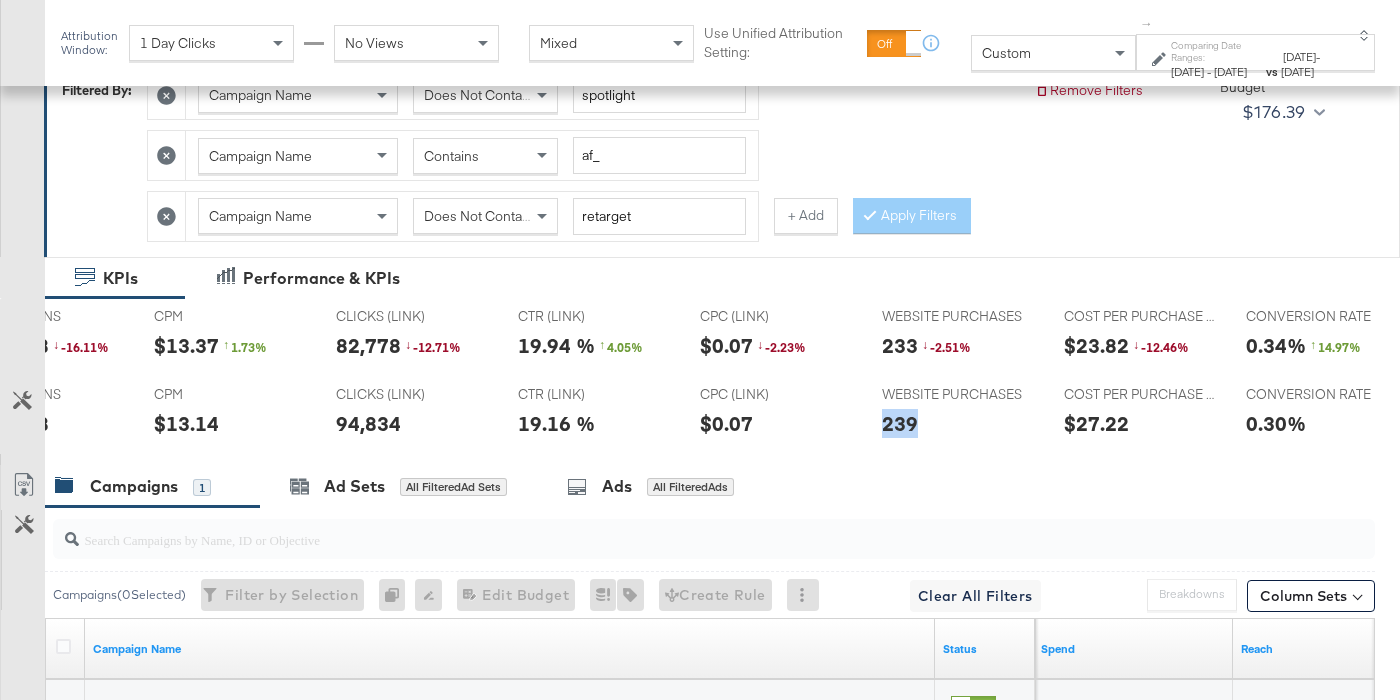 click on "239" at bounding box center (900, 423) 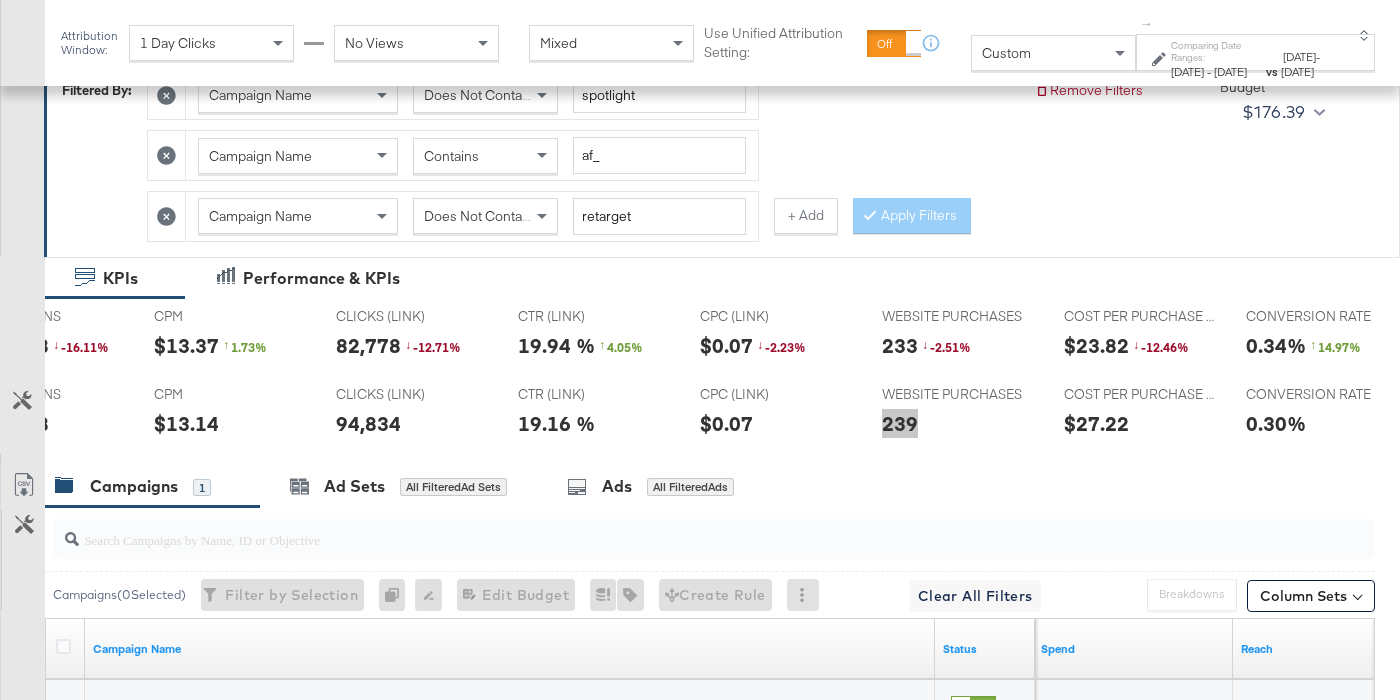 scroll, scrollTop: 0, scrollLeft: 0, axis: both 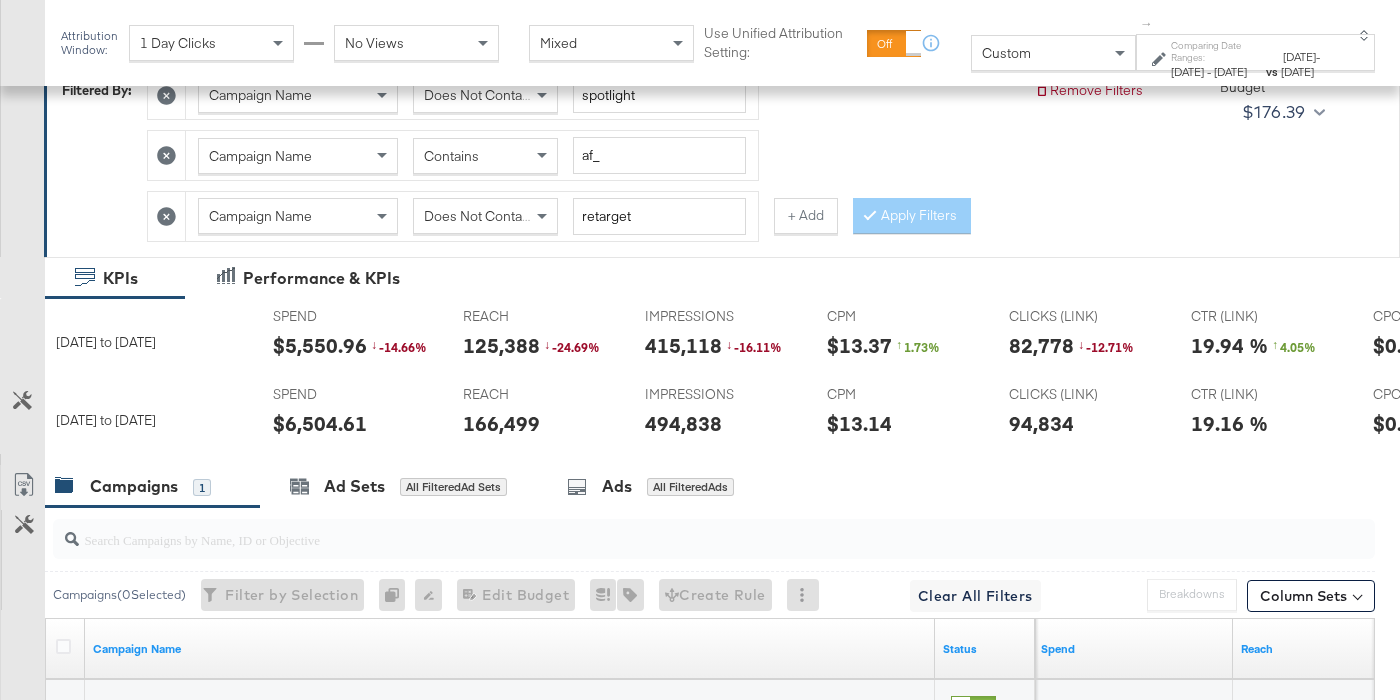 click on "$5,550.96" at bounding box center [320, 345] 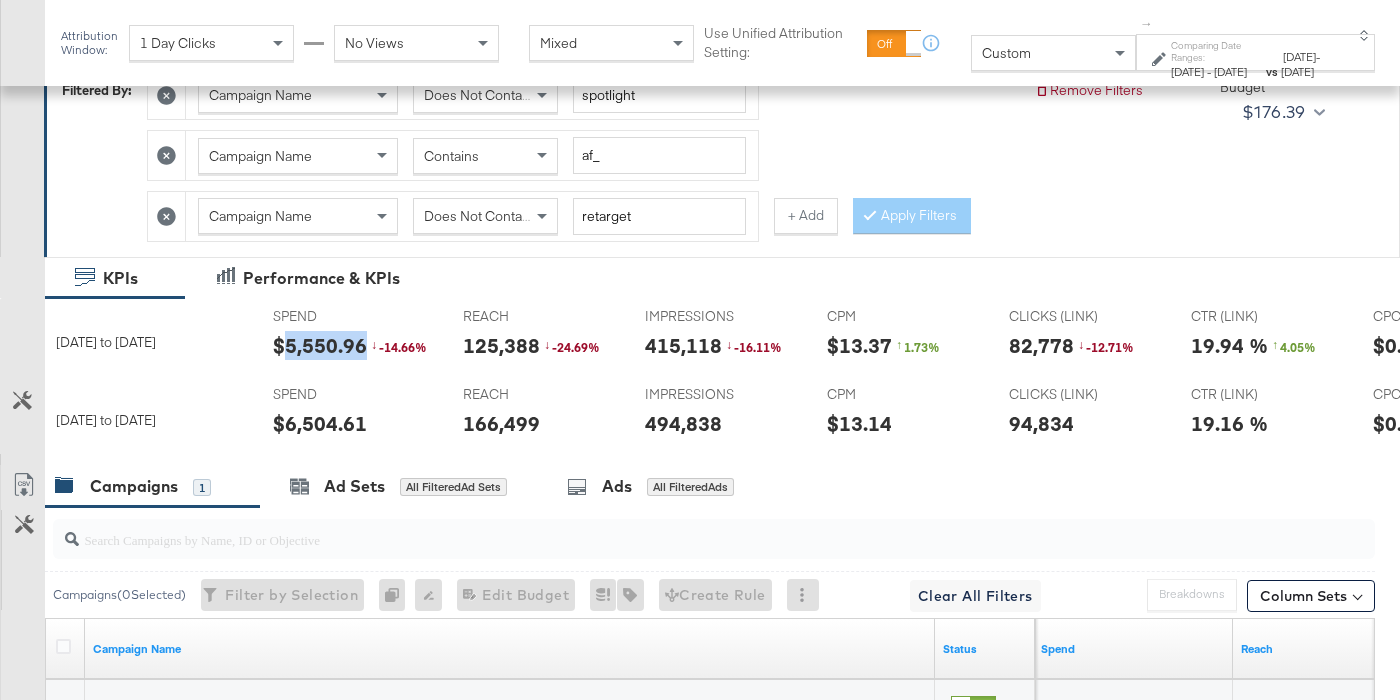 click on "$5,550.96" at bounding box center (320, 345) 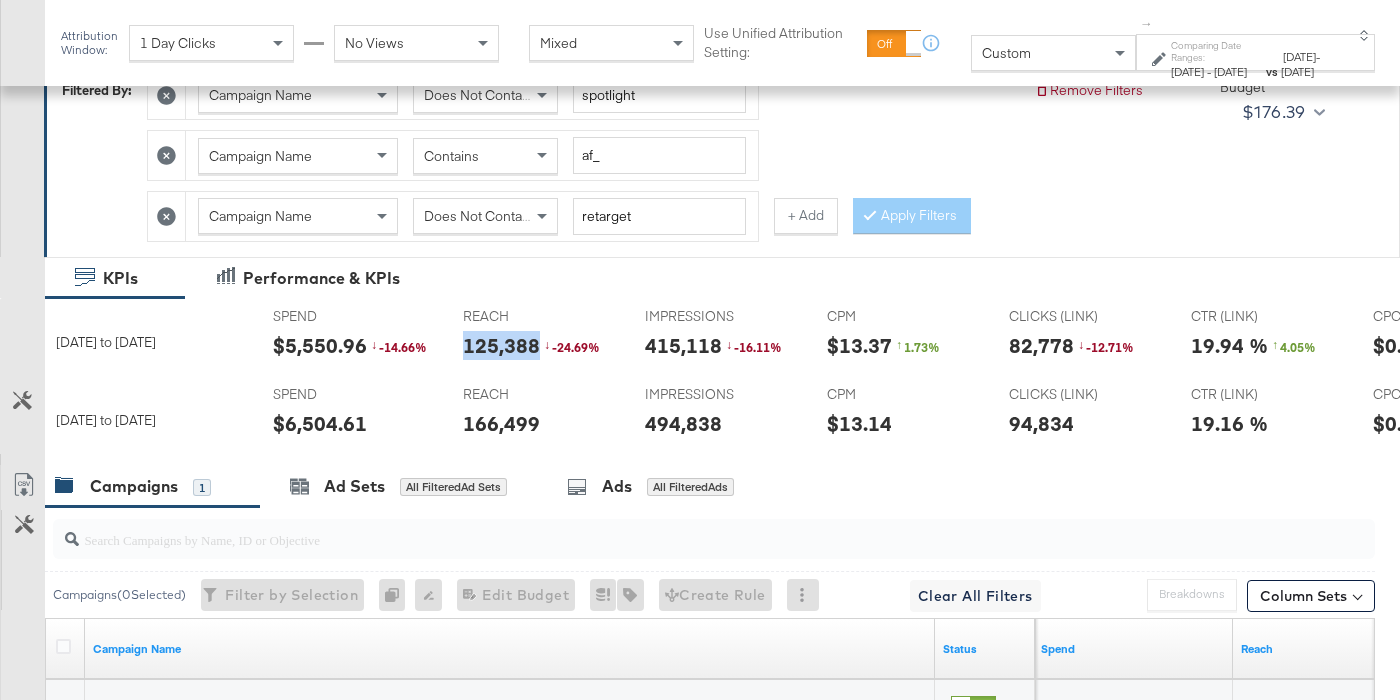click on "125,388" at bounding box center [501, 345] 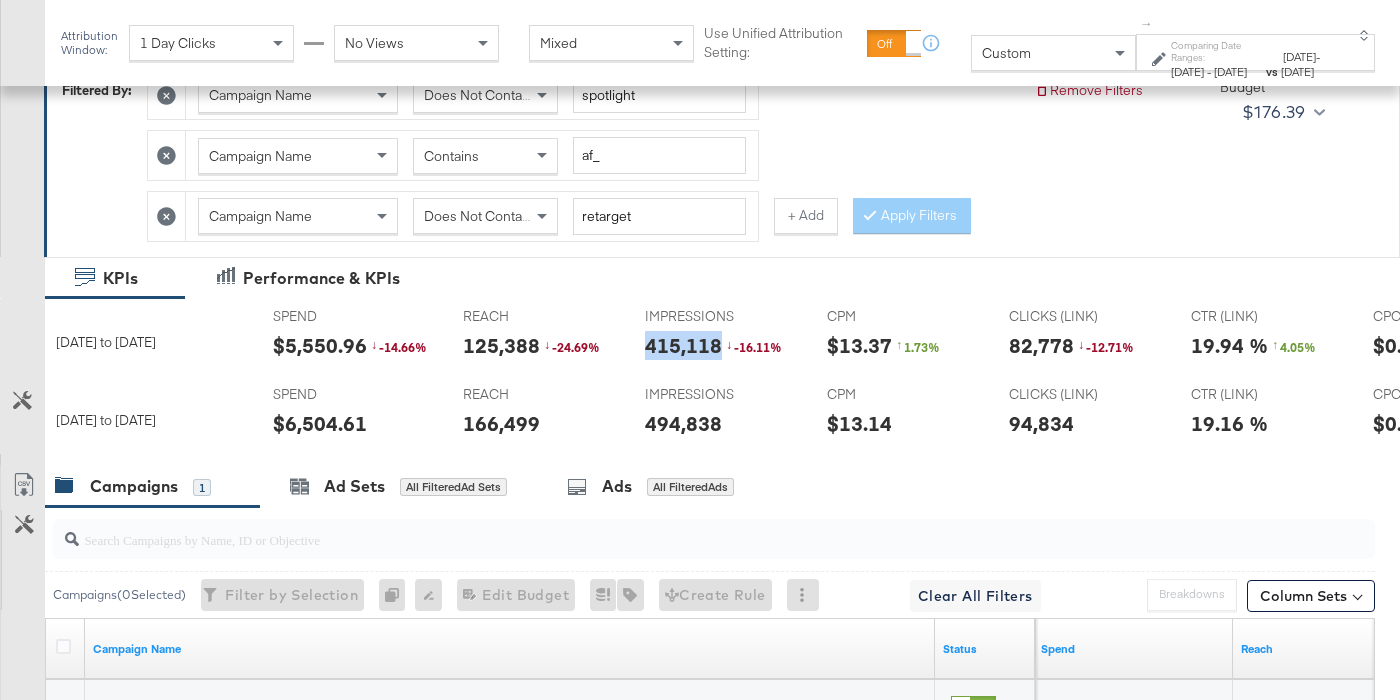 click on "415,118" at bounding box center [683, 345] 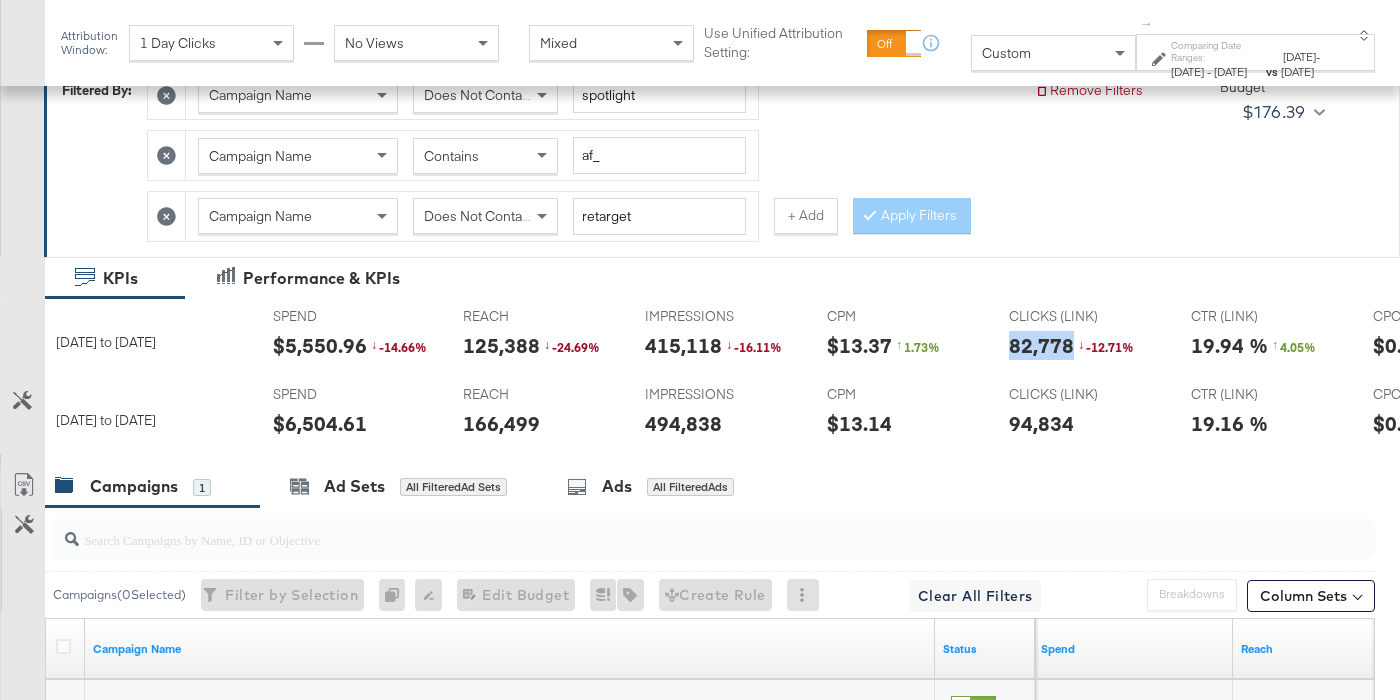 click on "82,778" at bounding box center [1041, 345] 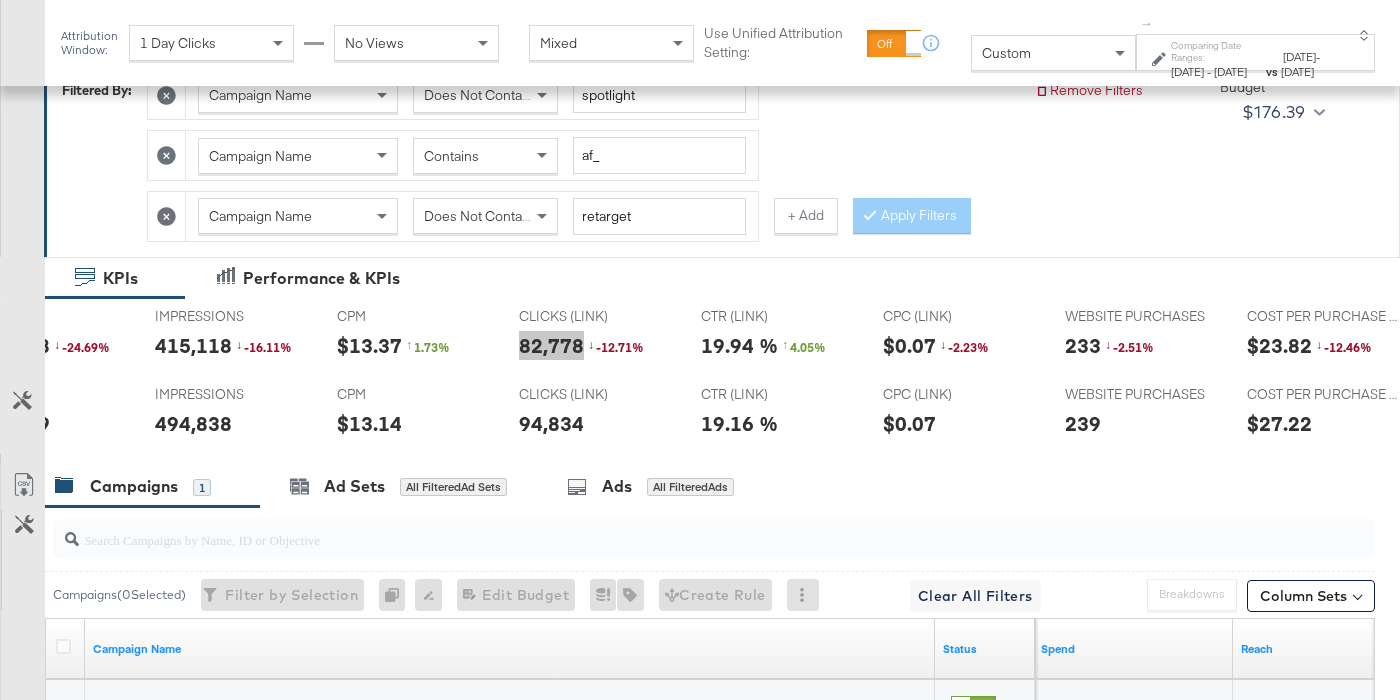scroll, scrollTop: 0, scrollLeft: 607, axis: horizontal 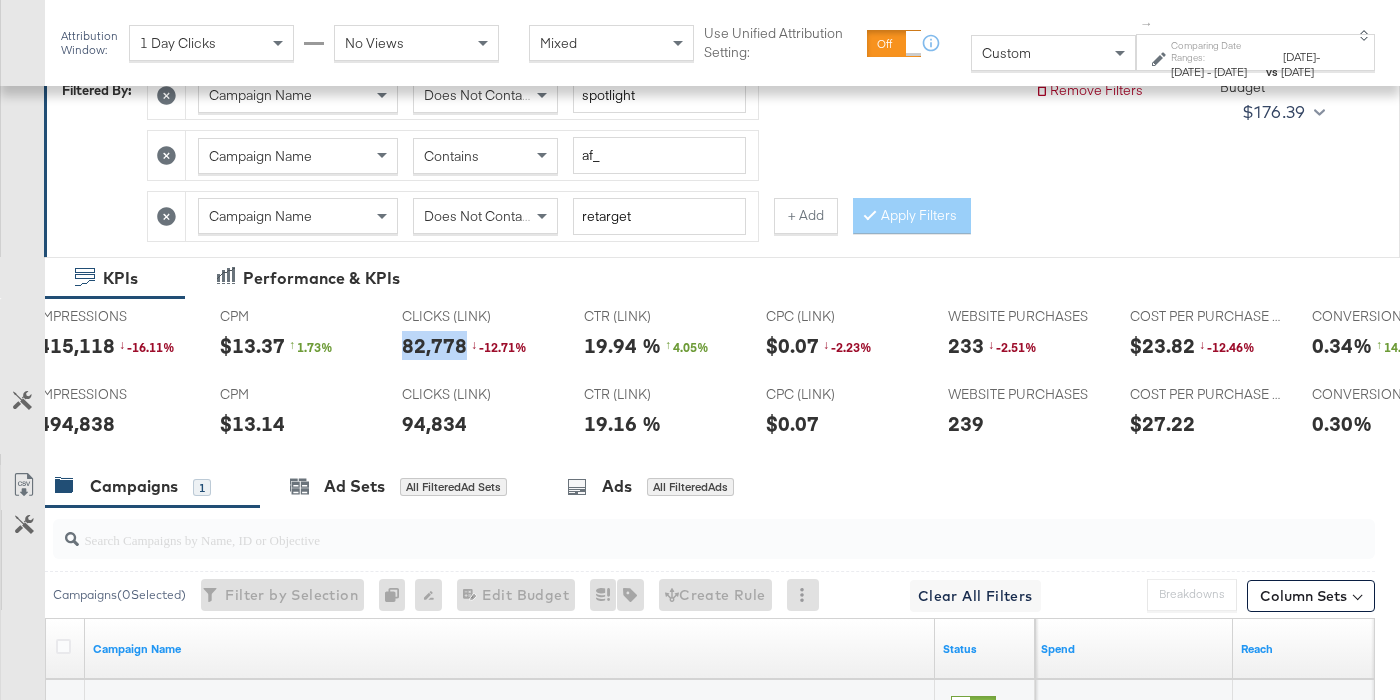 click on "233" at bounding box center (966, 345) 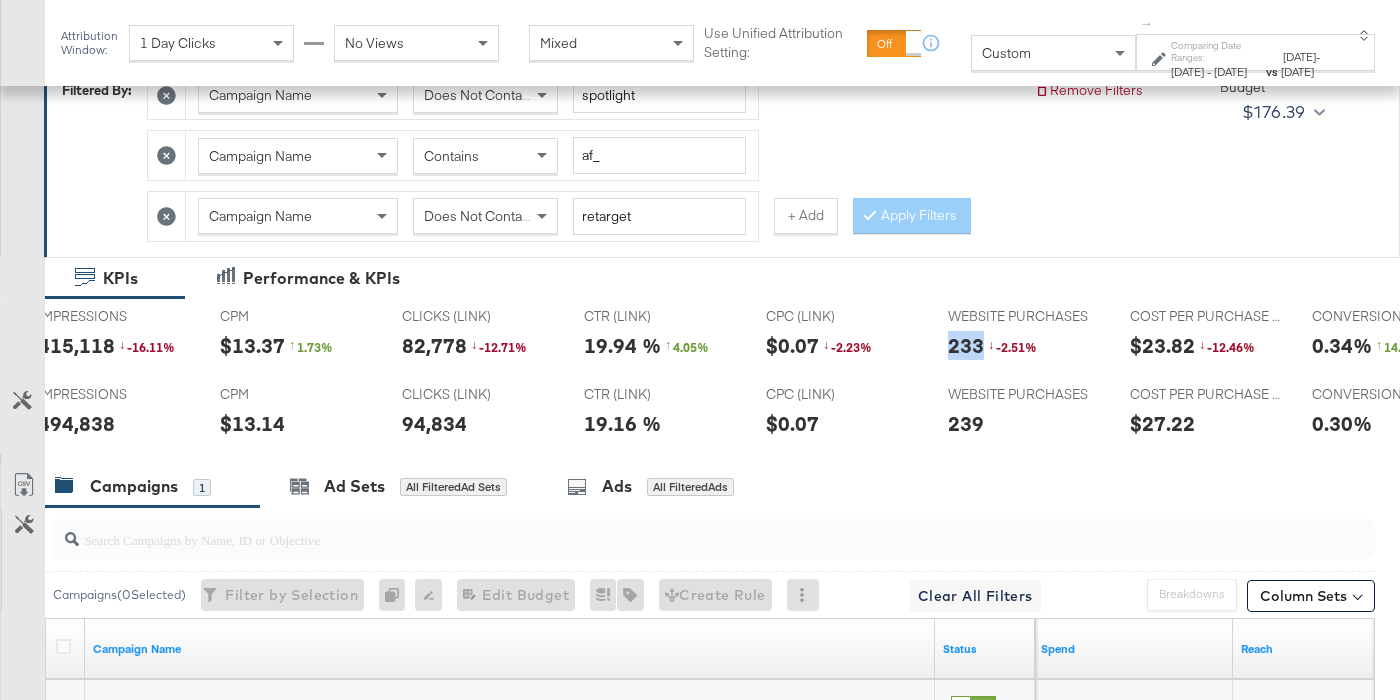click on "233" at bounding box center (966, 345) 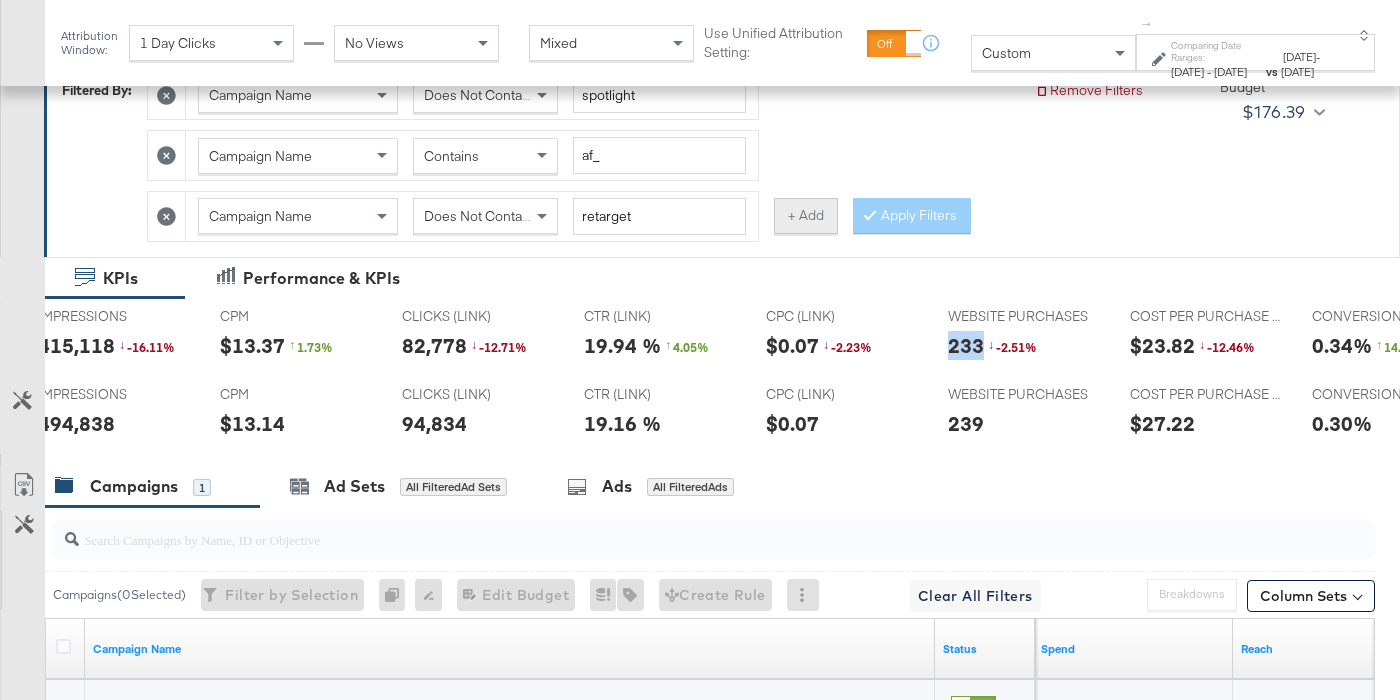 click on "+ Add" at bounding box center (806, 216) 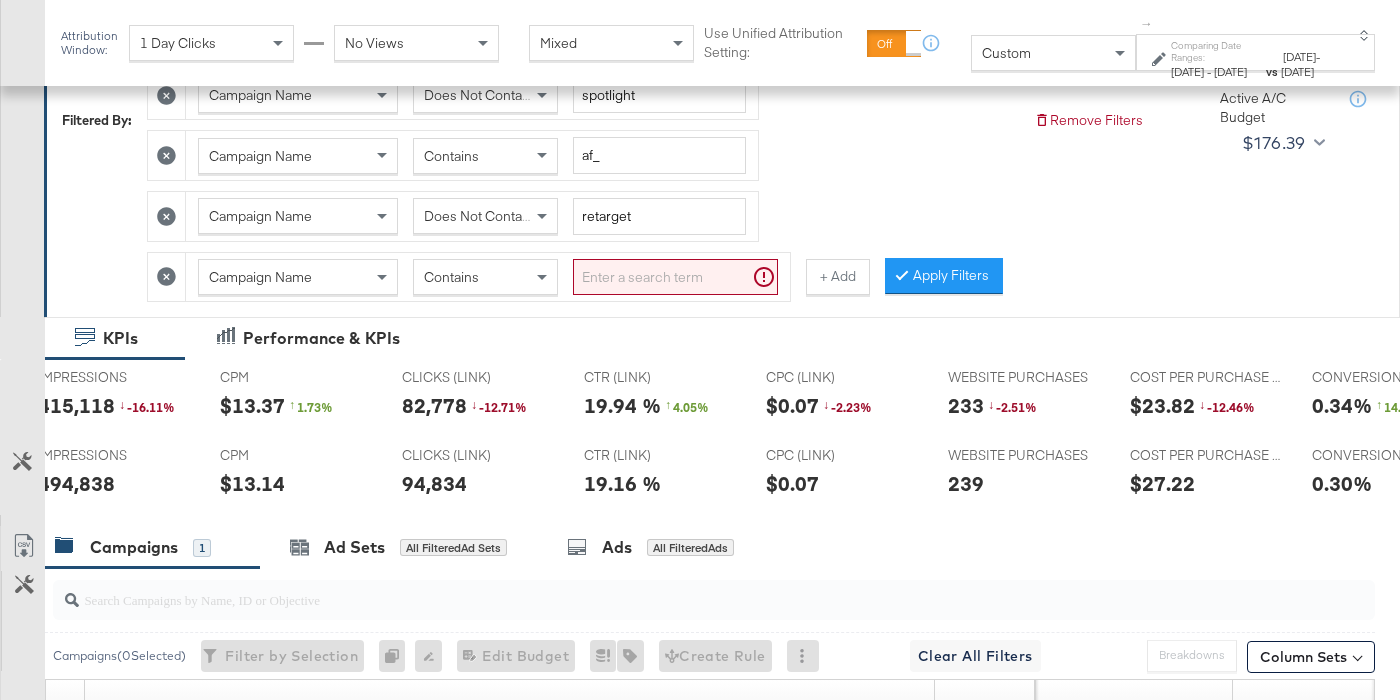 click on "Campaign Name" at bounding box center [260, 277] 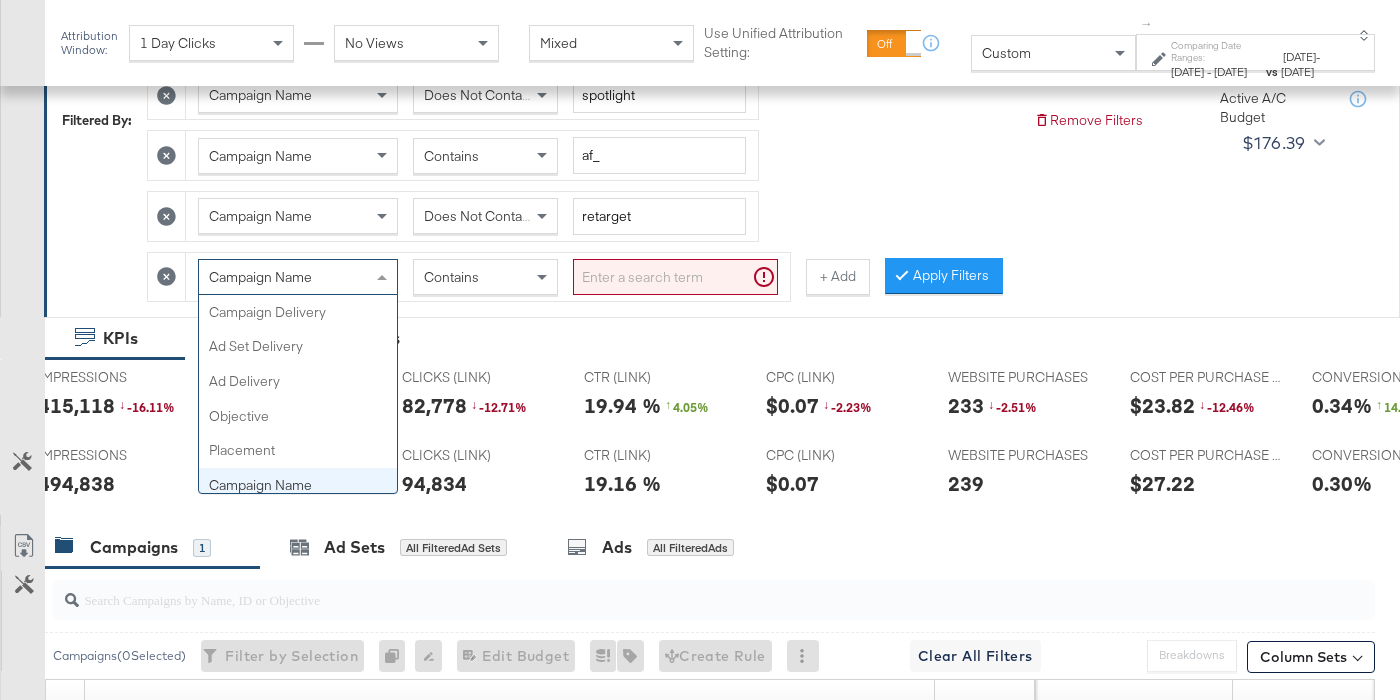 scroll, scrollTop: 173, scrollLeft: 0, axis: vertical 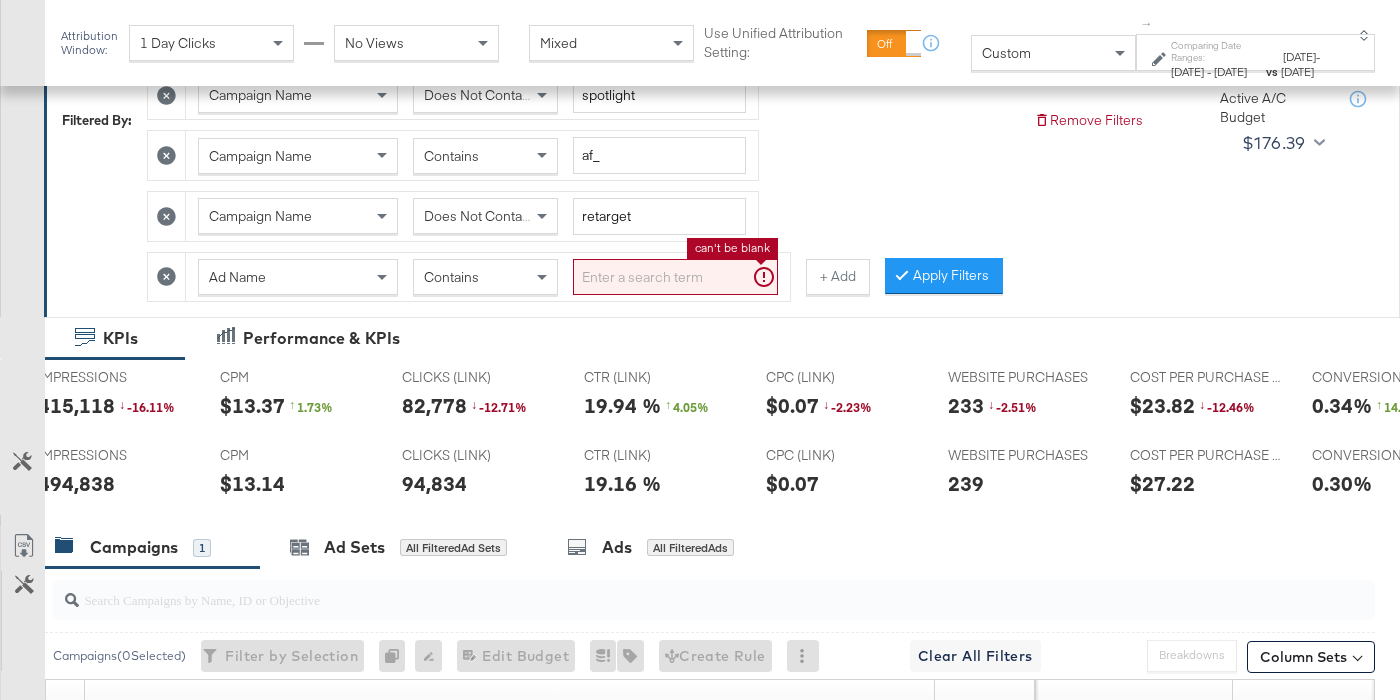 click at bounding box center [675, 277] 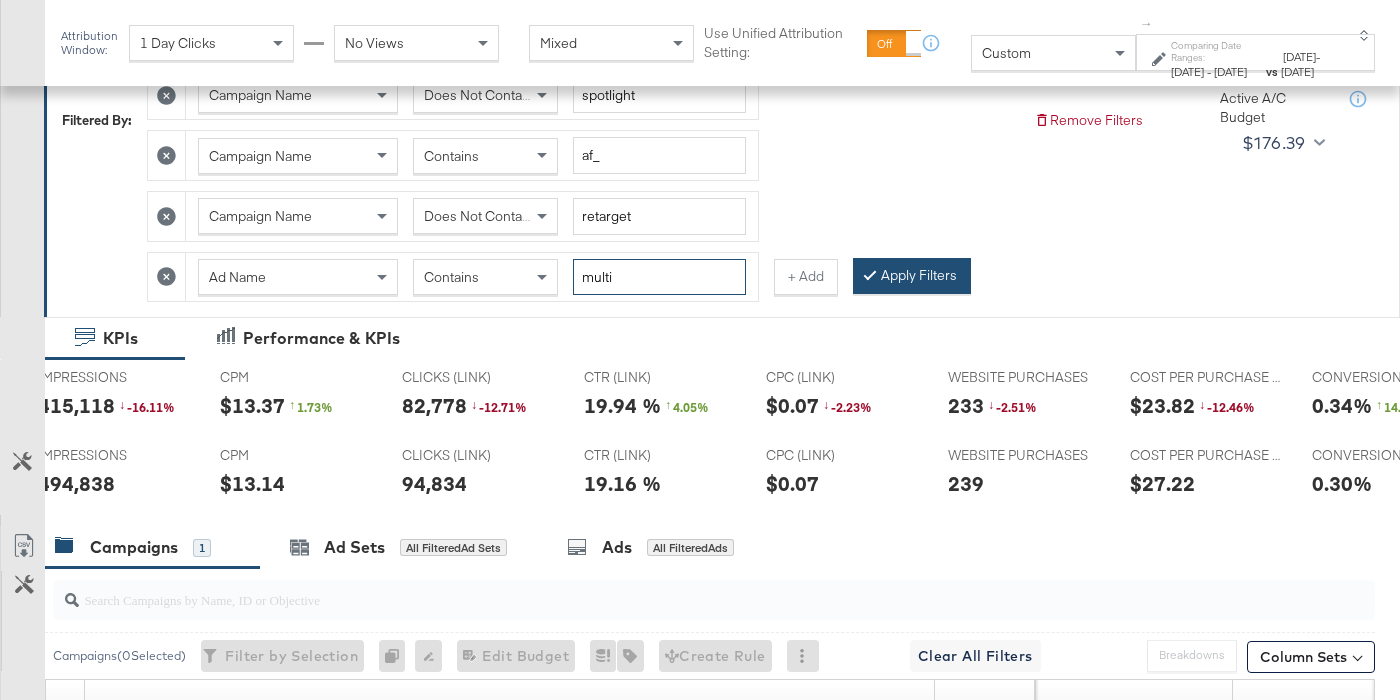 type on "multi" 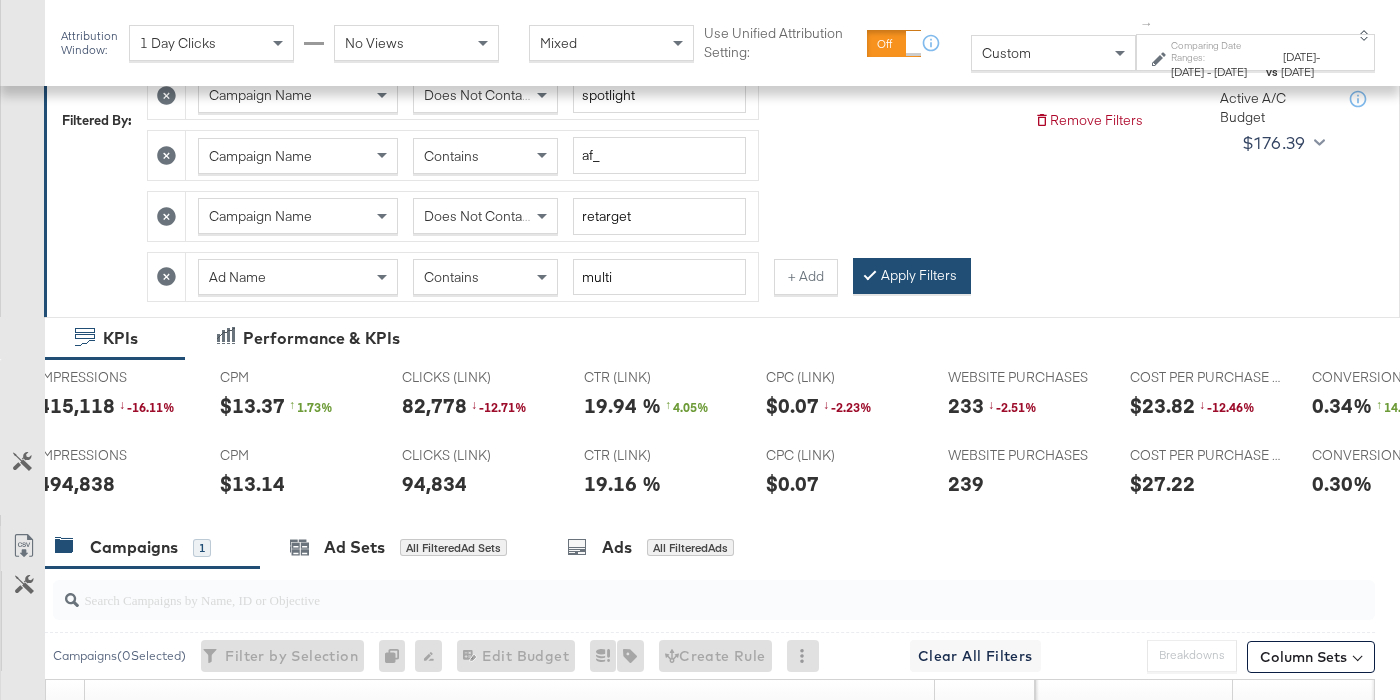click on "Apply Filters" at bounding box center [912, 276] 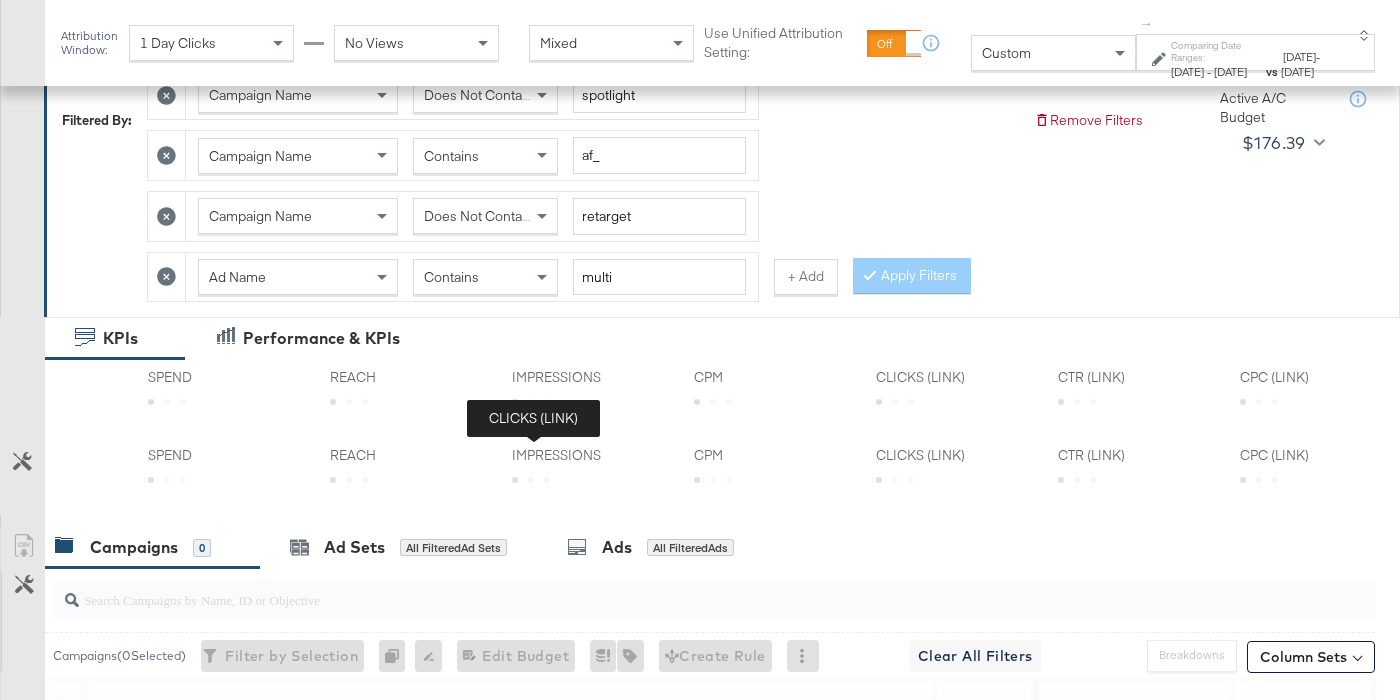 scroll, scrollTop: 0, scrollLeft: 0, axis: both 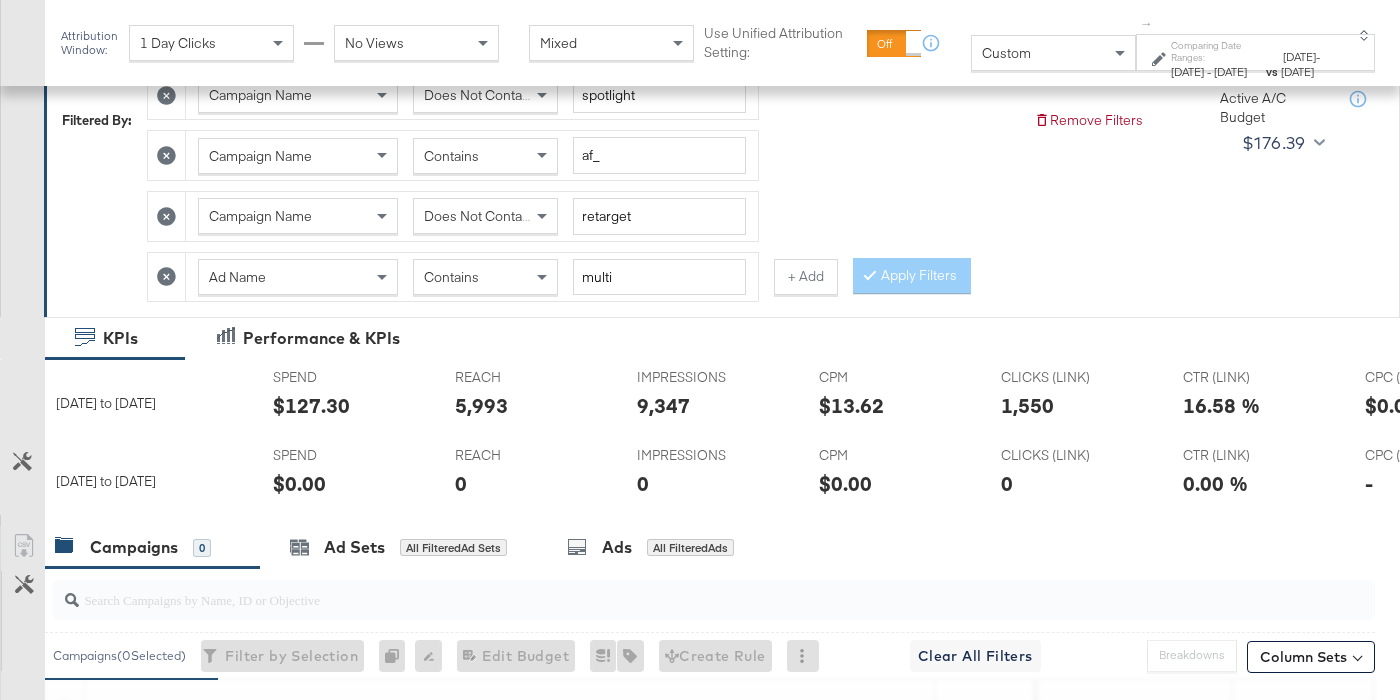 click on "$127.30" at bounding box center (311, 405) 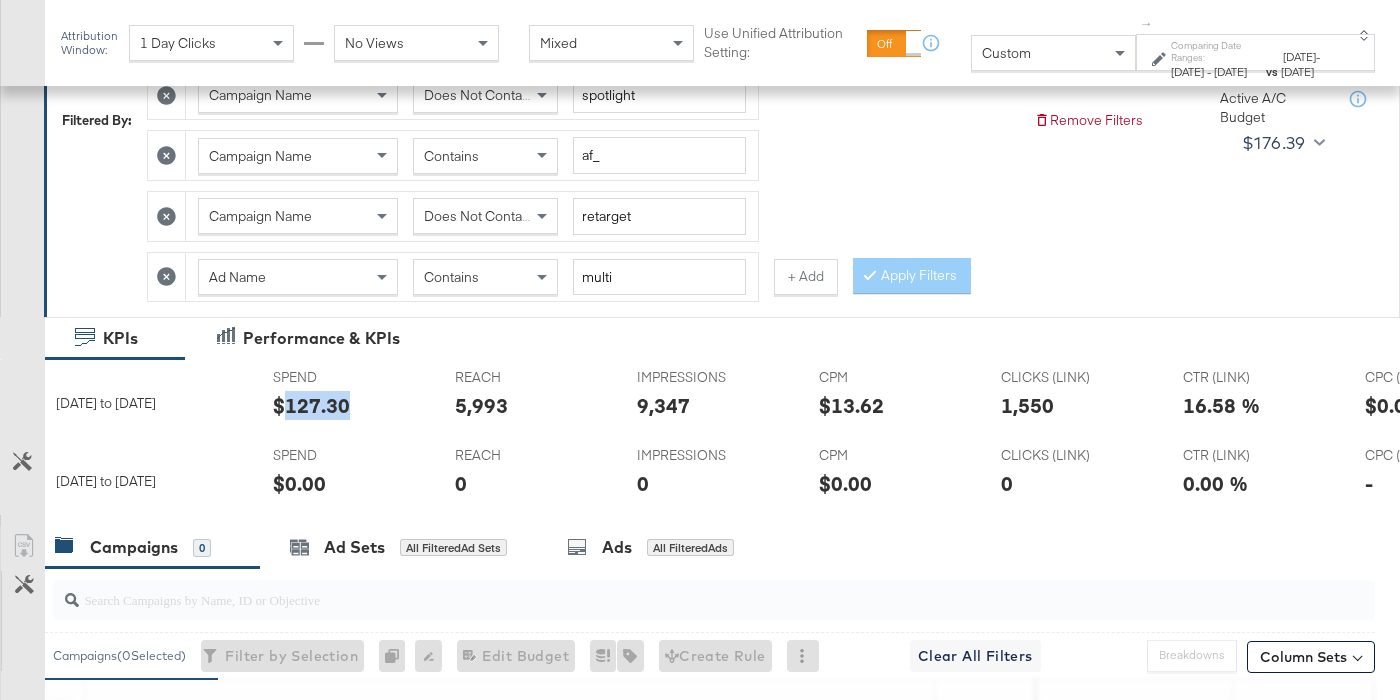 click on "$127.30" at bounding box center (311, 405) 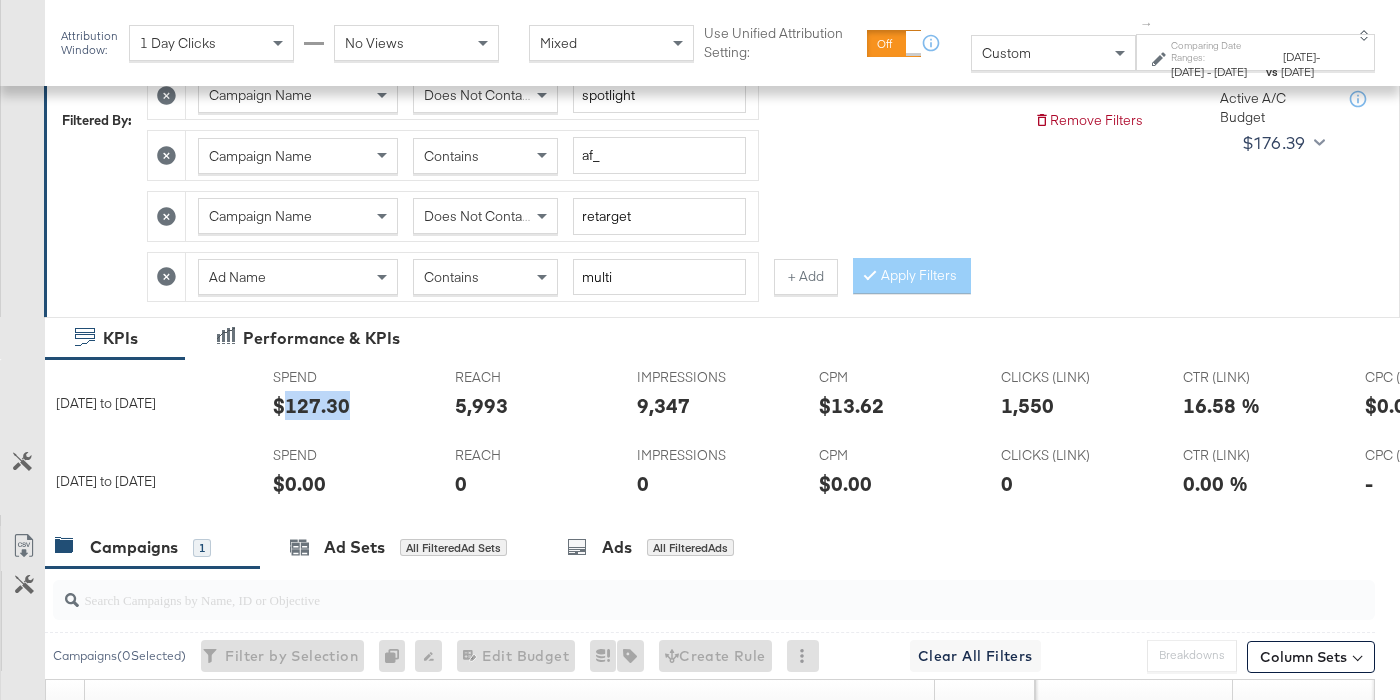 click on "5,993" at bounding box center [481, 405] 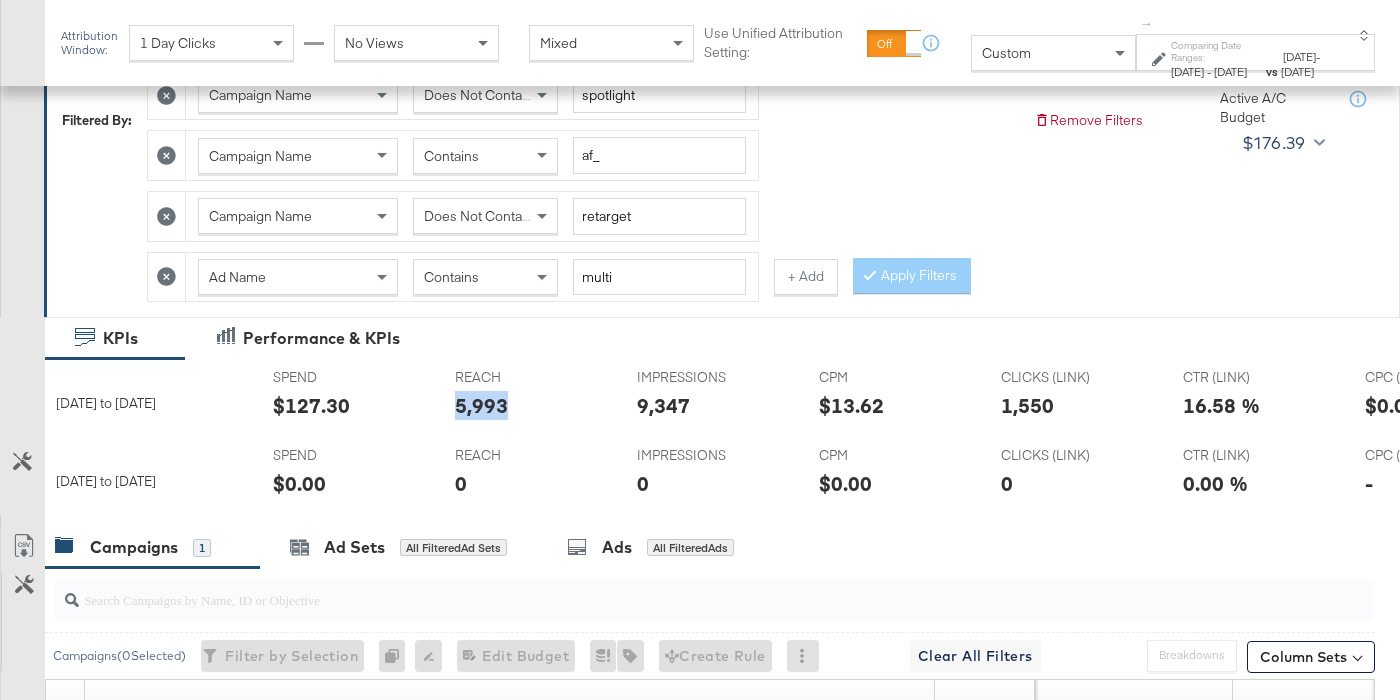 click on "5,993" at bounding box center [481, 405] 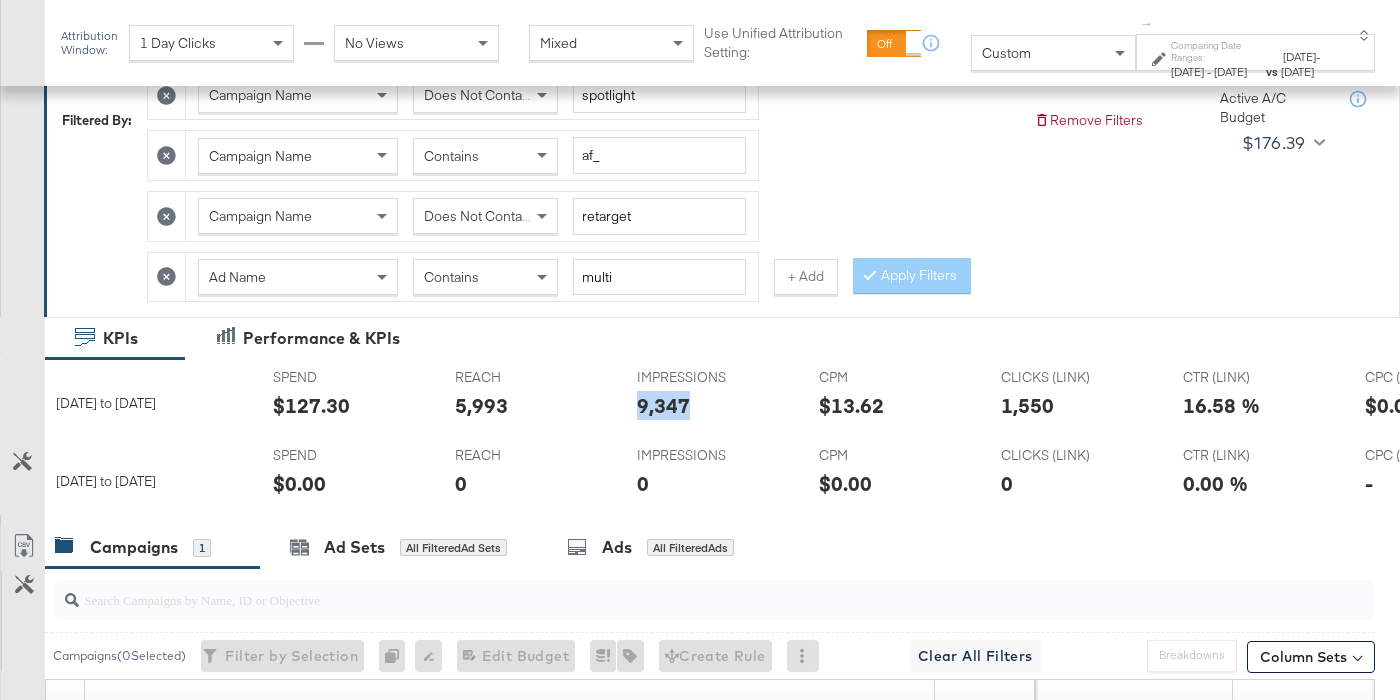 click on "9,347" at bounding box center (663, 405) 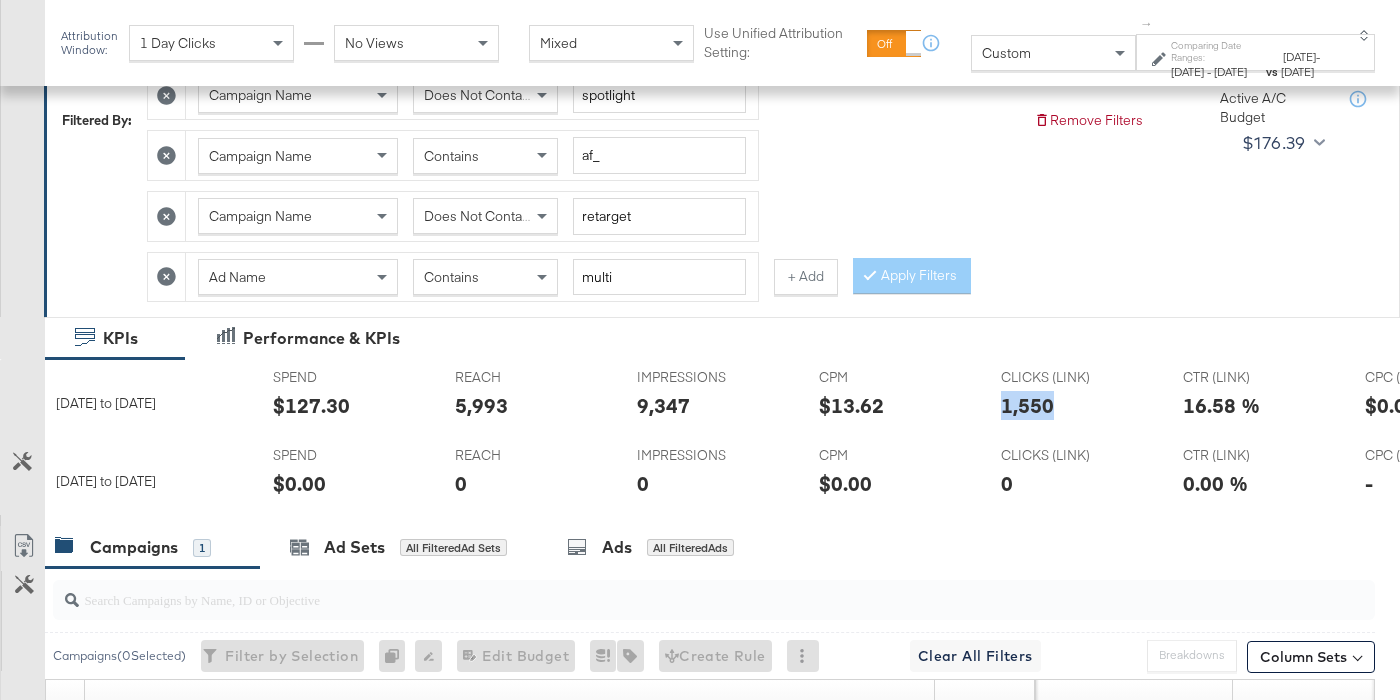 click on "1,550" at bounding box center [1027, 405] 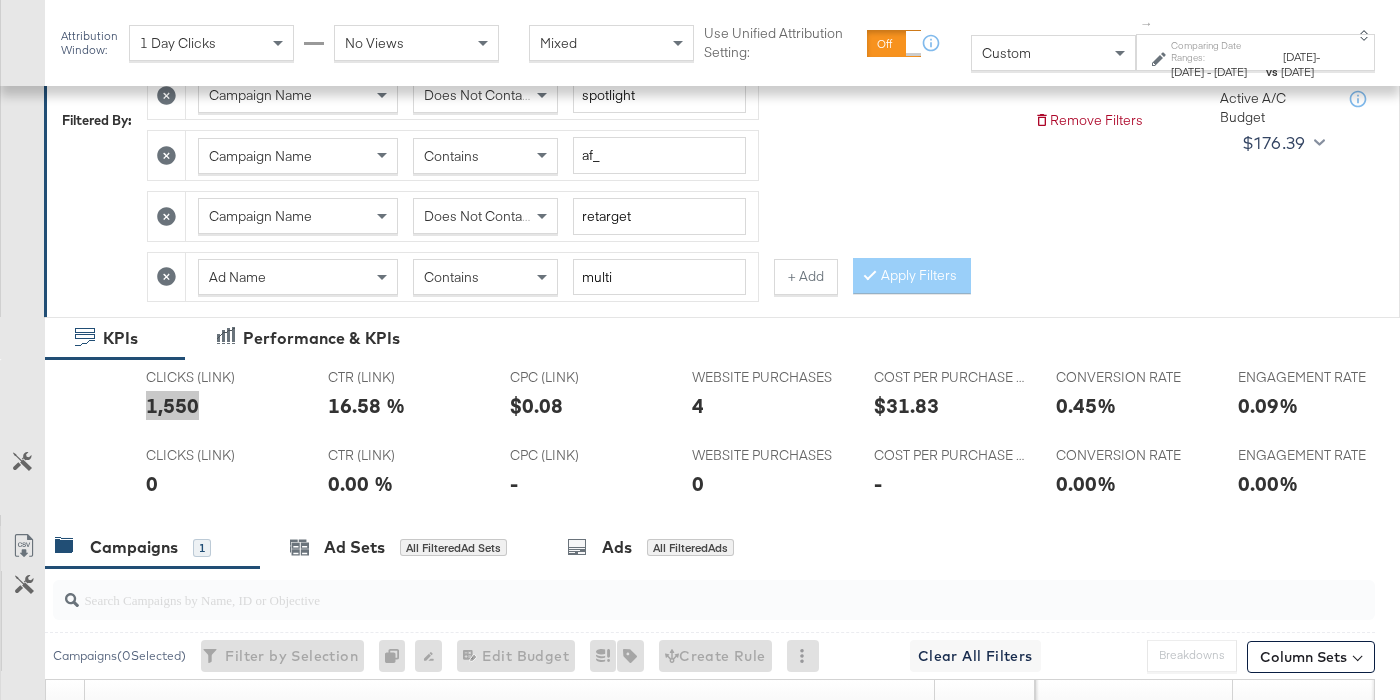 scroll, scrollTop: 0, scrollLeft: 884, axis: horizontal 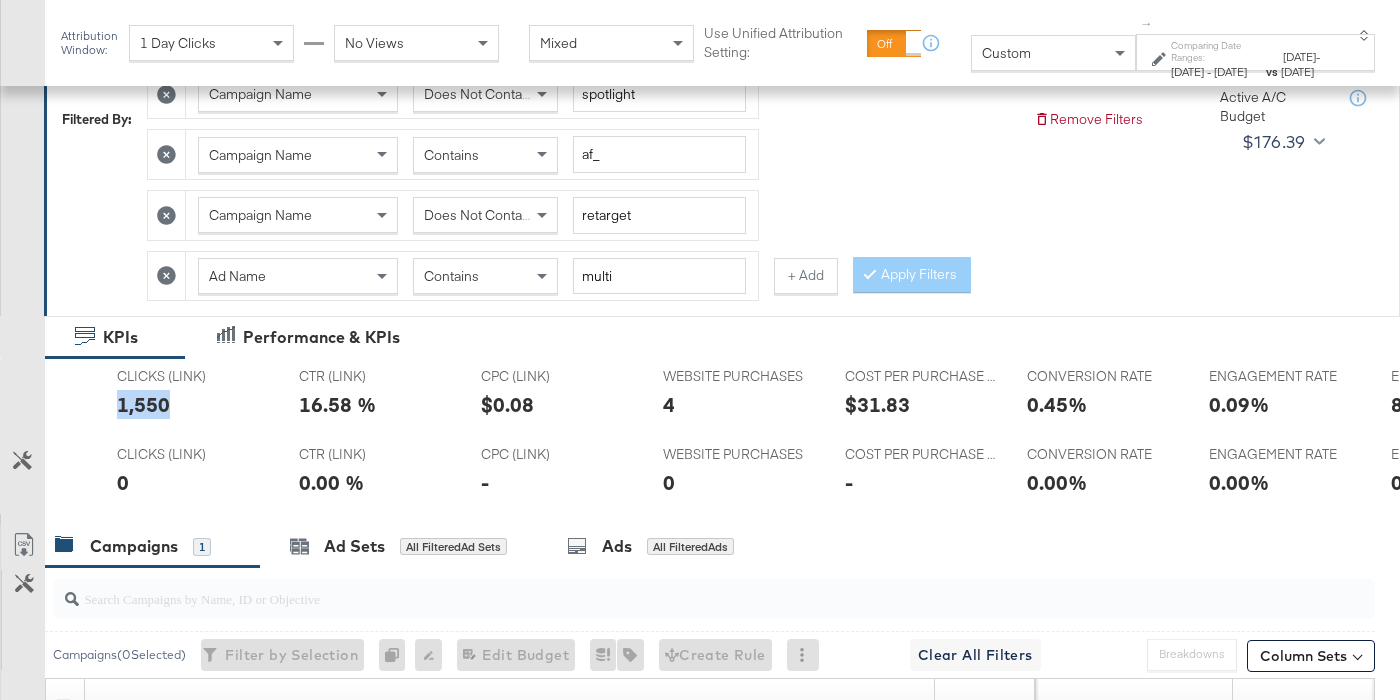 drag, startPoint x: 171, startPoint y: 273, endPoint x: 602, endPoint y: 269, distance: 431.01855 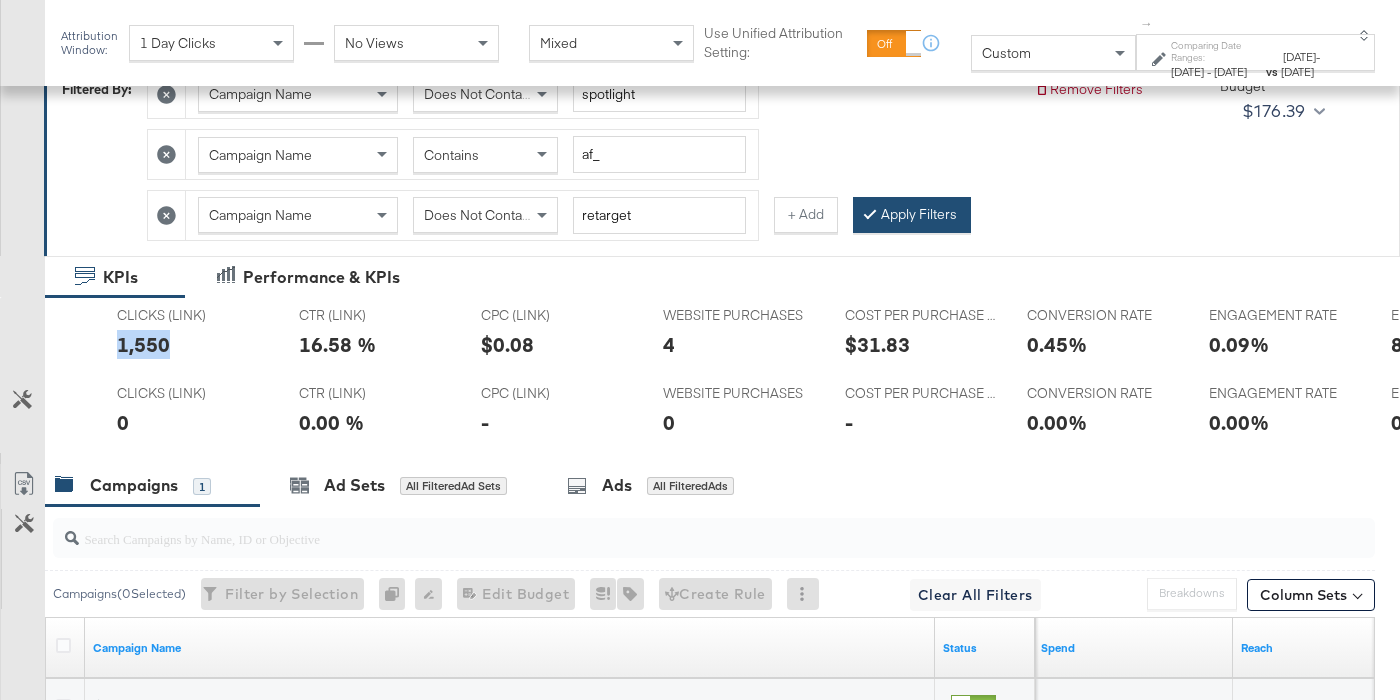 click on "Apply Filters" at bounding box center [912, 215] 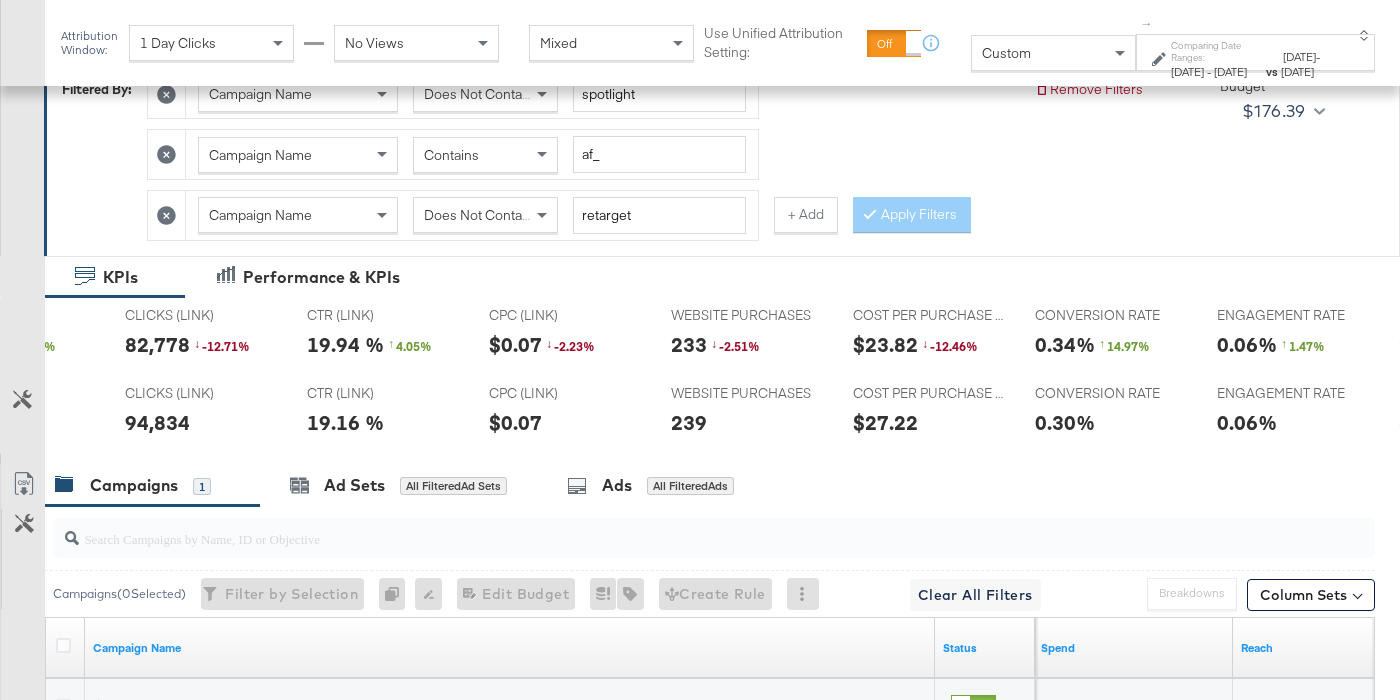 click on "Does Not Contain" at bounding box center (485, 215) 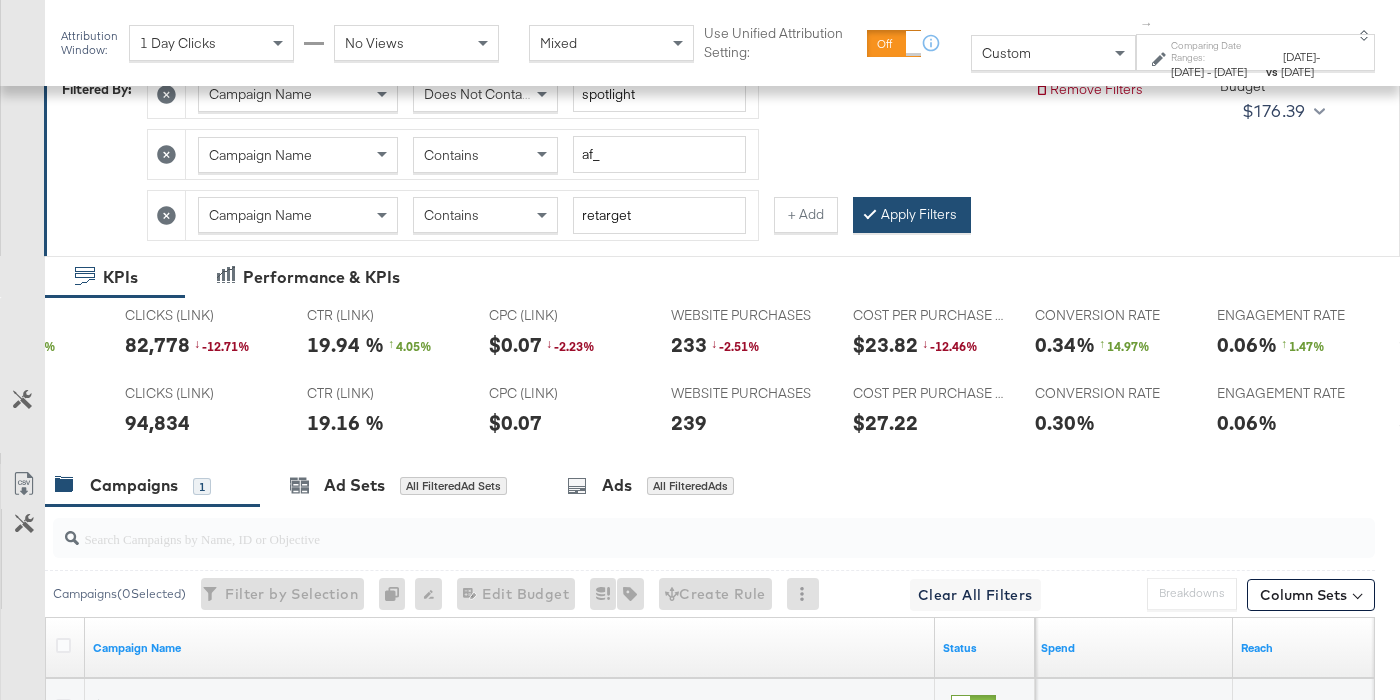 click on "Apply Filters" at bounding box center (912, 215) 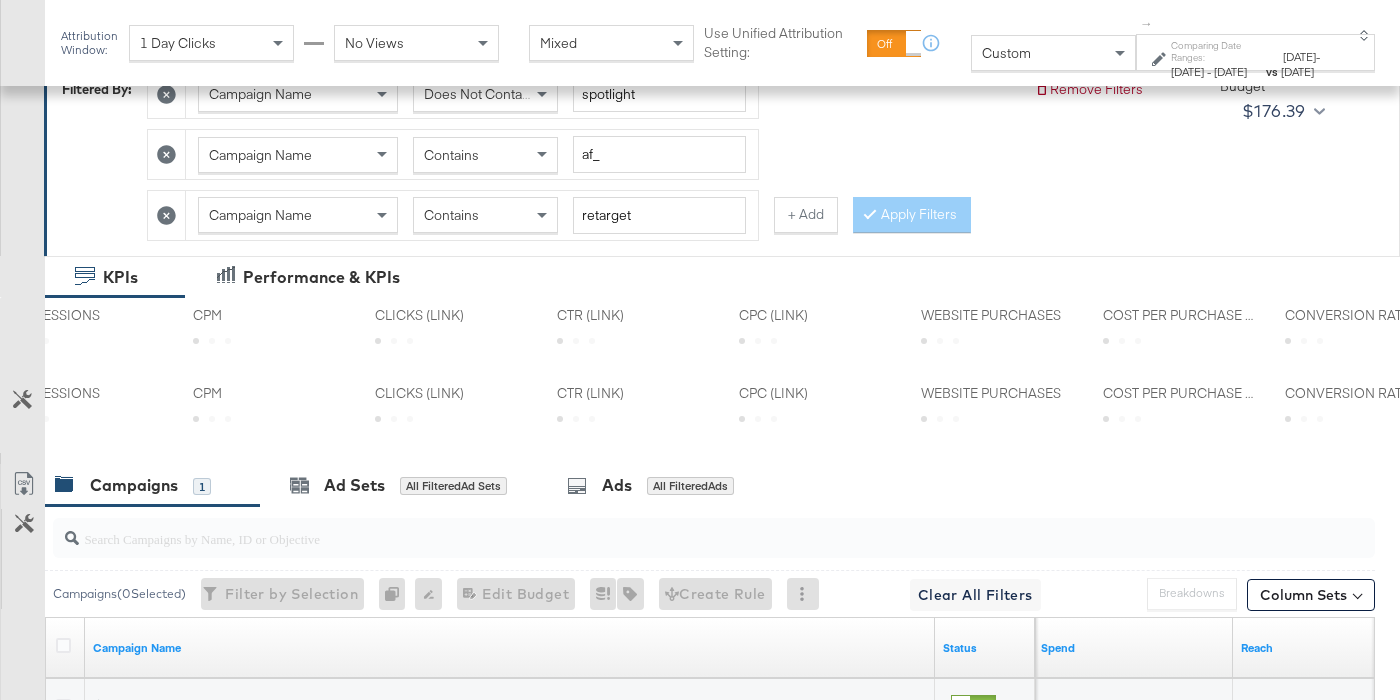 scroll, scrollTop: 0, scrollLeft: 0, axis: both 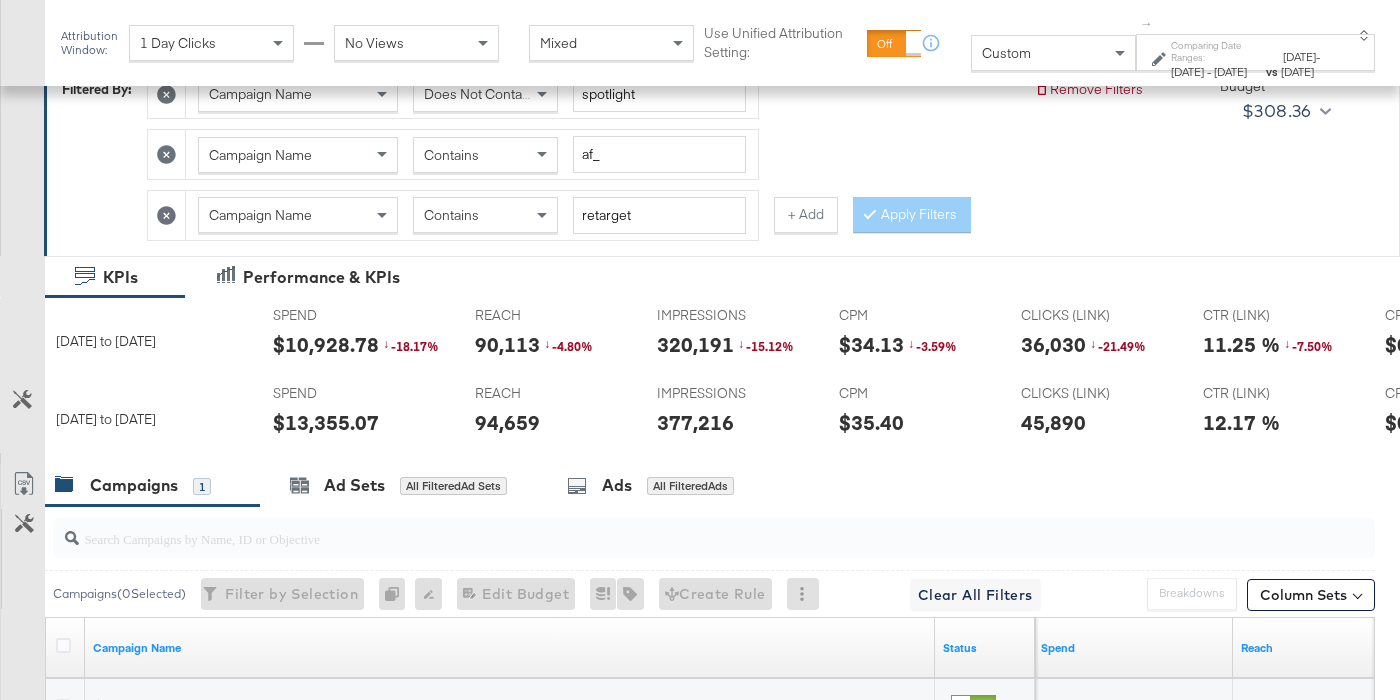 click on "$13,355.07" at bounding box center (326, 422) 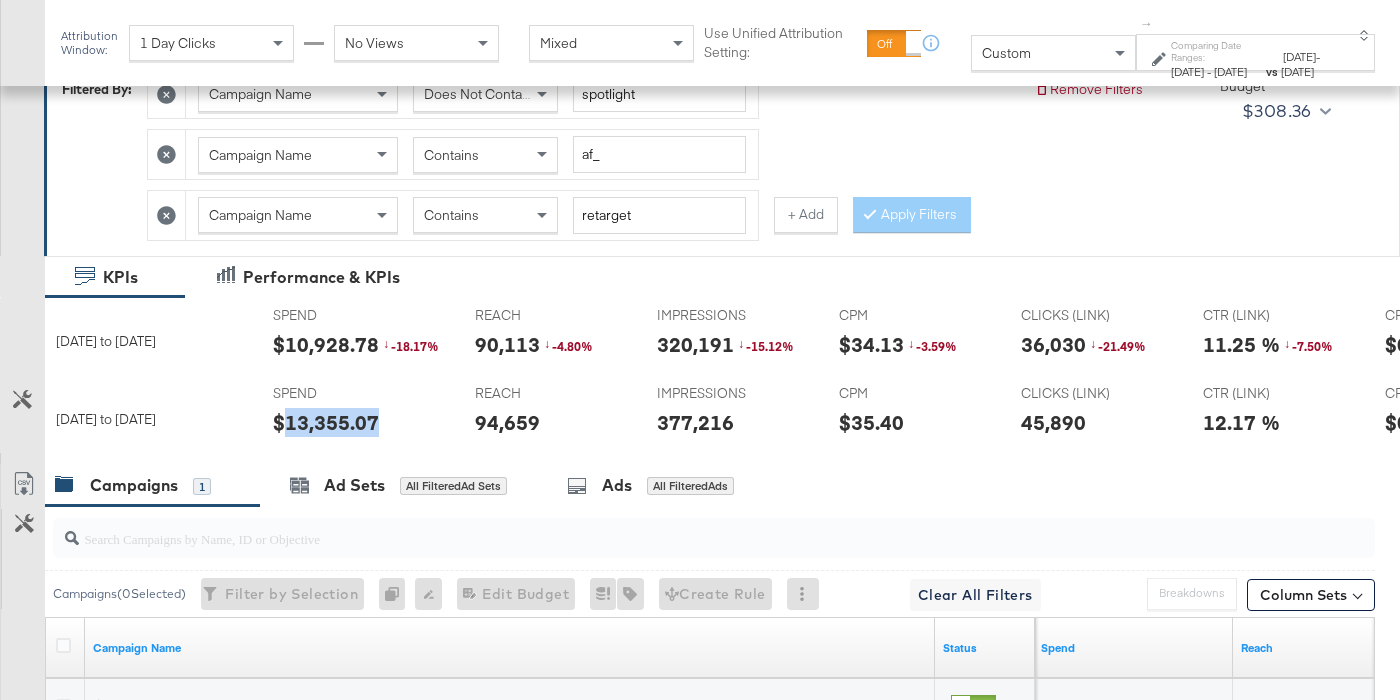 click on "$13,355.07" at bounding box center [326, 422] 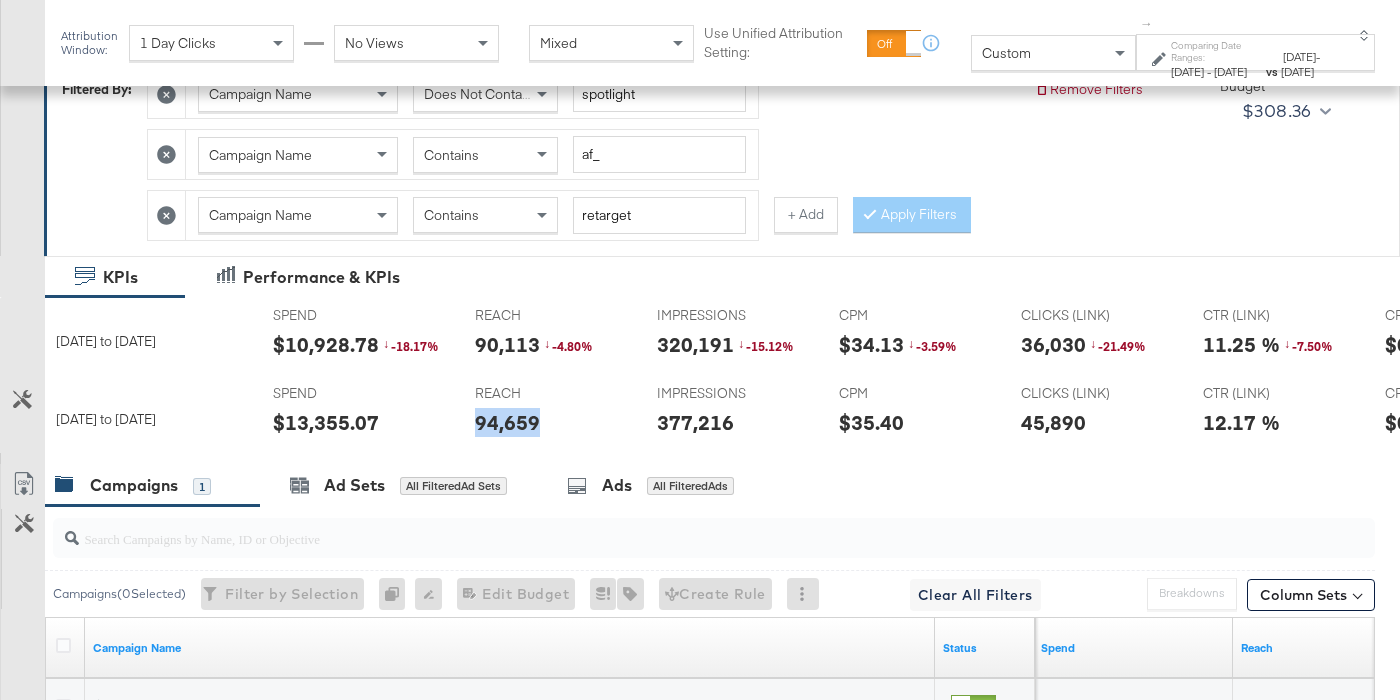 click on "94,659" at bounding box center [507, 422] 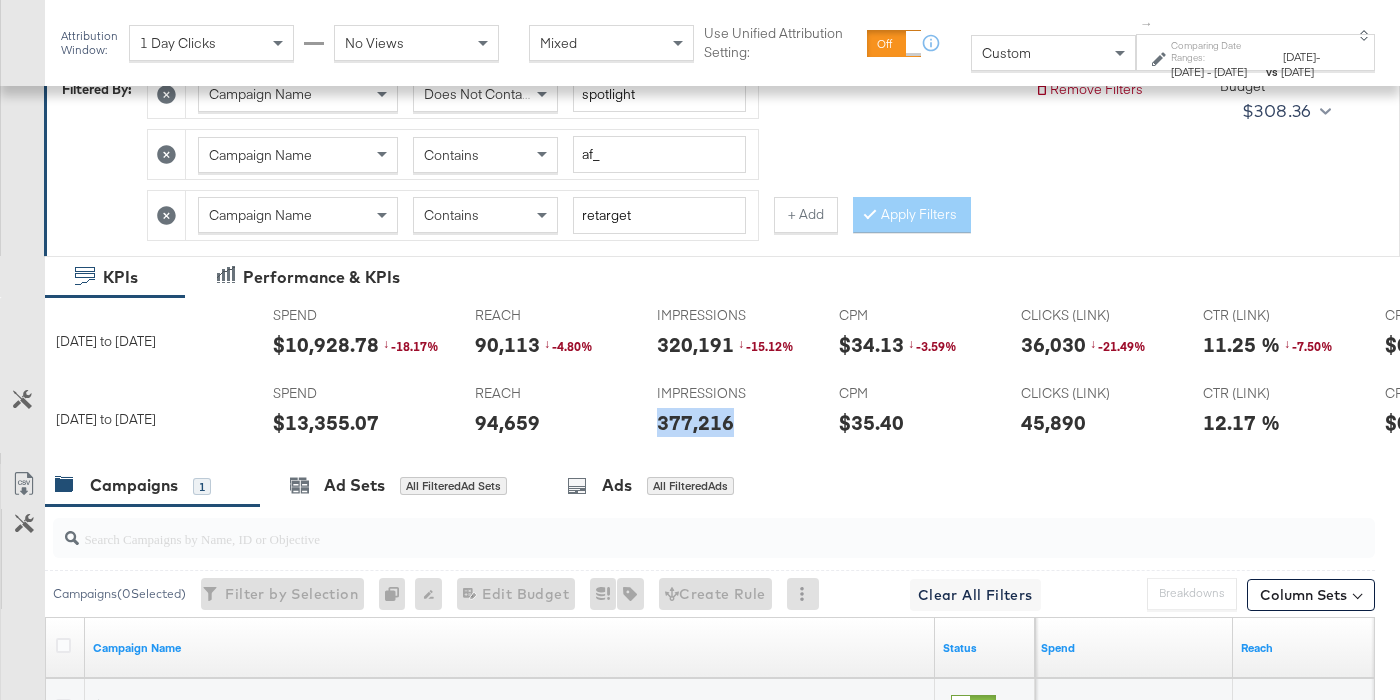 click on "377,216" at bounding box center [695, 422] 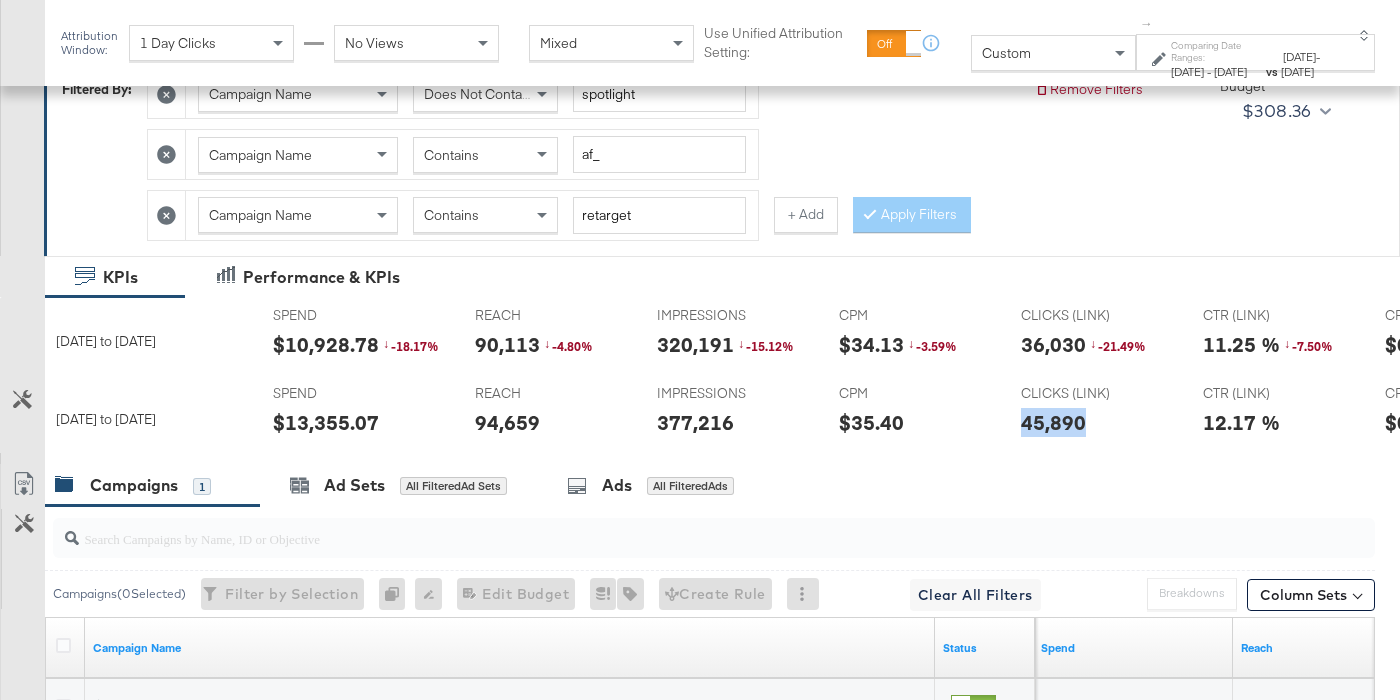 click on "45,890" at bounding box center [1053, 422] 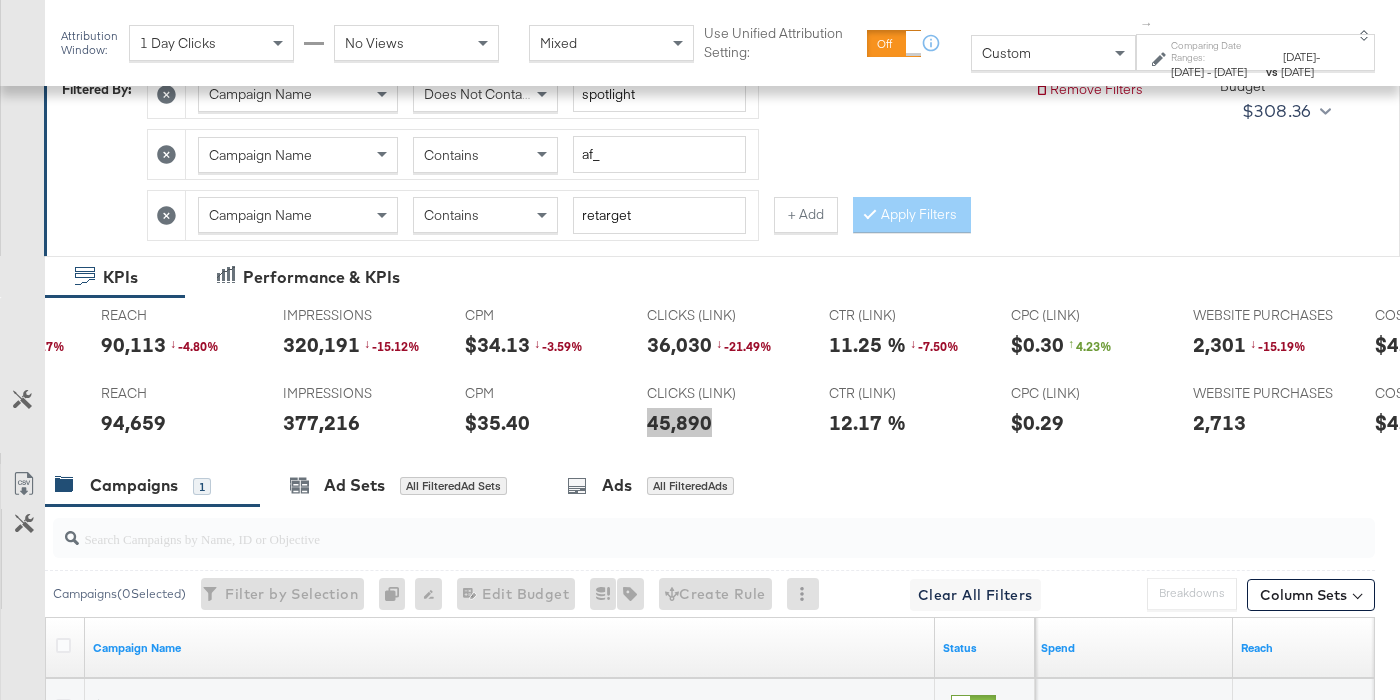 scroll, scrollTop: 0, scrollLeft: 378, axis: horizontal 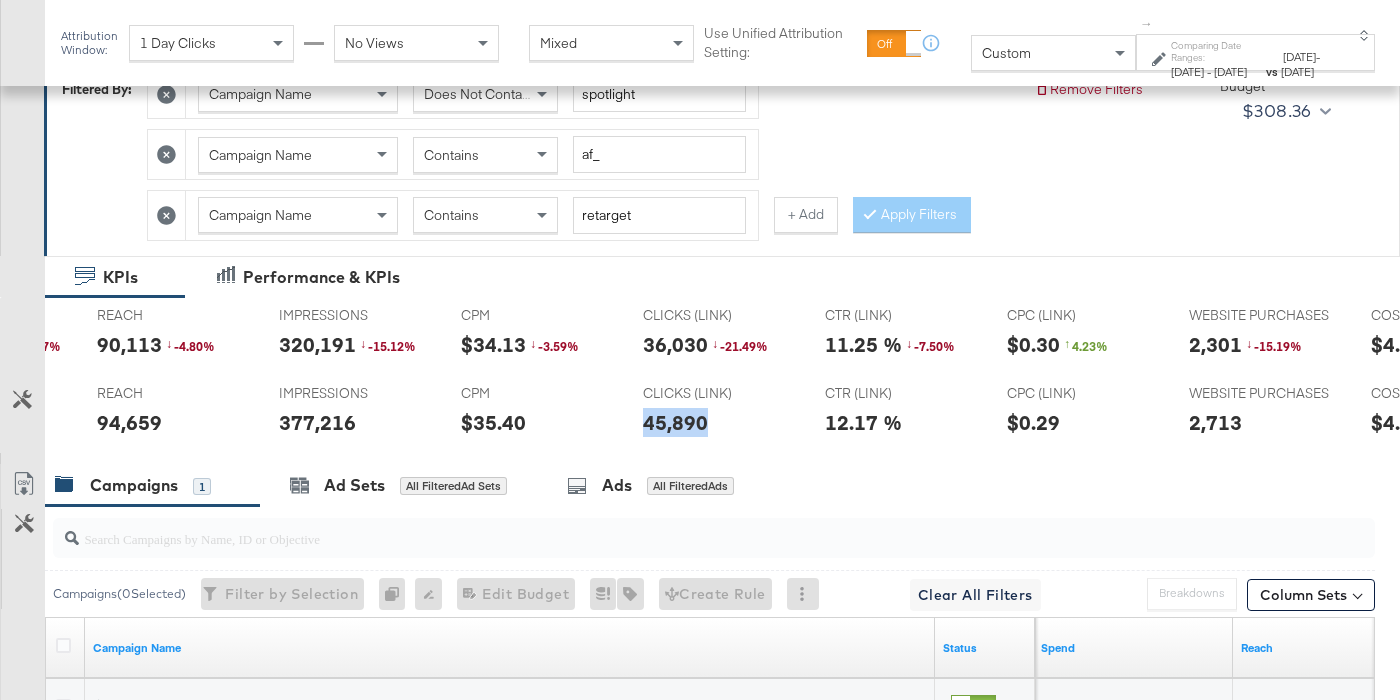 click on "2,713" at bounding box center [1215, 422] 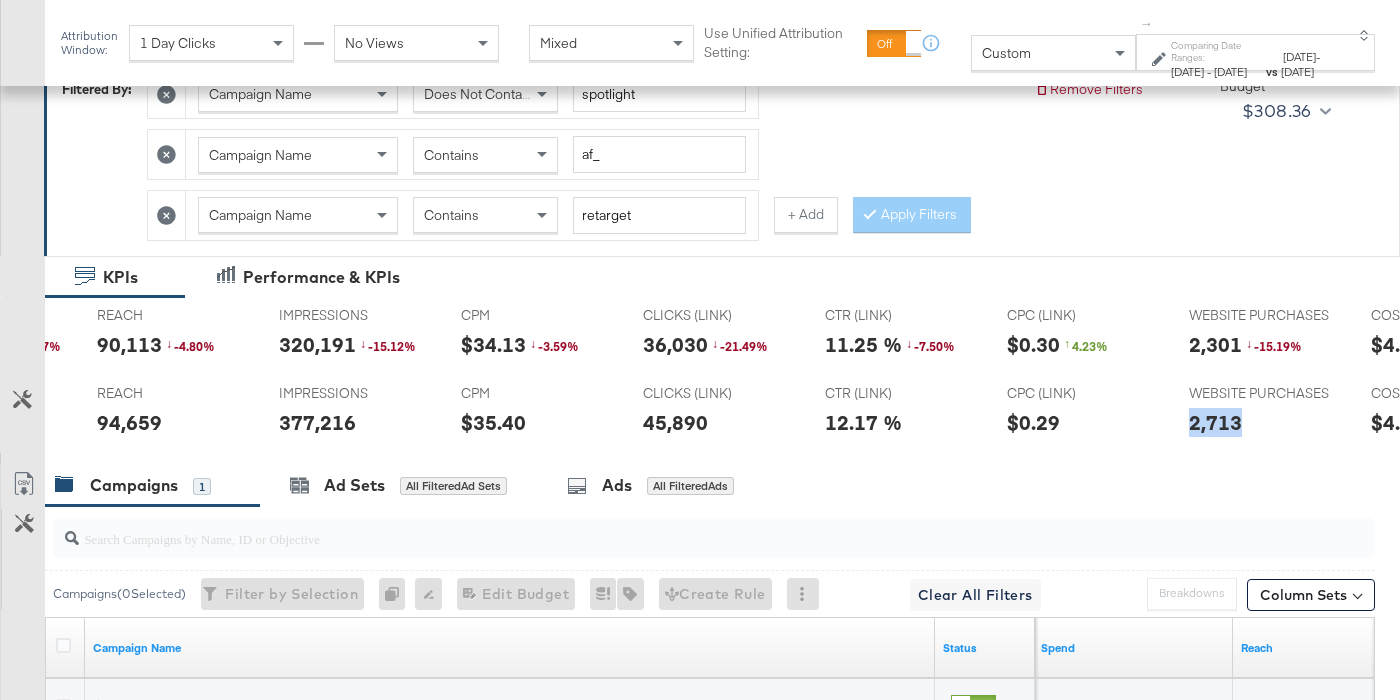 click on "2,713" at bounding box center [1215, 422] 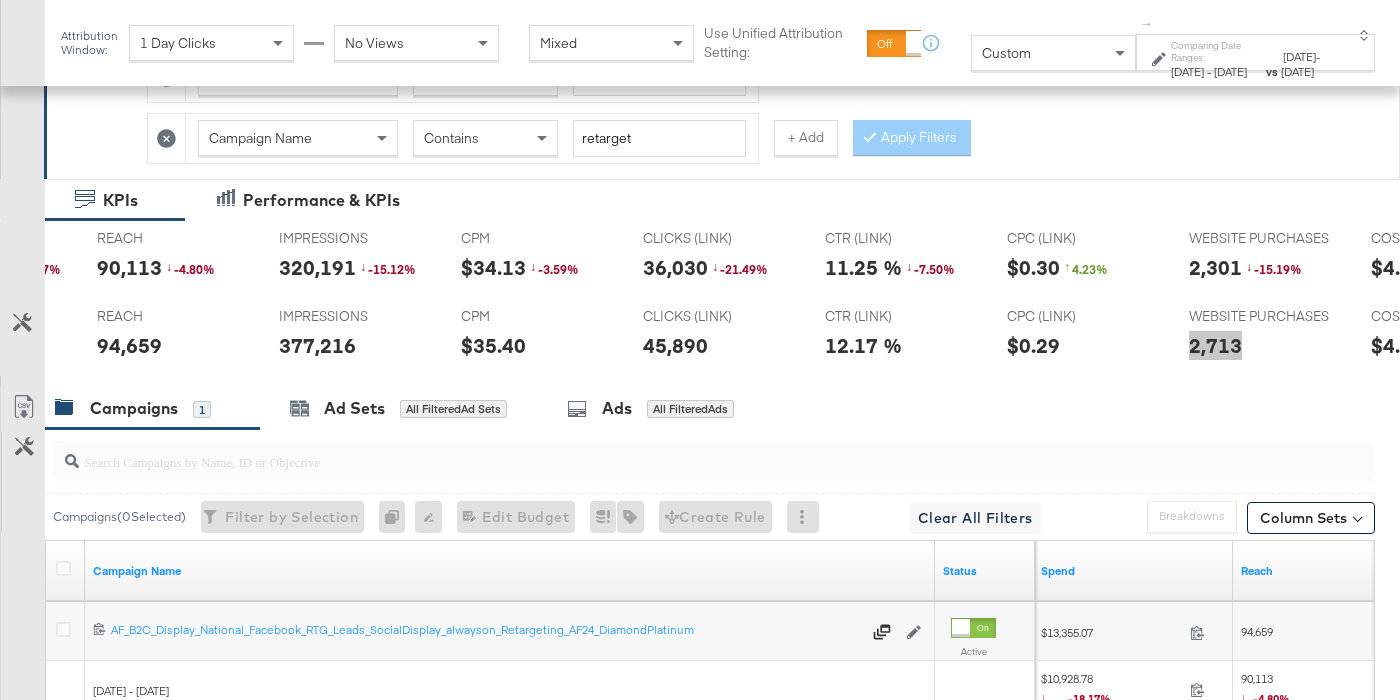 scroll, scrollTop: 470, scrollLeft: 0, axis: vertical 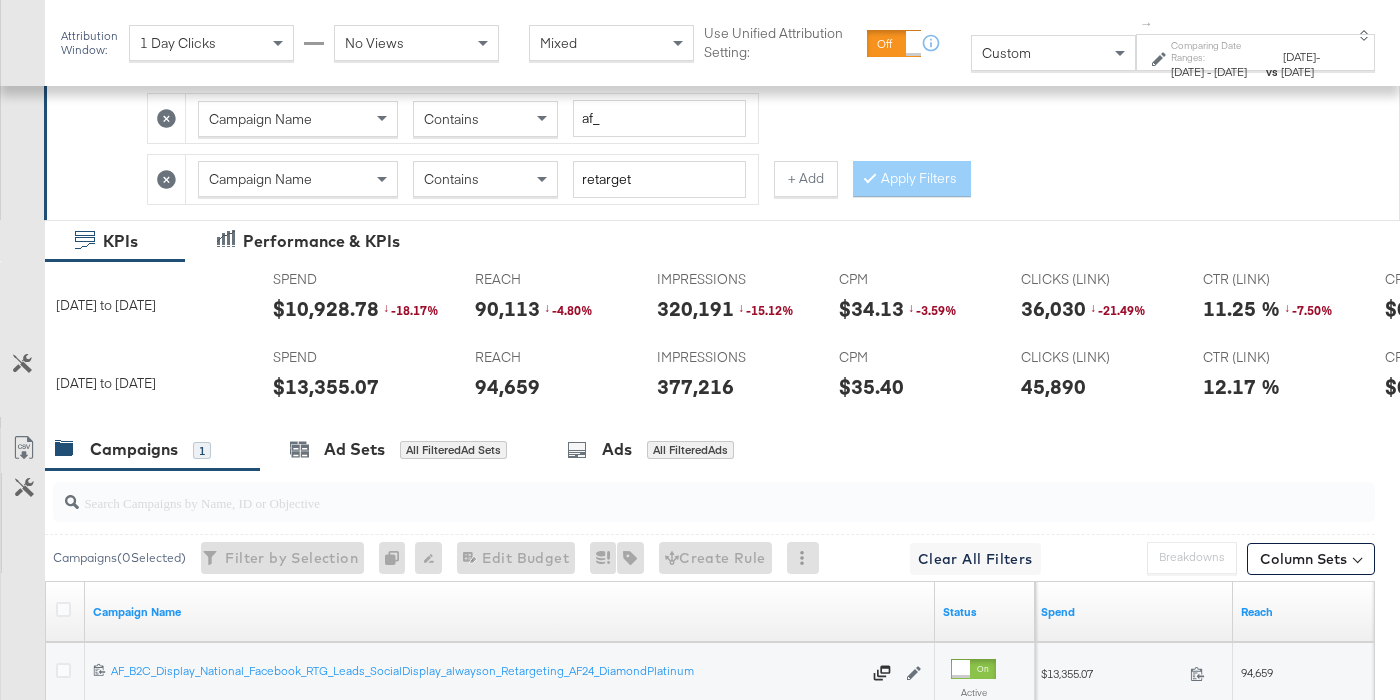 click on "$10,928.78" at bounding box center (326, 308) 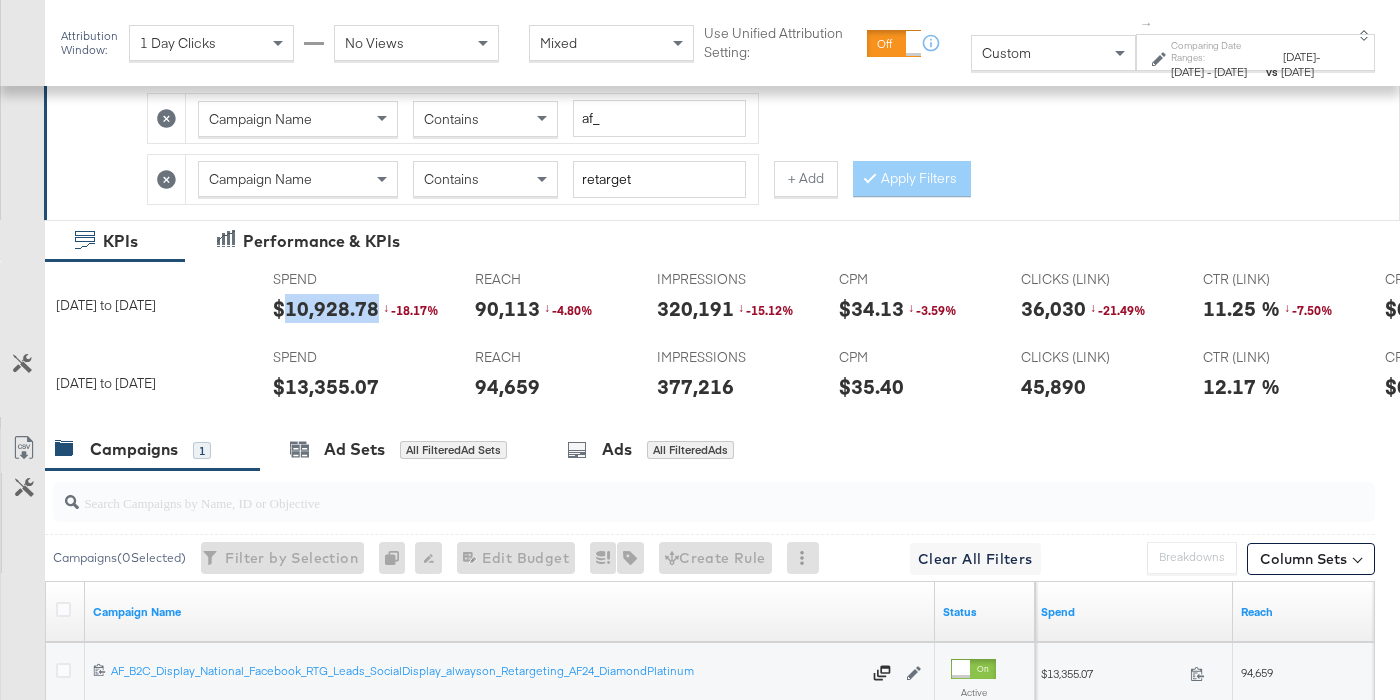 click on "$10,928.78" at bounding box center [326, 308] 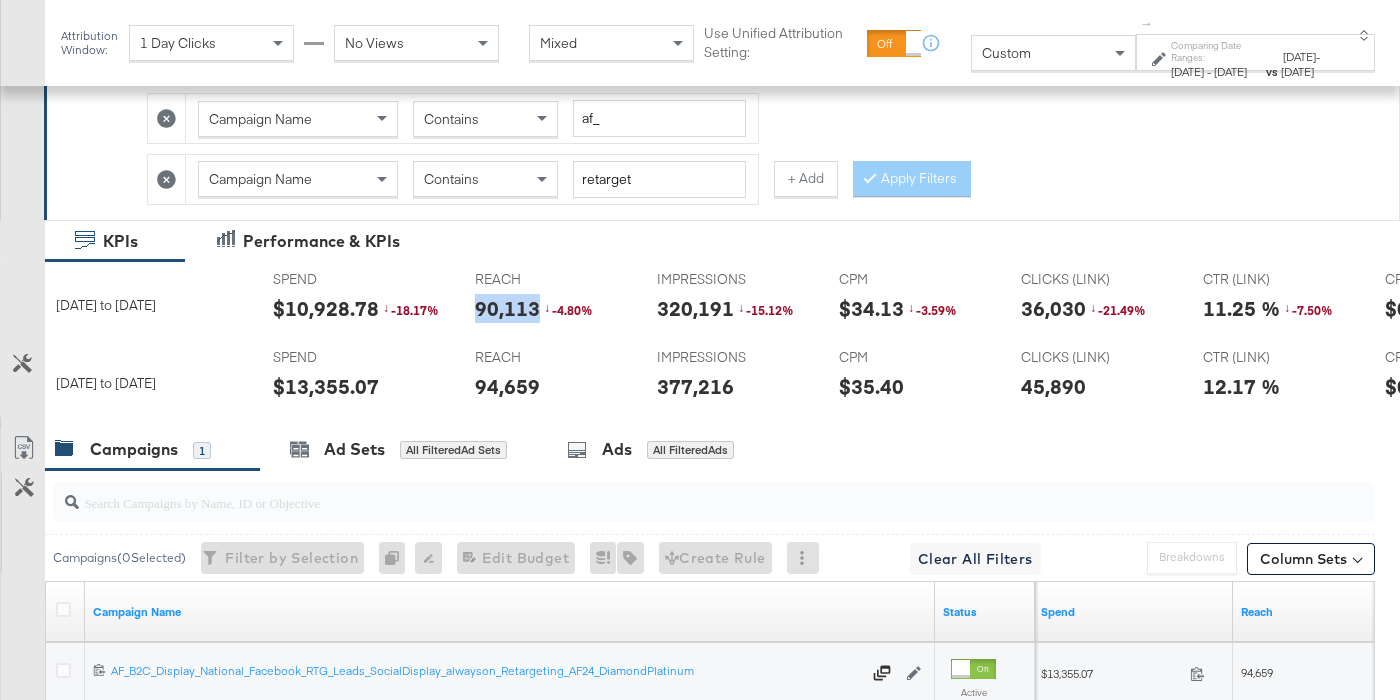 click on "90,113" at bounding box center (507, 308) 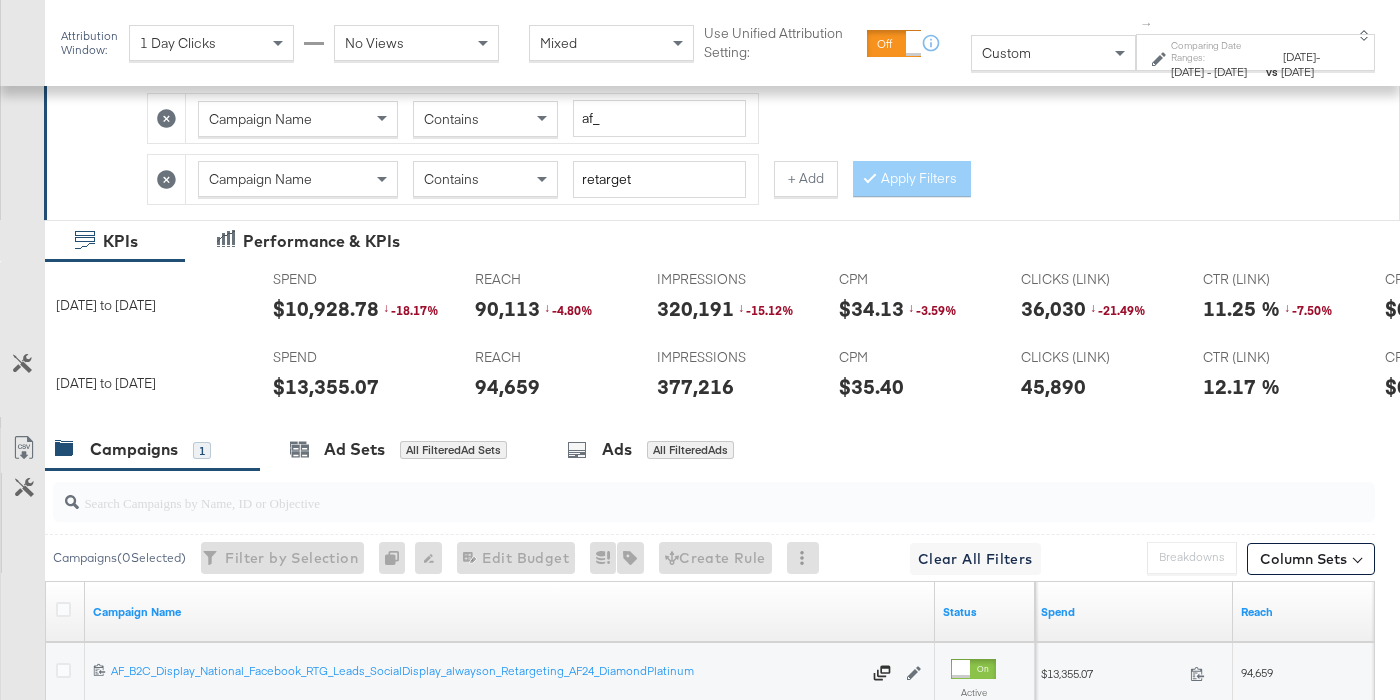 click on "IMPRESSIONS IMPRESSIONS 320,191 ↓ -15.12 %" at bounding box center [732, 300] 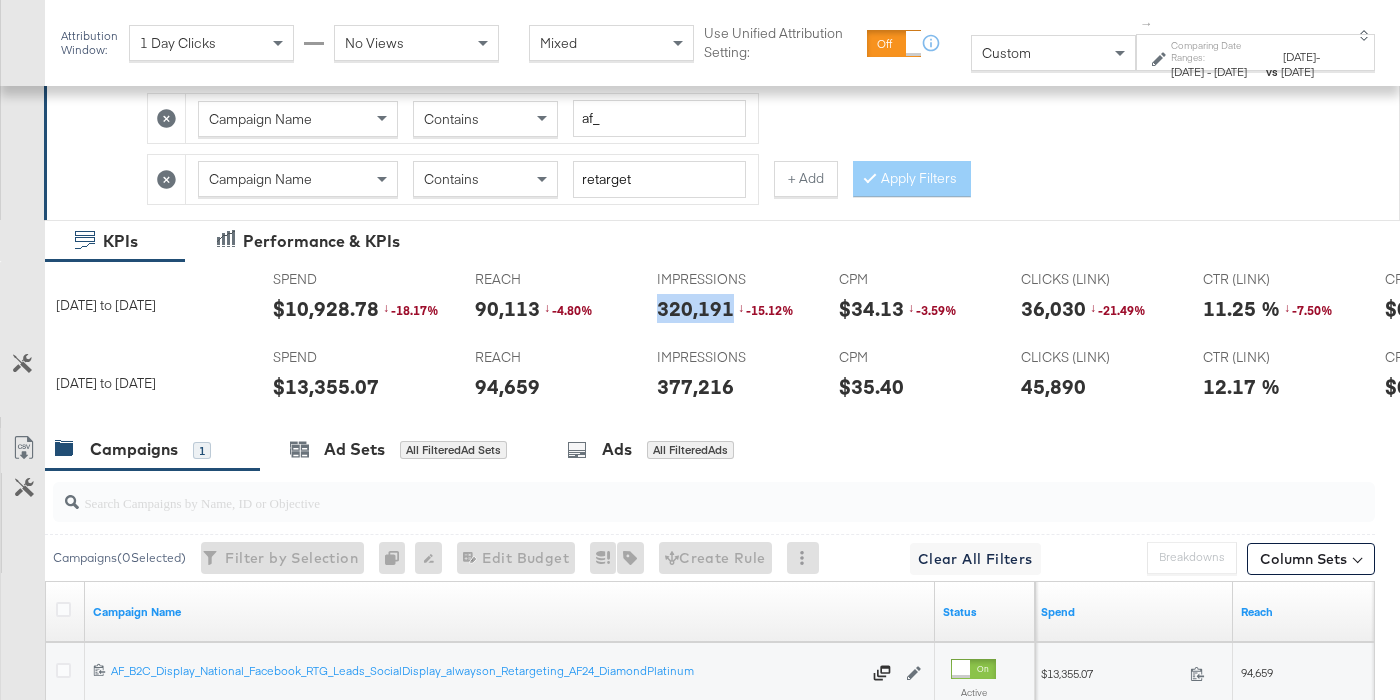 click on "320,191" at bounding box center (695, 308) 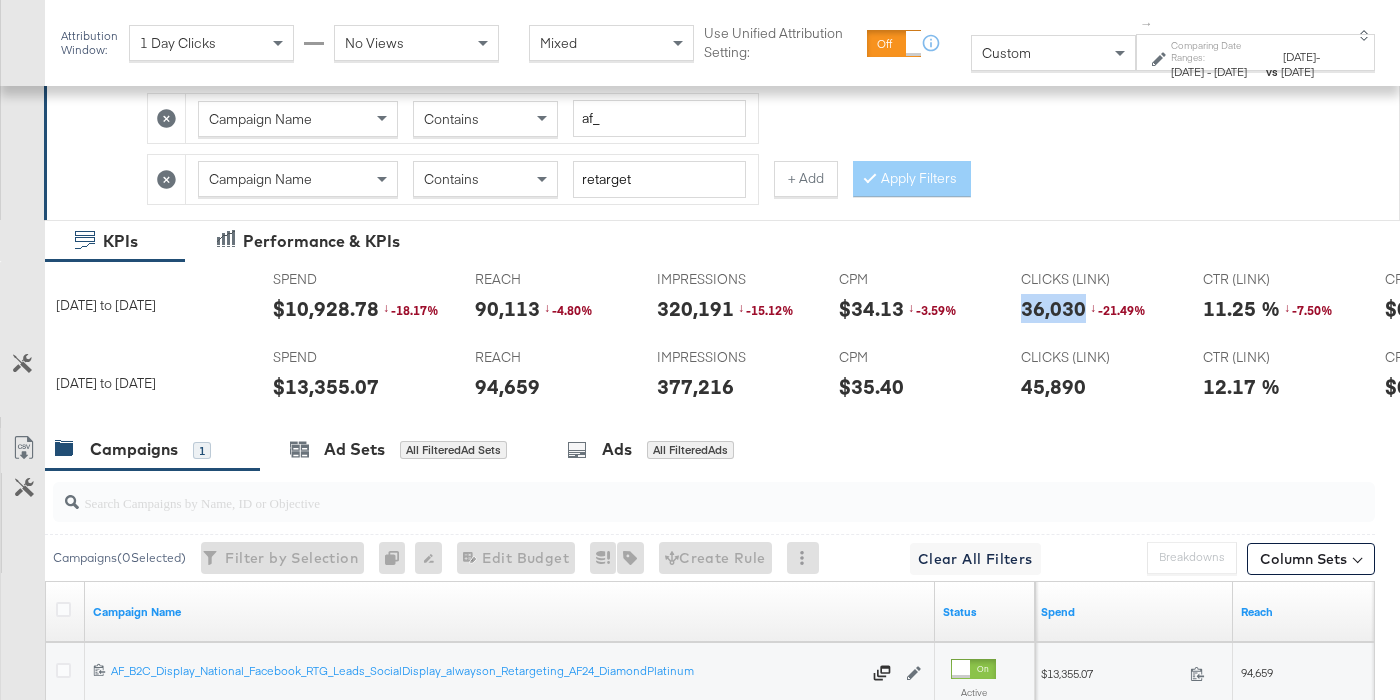 click on "36,030" at bounding box center (1053, 308) 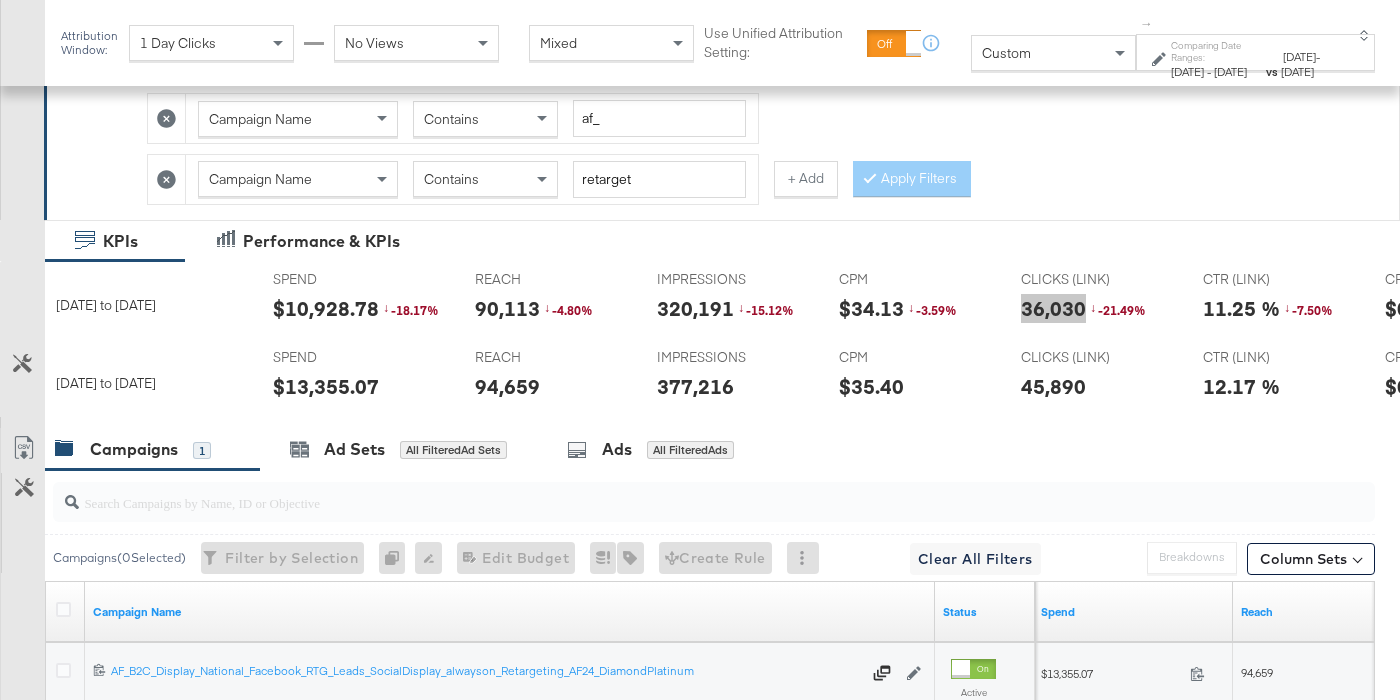 scroll, scrollTop: 0, scrollLeft: 341, axis: horizontal 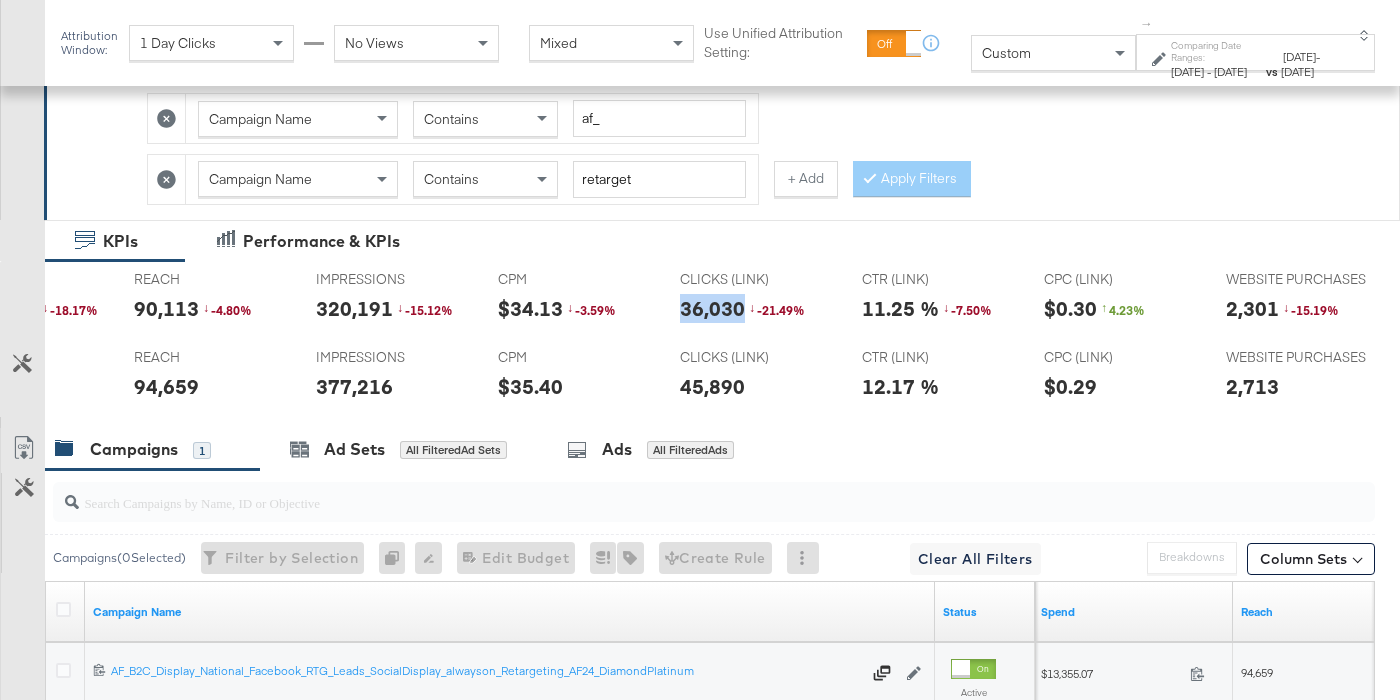 click on "2,301" at bounding box center [1252, 308] 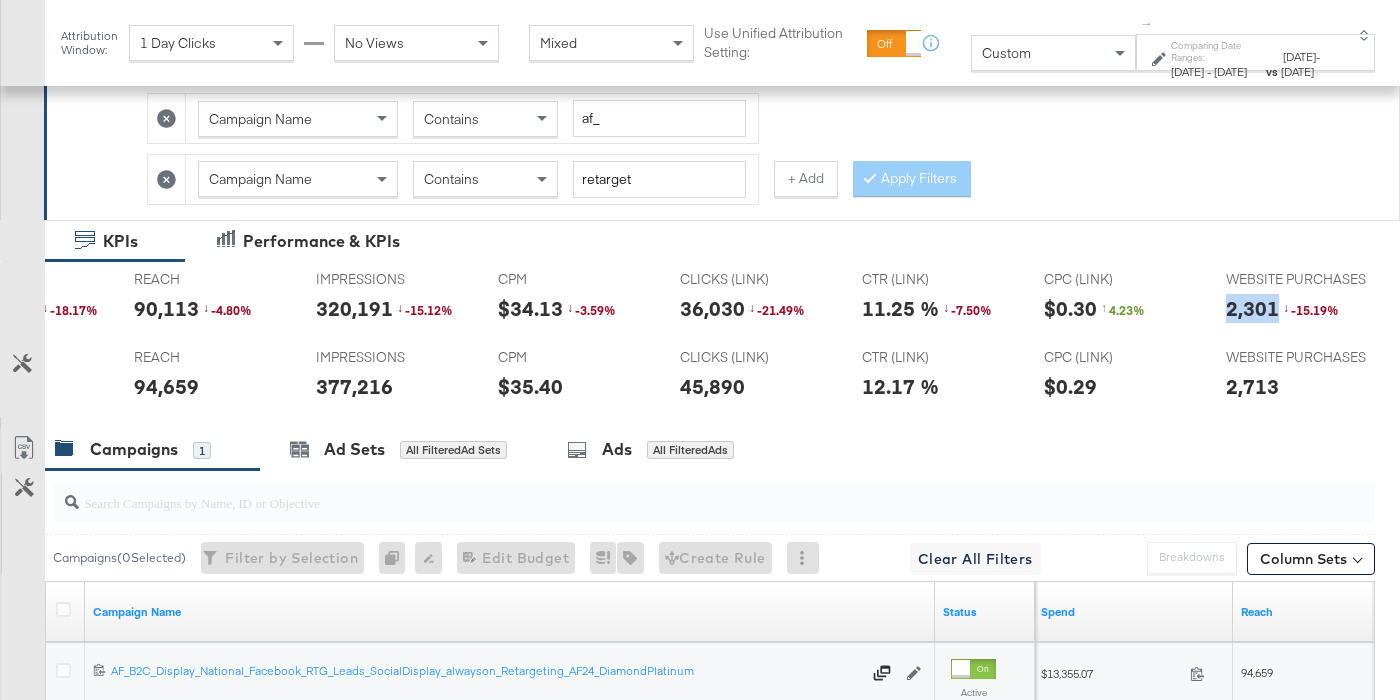 click on "2,301" at bounding box center (1252, 308) 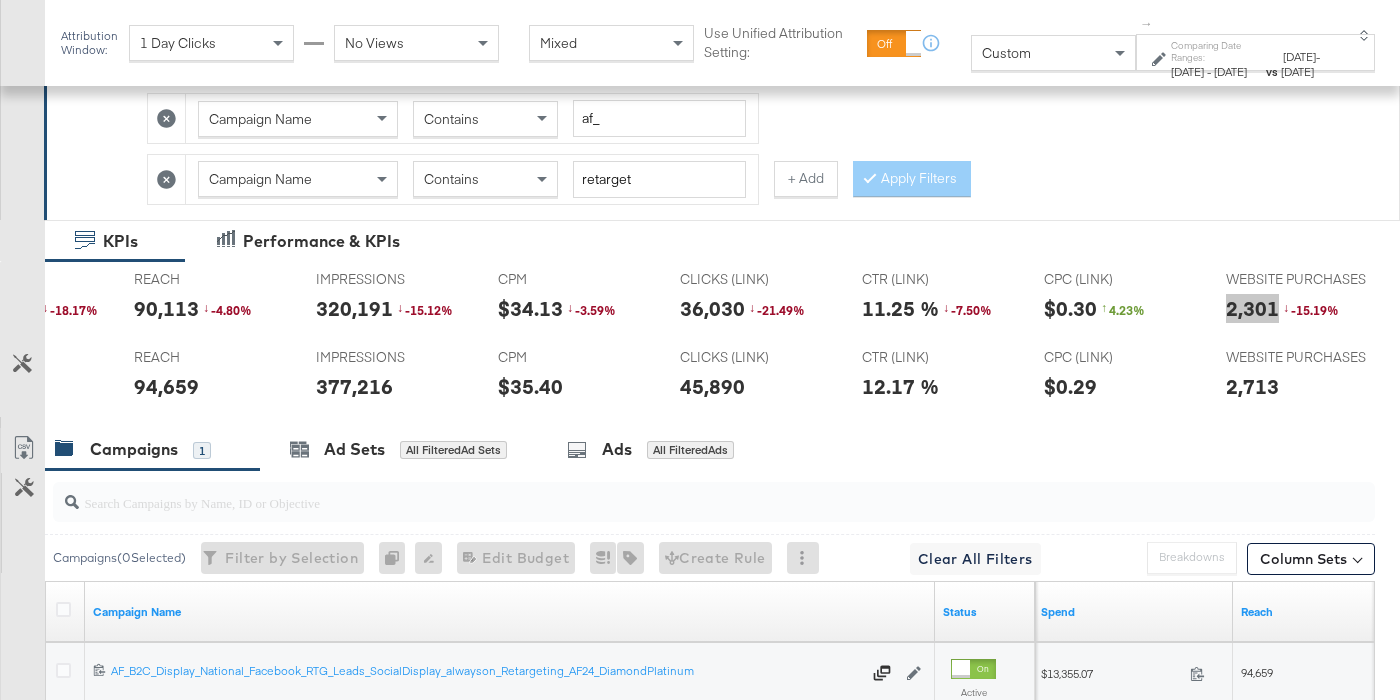 scroll, scrollTop: 410, scrollLeft: 0, axis: vertical 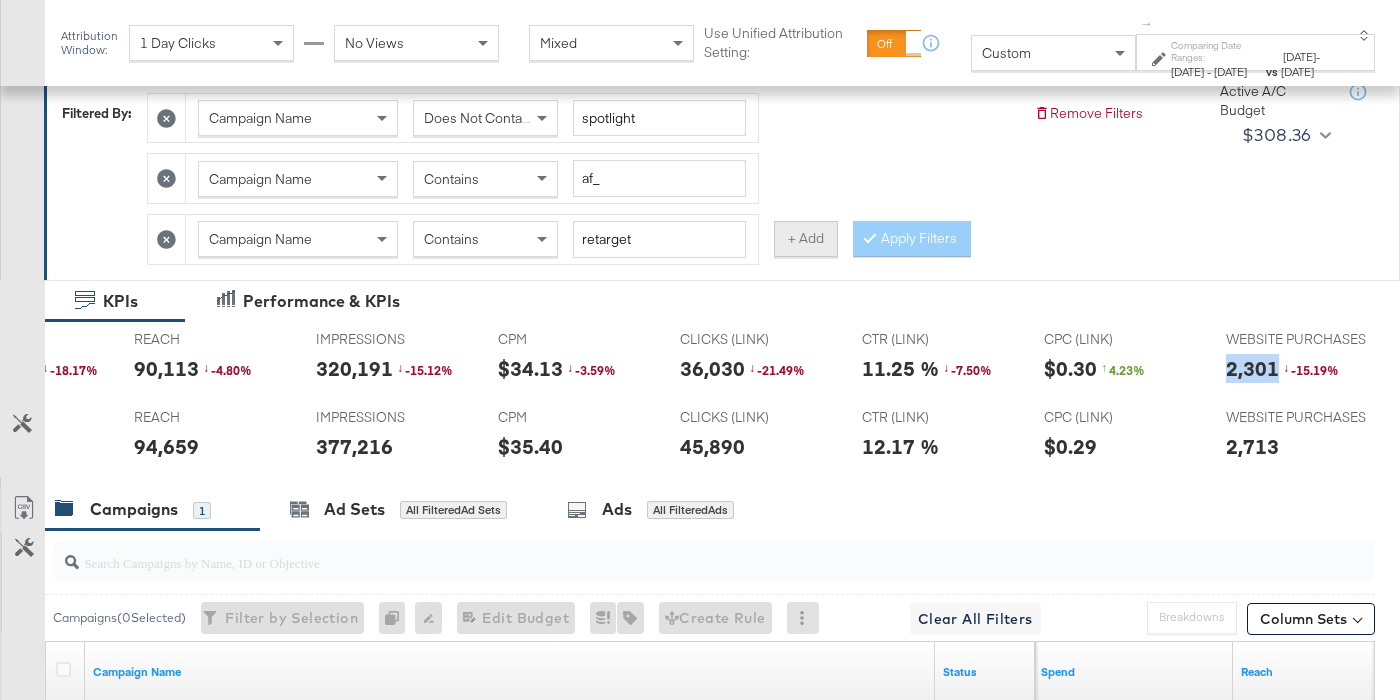click on "+ Add" at bounding box center [806, 239] 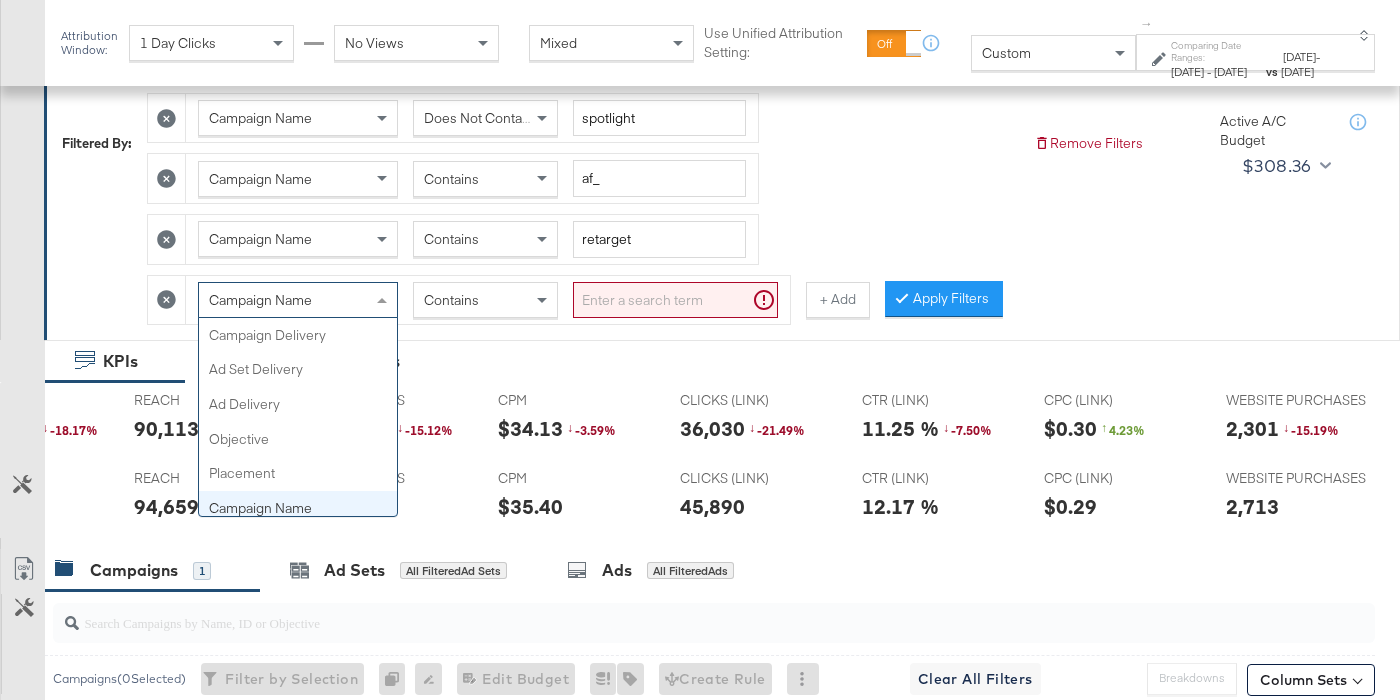 click on "Campaign Name" at bounding box center (298, 300) 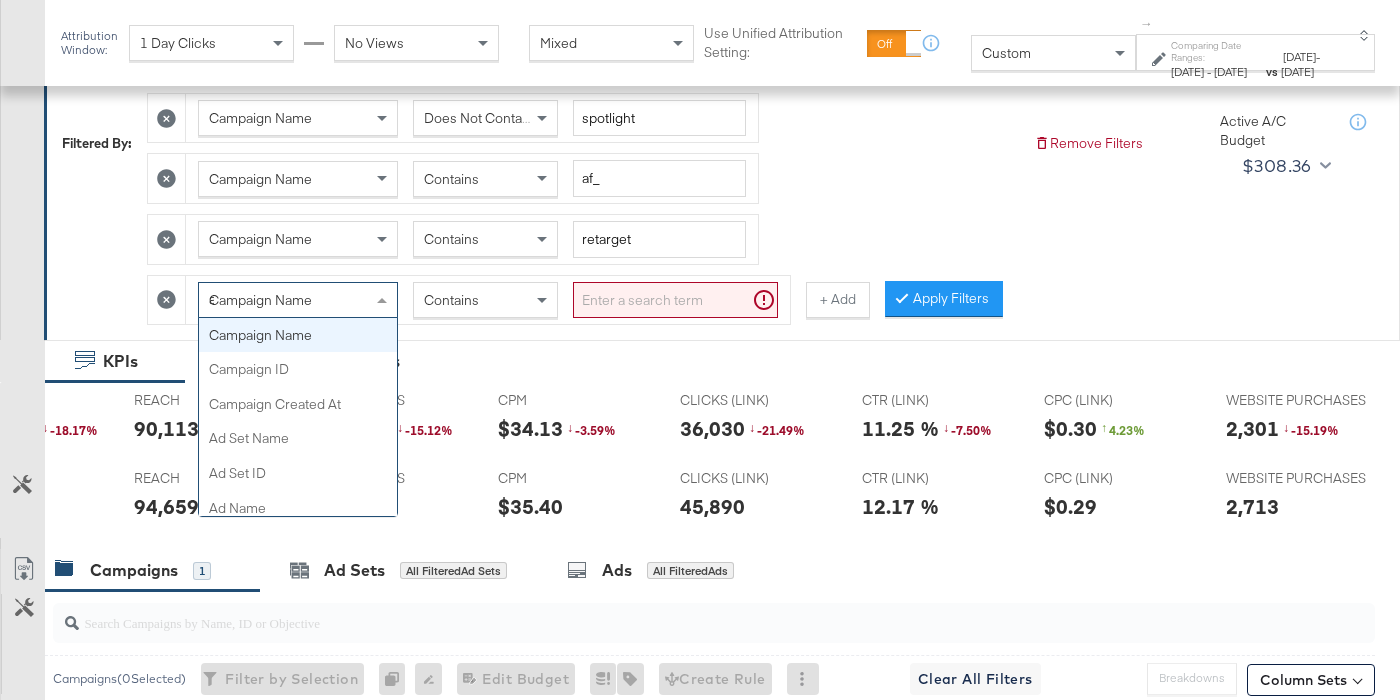 type on "ad" 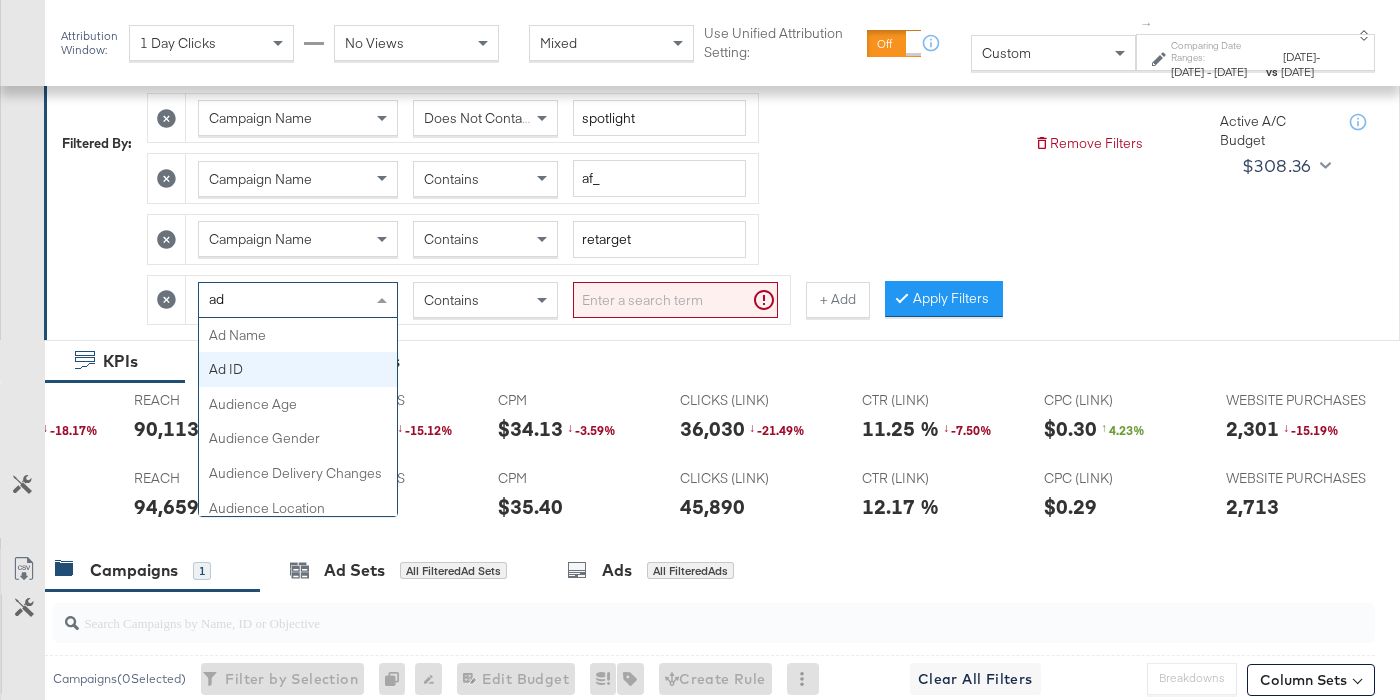type 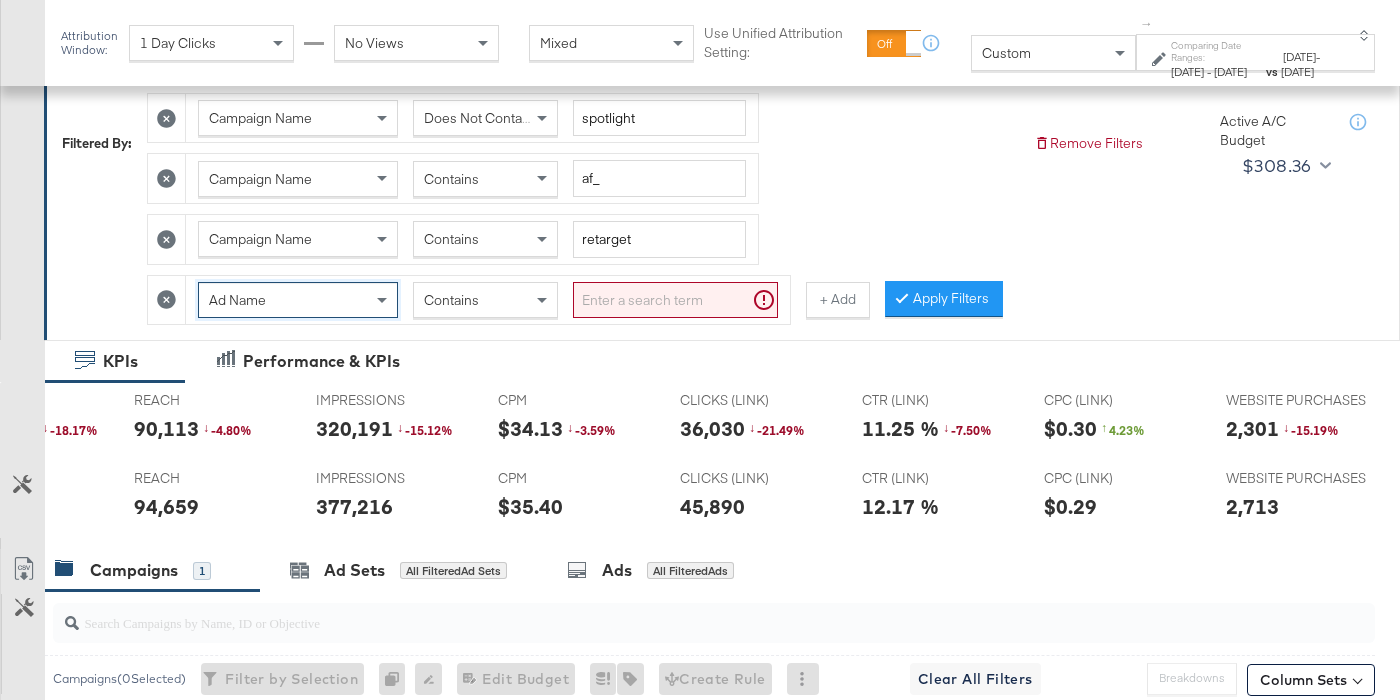 drag, startPoint x: 286, startPoint y: 336, endPoint x: 369, endPoint y: 323, distance: 84.0119 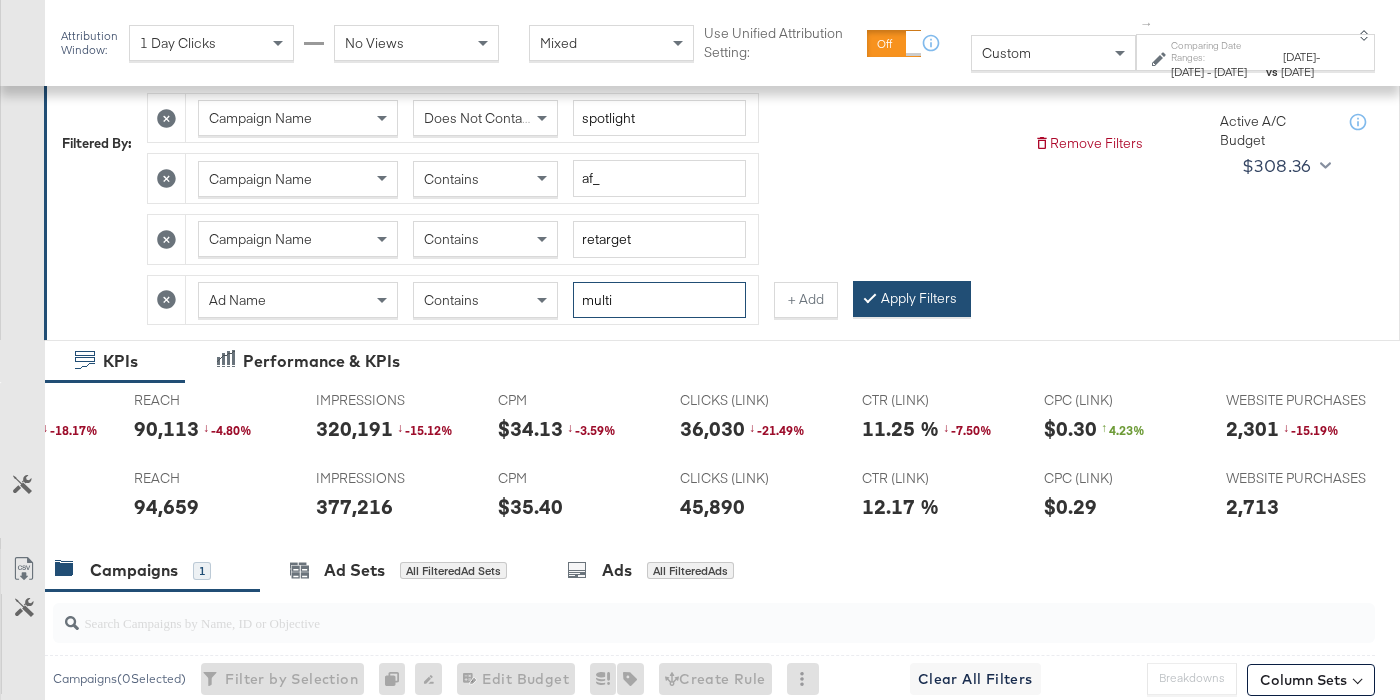 type on "multi" 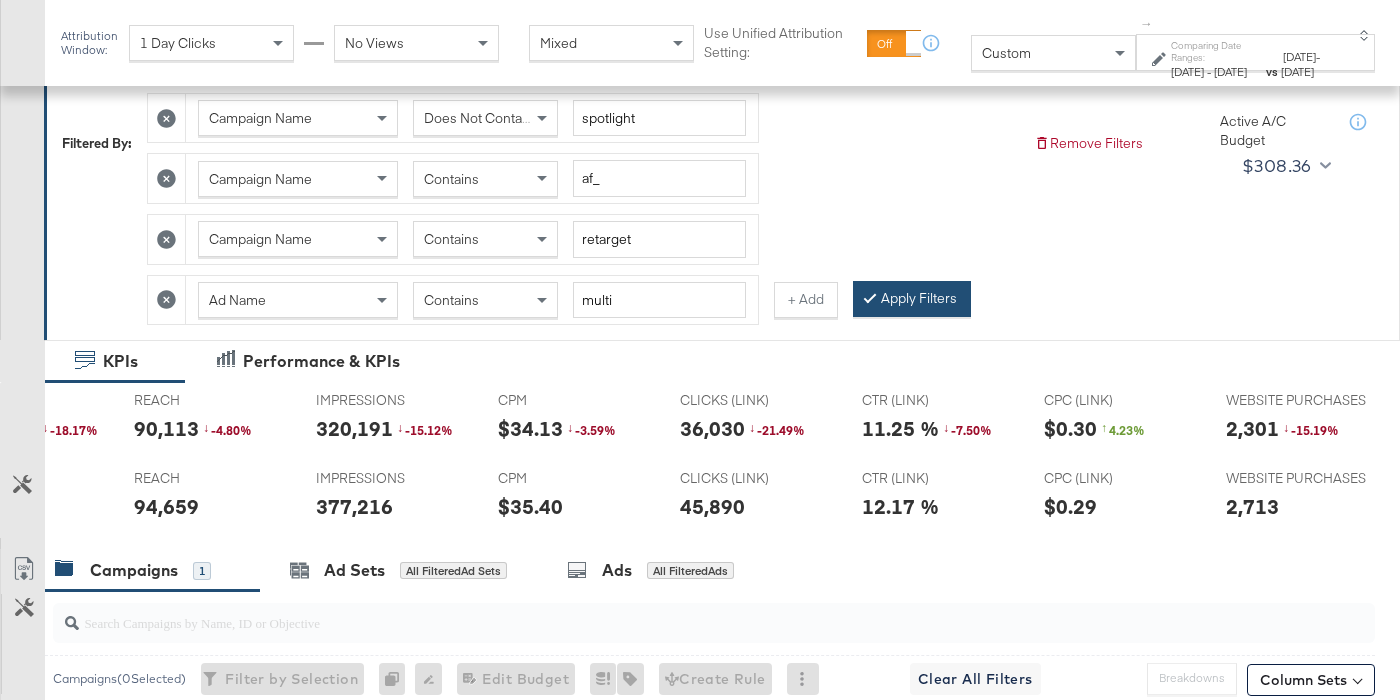 click on "Apply Filters" at bounding box center (912, 299) 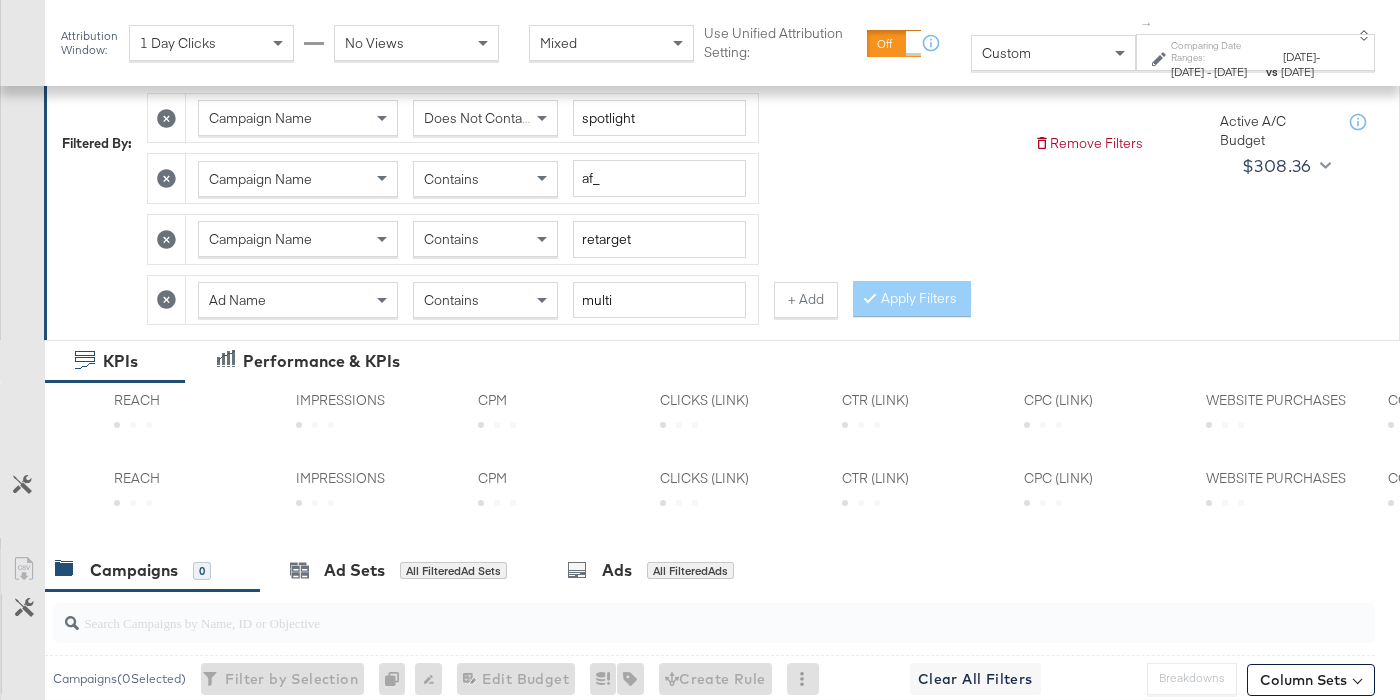 scroll, scrollTop: 0, scrollLeft: 0, axis: both 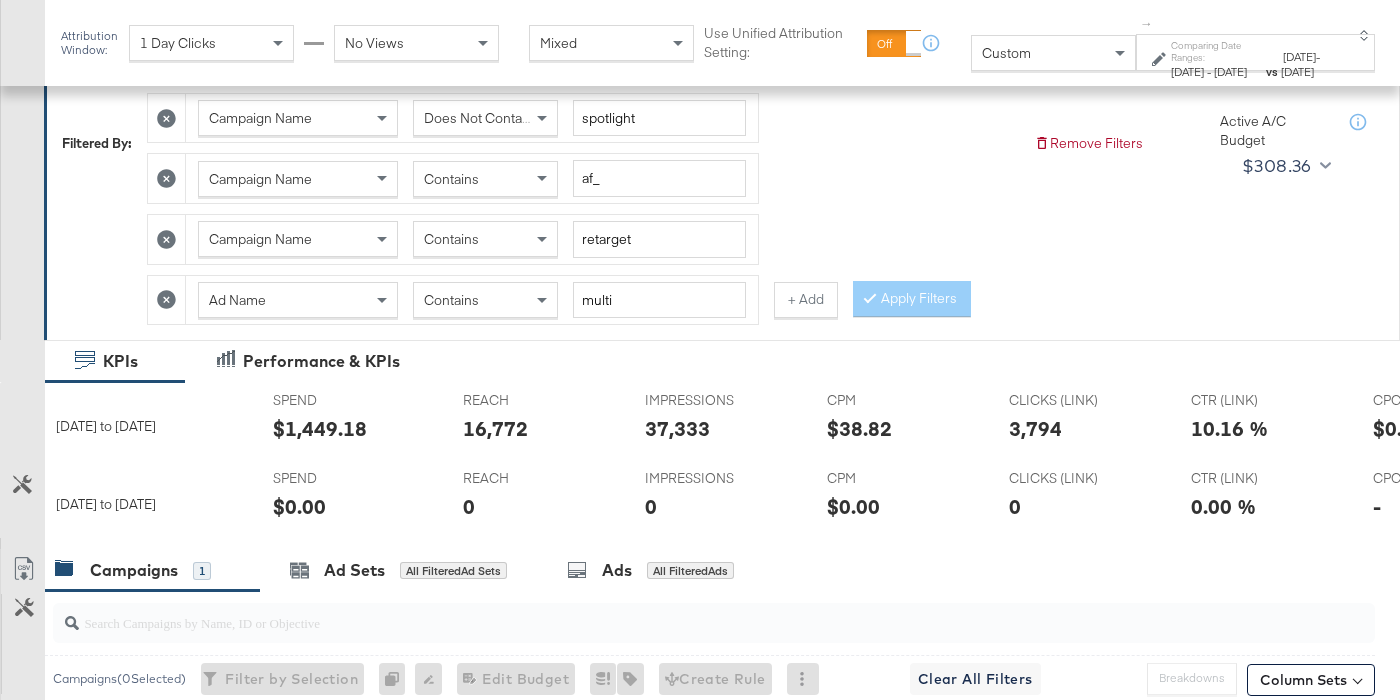 click on "$1,449.18" at bounding box center (320, 428) 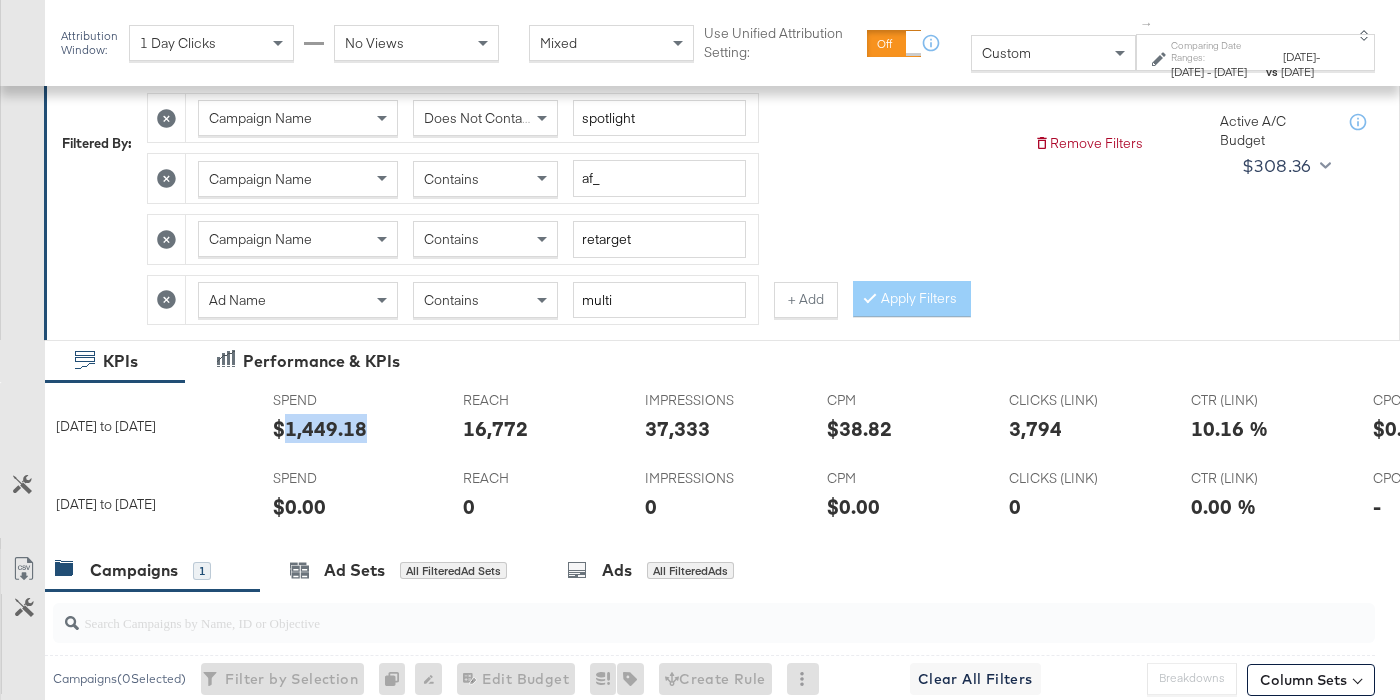 click on "$1,449.18" at bounding box center (320, 428) 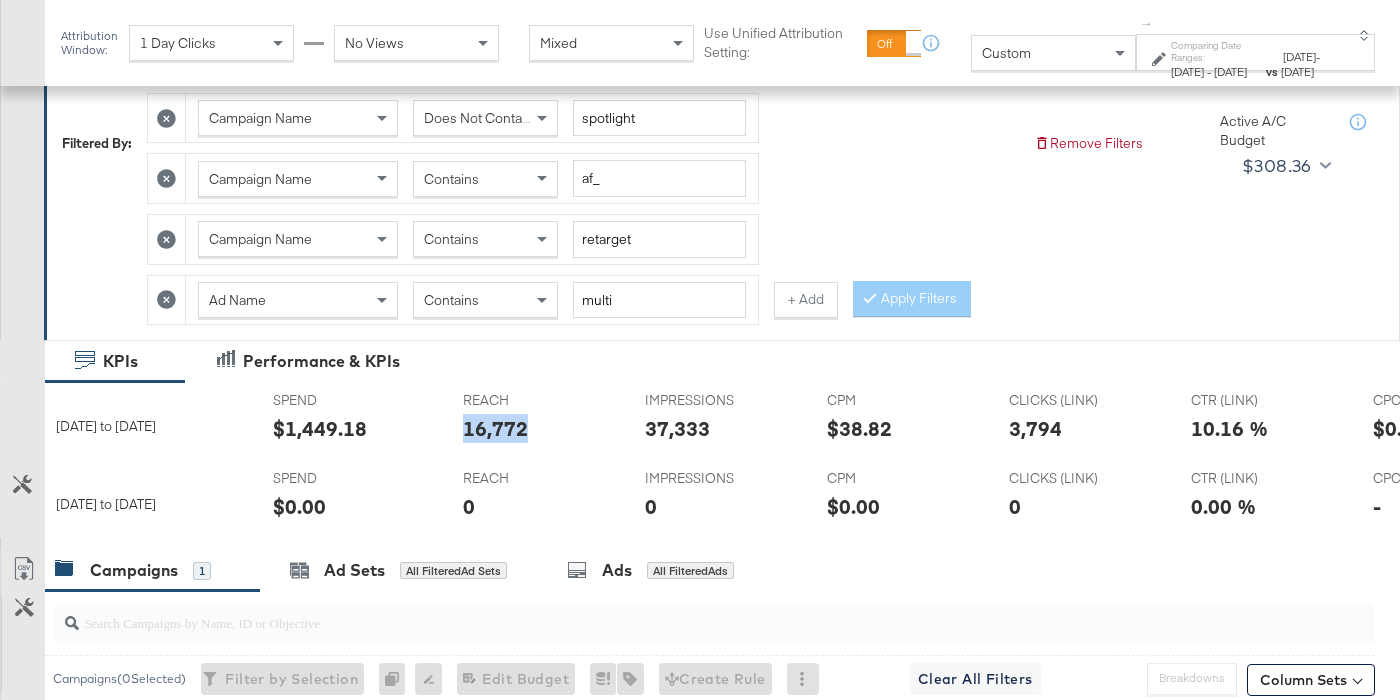 click on "16,772" at bounding box center (495, 428) 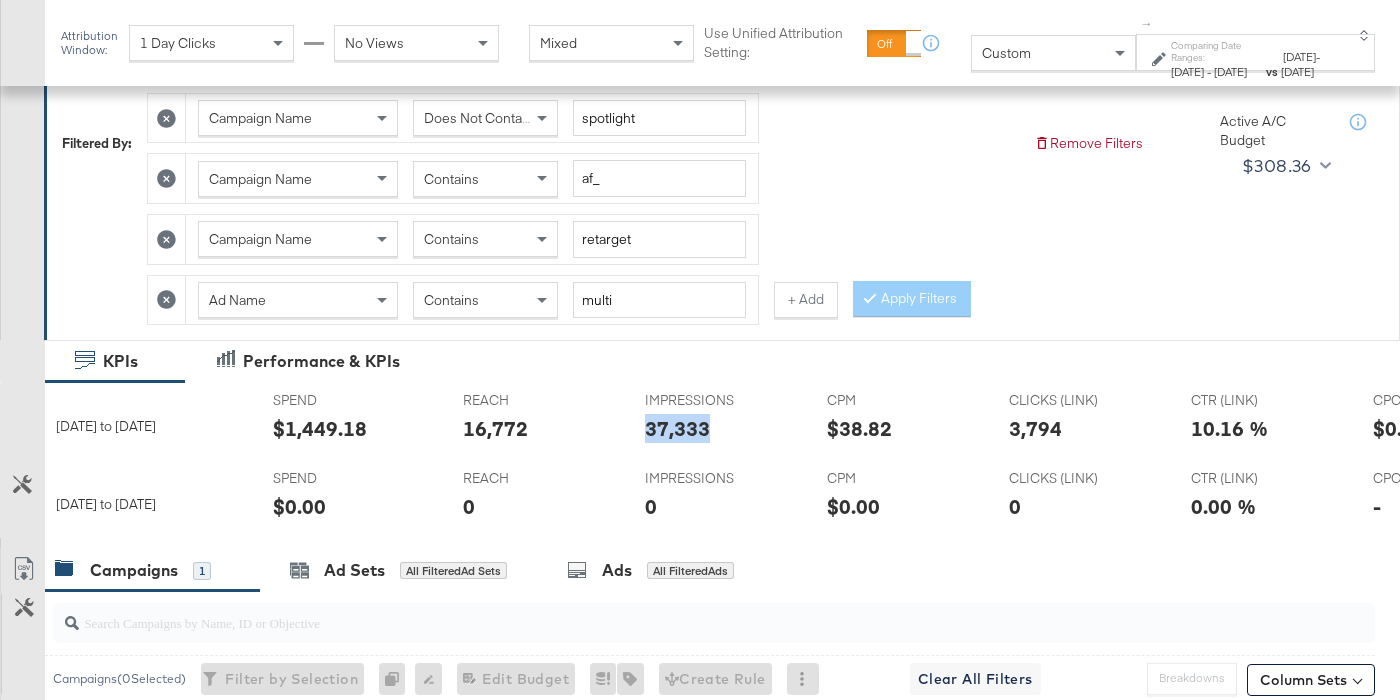 click on "37,333" at bounding box center [677, 428] 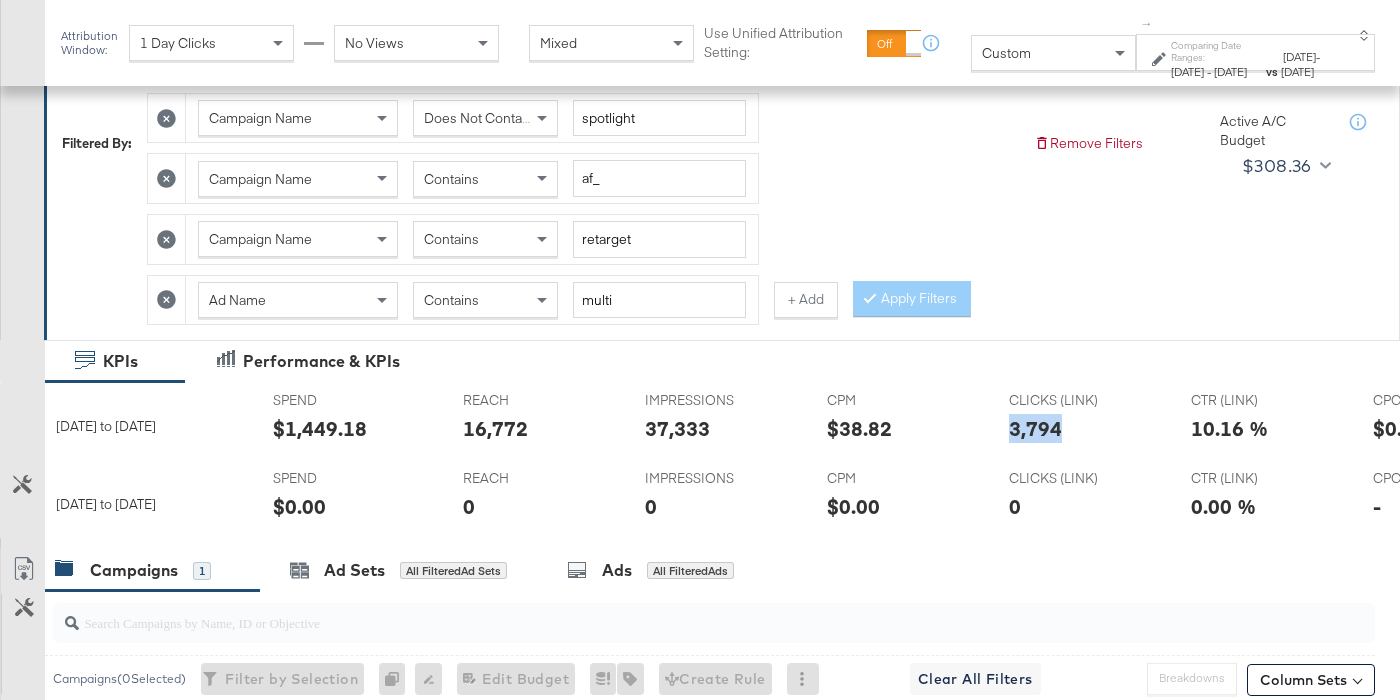 click on "3,794" at bounding box center [1035, 428] 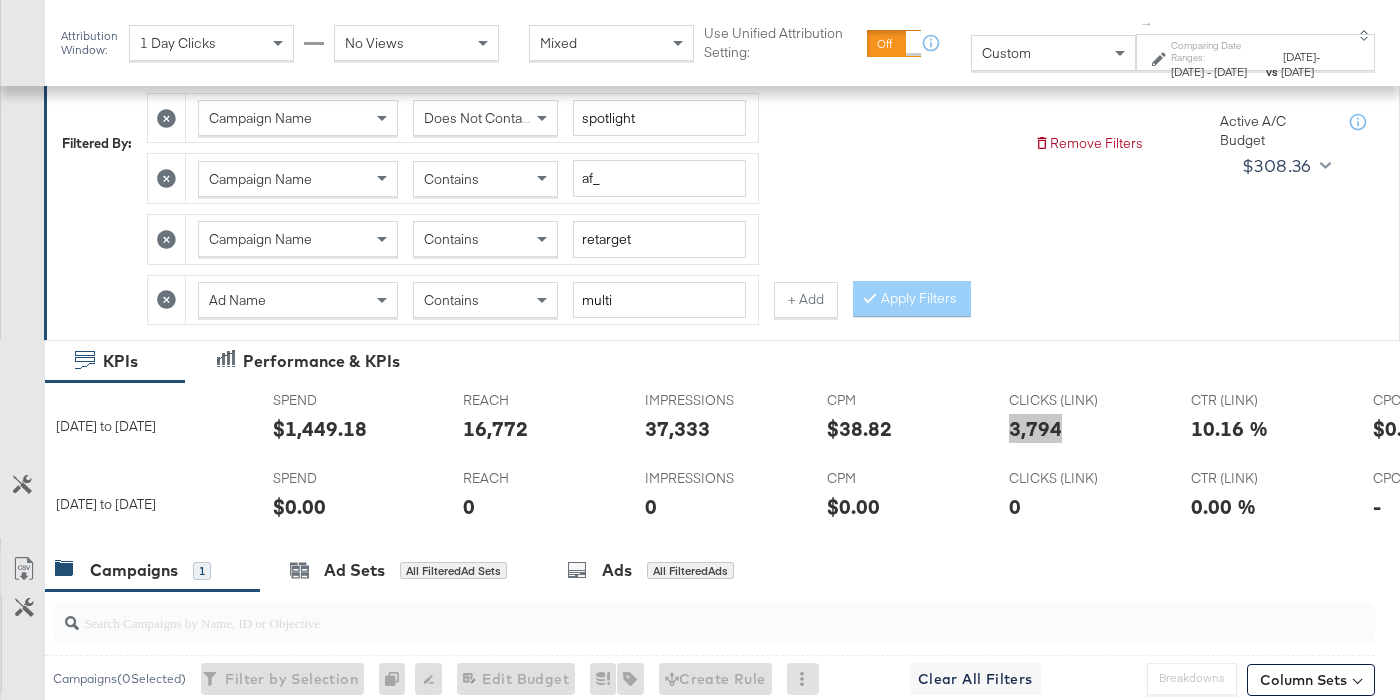 scroll, scrollTop: 0, scrollLeft: 764, axis: horizontal 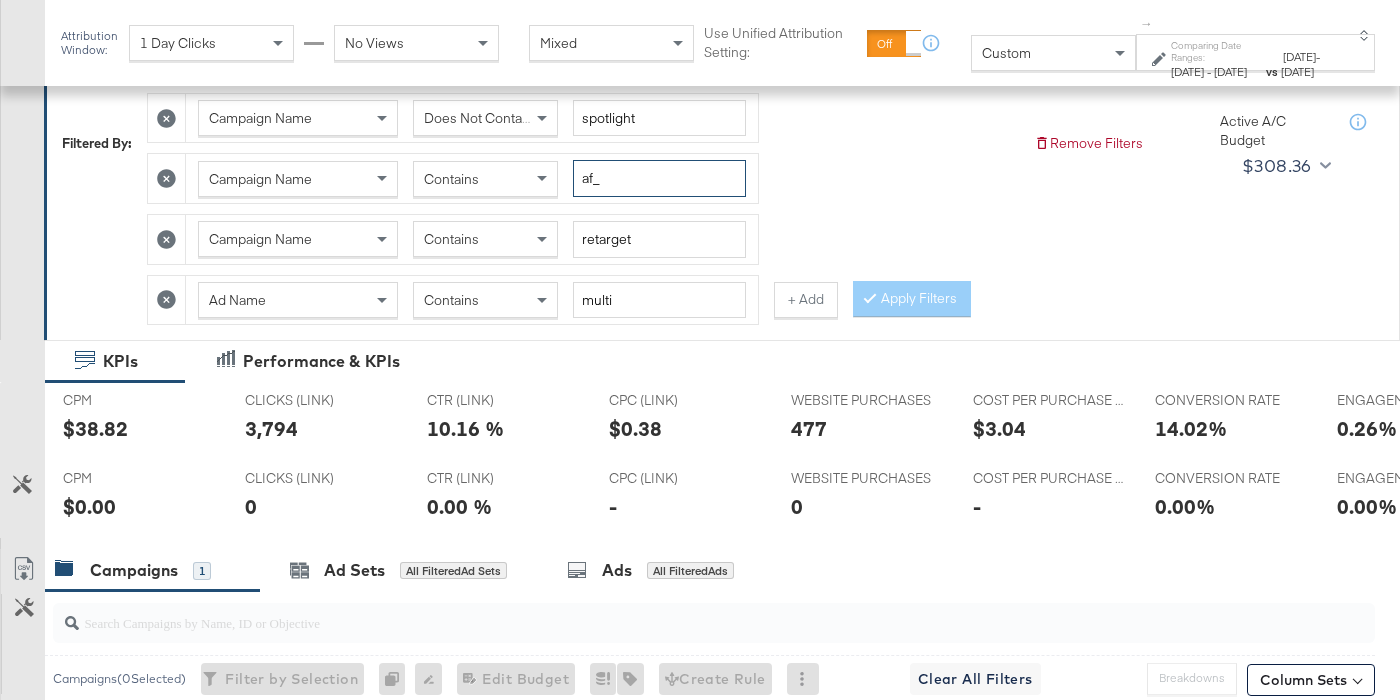 click on "af_" at bounding box center [659, 178] 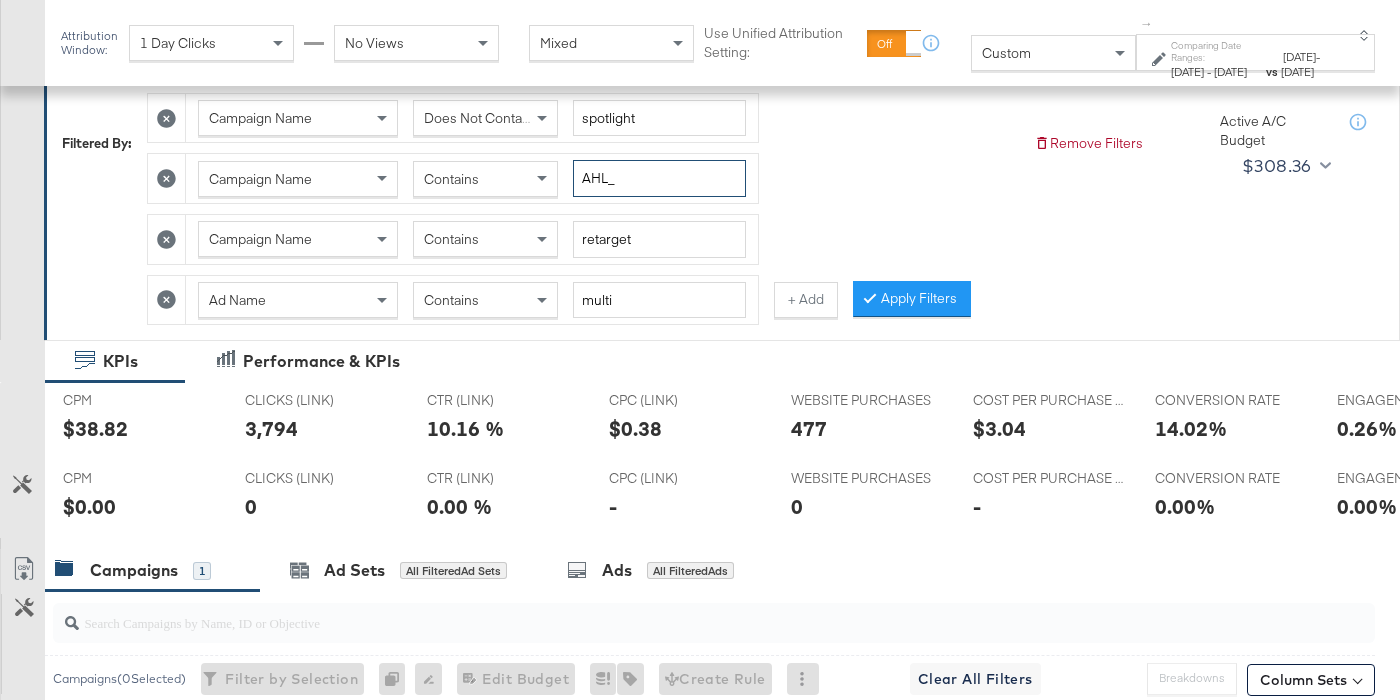 type on "AHL_" 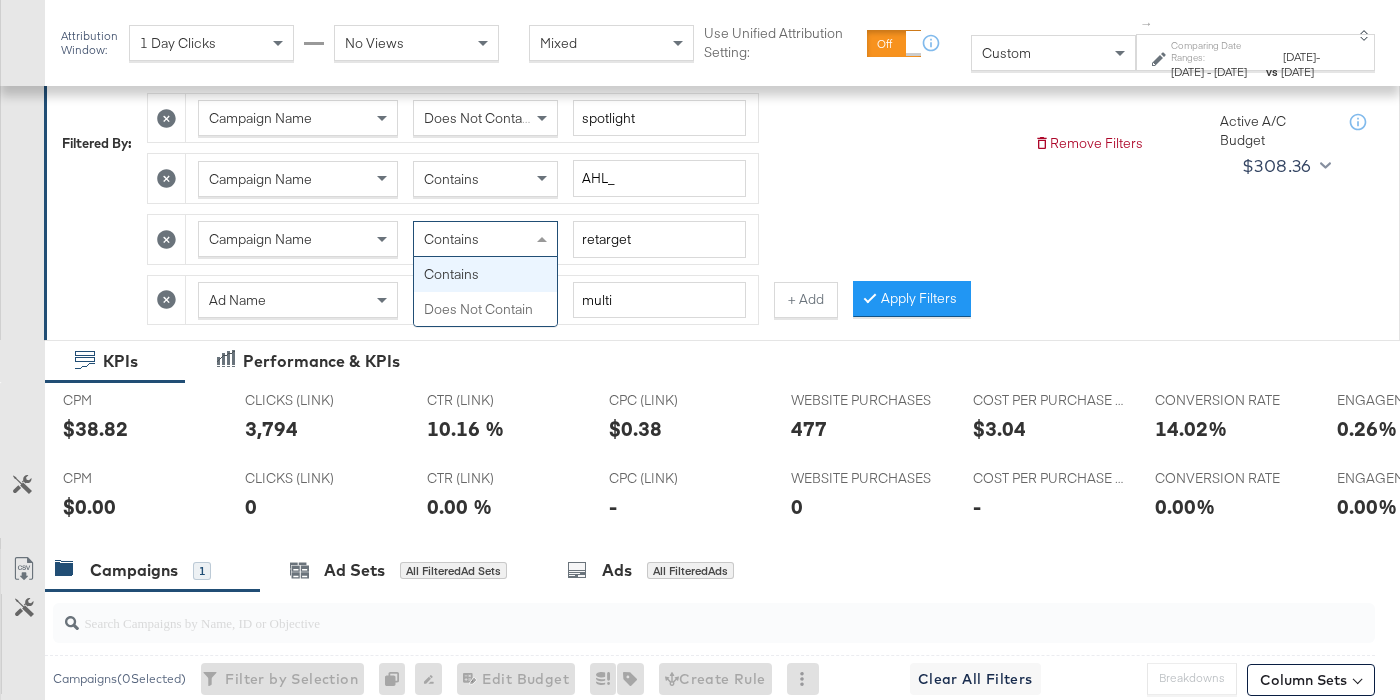 drag, startPoint x: 479, startPoint y: 237, endPoint x: 475, endPoint y: 278, distance: 41.19466 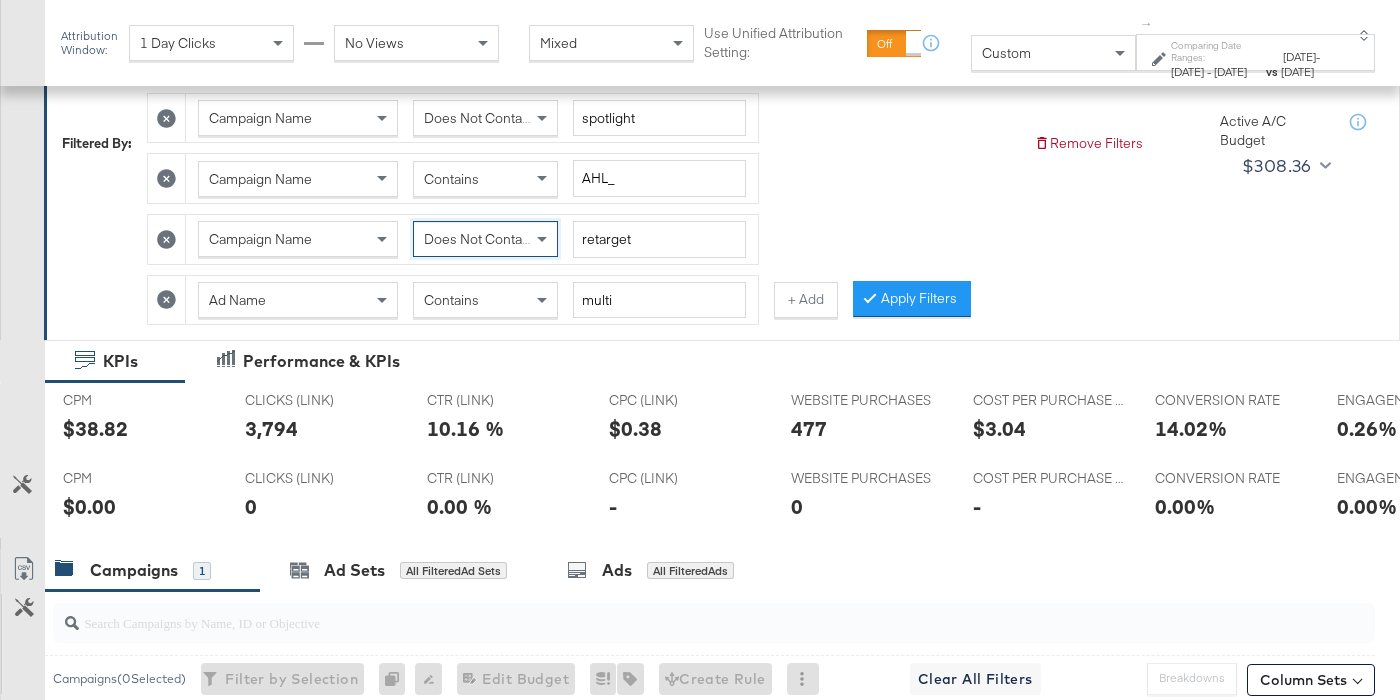 click 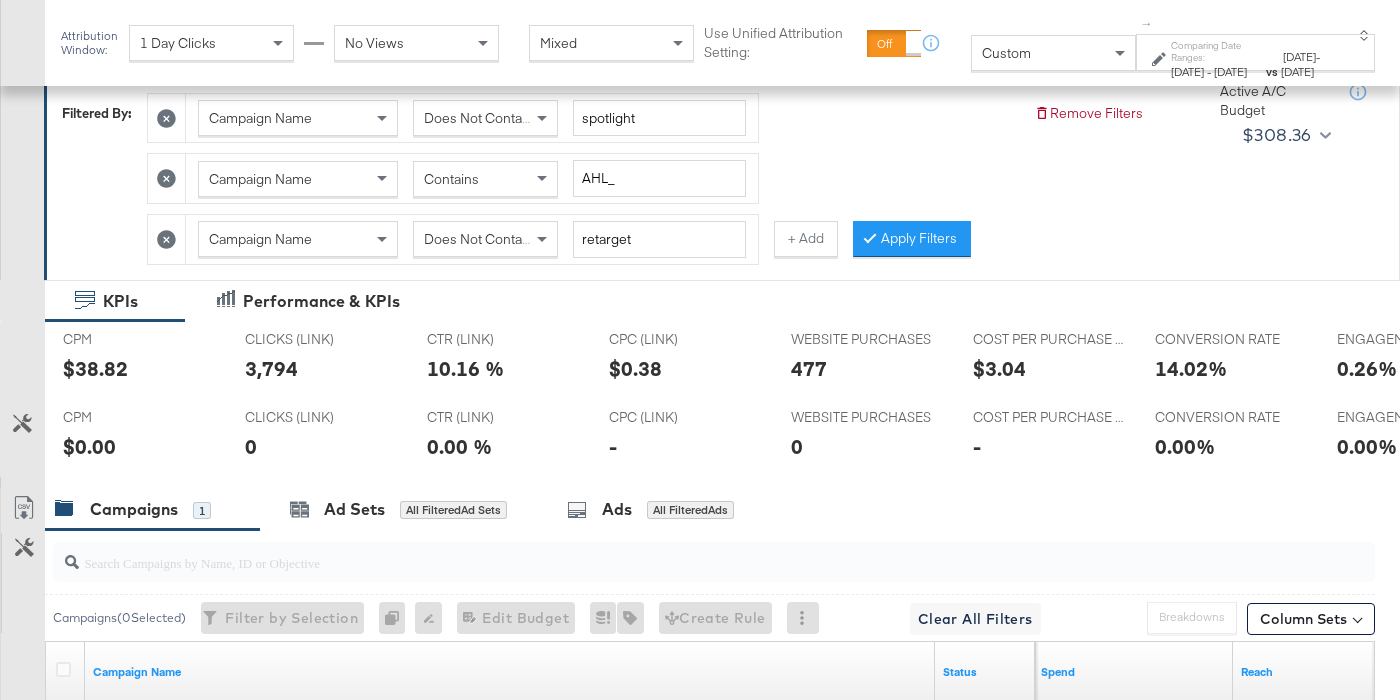 drag, startPoint x: 923, startPoint y: 235, endPoint x: 703, endPoint y: 364, distance: 255.03137 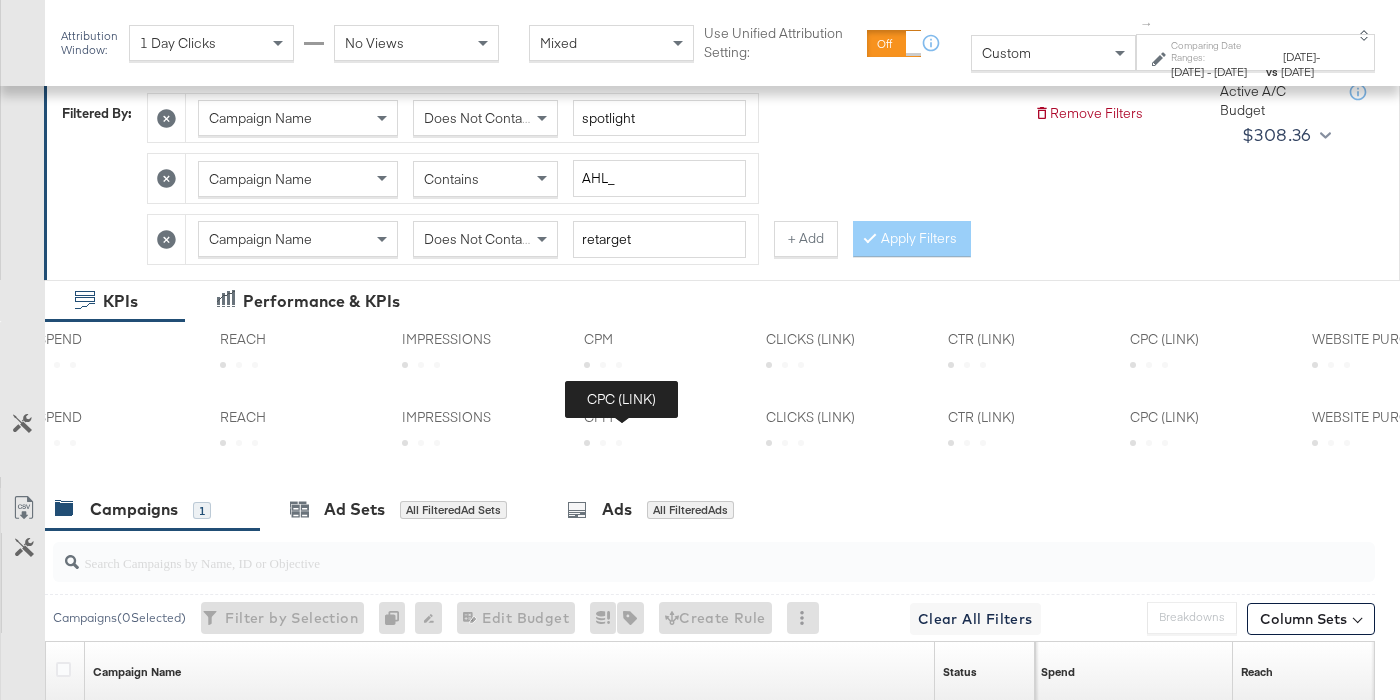scroll, scrollTop: 0, scrollLeft: 0, axis: both 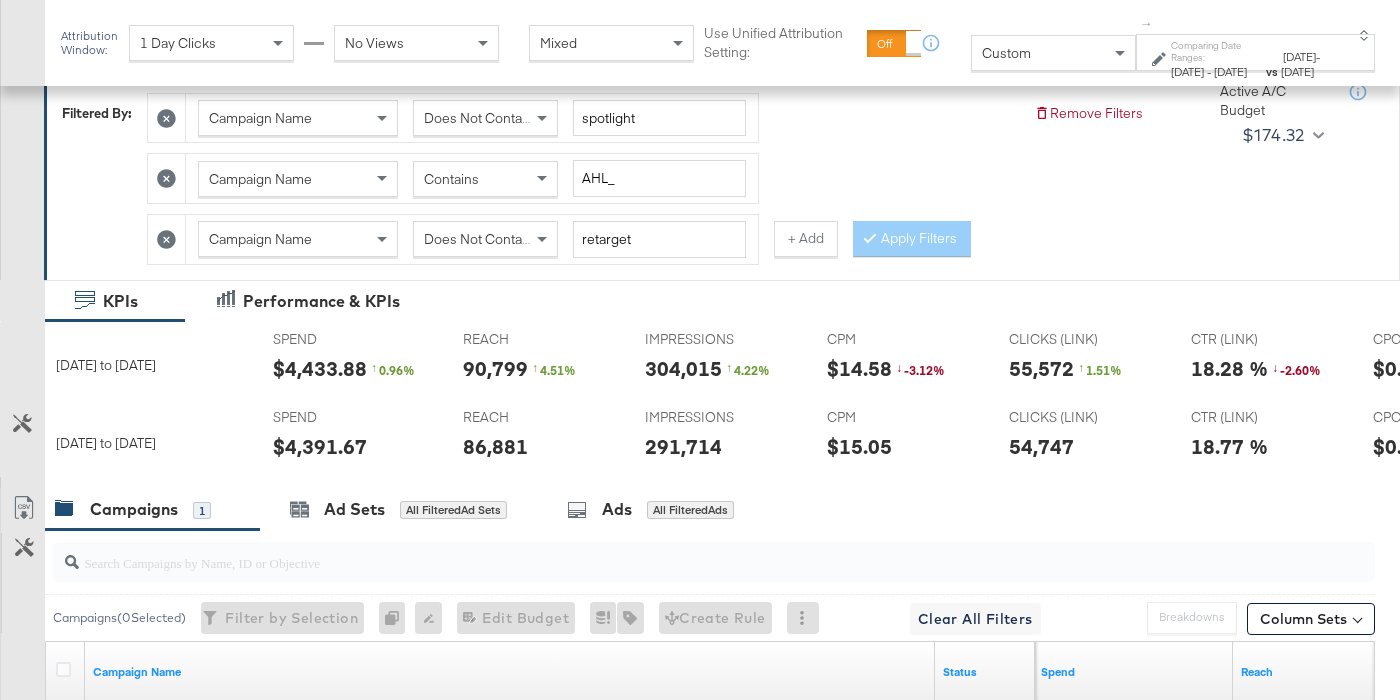 click on "$4,391.67" at bounding box center (320, 446) 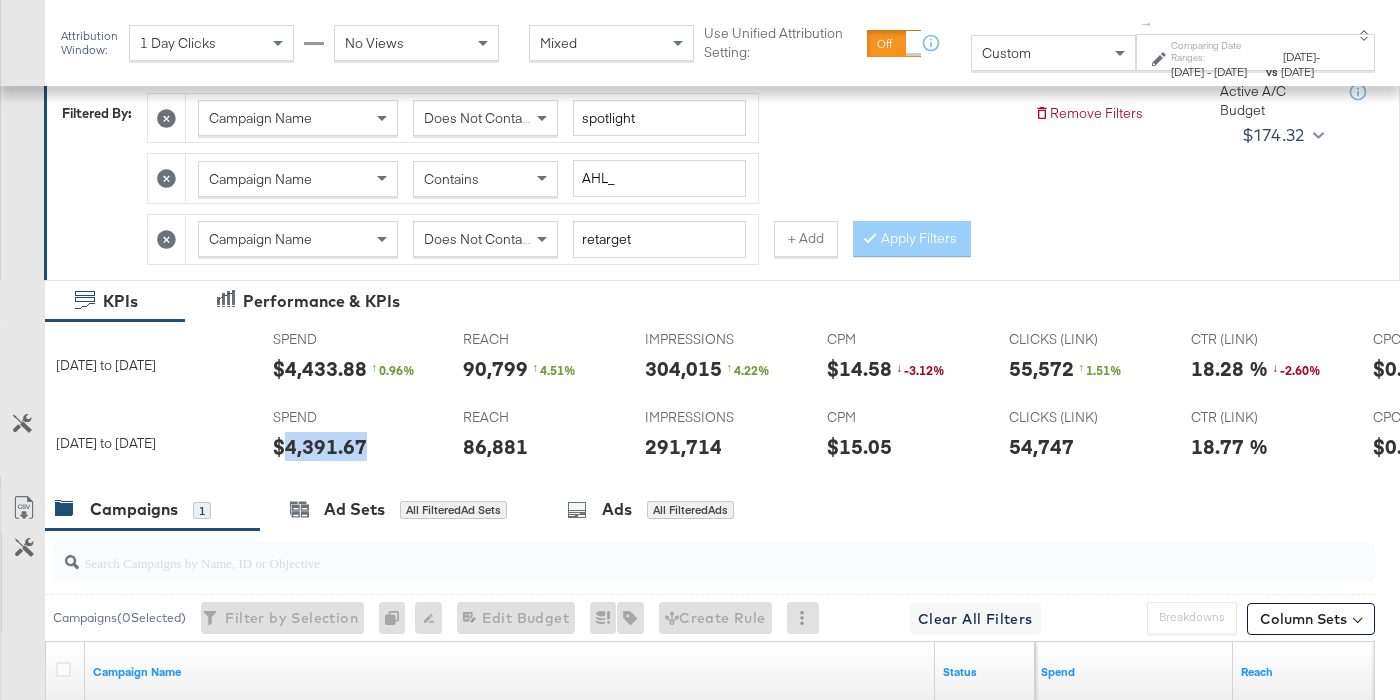 click on "$4,391.67" at bounding box center (320, 446) 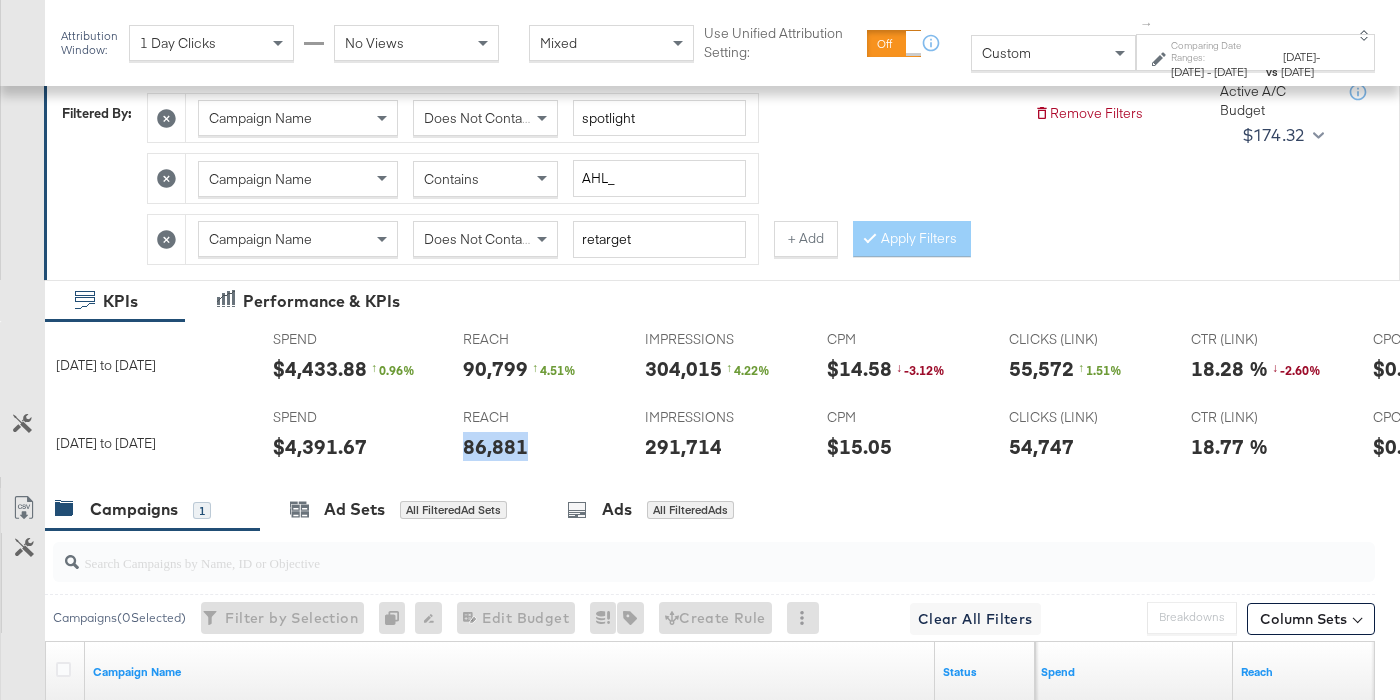 click on "86,881" at bounding box center (495, 446) 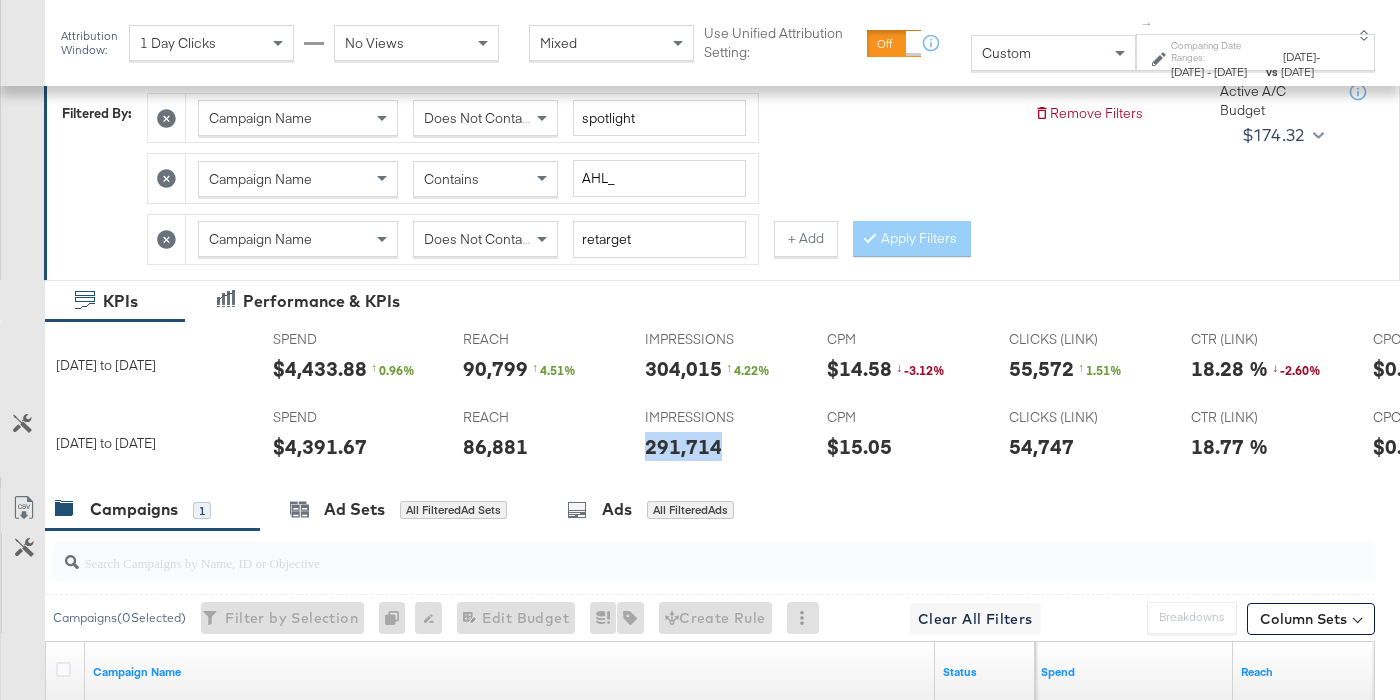 click on "291,714" at bounding box center (683, 446) 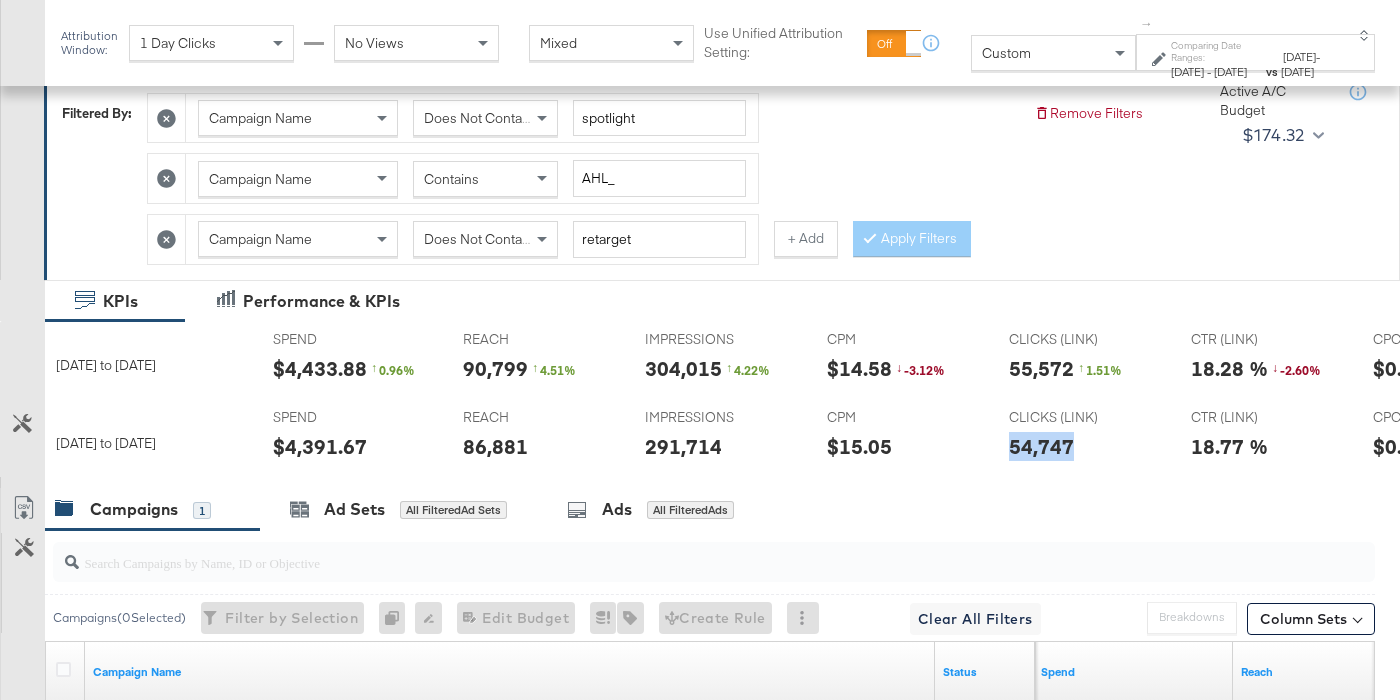 click on "54,747" at bounding box center [1041, 446] 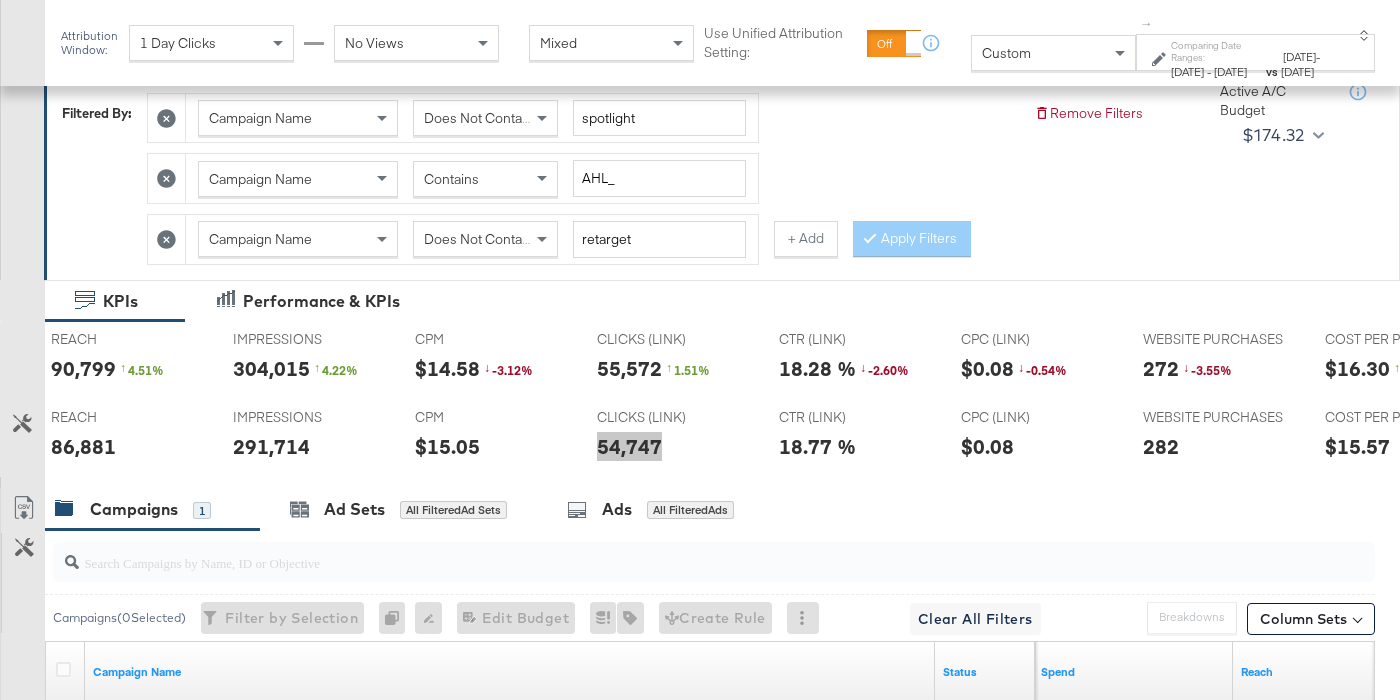 scroll, scrollTop: 0, scrollLeft: 413, axis: horizontal 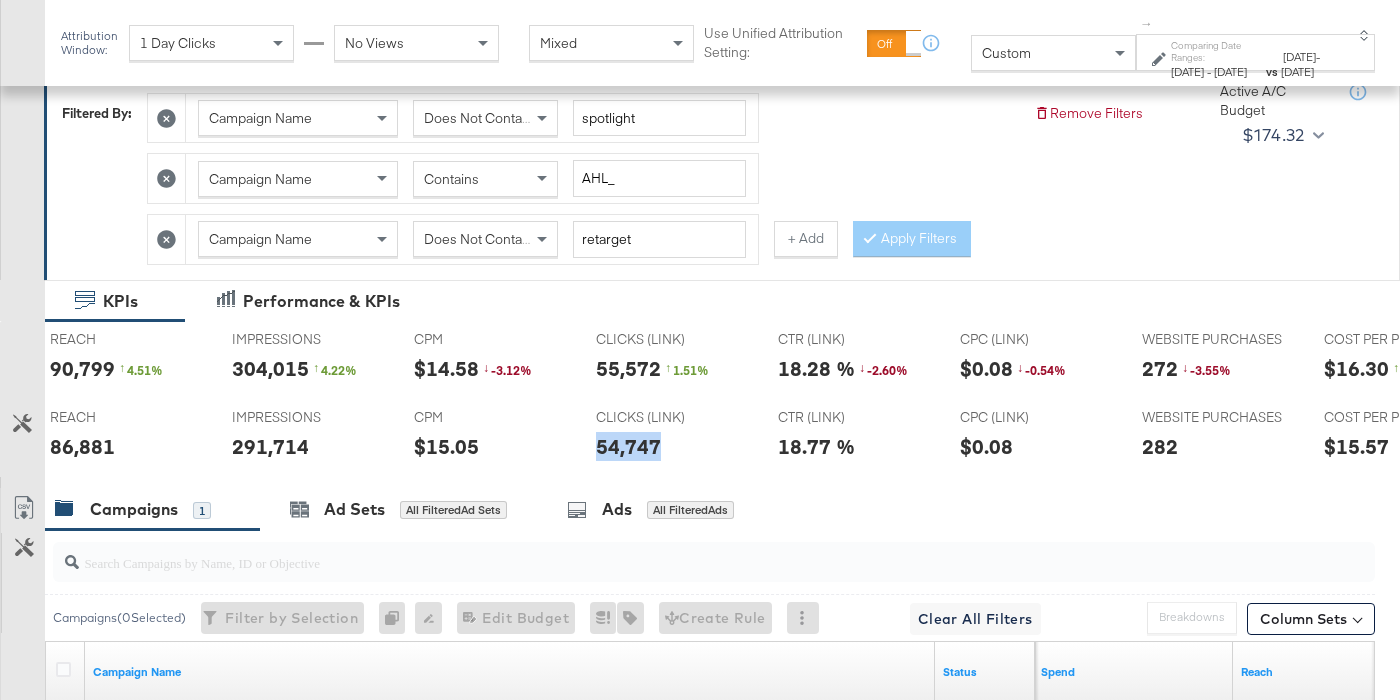 click on "282" at bounding box center [1160, 446] 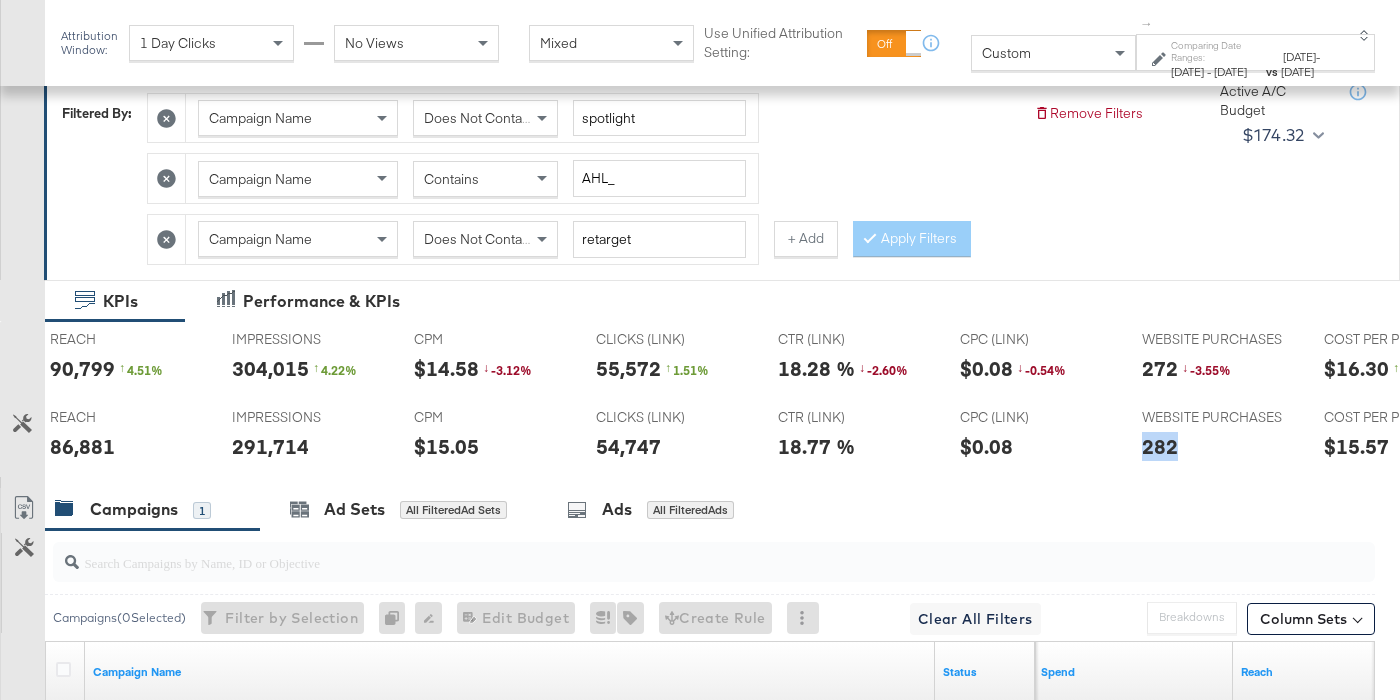 click on "282" at bounding box center [1160, 446] 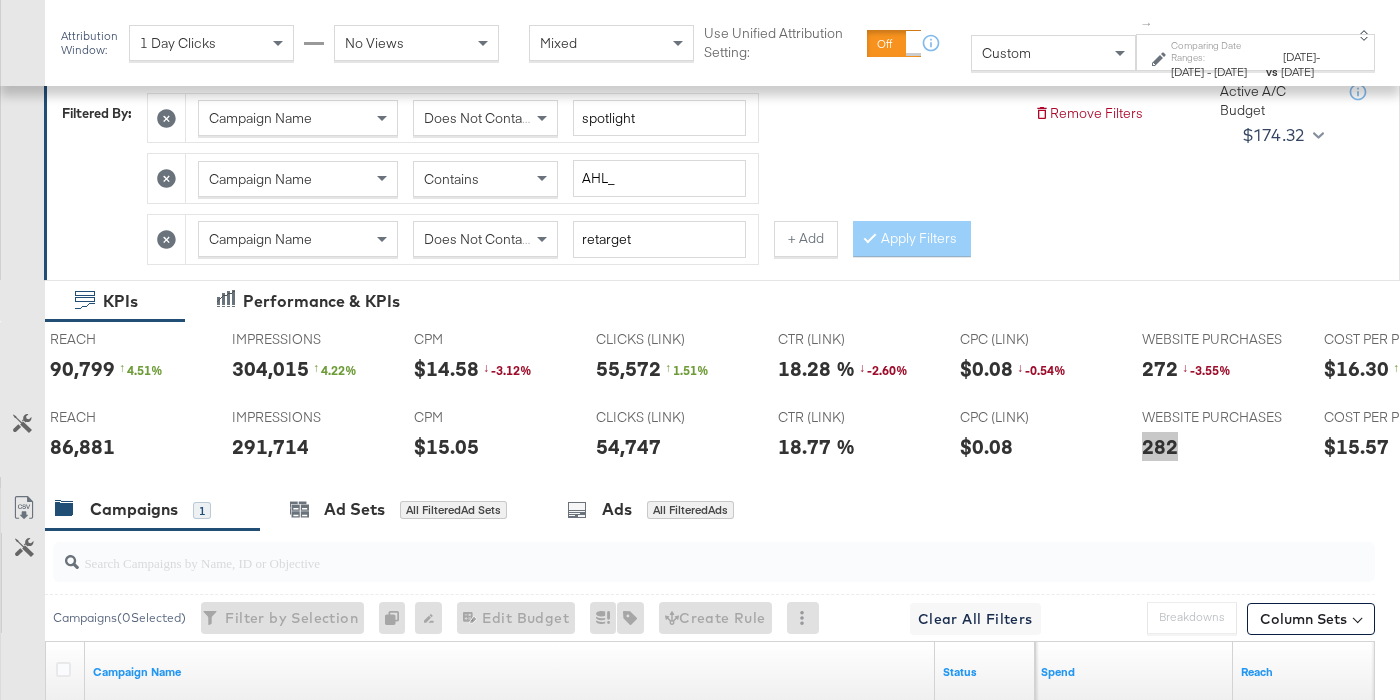 scroll, scrollTop: 0, scrollLeft: 0, axis: both 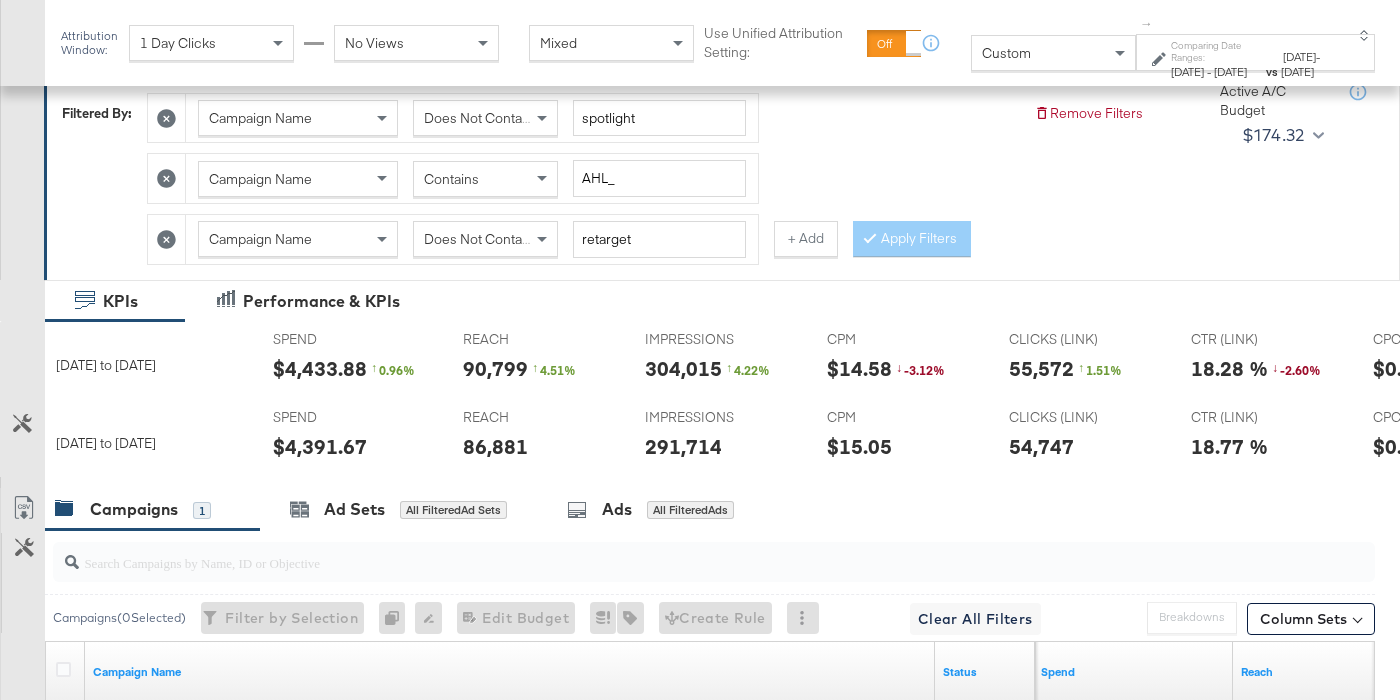click on "$4,433.88" at bounding box center [320, 368] 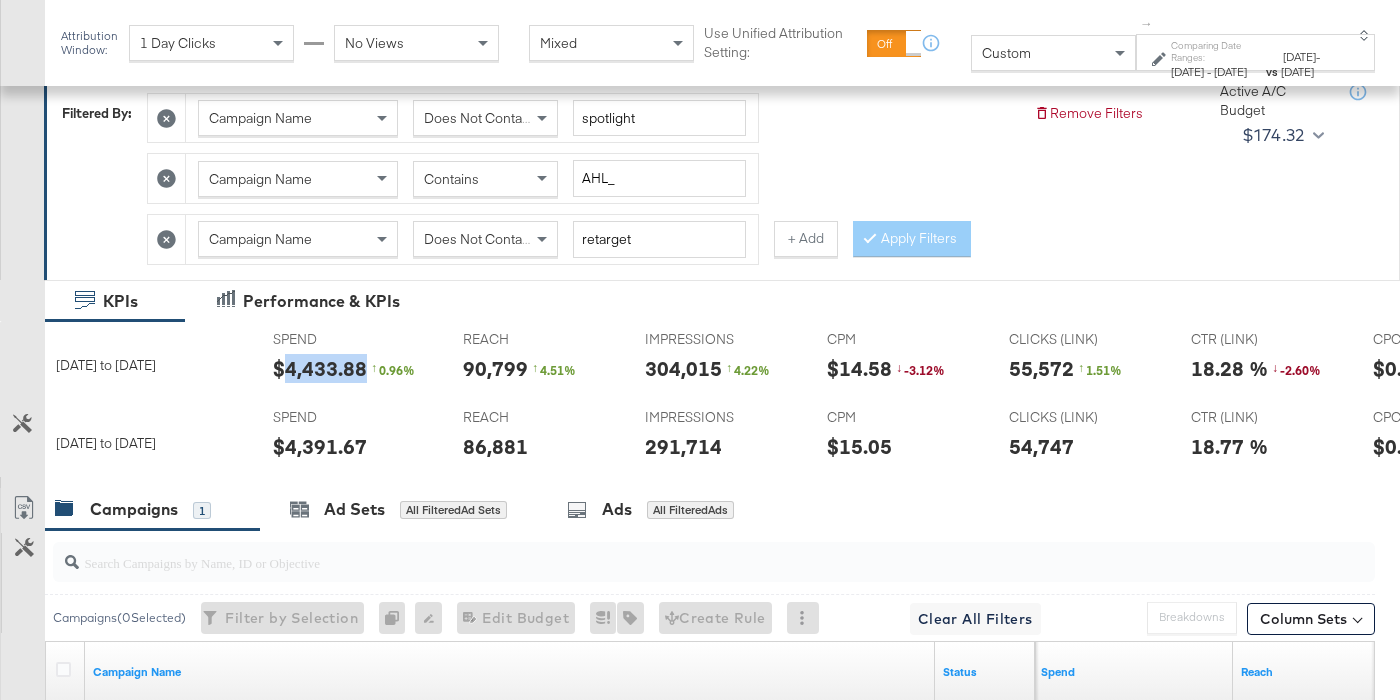 click on "$4,433.88" at bounding box center (320, 368) 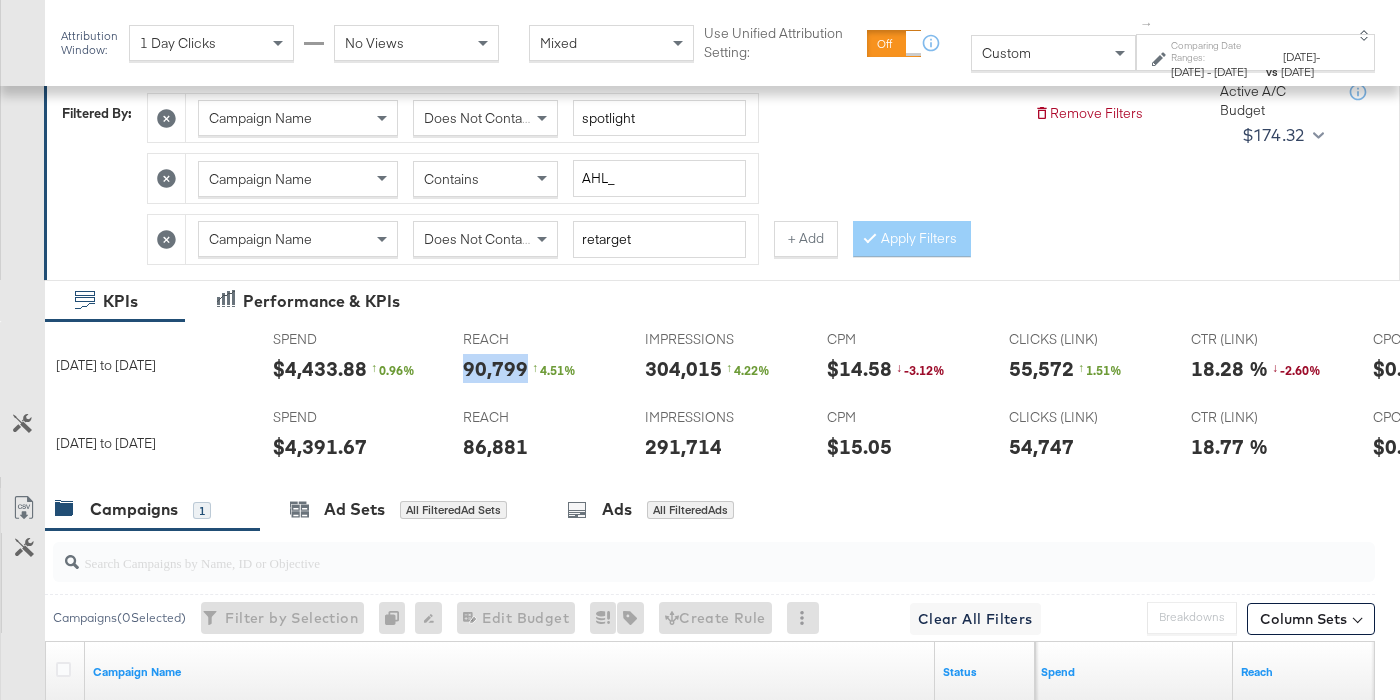 click on "90,799" at bounding box center [495, 368] 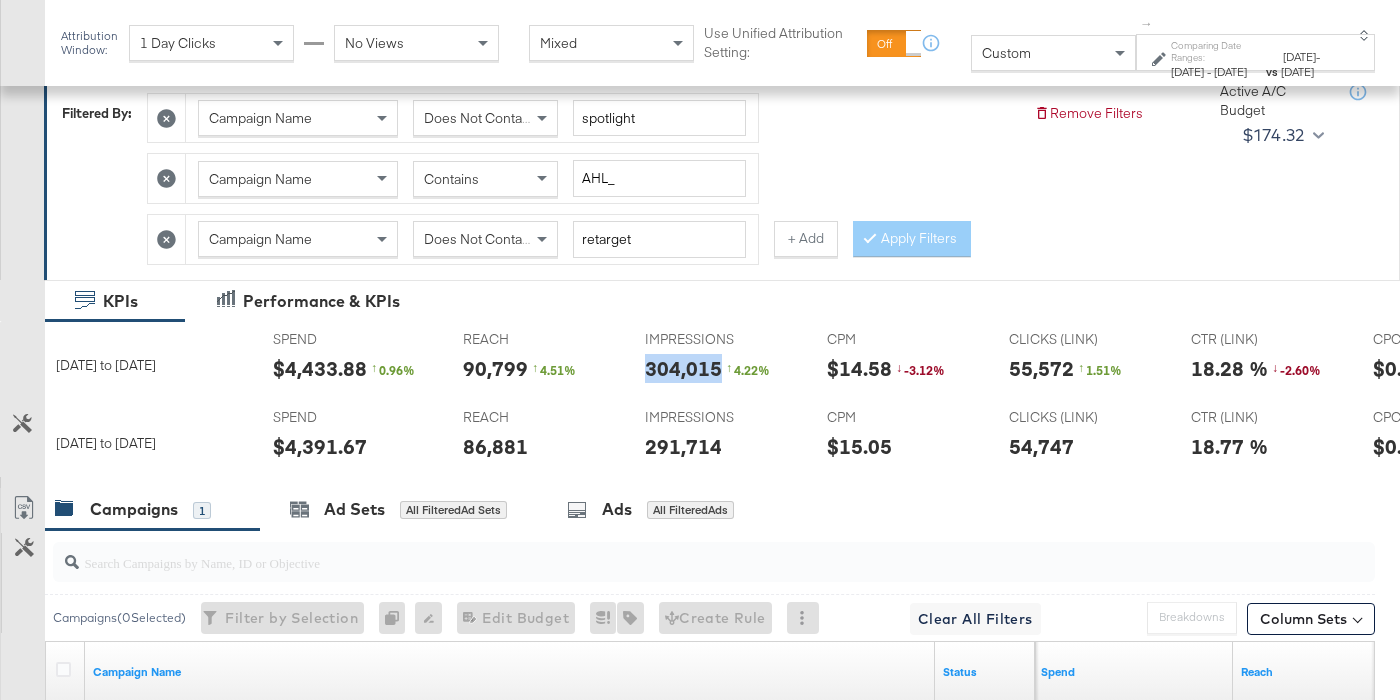 click on "304,015" at bounding box center [683, 368] 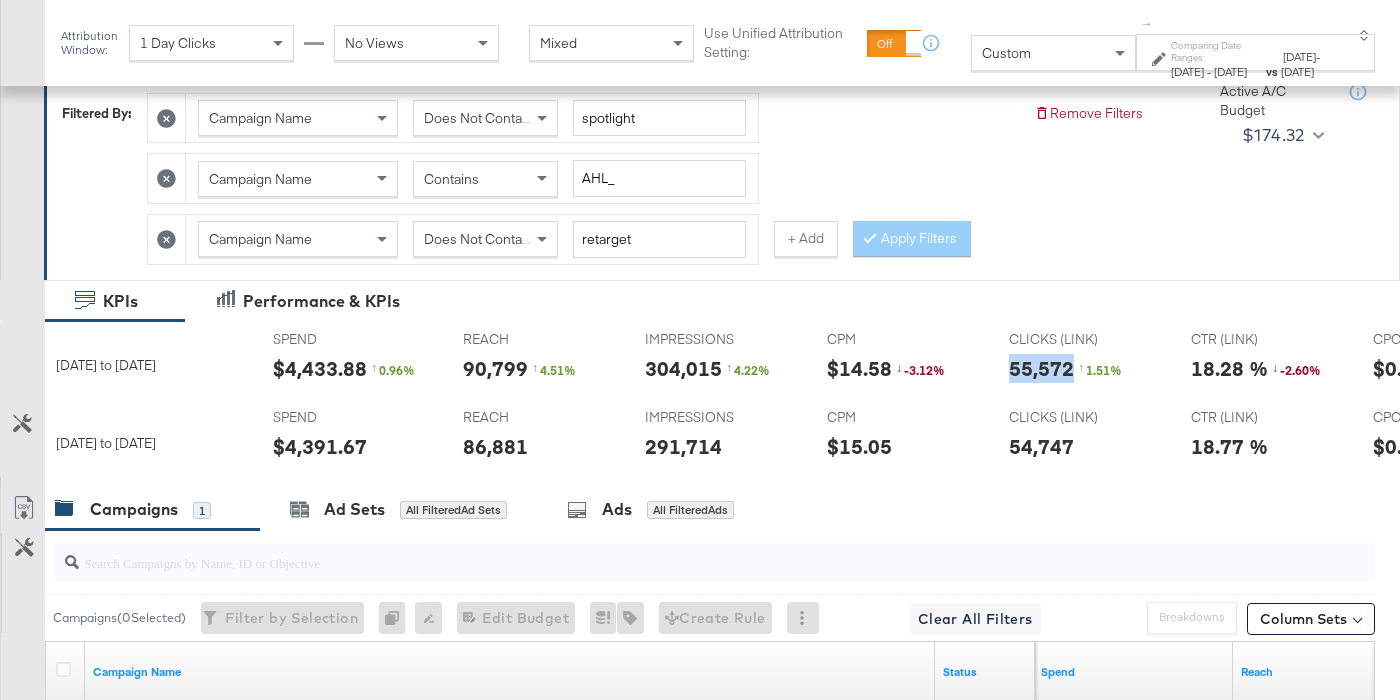 click on "55,572" at bounding box center (1041, 368) 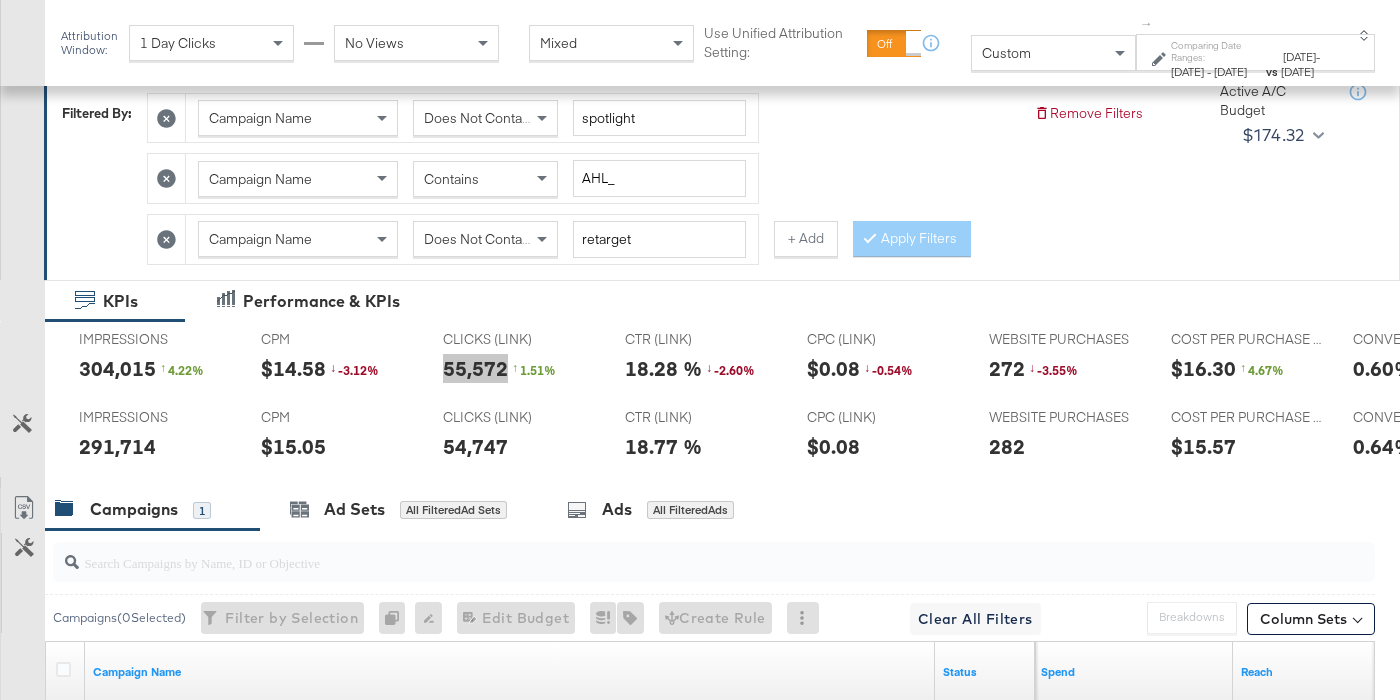 scroll, scrollTop: 0, scrollLeft: 0, axis: both 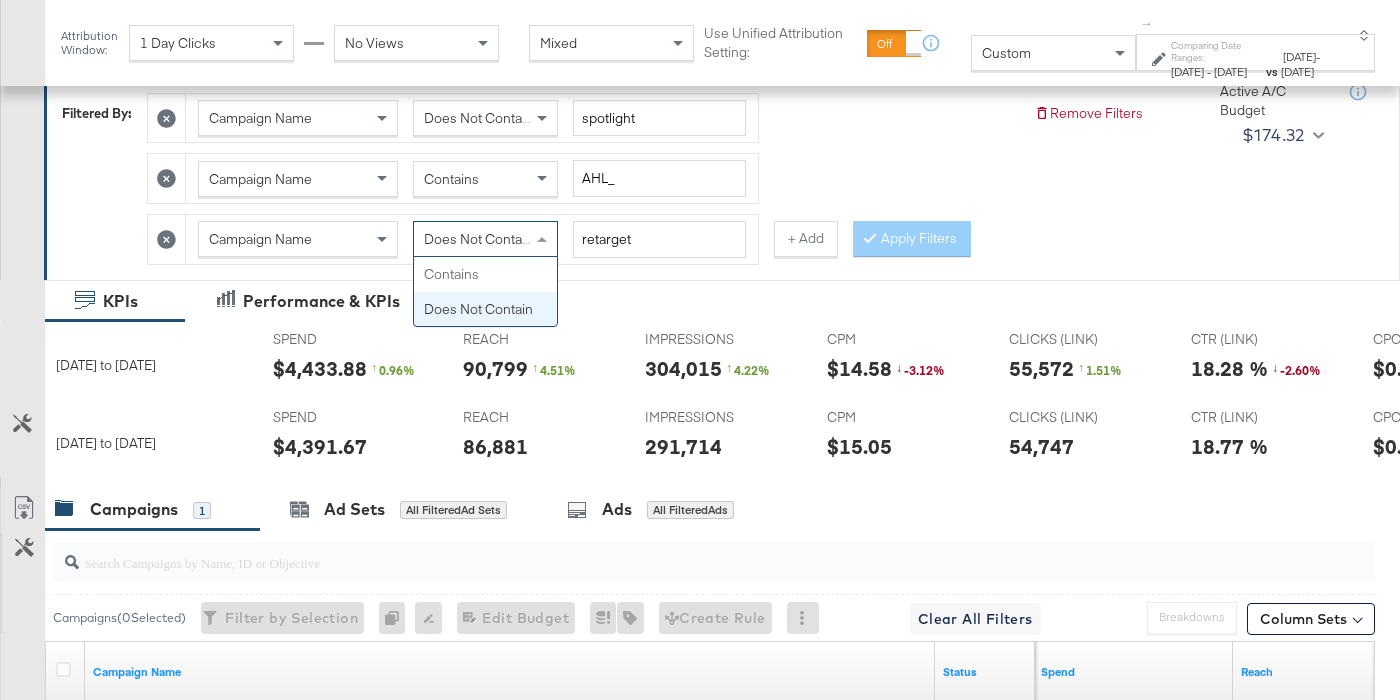 click on "Does Not Contain" at bounding box center (478, 239) 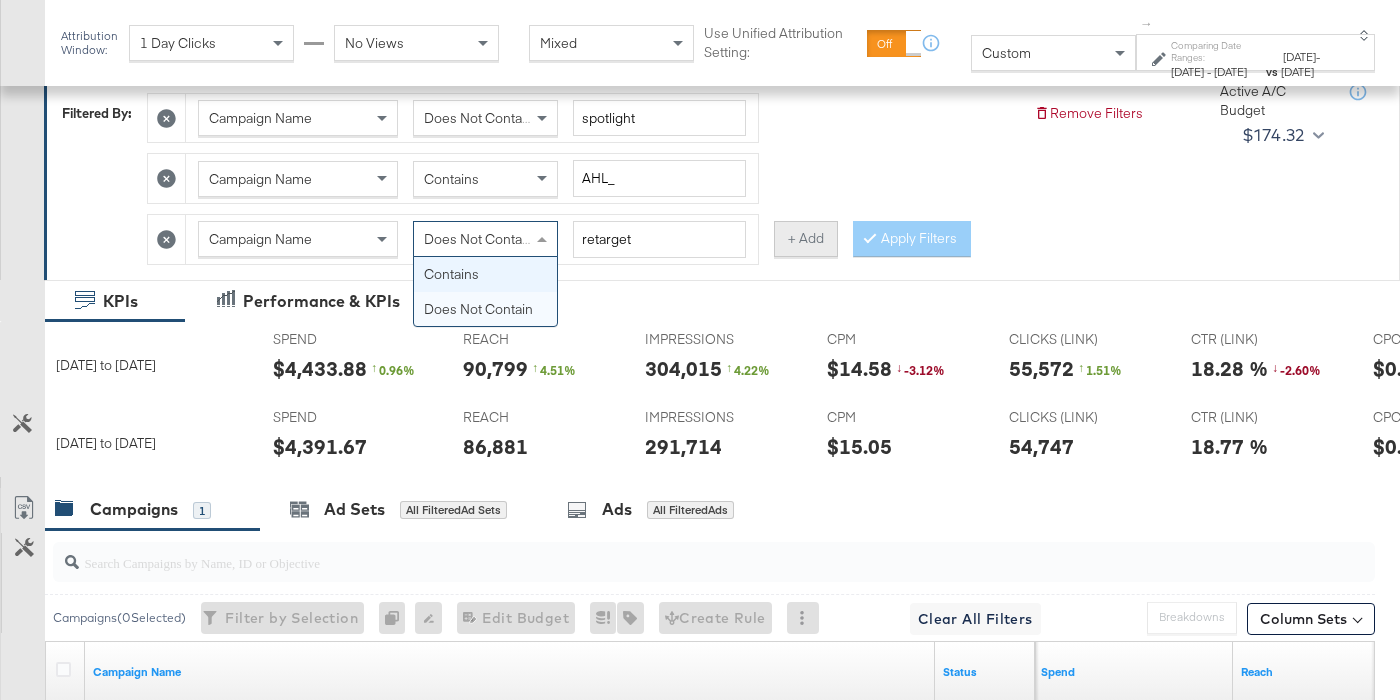 drag, startPoint x: 837, startPoint y: 245, endPoint x: 808, endPoint y: 243, distance: 29.068884 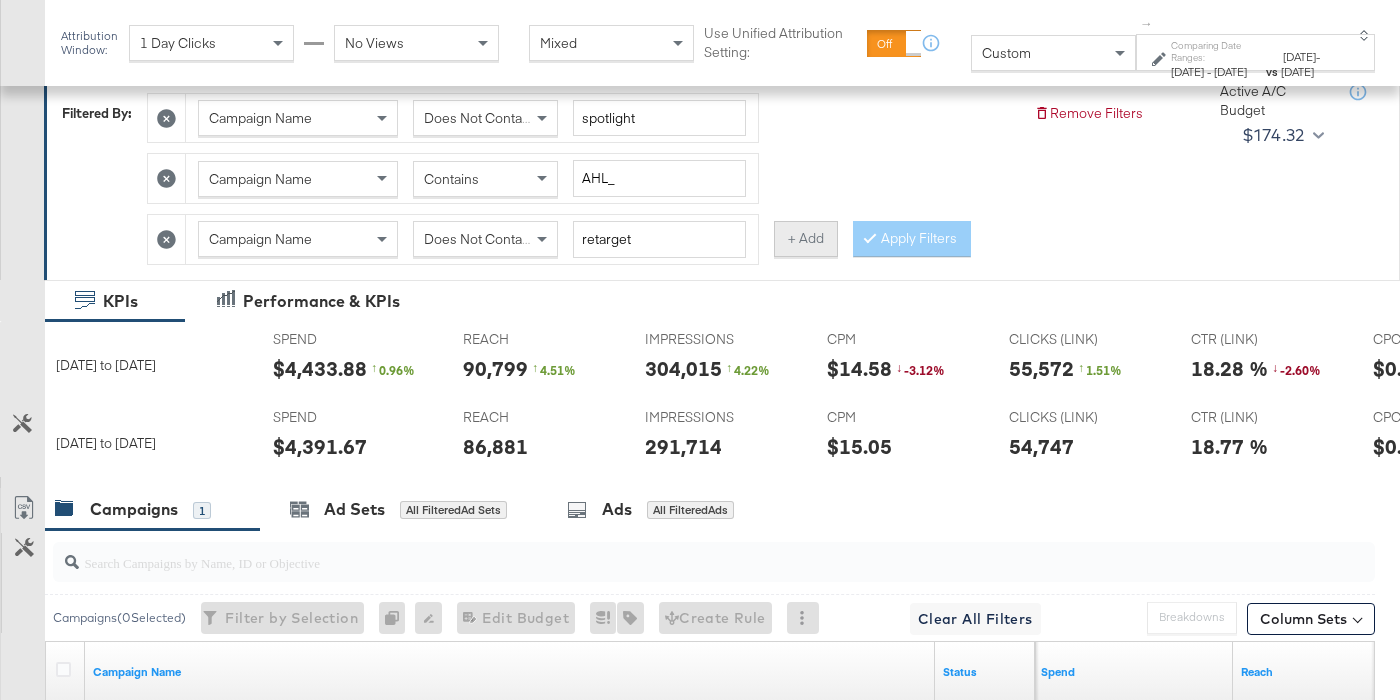 click on "+ Add" at bounding box center [806, 239] 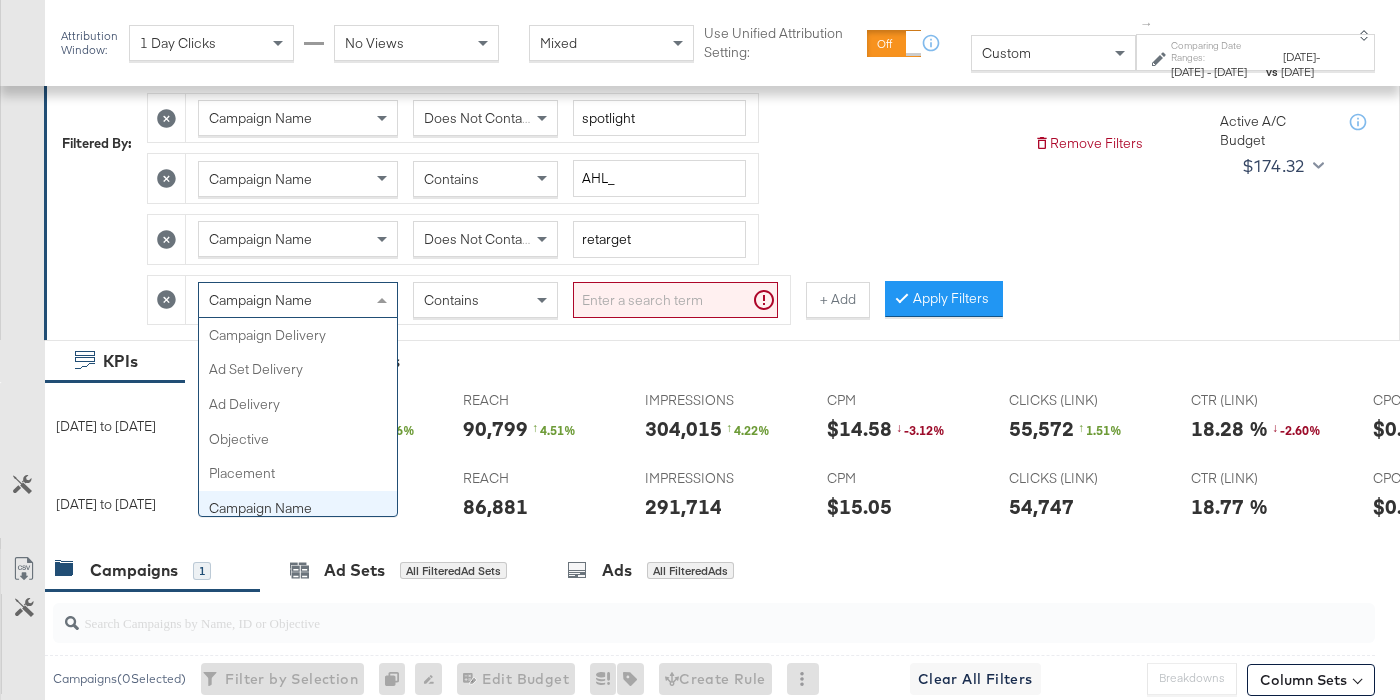 click on "Campaign Name" at bounding box center [298, 300] 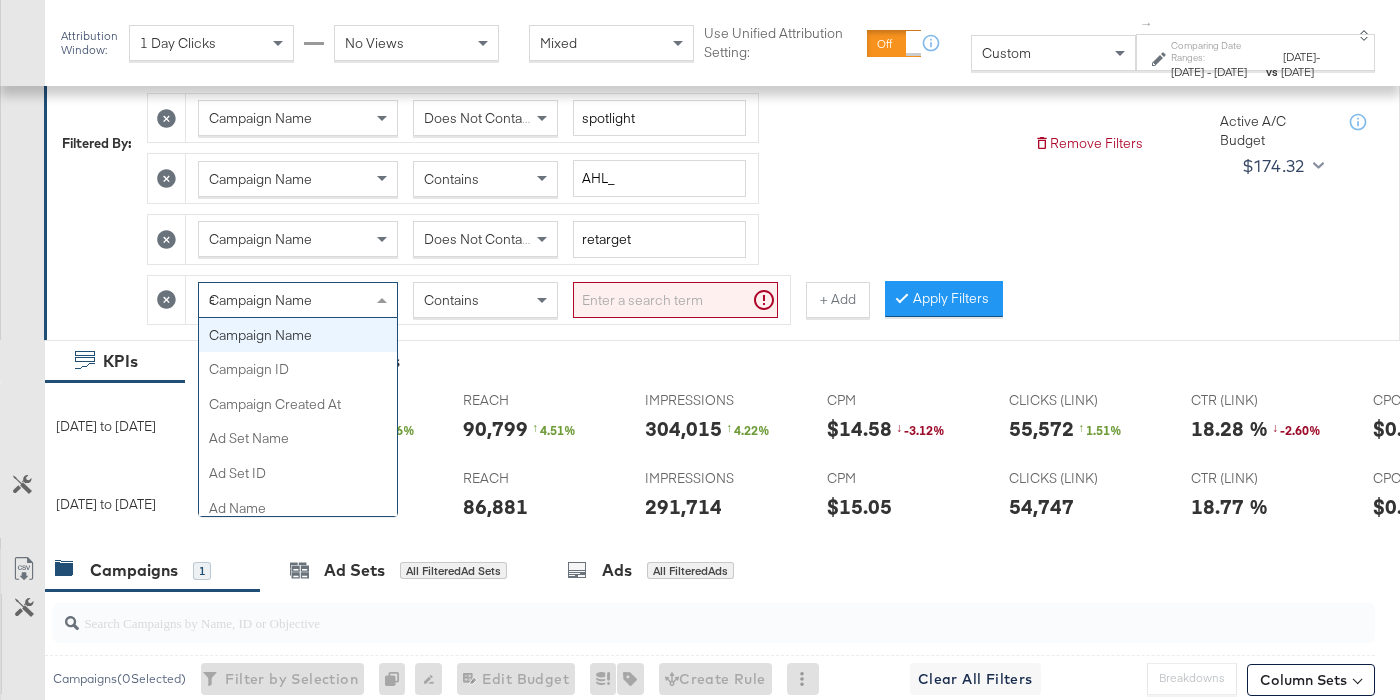 type on "ad" 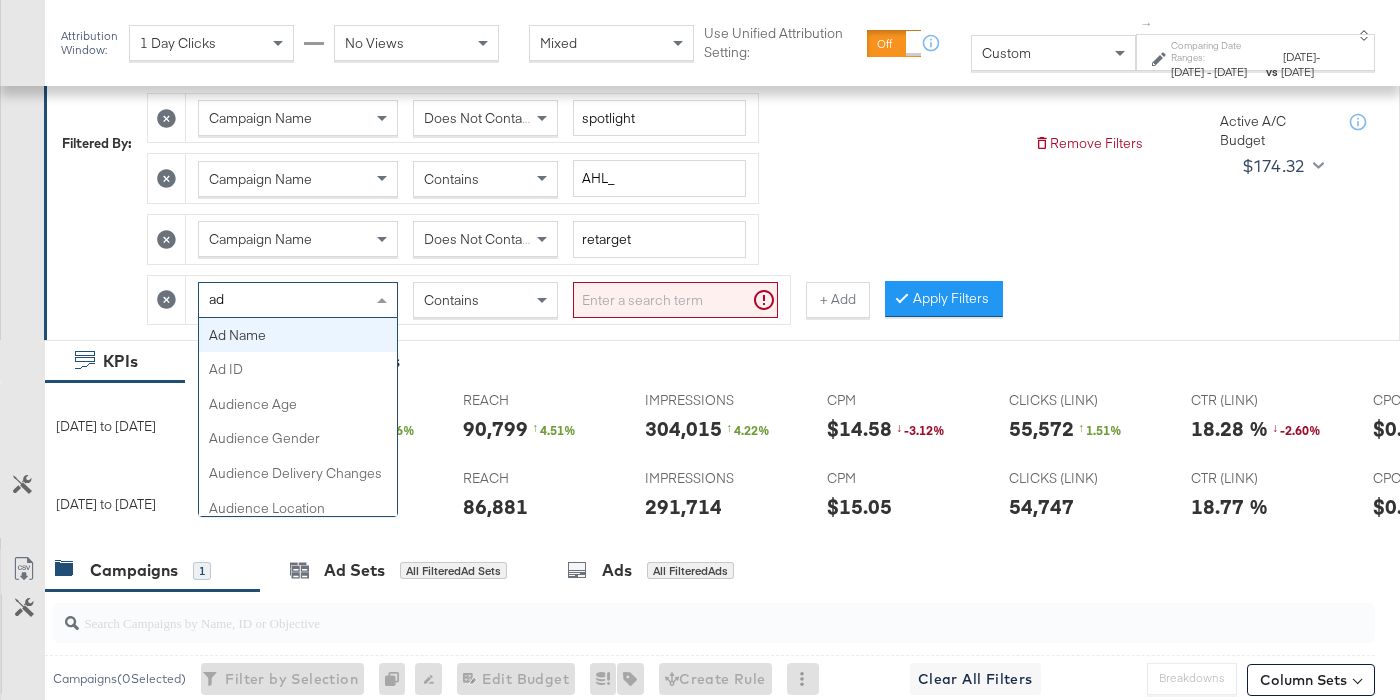 type 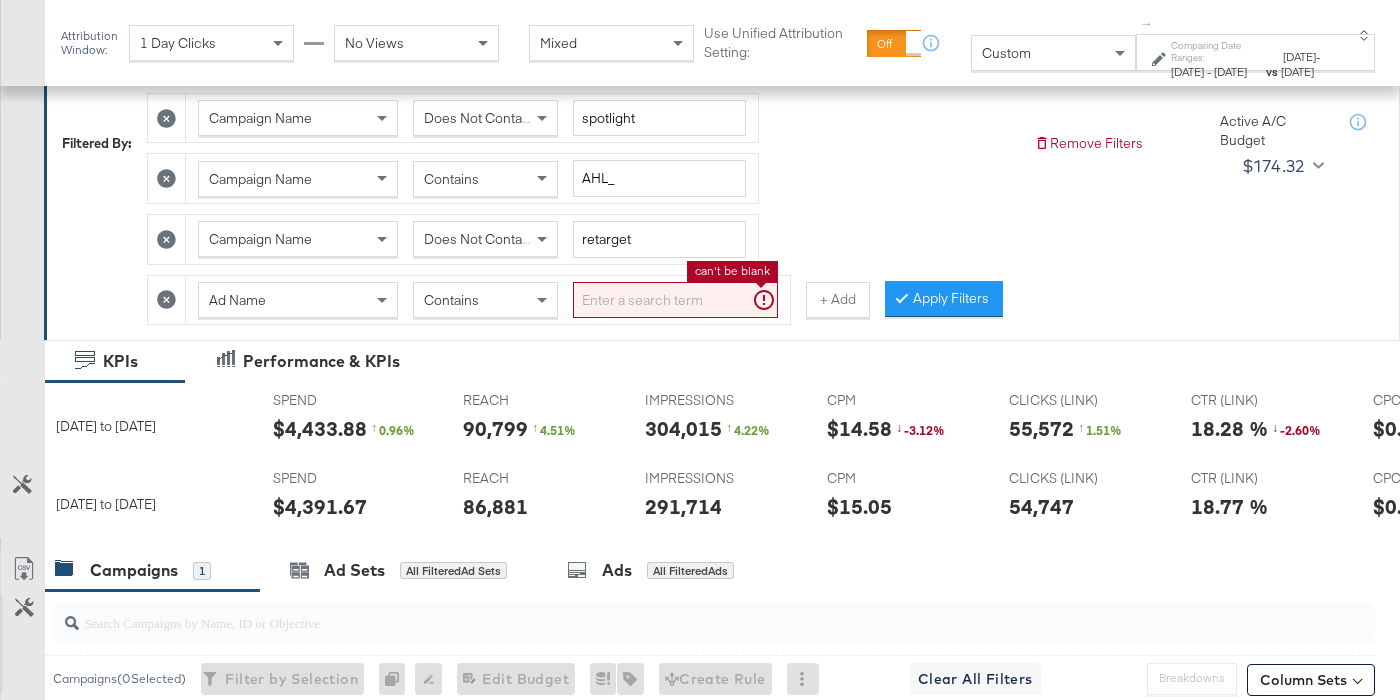 click at bounding box center [675, 300] 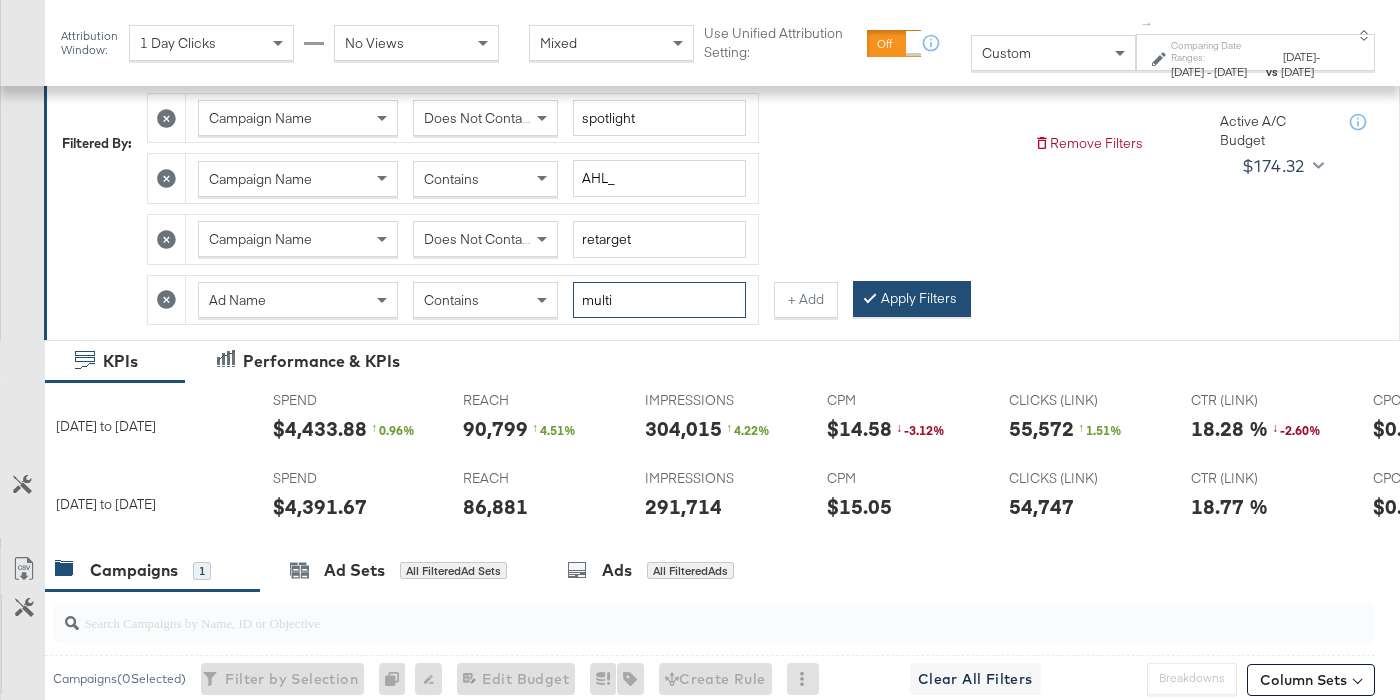 type on "multi" 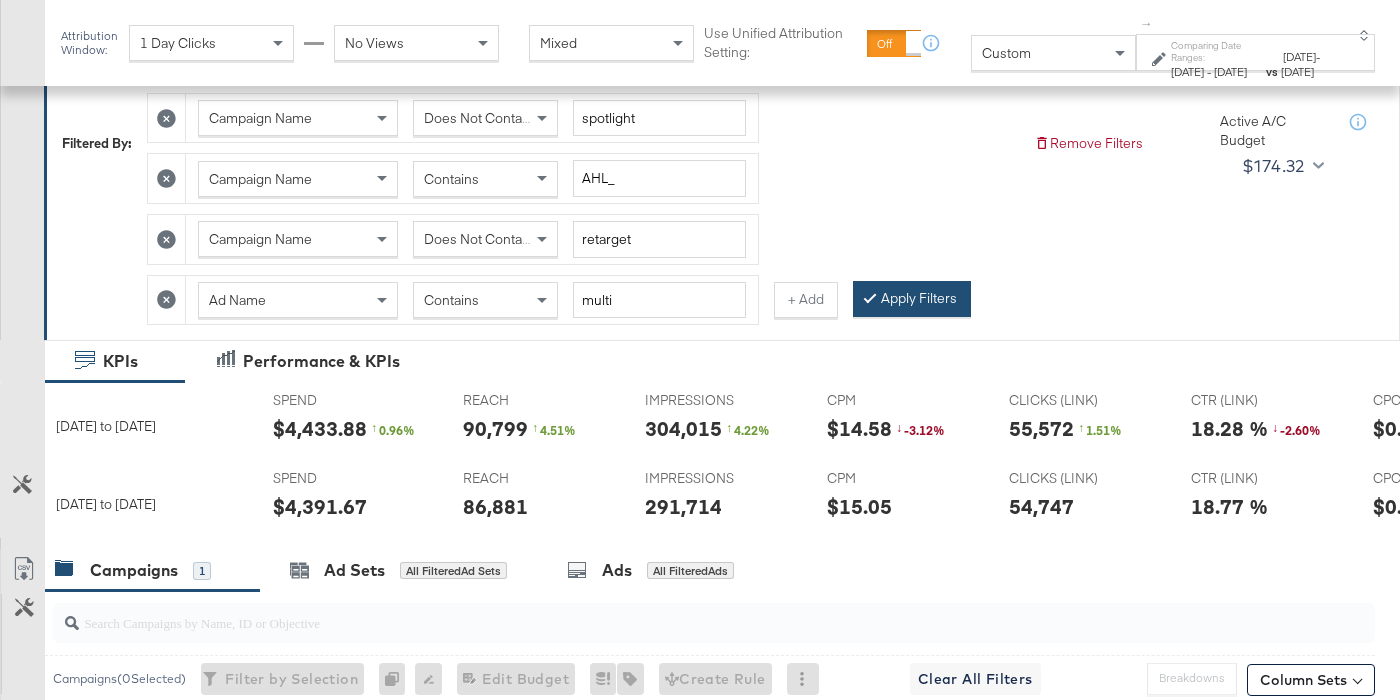 click on "Apply Filters" at bounding box center (912, 299) 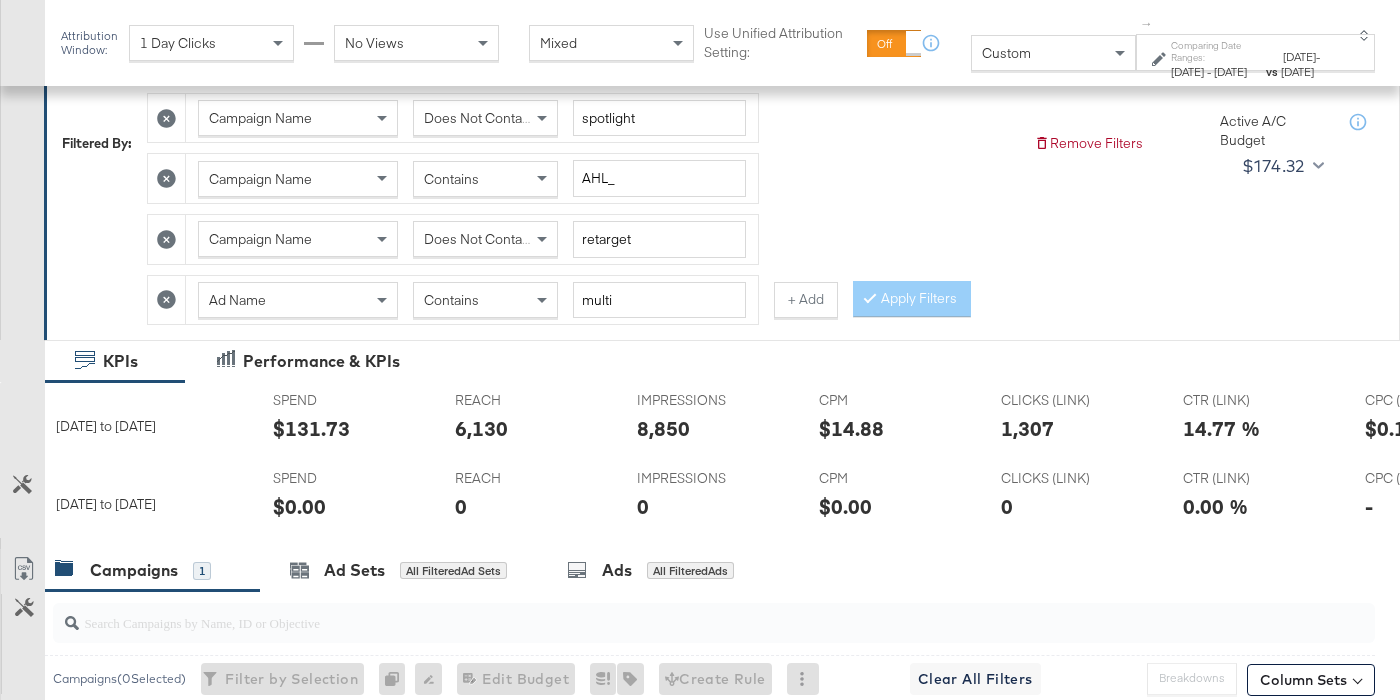 click on "$131.73" at bounding box center (311, 428) 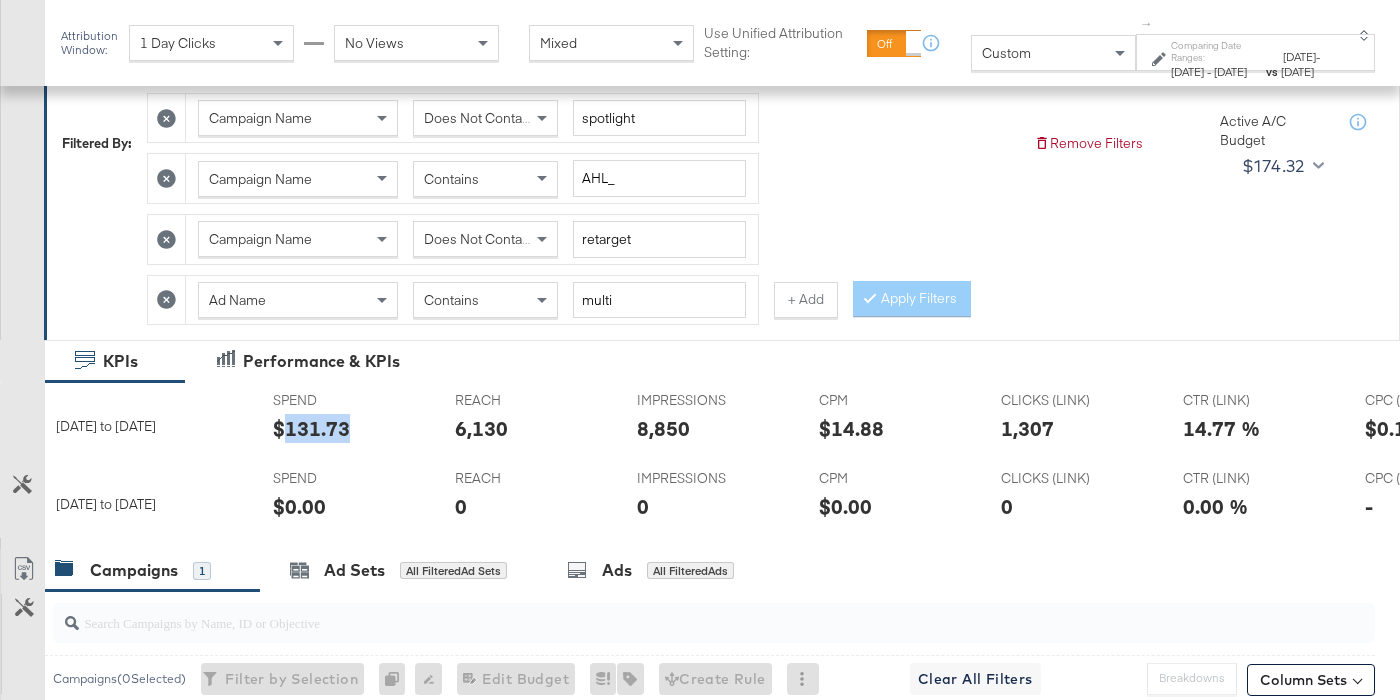 click on "$131.73" at bounding box center (311, 428) 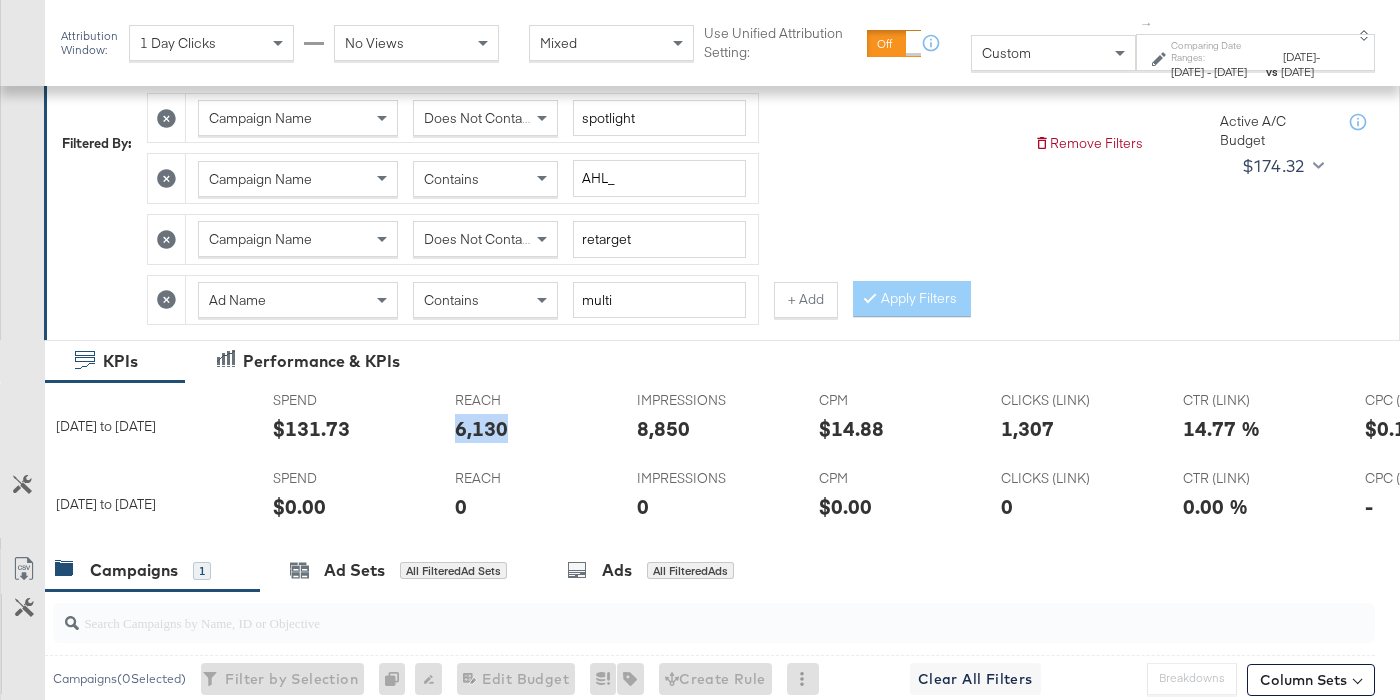 click on "6,130" at bounding box center [481, 428] 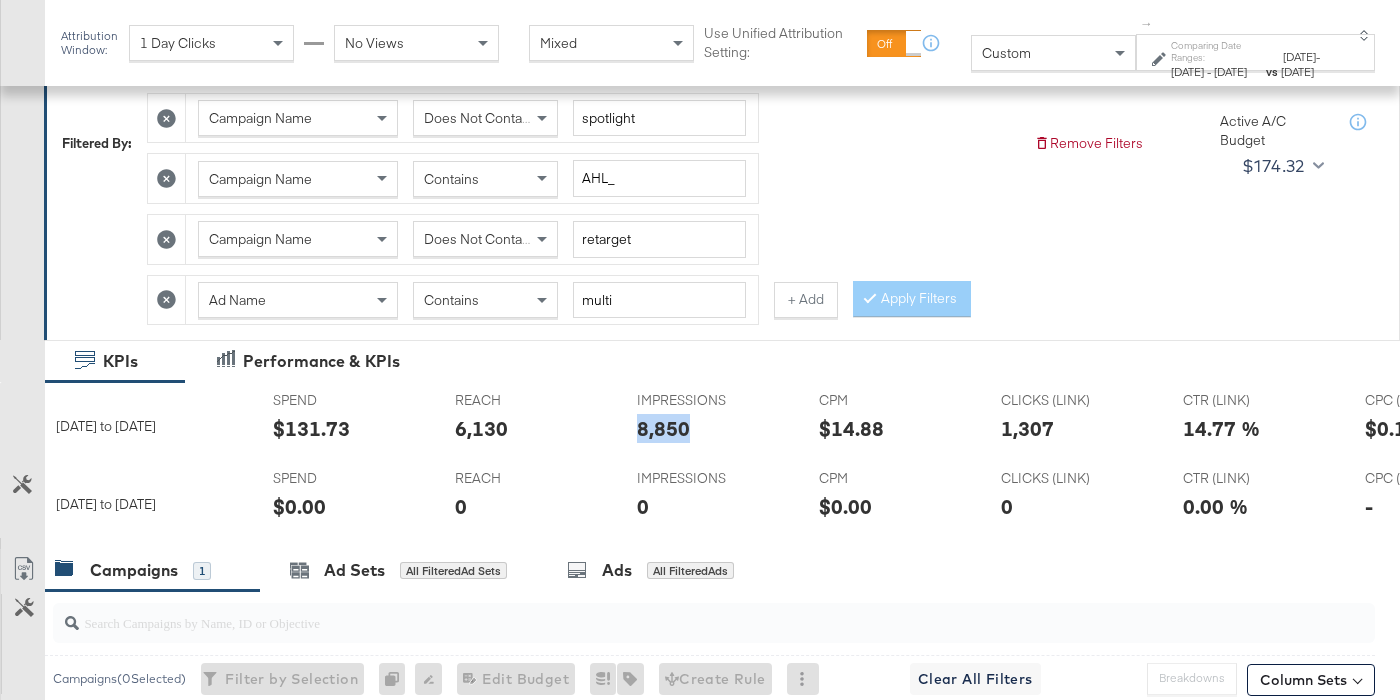 click on "8,850" at bounding box center (663, 428) 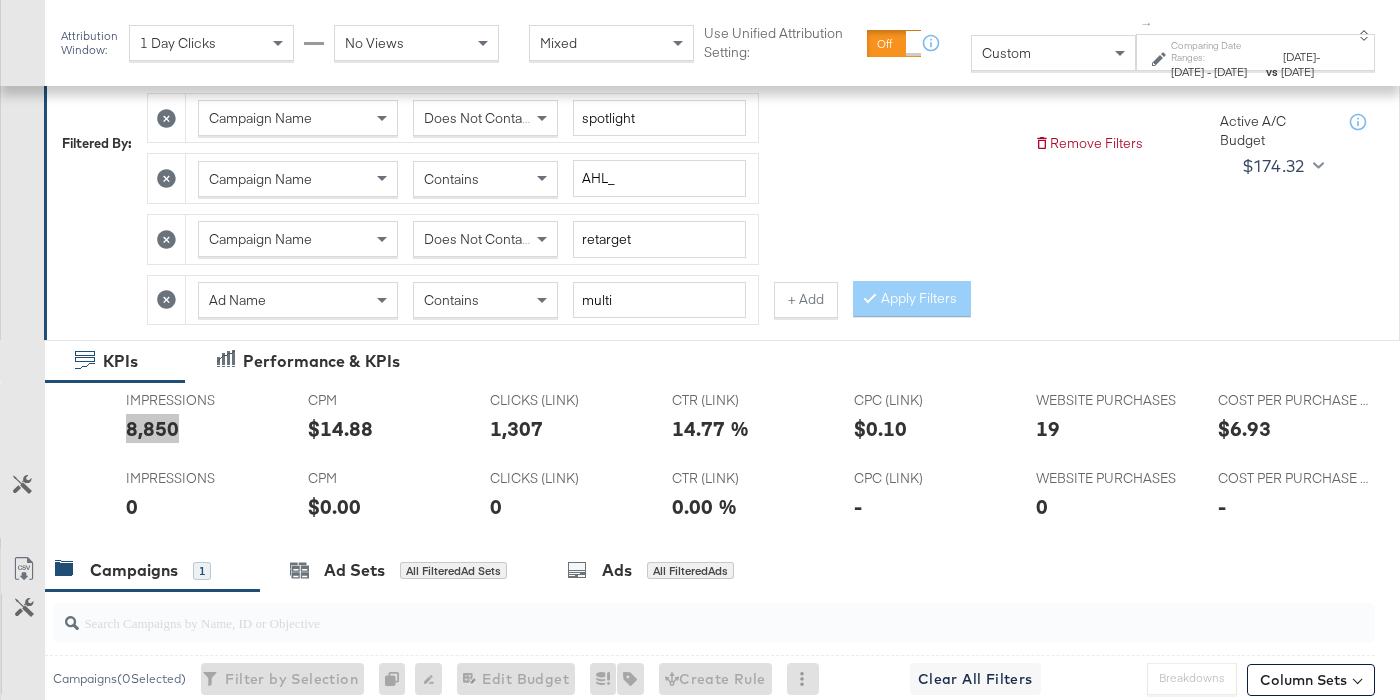 scroll, scrollTop: 0, scrollLeft: 539, axis: horizontal 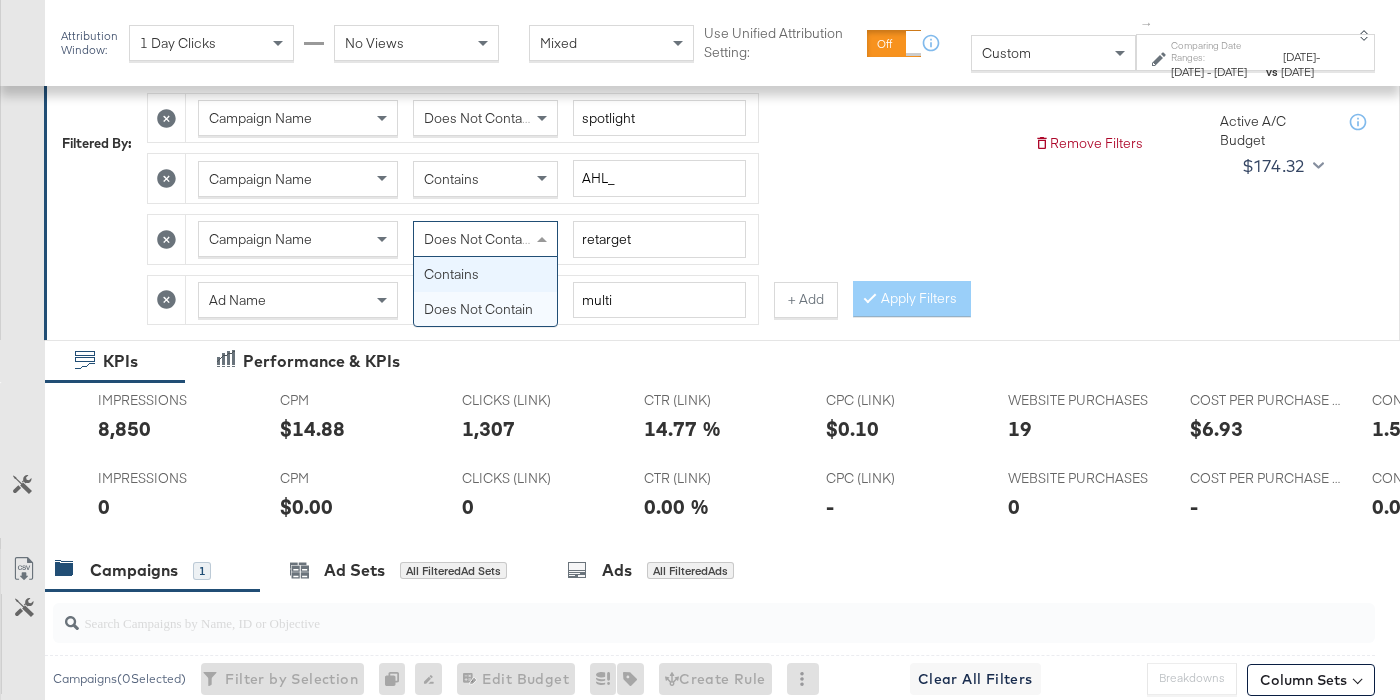 click on "Does Not Contain" at bounding box center (478, 239) 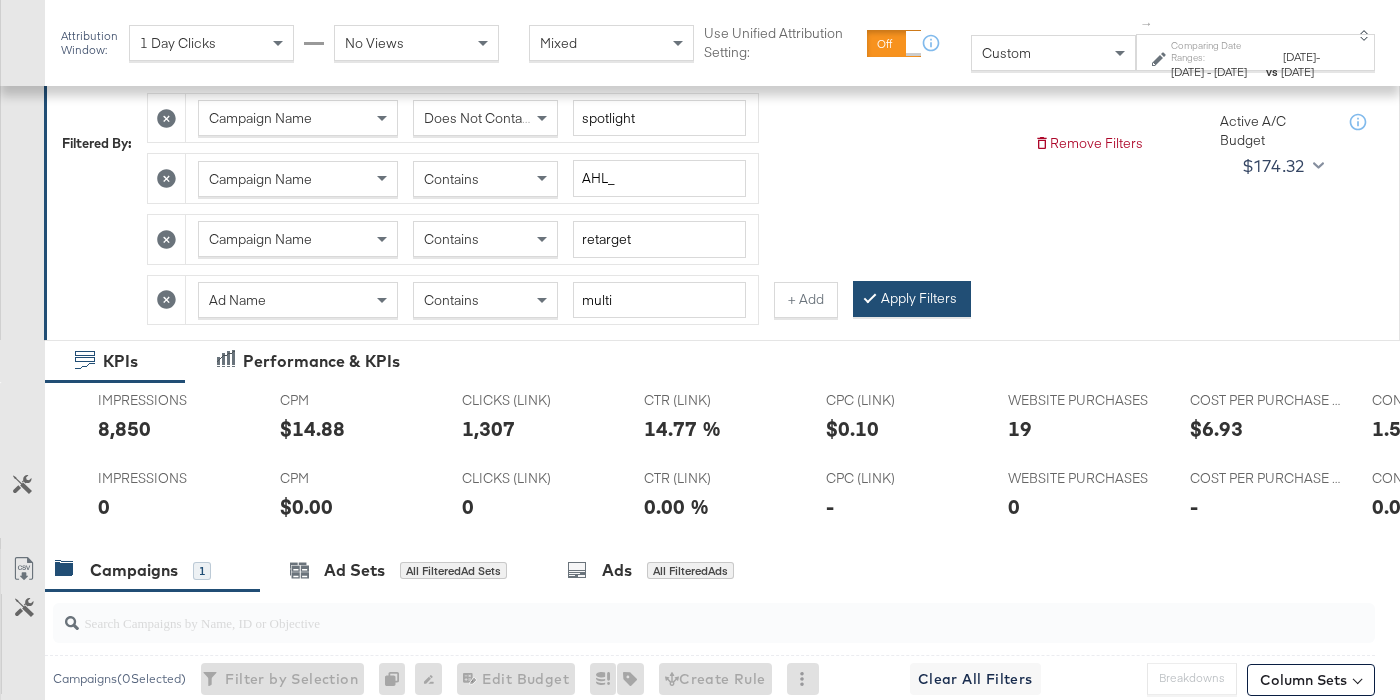 click on "Apply Filters" at bounding box center (912, 299) 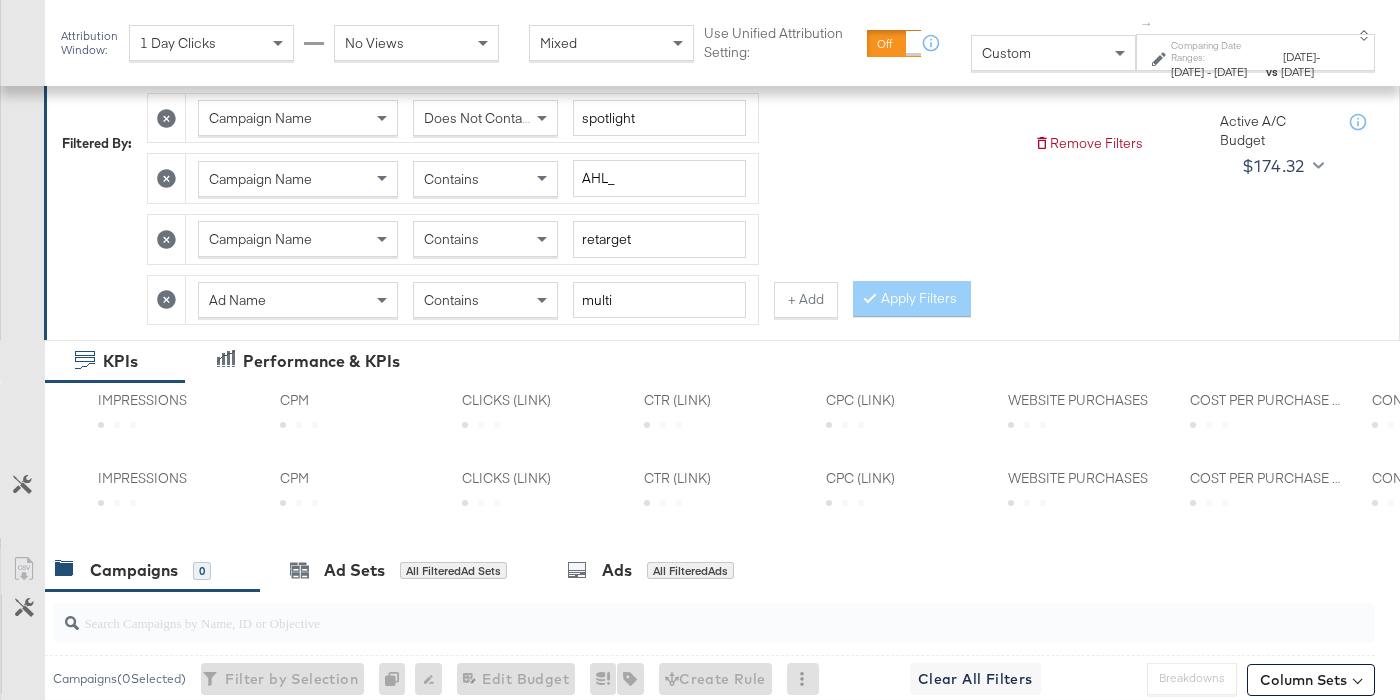 scroll, scrollTop: 0, scrollLeft: 0, axis: both 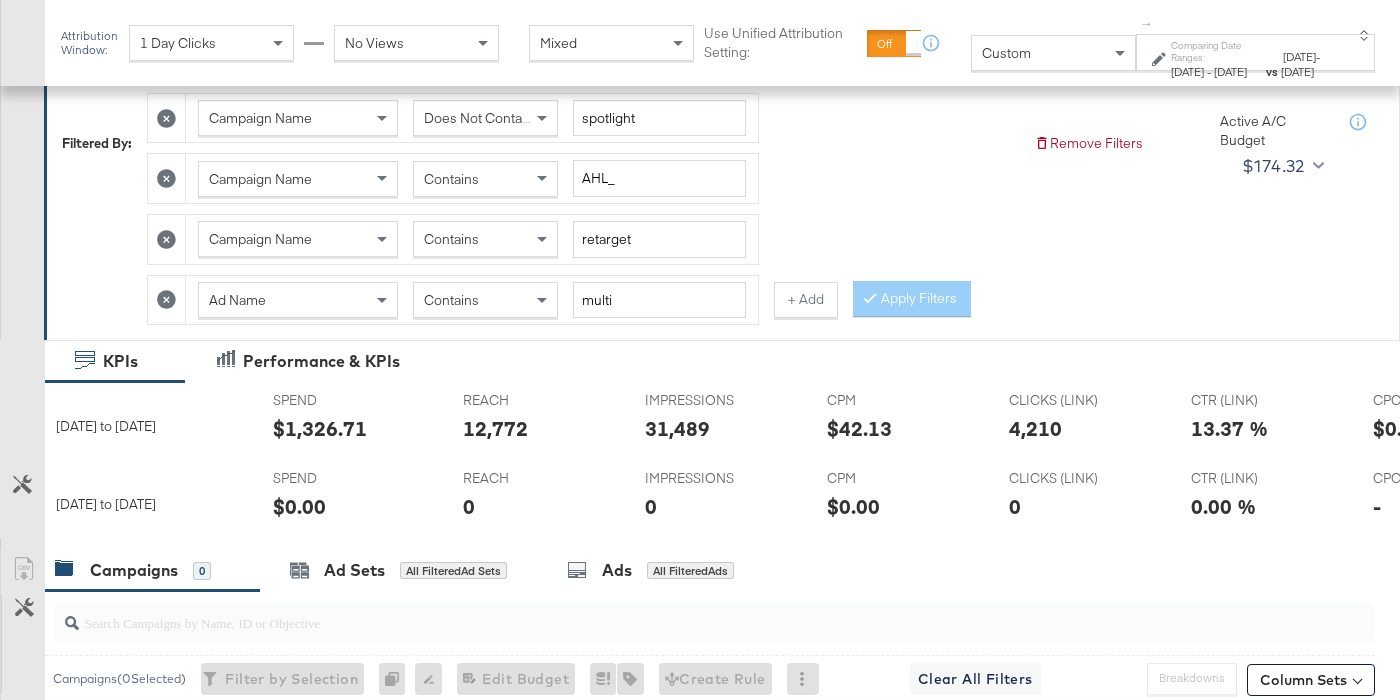 click on "$1,326.71" at bounding box center (320, 428) 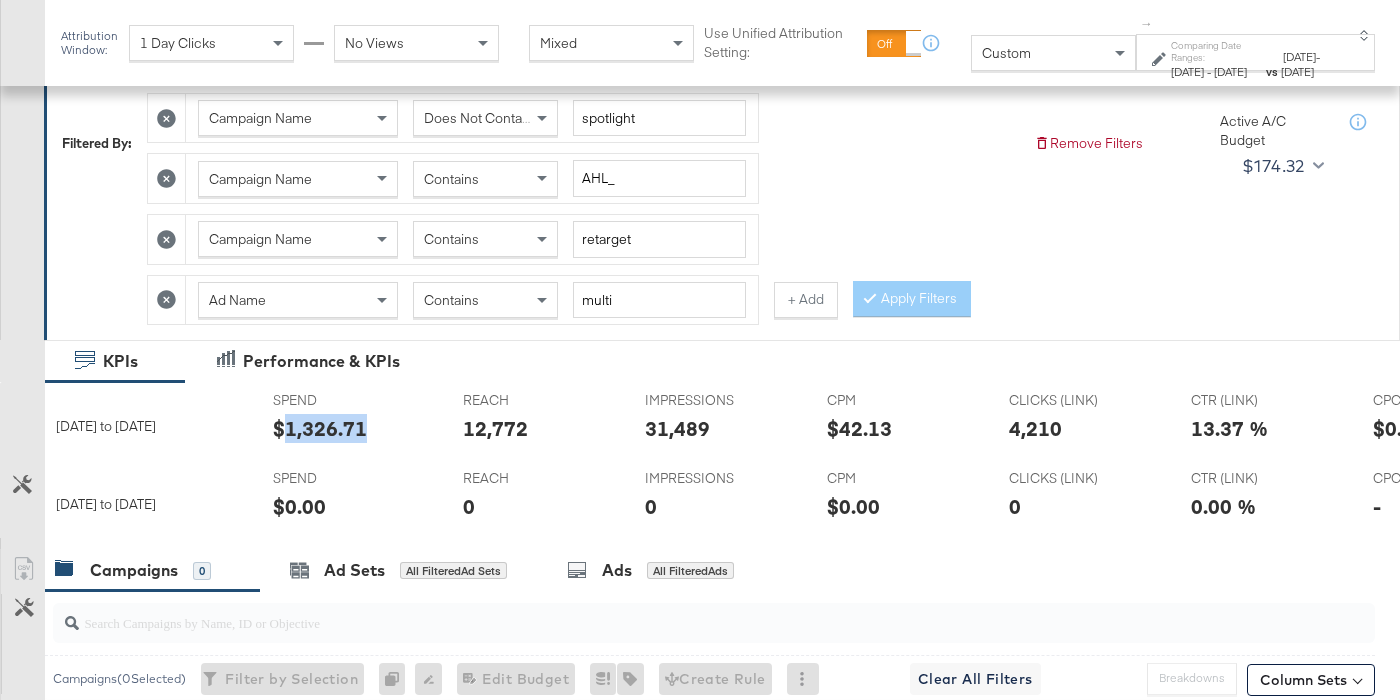 click on "$1,326.71" at bounding box center (320, 428) 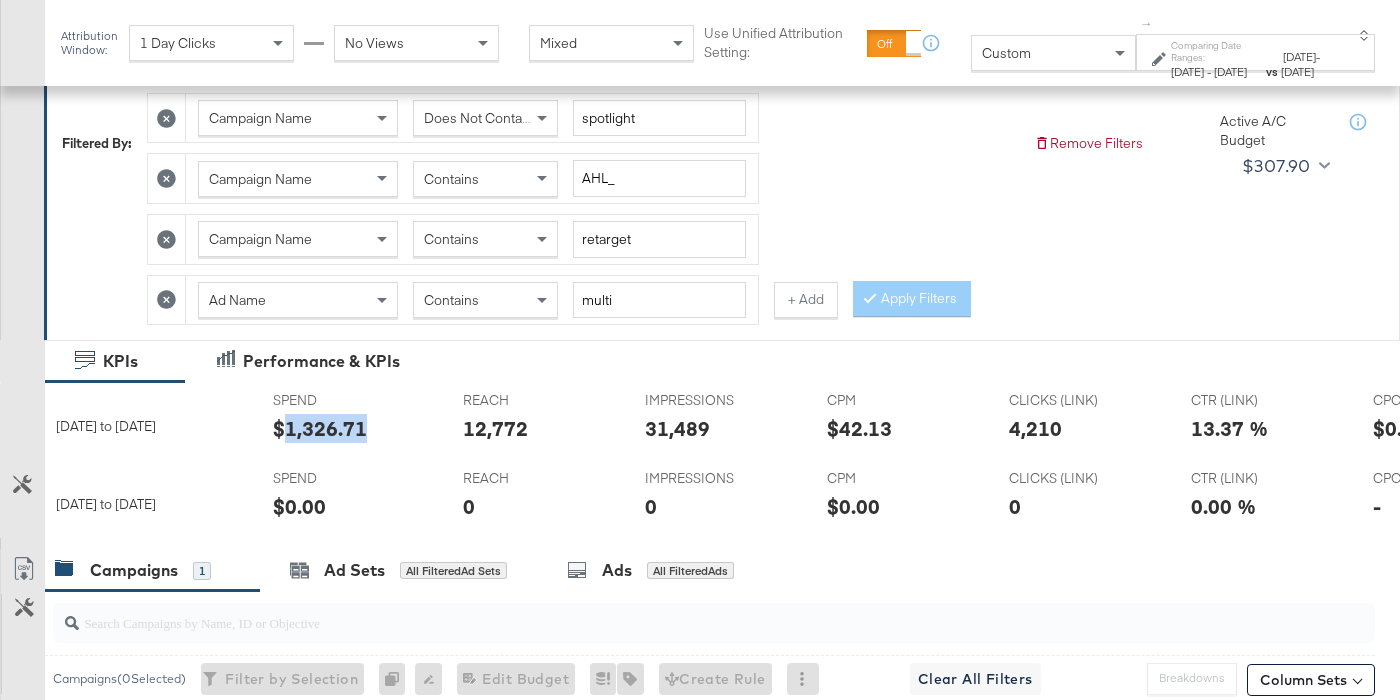 click on "12,772" at bounding box center [495, 428] 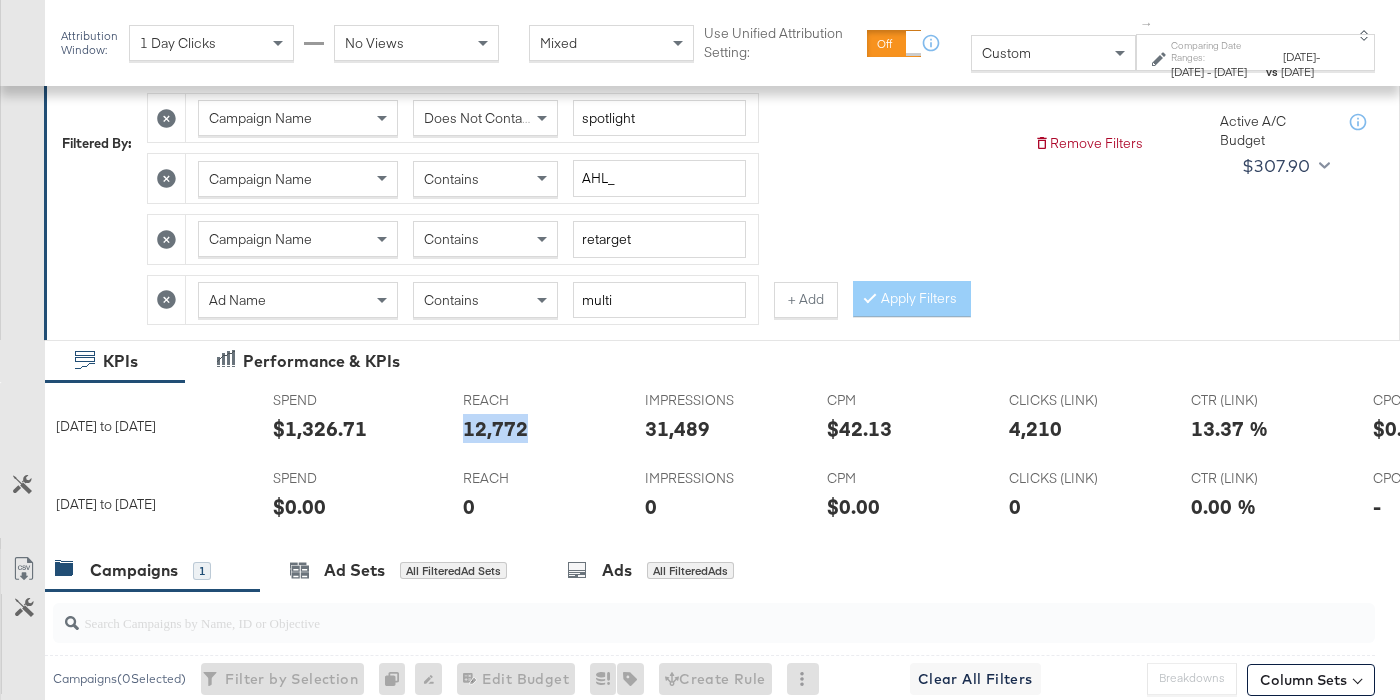 click on "12,772" at bounding box center [495, 428] 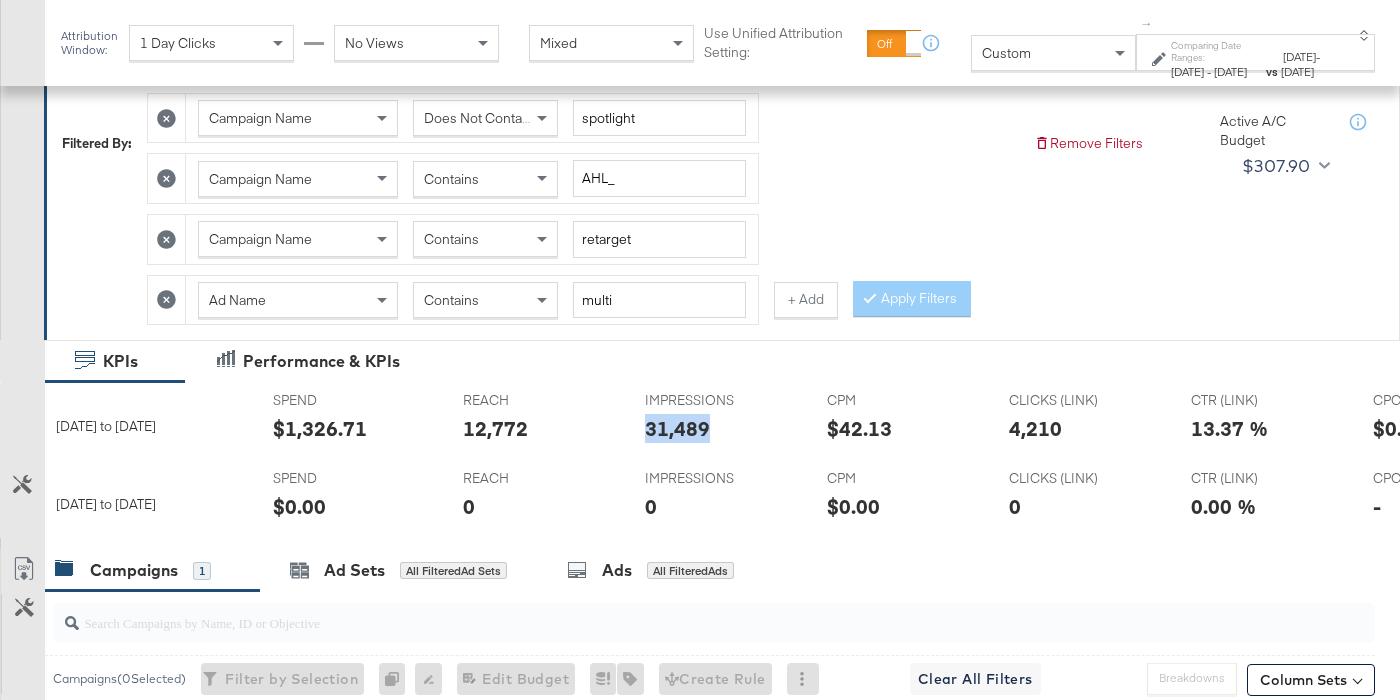click on "31,489" at bounding box center [677, 428] 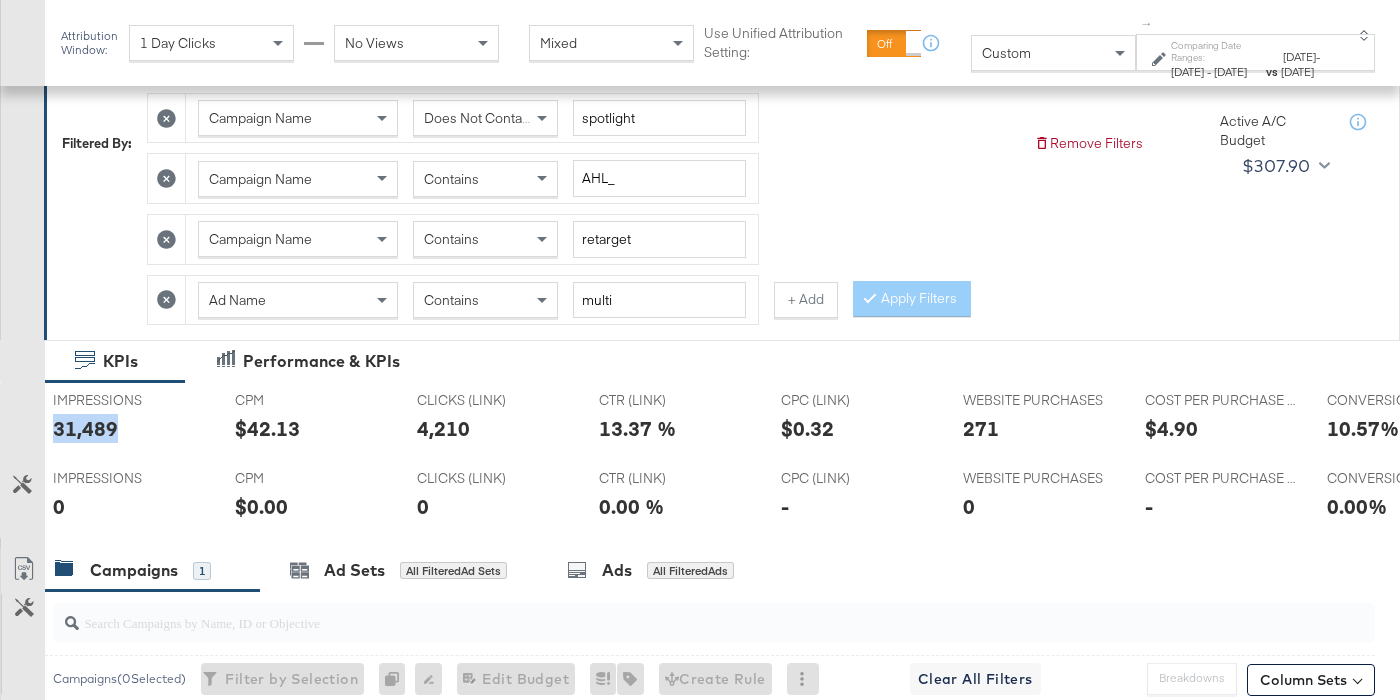 scroll, scrollTop: 0, scrollLeft: 620, axis: horizontal 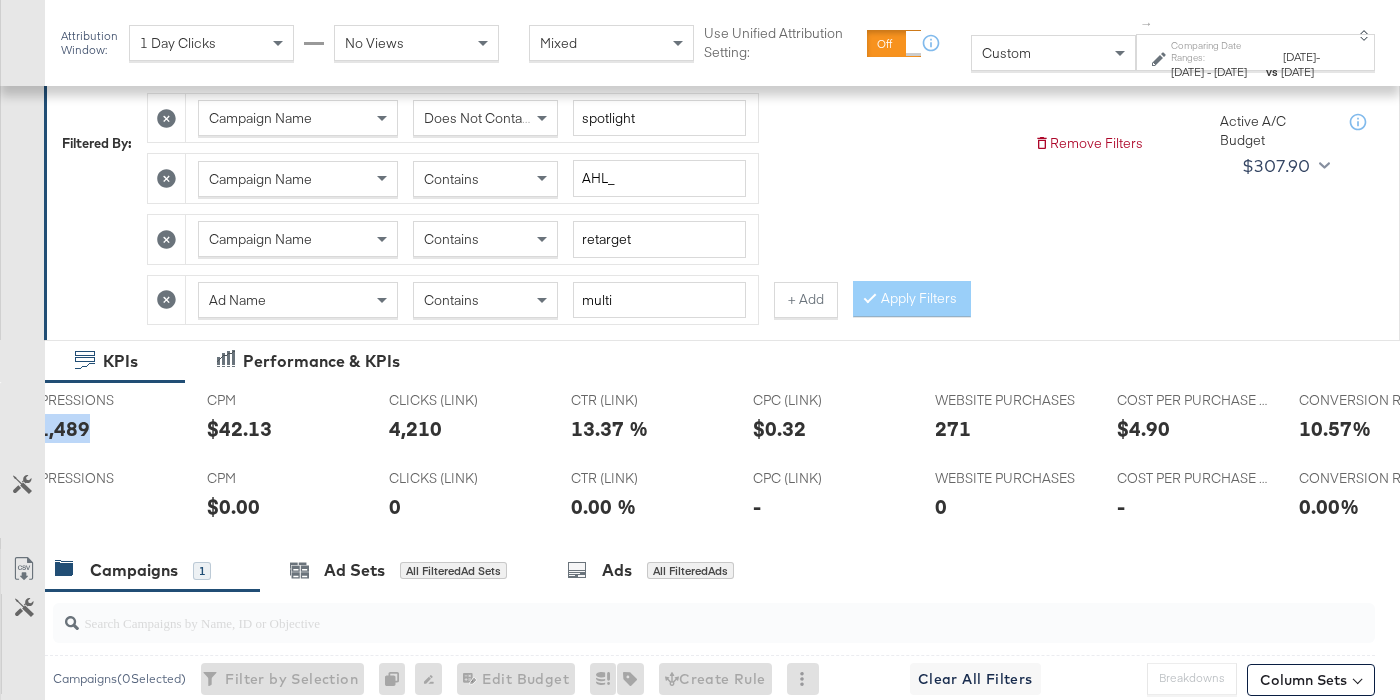 click 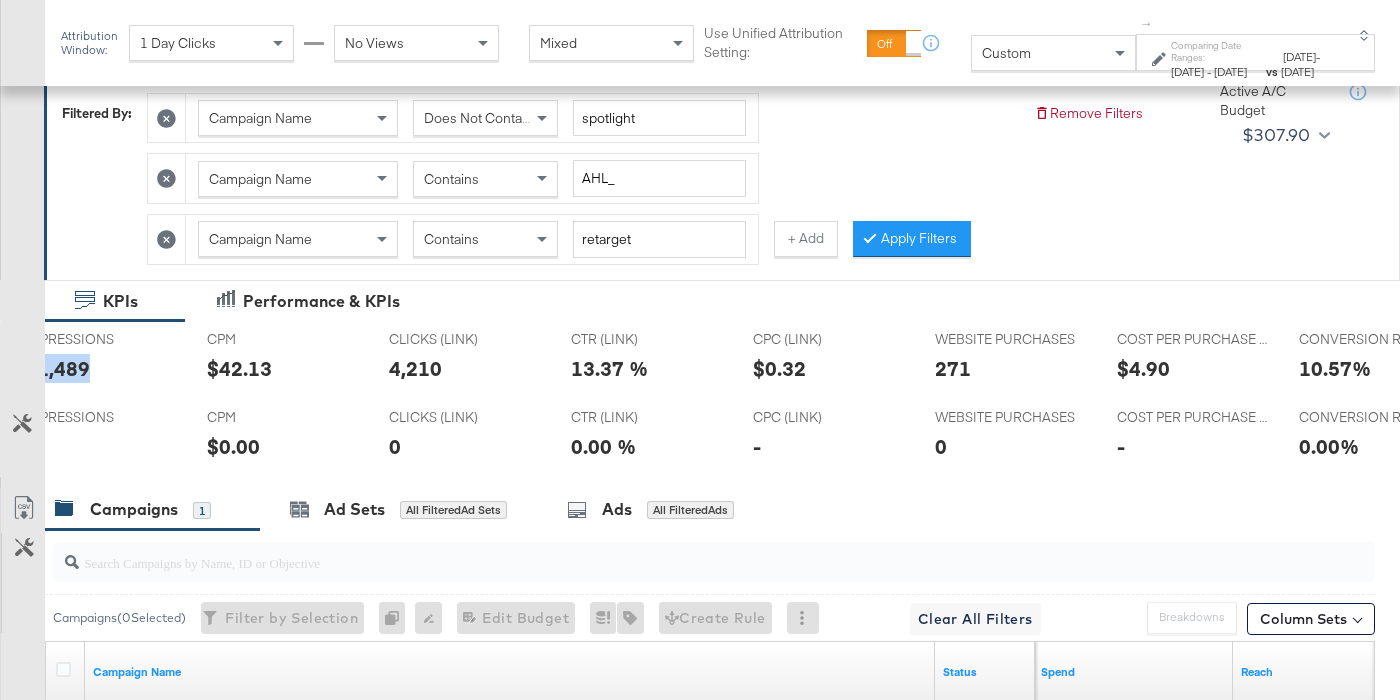 drag, startPoint x: 912, startPoint y: 243, endPoint x: 729, endPoint y: 336, distance: 205.27542 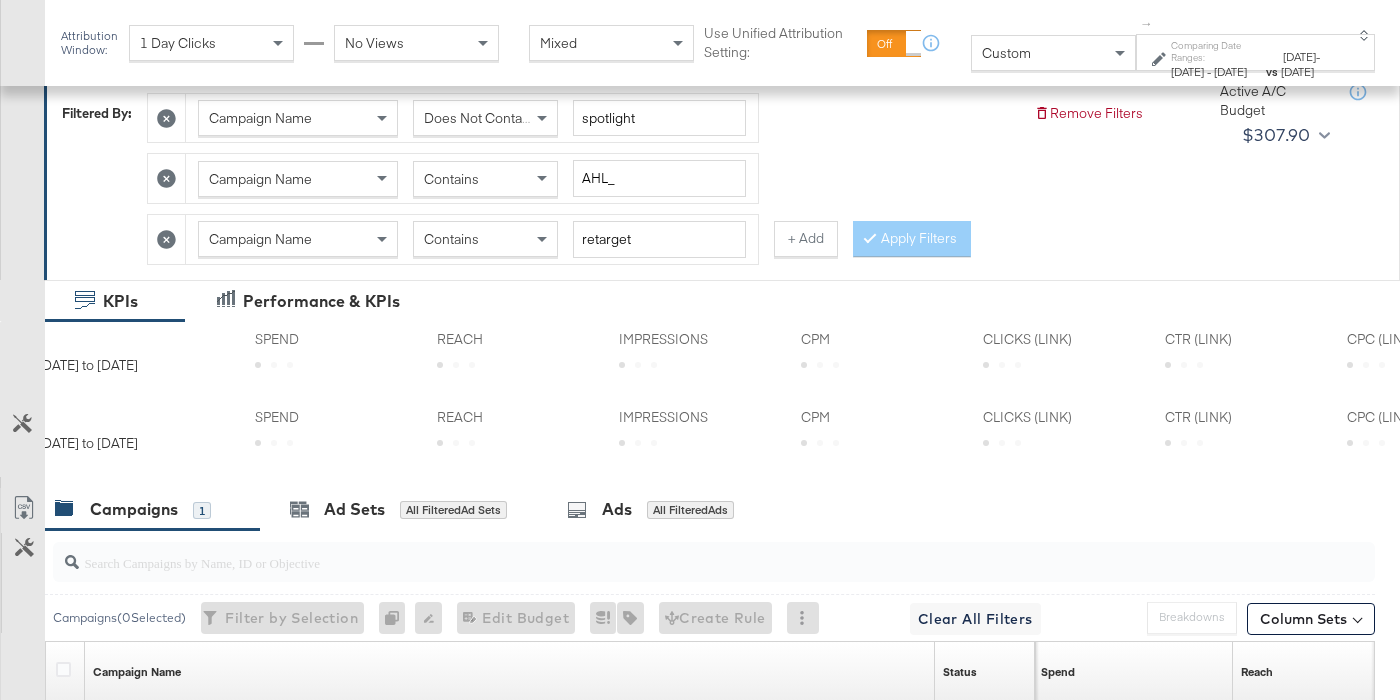 scroll, scrollTop: 0, scrollLeft: 0, axis: both 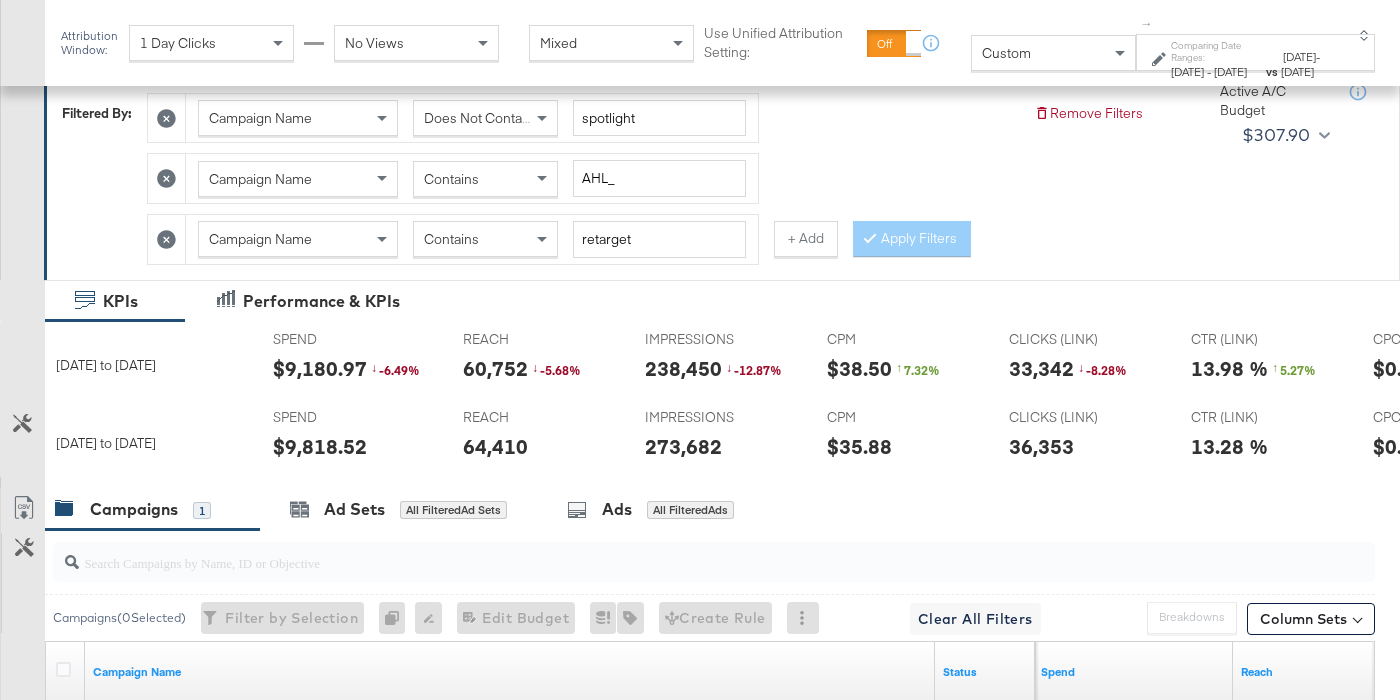 click on "$9,818.52" at bounding box center [320, 446] 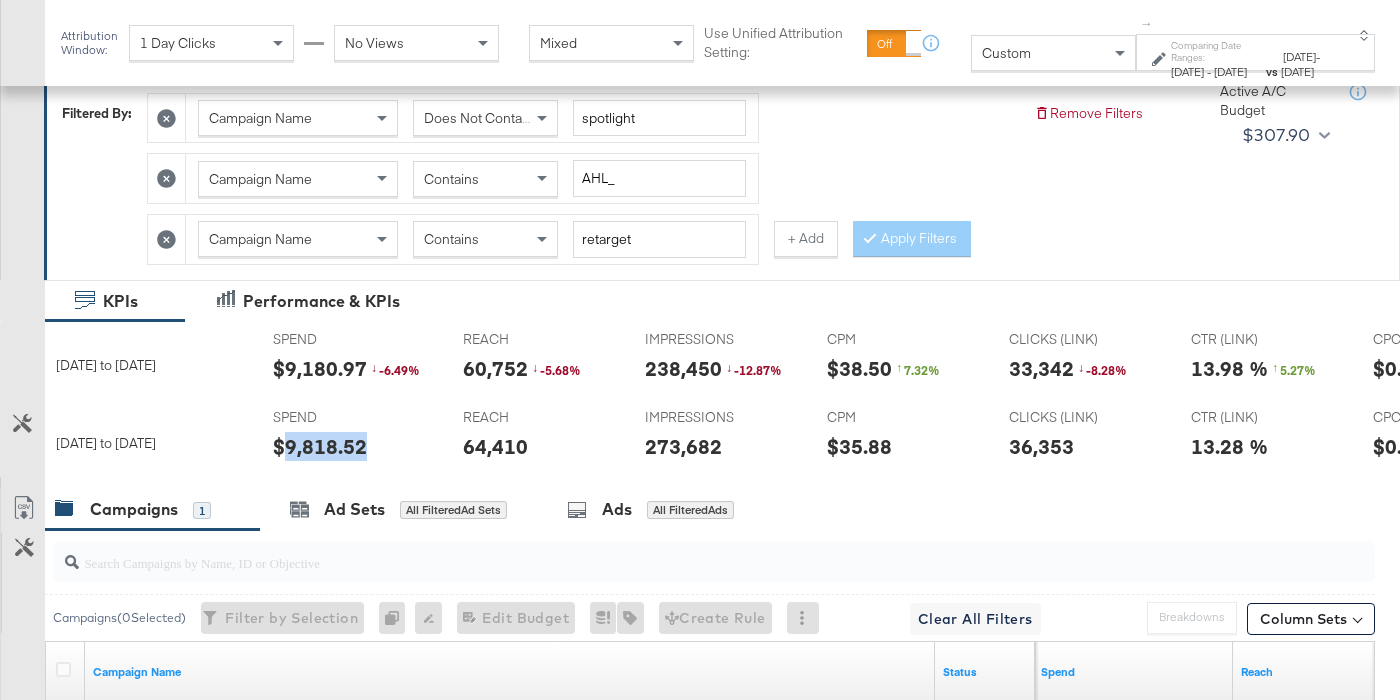 click on "$9,818.52" at bounding box center (320, 446) 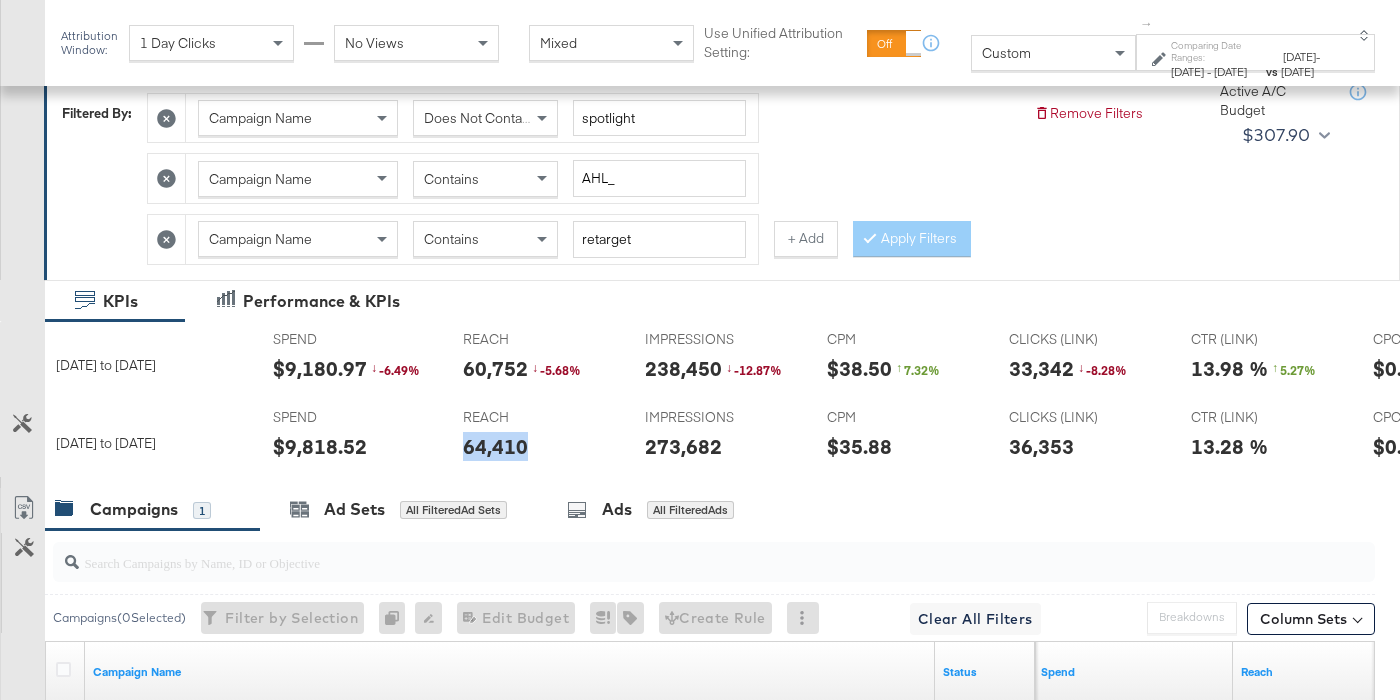 click on "64,410" at bounding box center (495, 446) 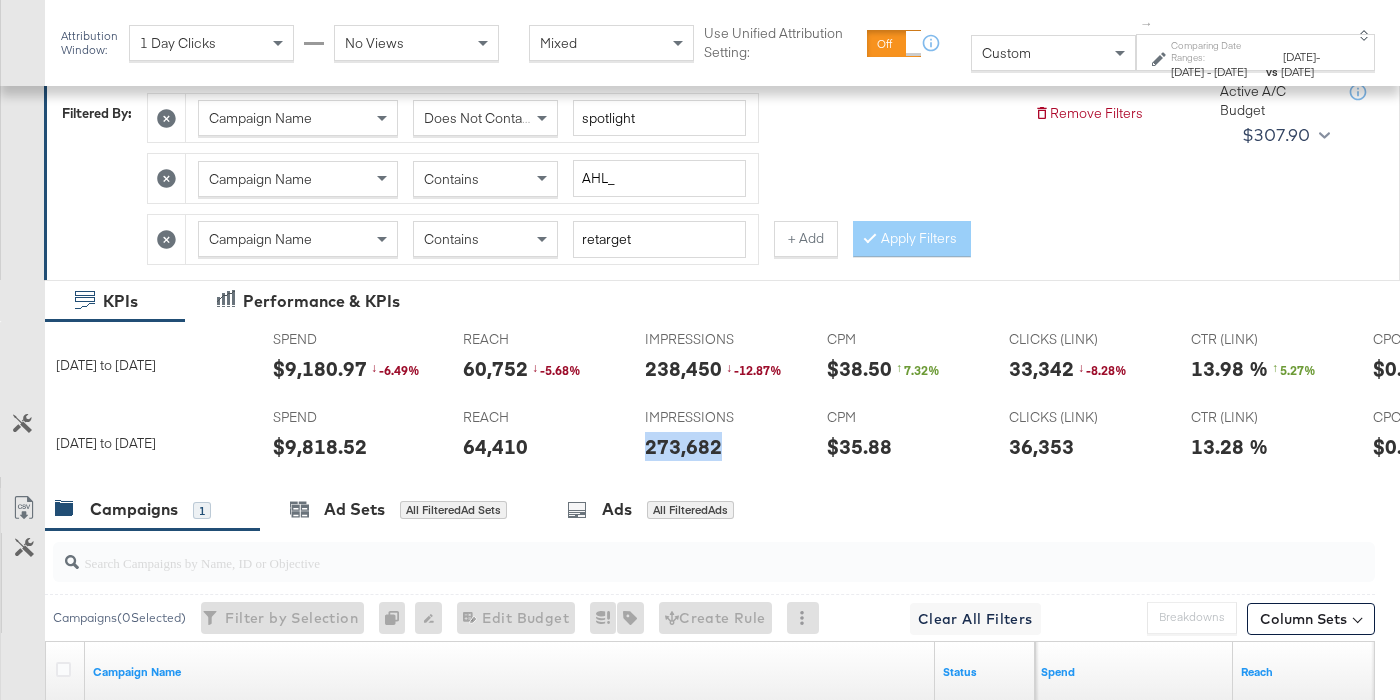 click on "IMPRESSIONS IMPRESSIONS 273,682" at bounding box center (720, 438) 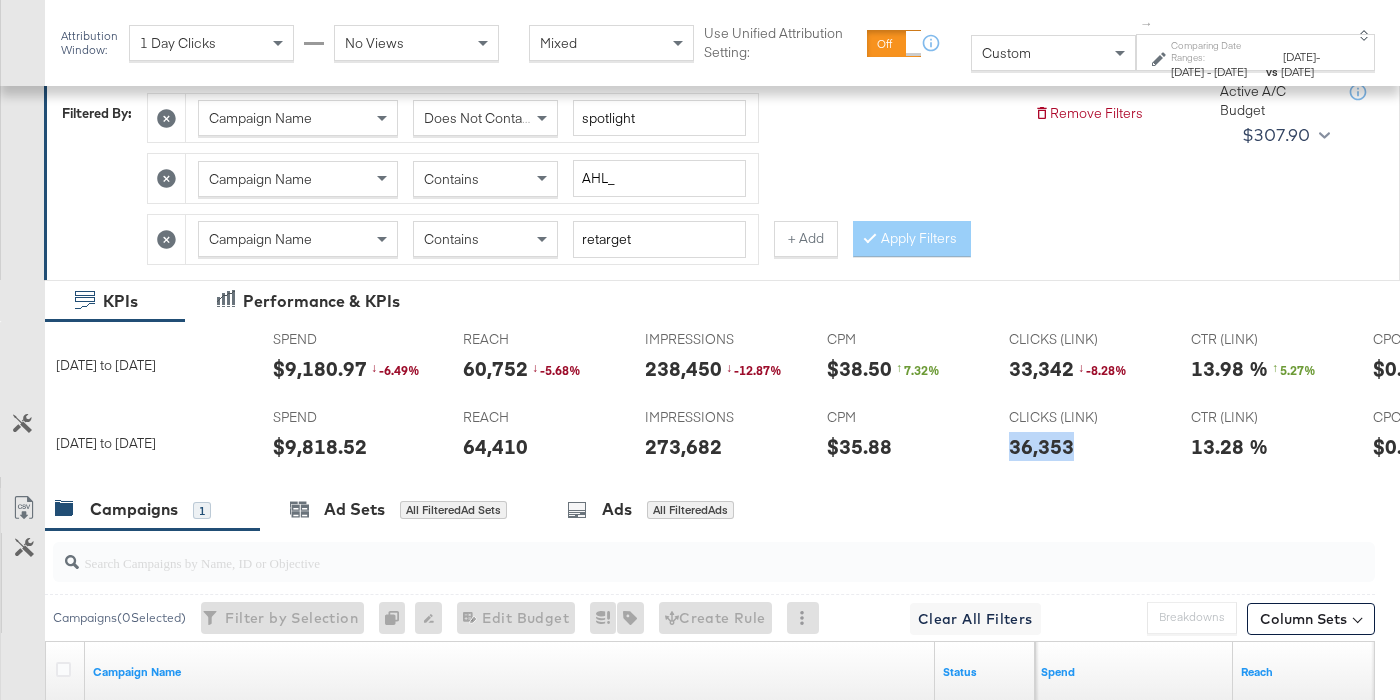 click on "36,353" at bounding box center [1041, 446] 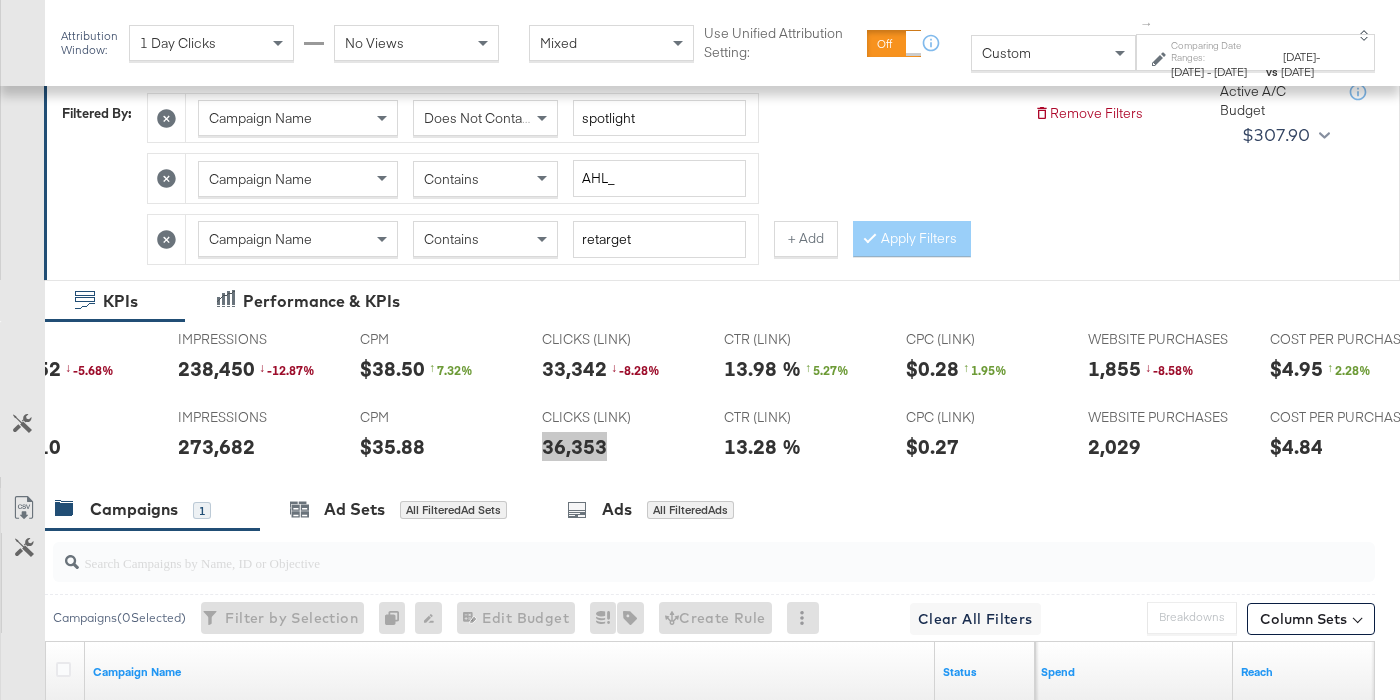 scroll, scrollTop: 0, scrollLeft: 0, axis: both 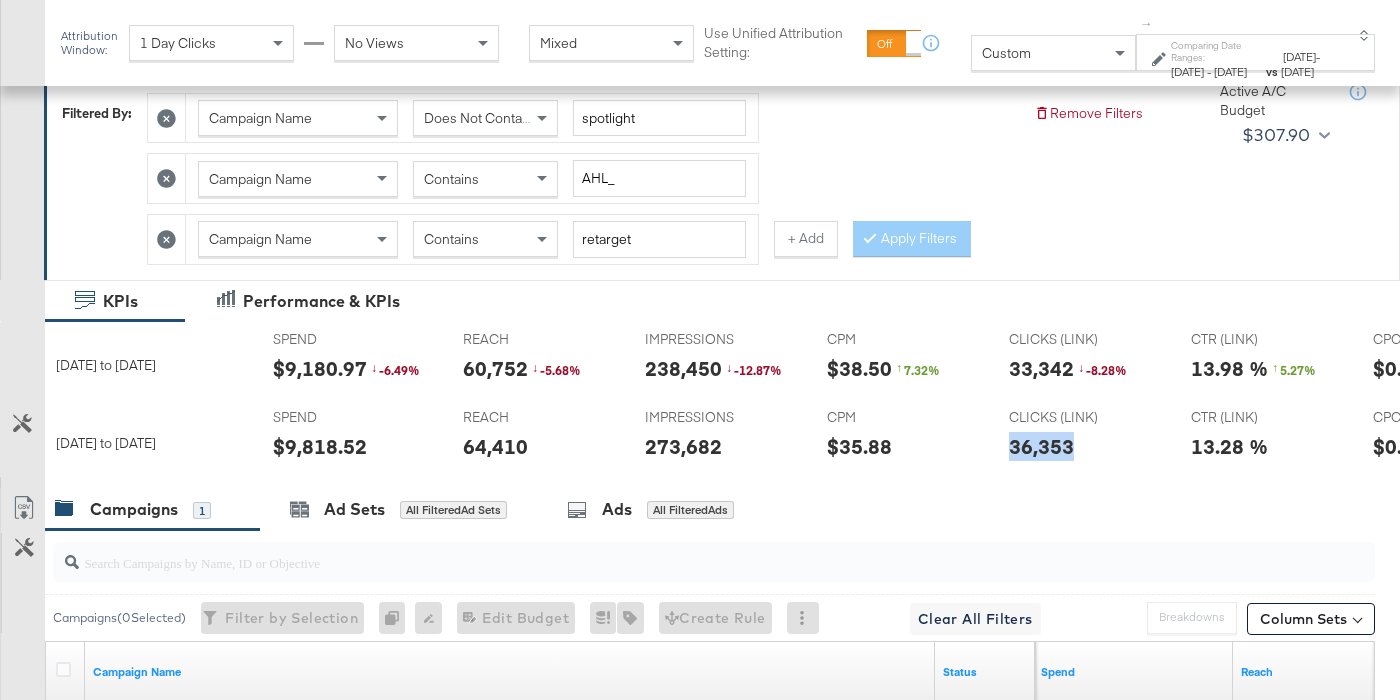 click on "$9,180.97" at bounding box center [320, 368] 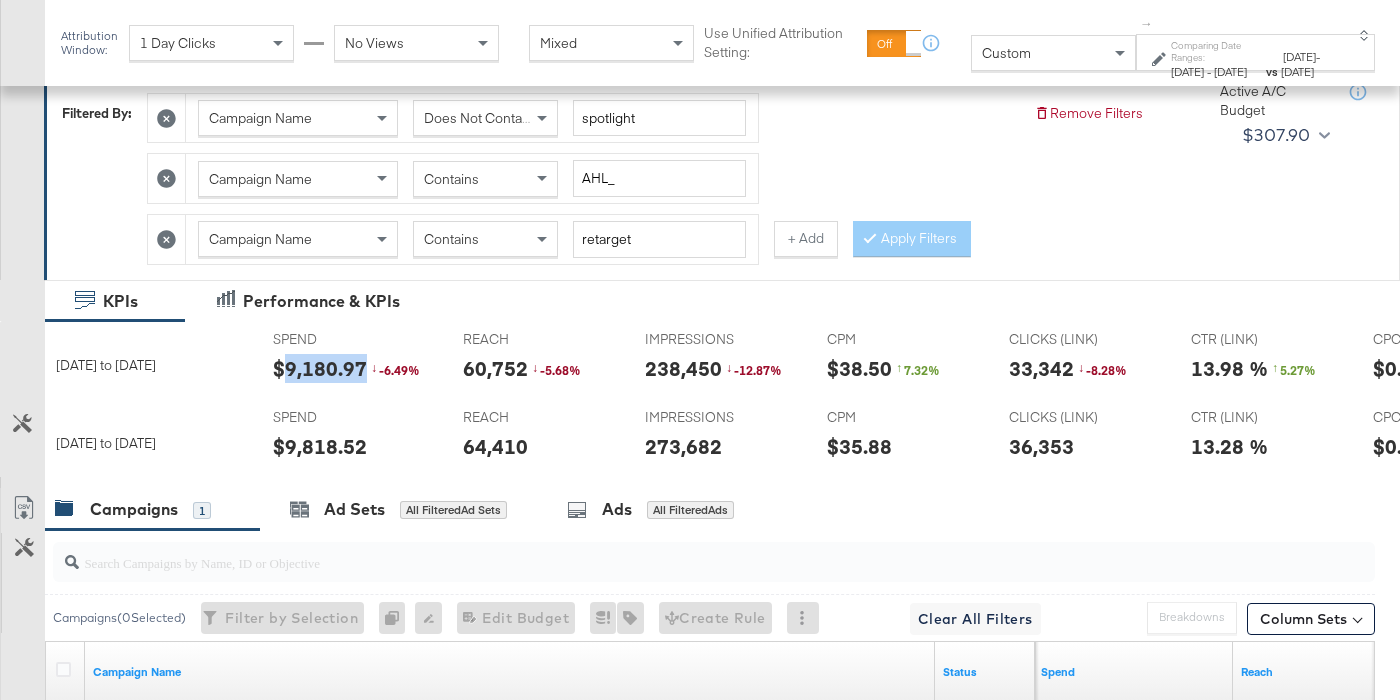 click on "$9,180.97" at bounding box center (320, 368) 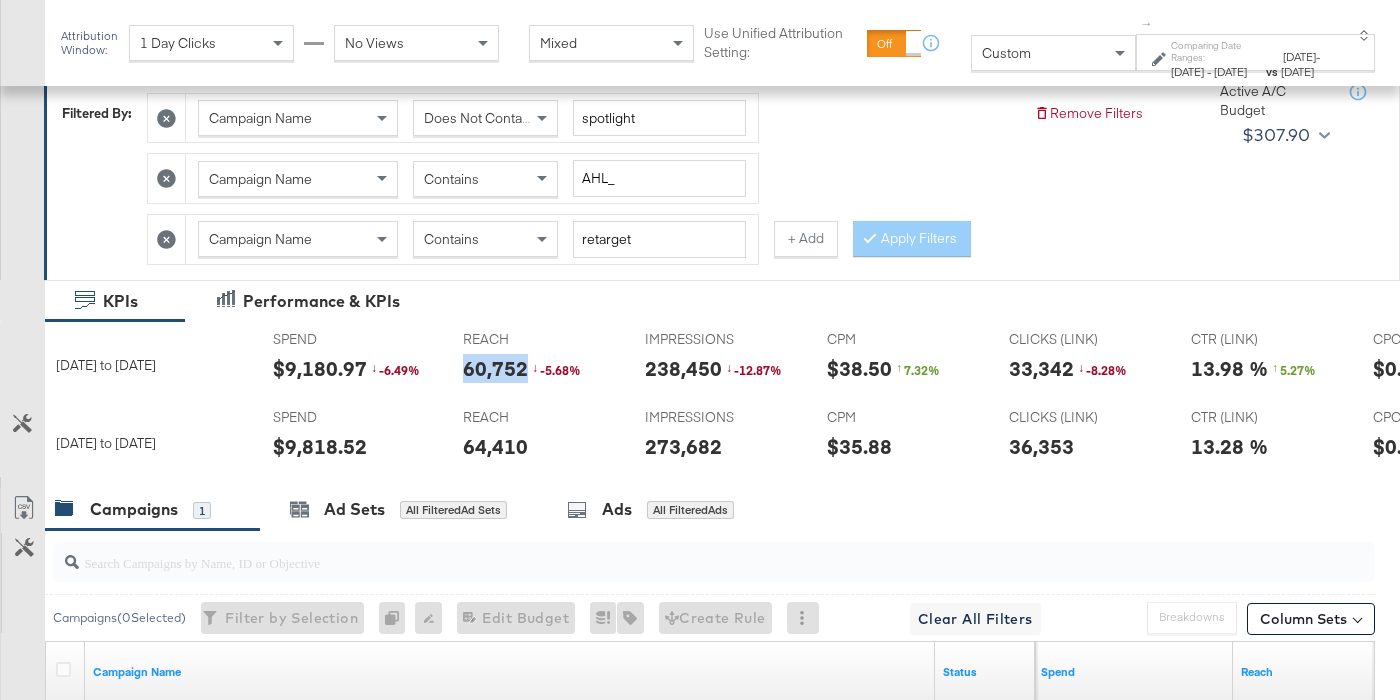 click on "60,752" at bounding box center [495, 368] 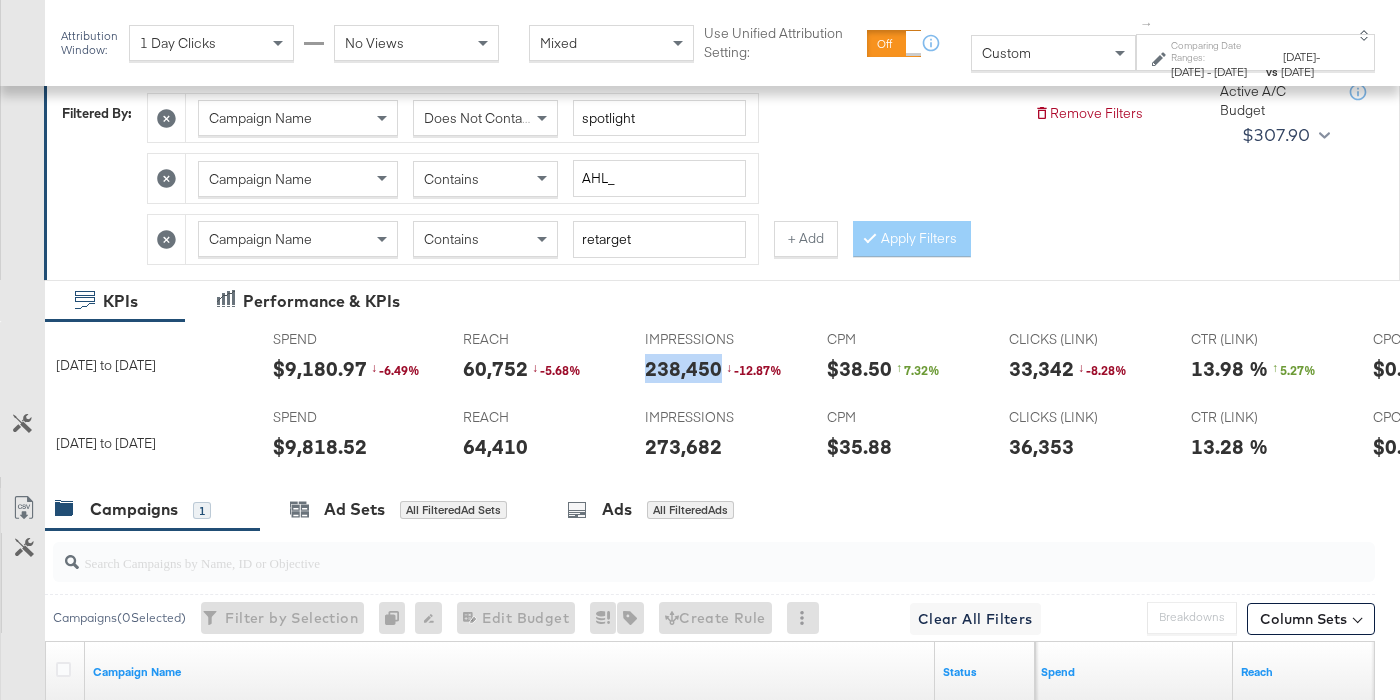 click on "238,450" at bounding box center [683, 368] 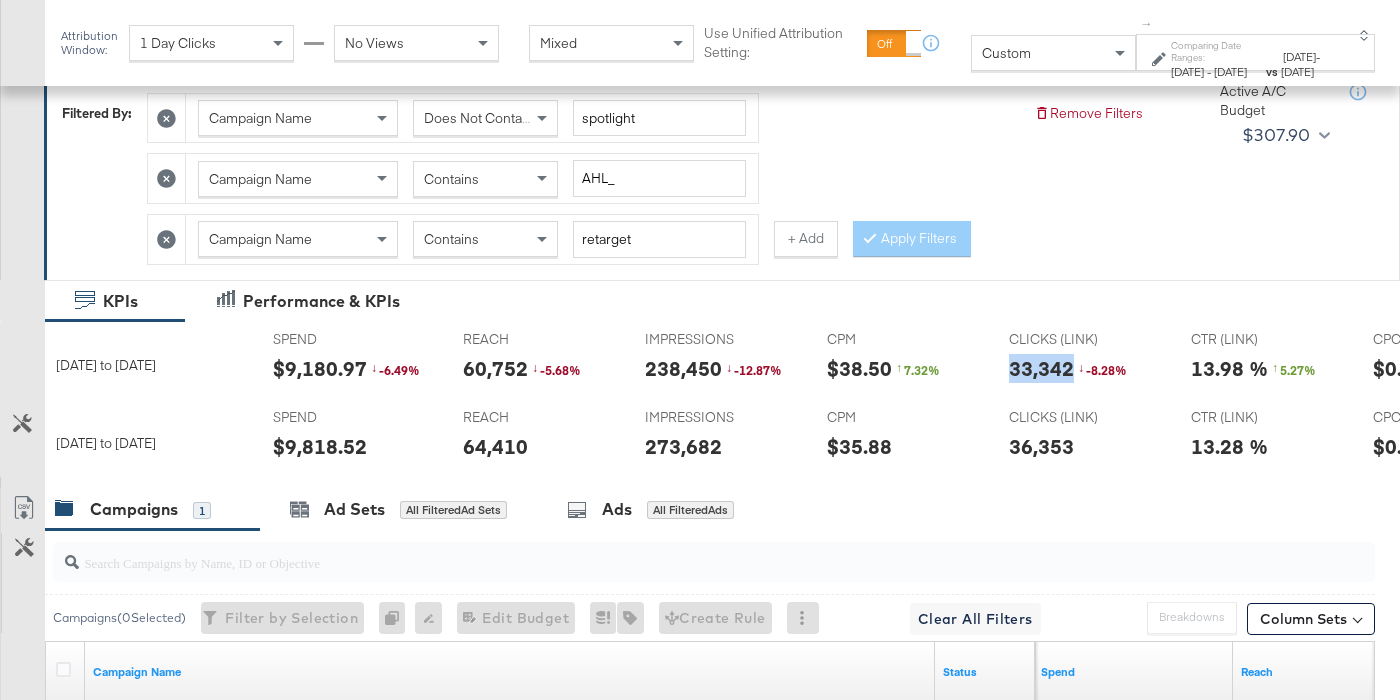click on "33,342" at bounding box center [1041, 368] 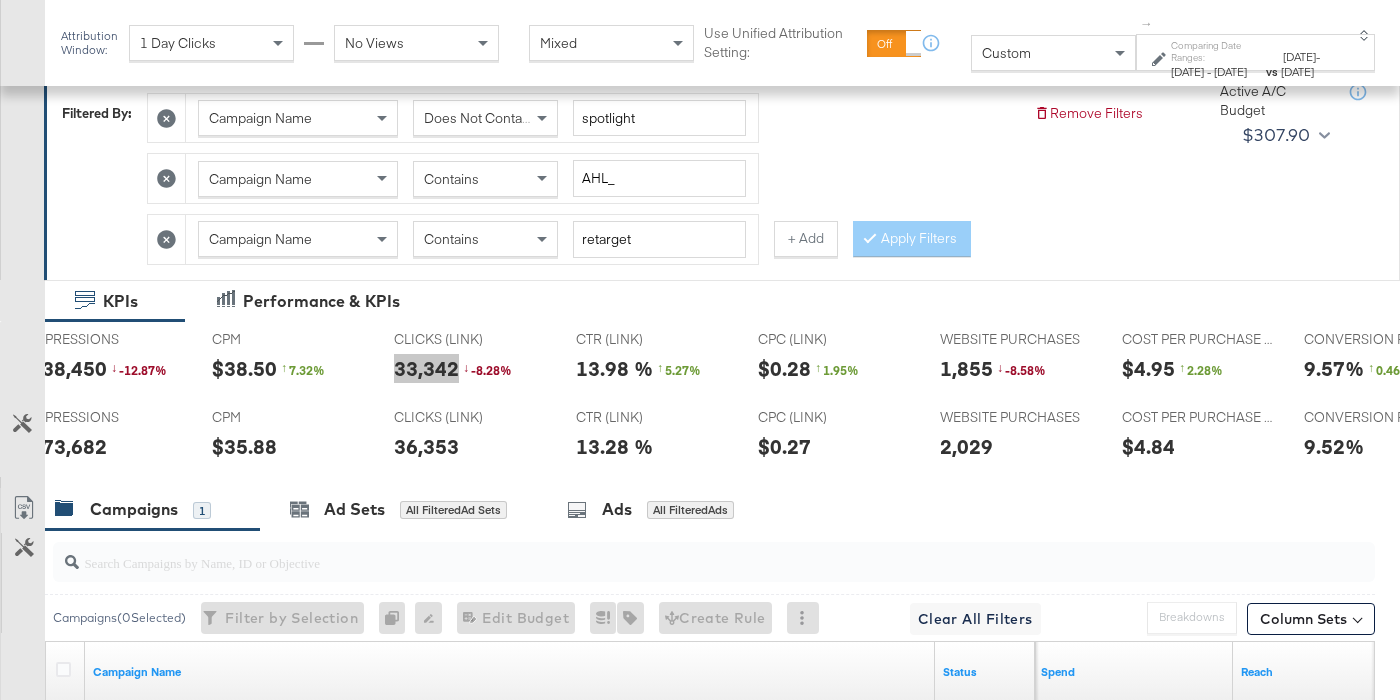 scroll, scrollTop: 0, scrollLeft: 629, axis: horizontal 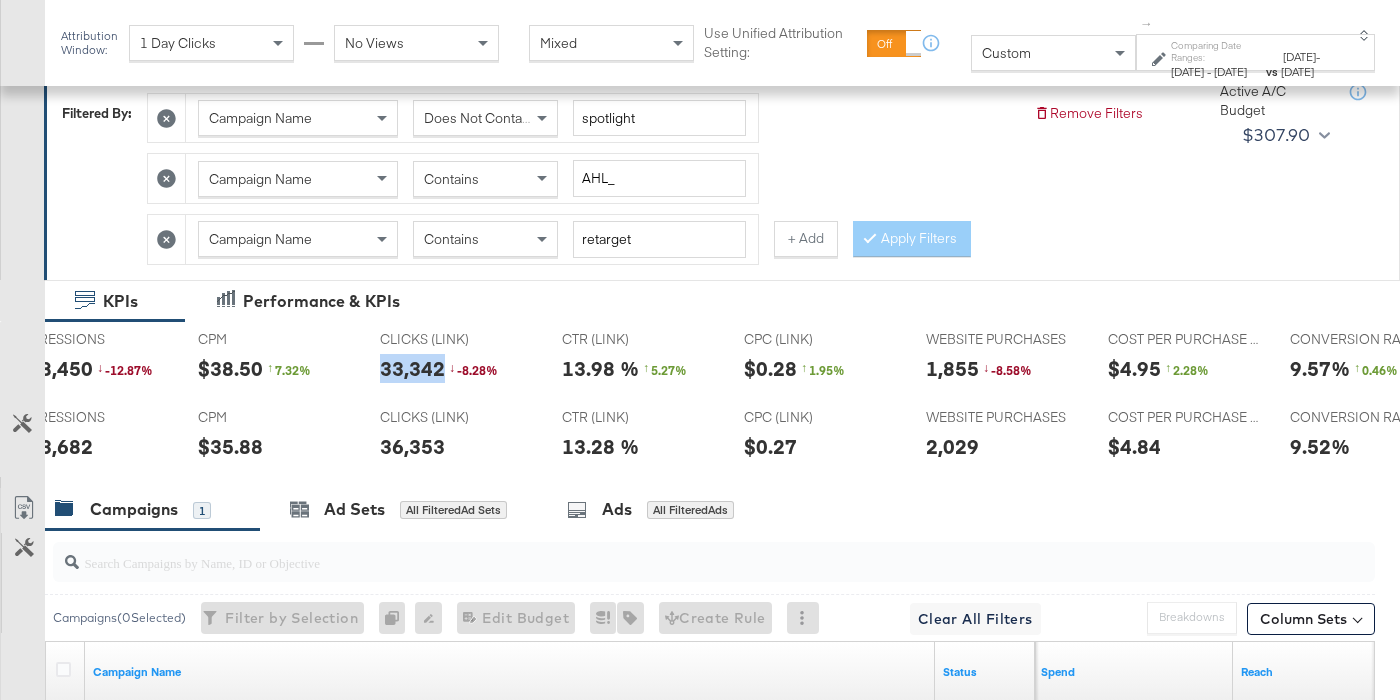 click on "1,855" at bounding box center [952, 368] 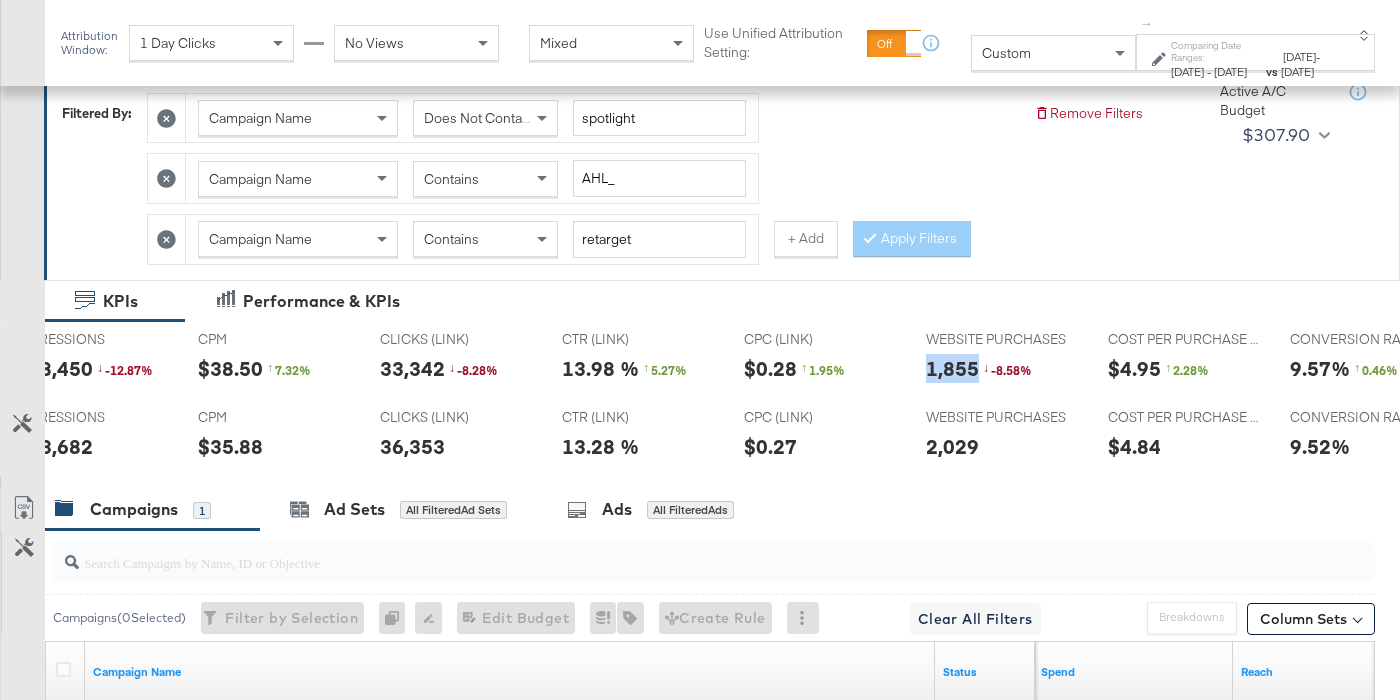 drag, startPoint x: 923, startPoint y: 364, endPoint x: 1102, endPoint y: 324, distance: 183.41483 